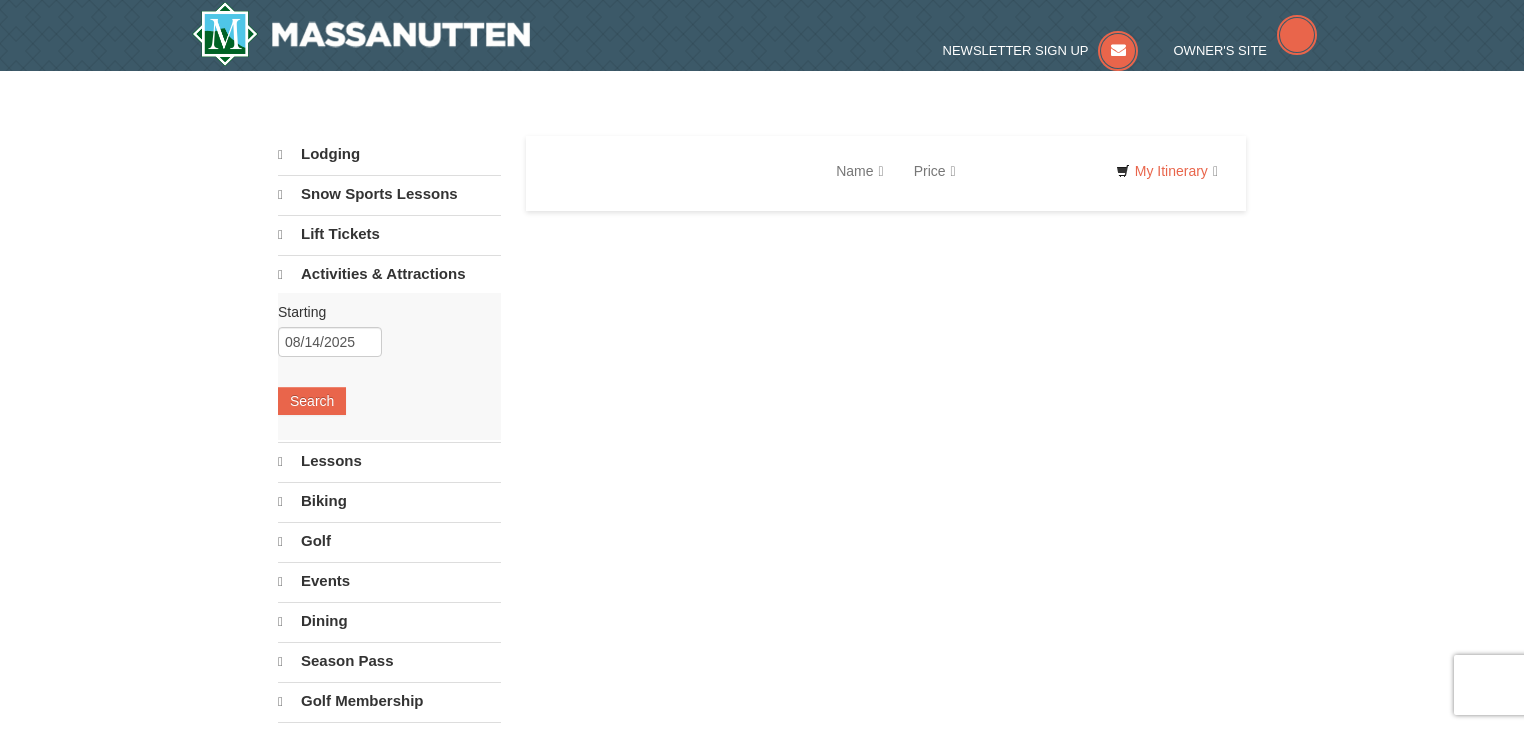 scroll, scrollTop: 0, scrollLeft: 0, axis: both 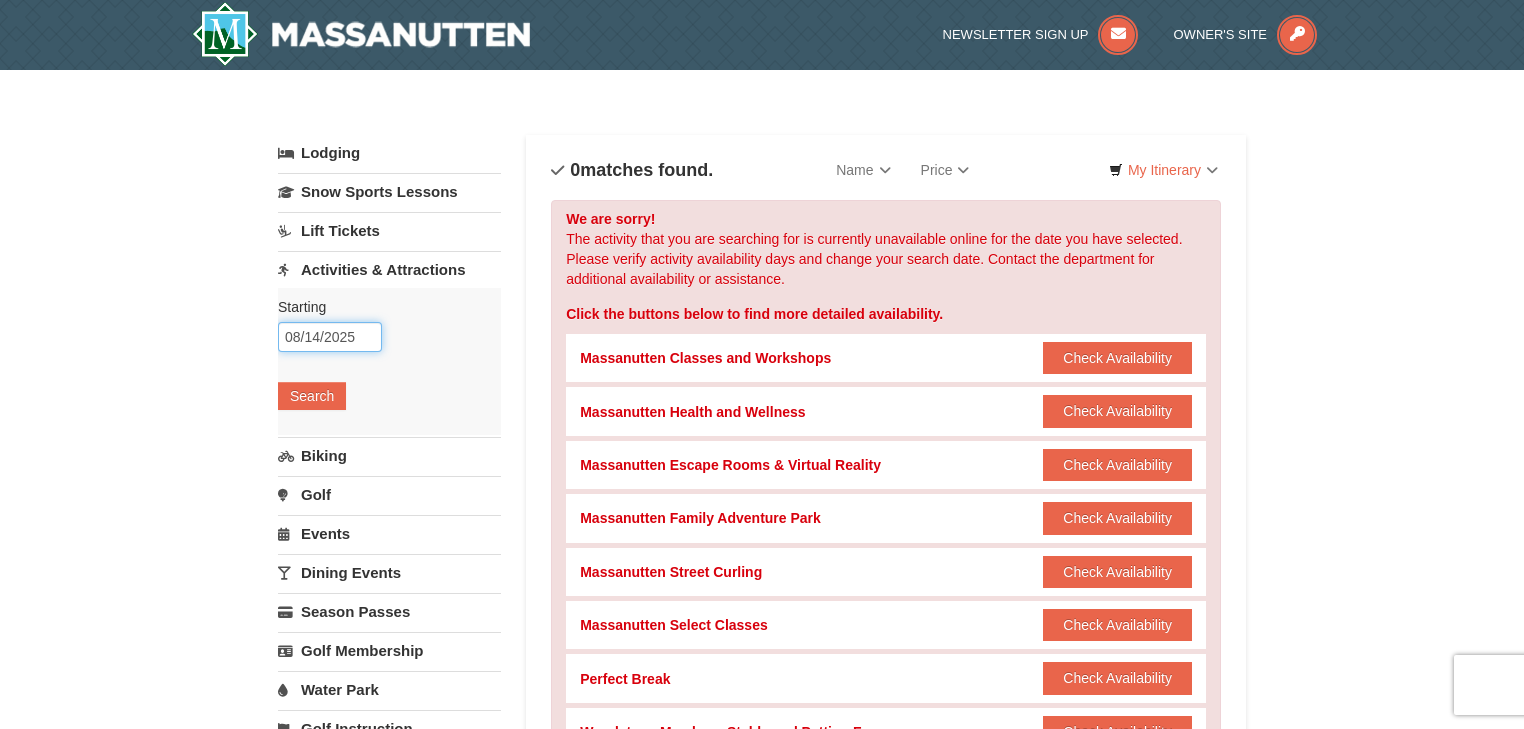 click on "08/14/2025" at bounding box center (330, 337) 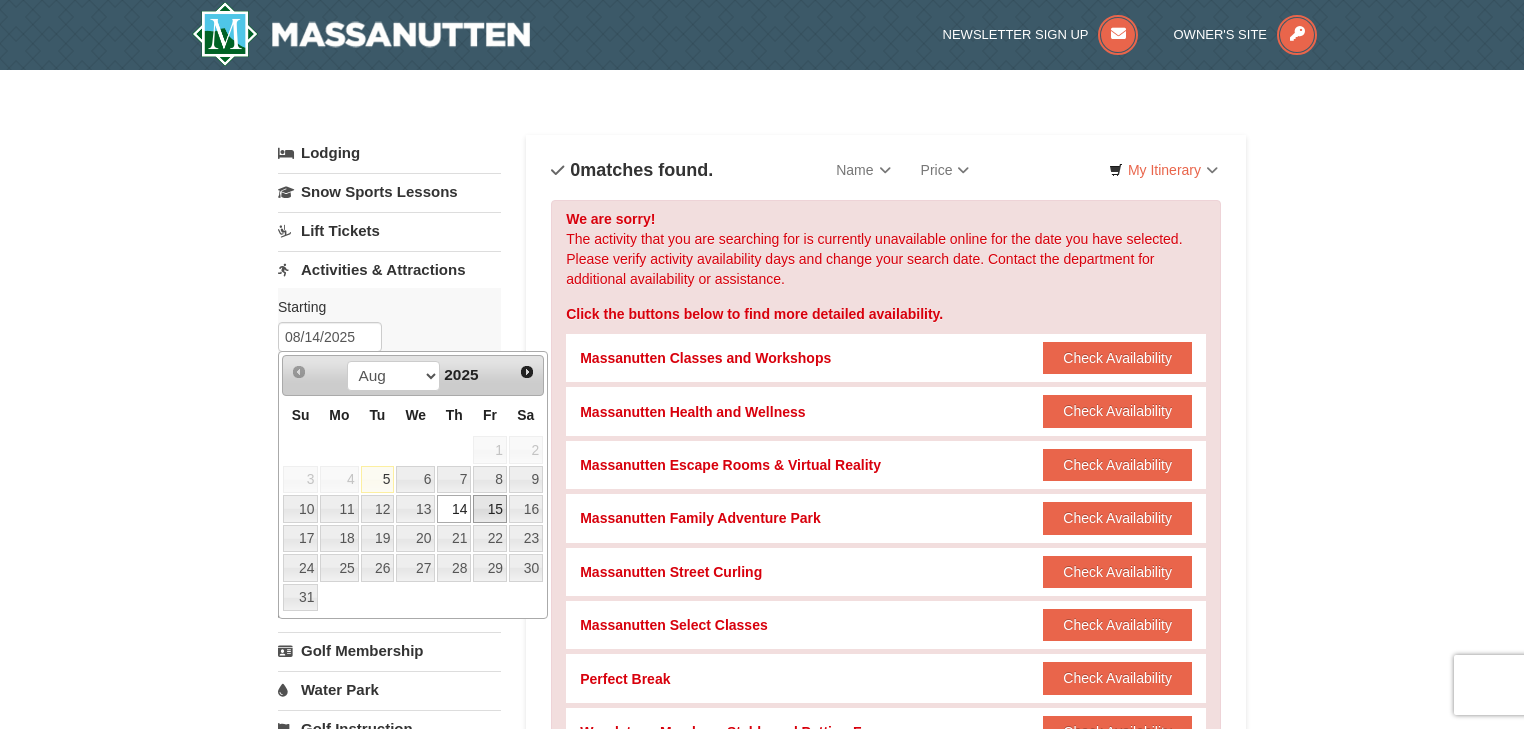click on "15" at bounding box center [490, 509] 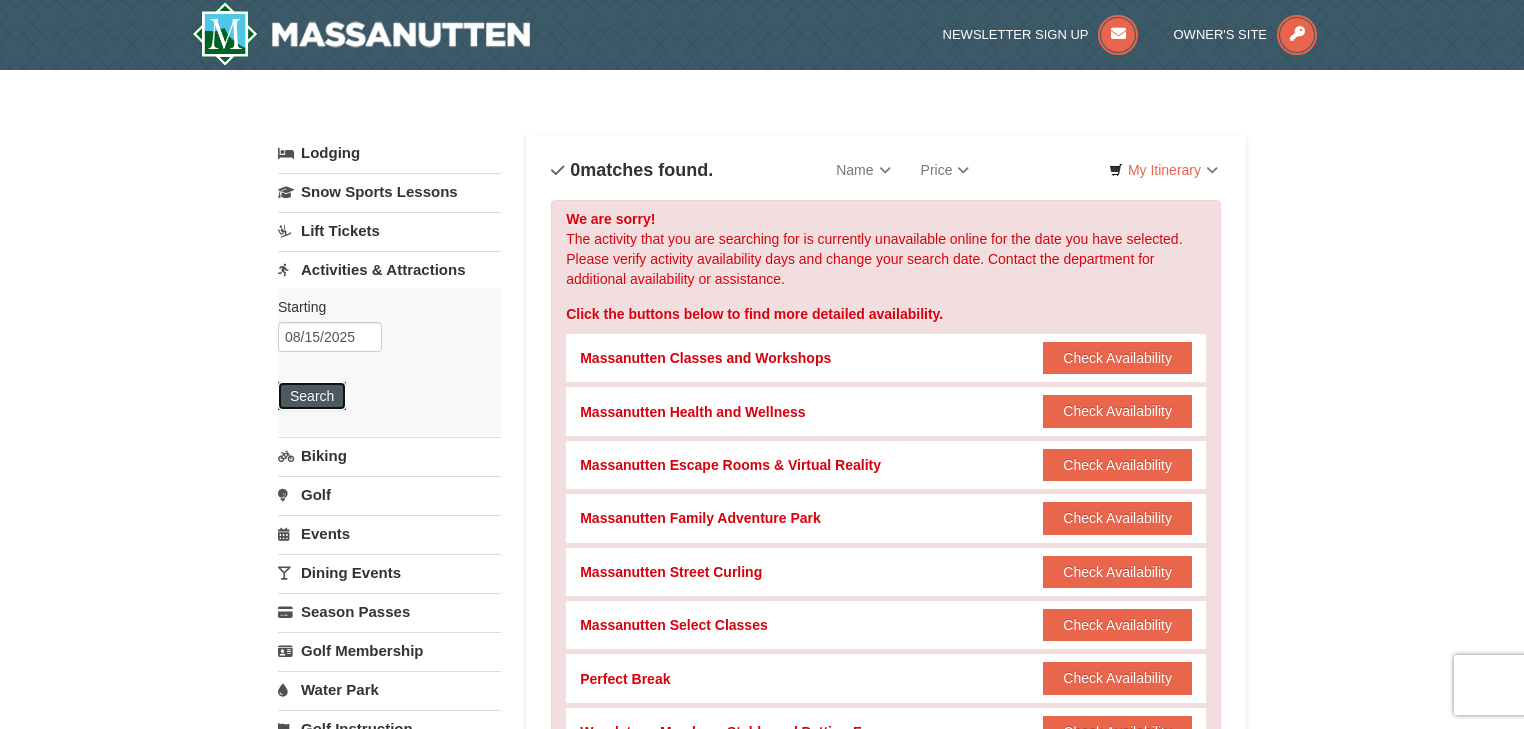 click on "Search" at bounding box center (312, 396) 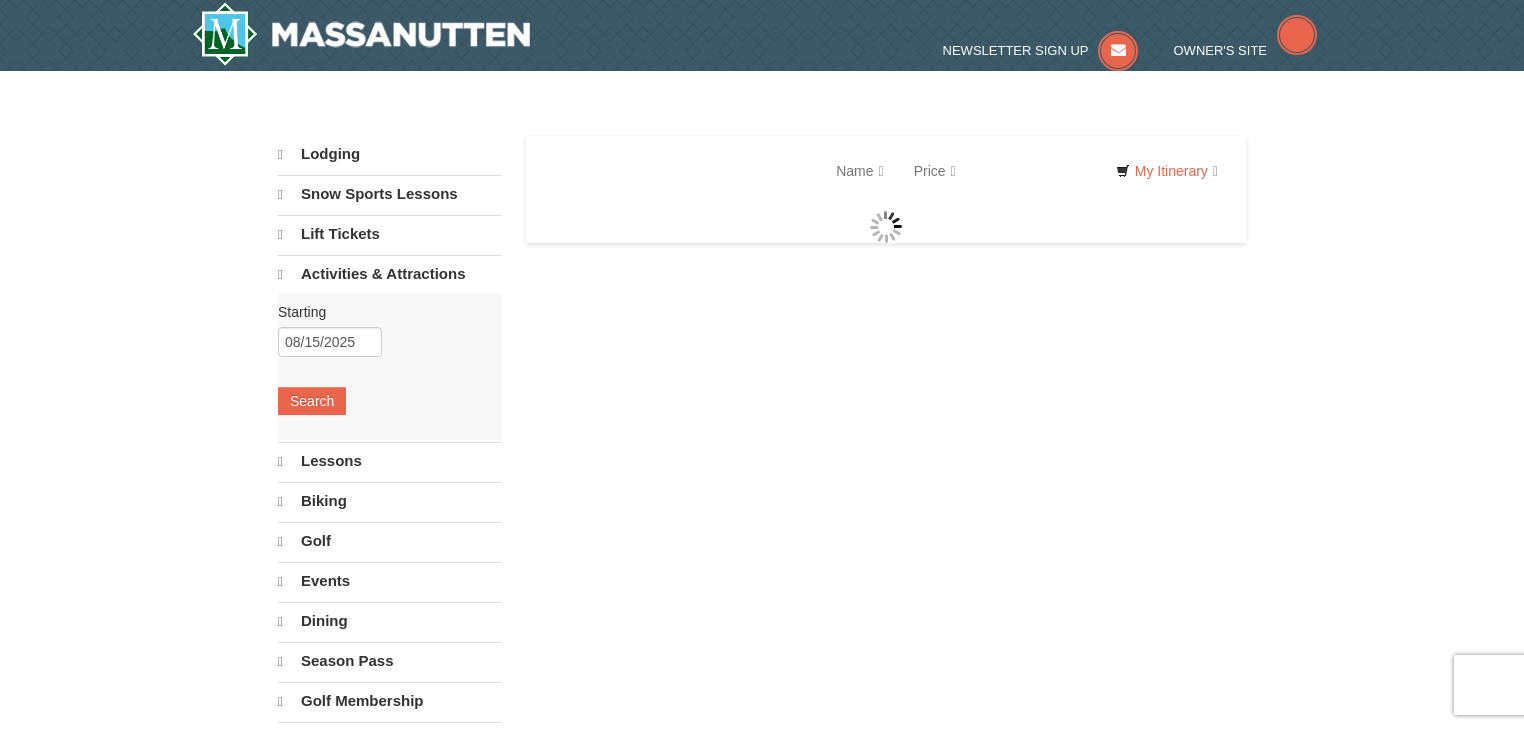 scroll, scrollTop: 0, scrollLeft: 0, axis: both 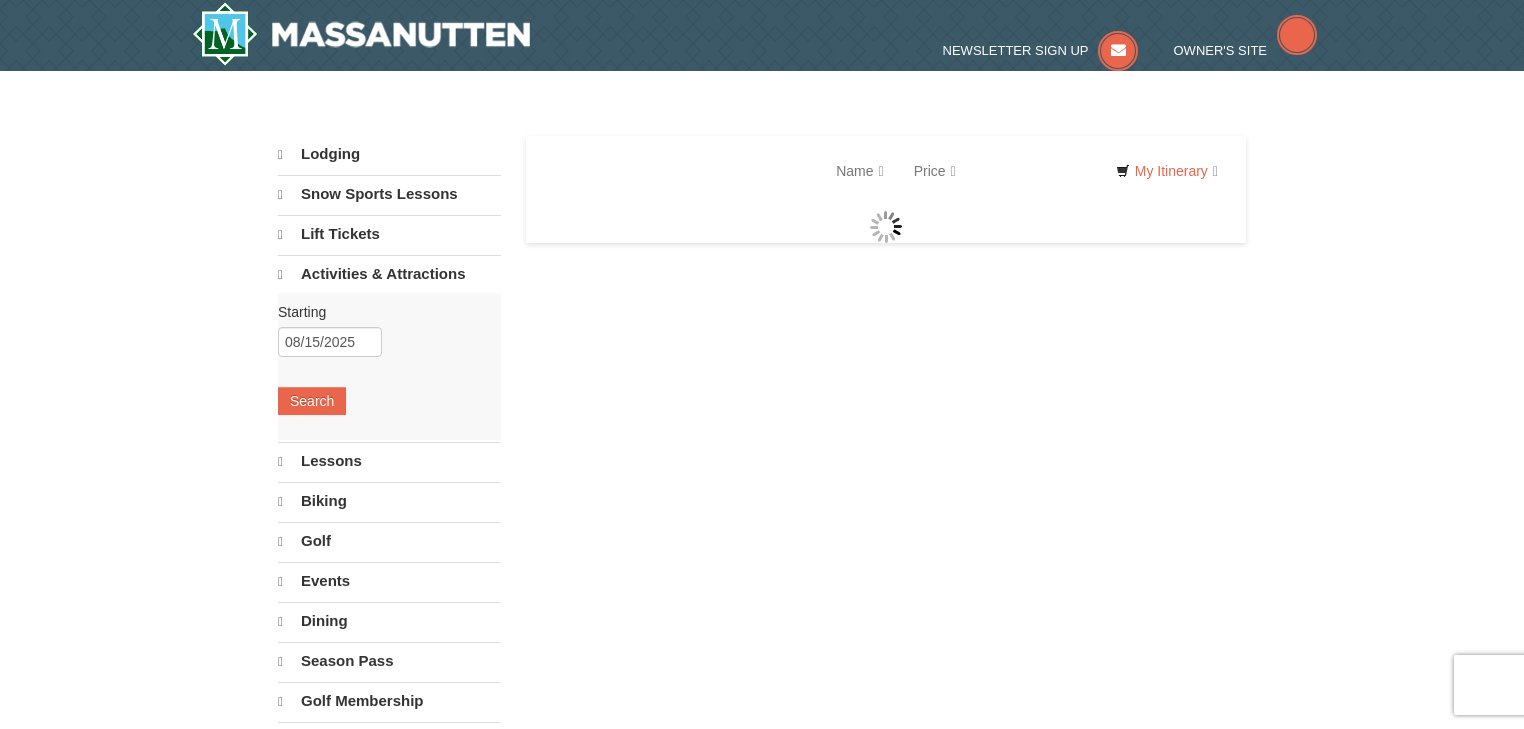 select on "8" 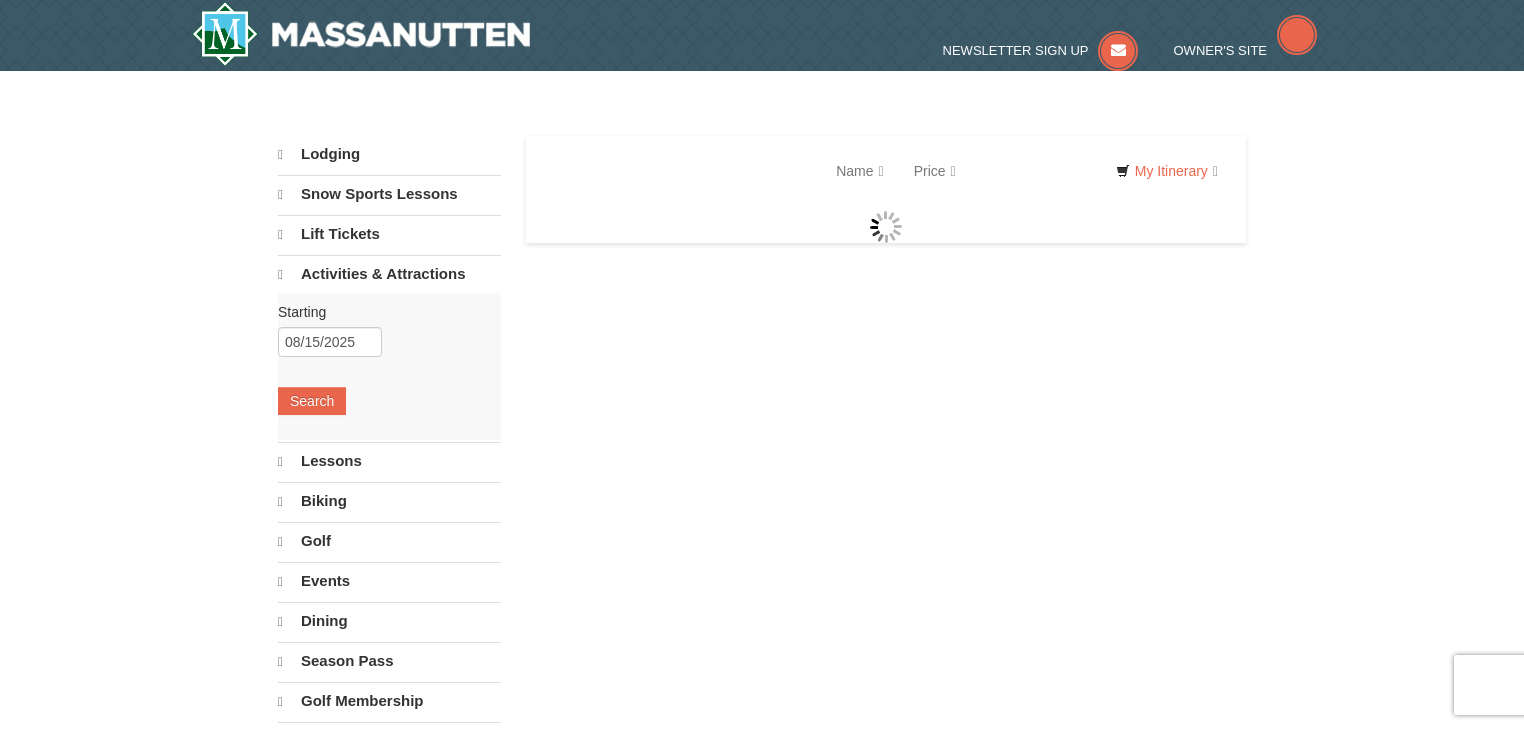 select on "8" 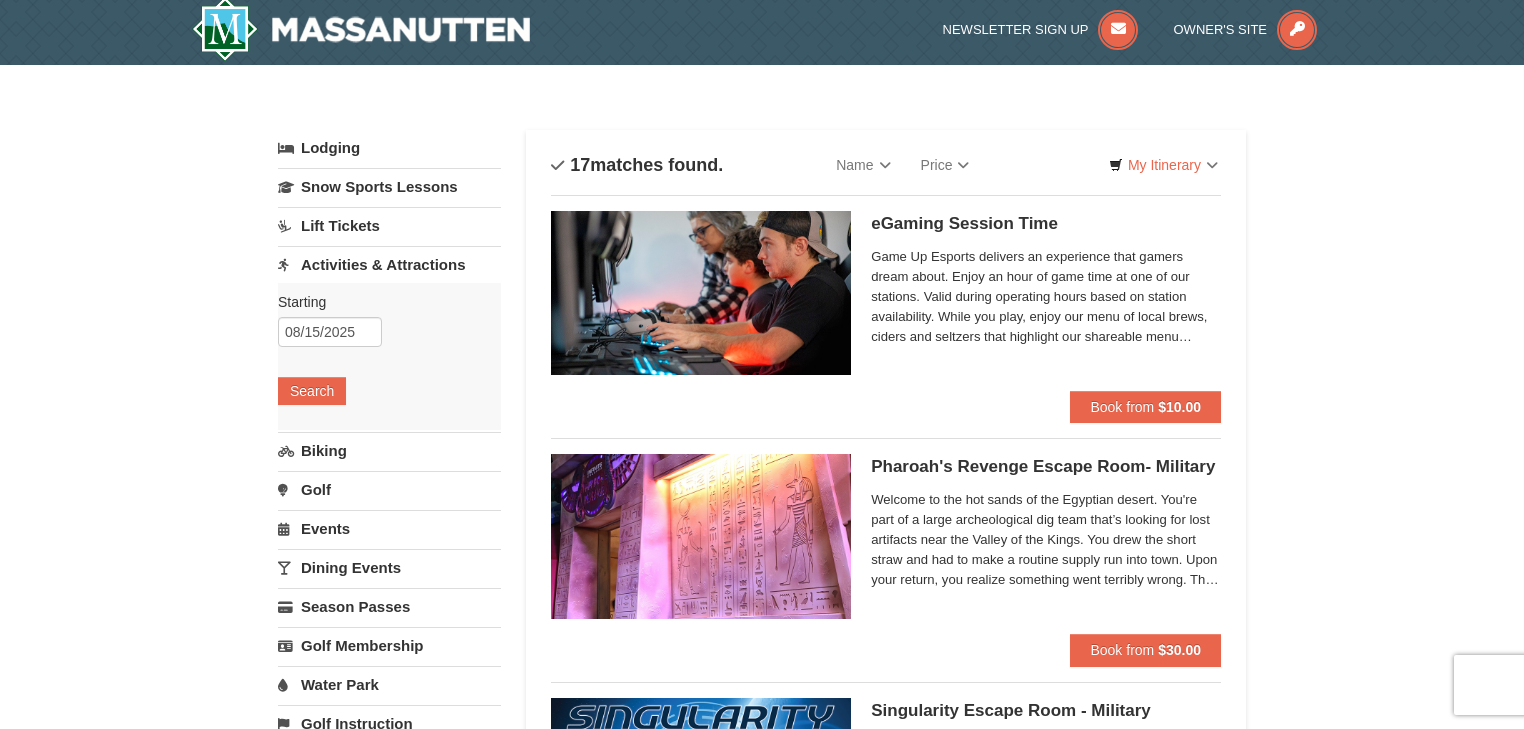 scroll, scrollTop: 0, scrollLeft: 0, axis: both 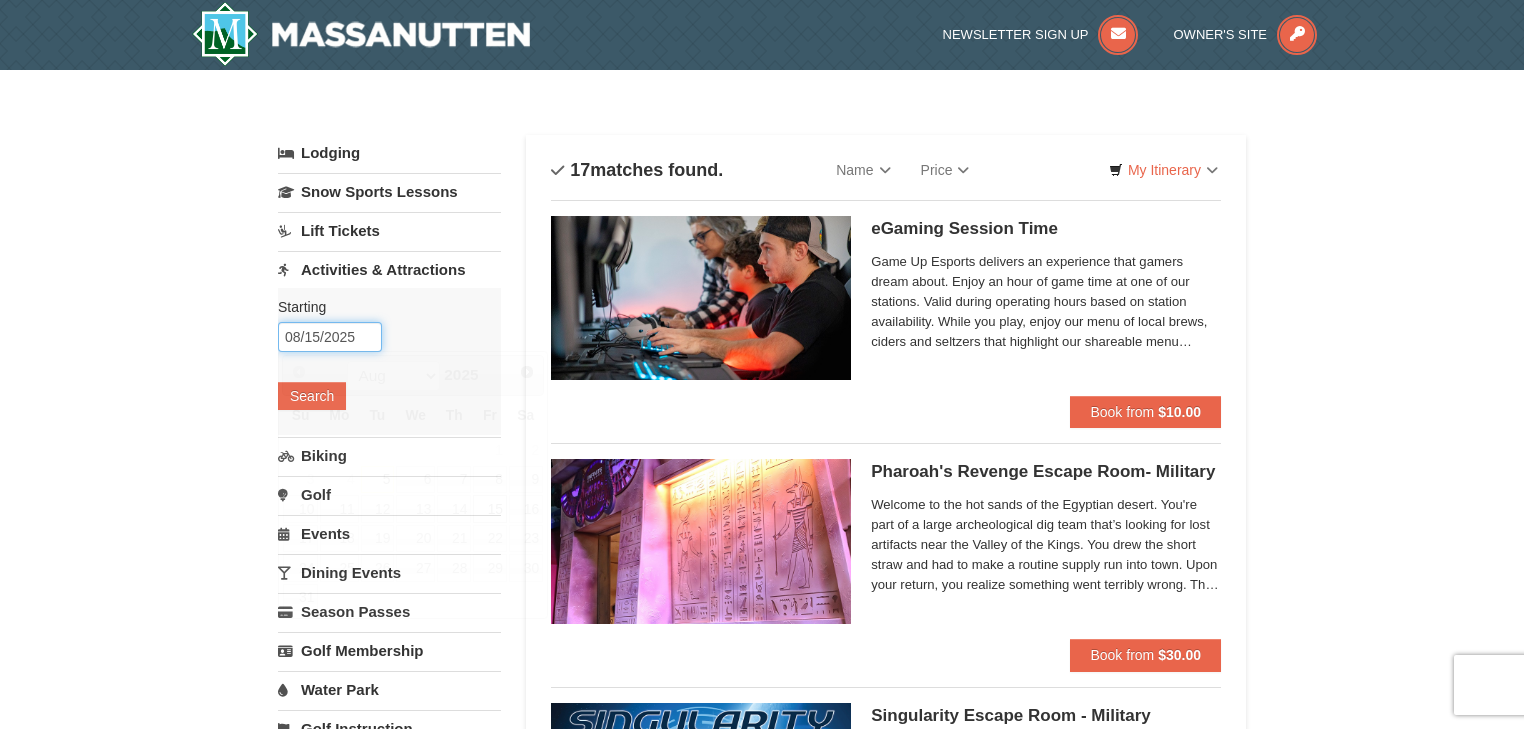 click on "08/15/2025" at bounding box center [330, 337] 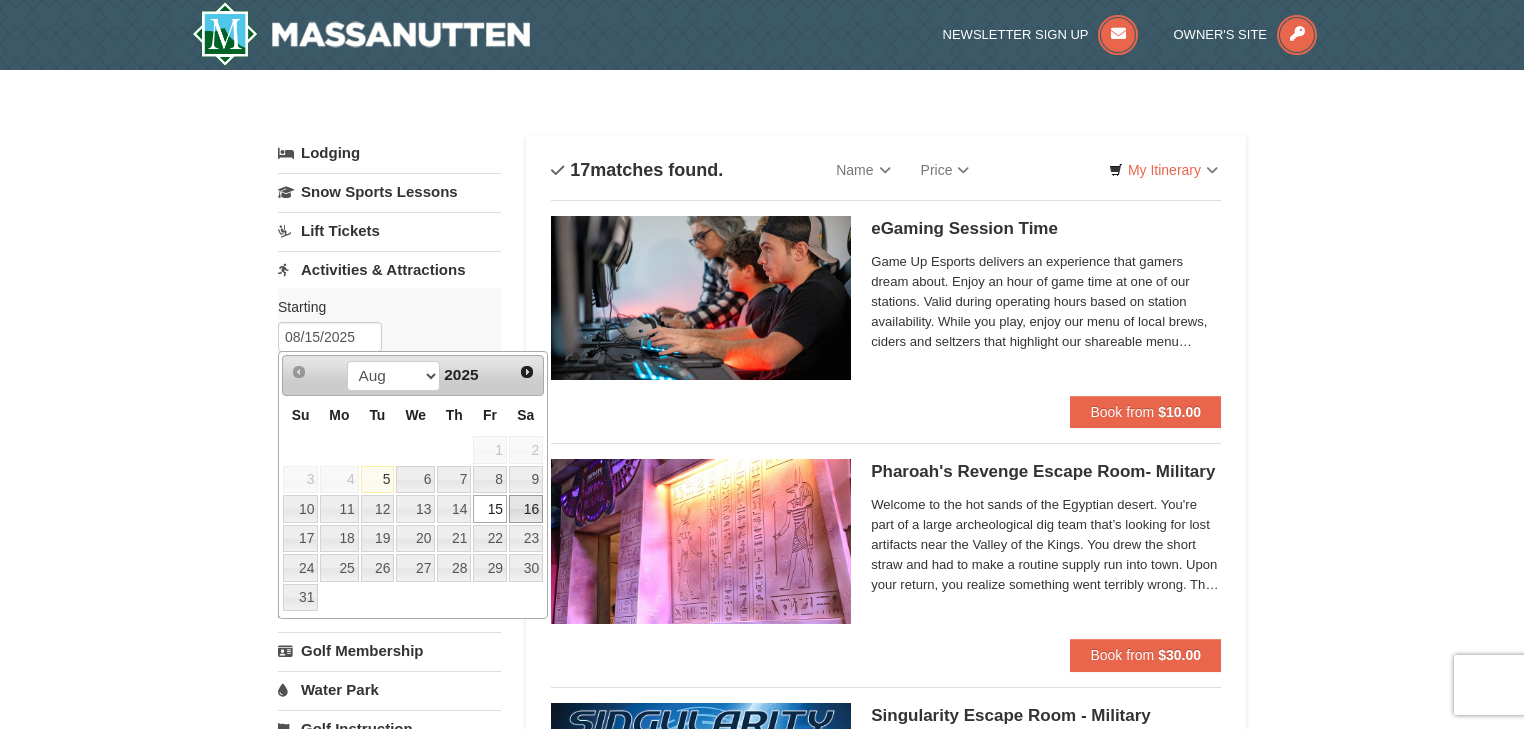 click on "16" at bounding box center (526, 509) 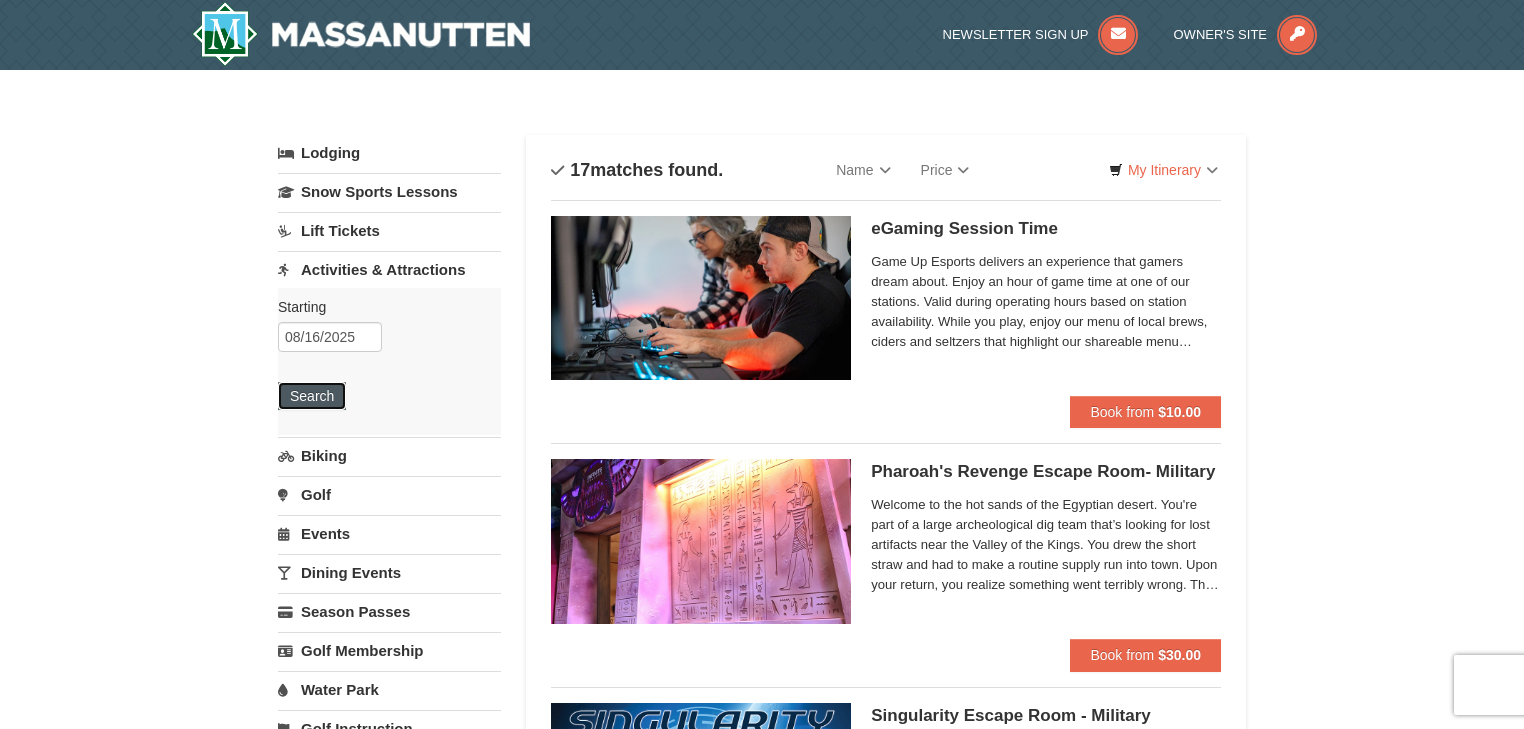 click on "Search" at bounding box center (312, 396) 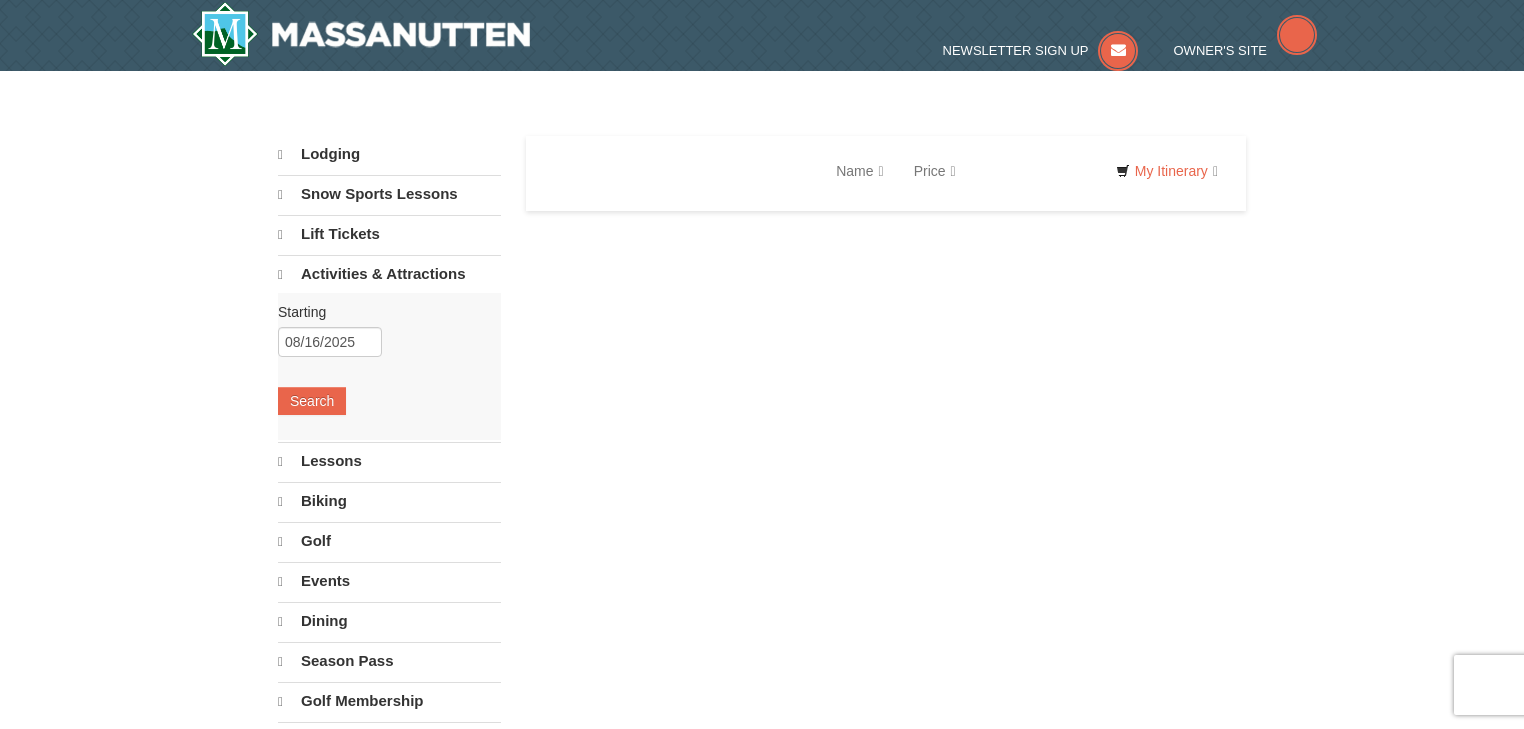scroll, scrollTop: 0, scrollLeft: 0, axis: both 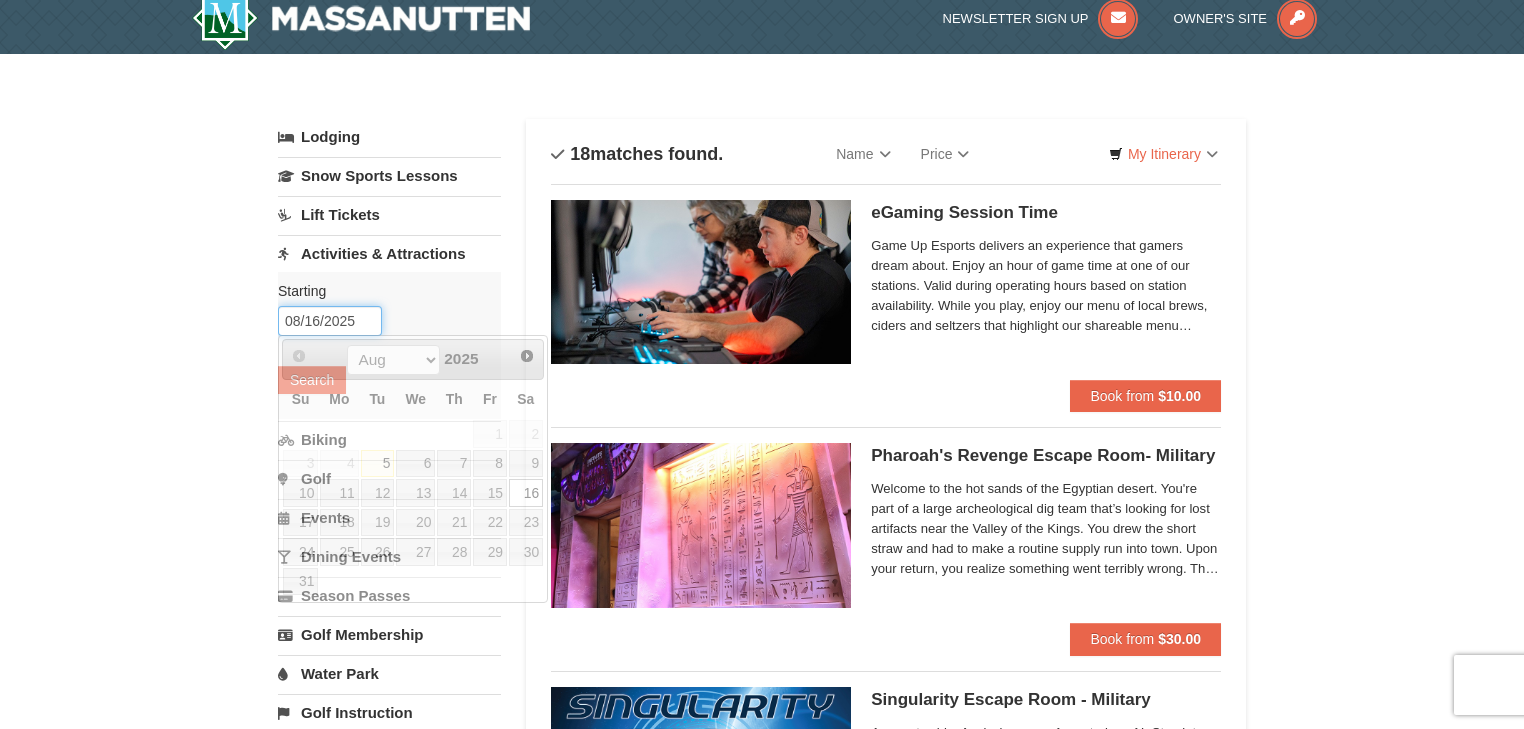 click on "08/16/2025" at bounding box center [330, 321] 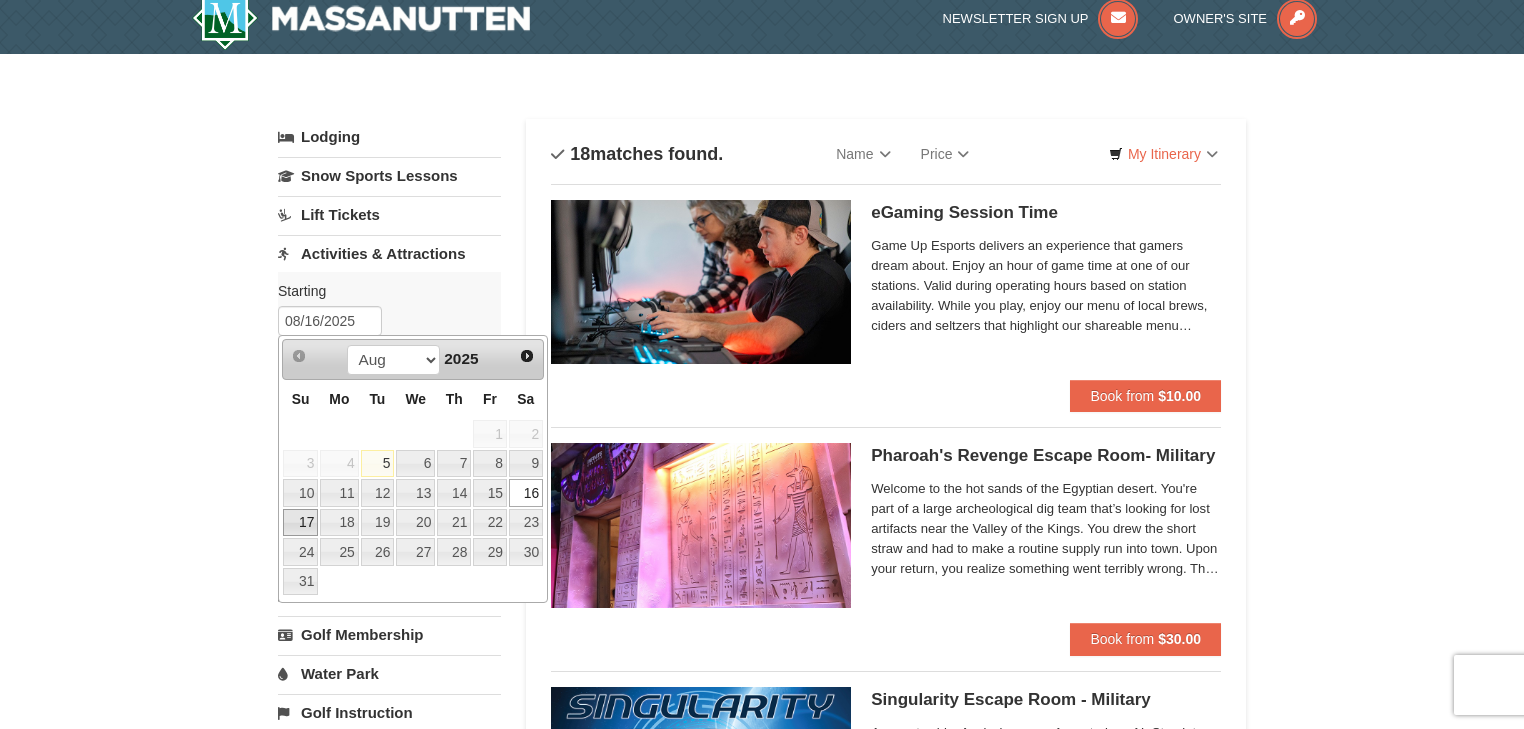click on "17" at bounding box center [300, 523] 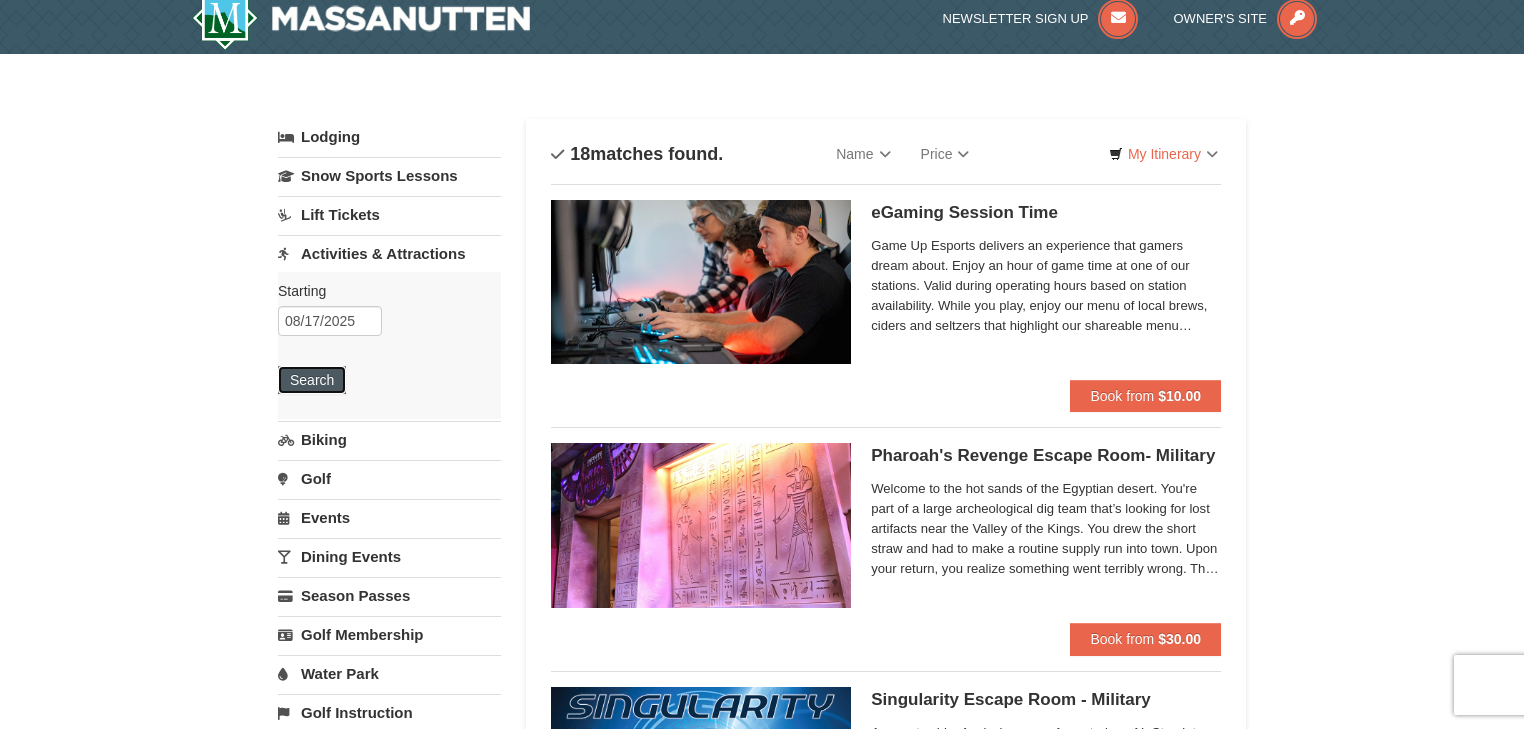 click on "Search" at bounding box center (312, 380) 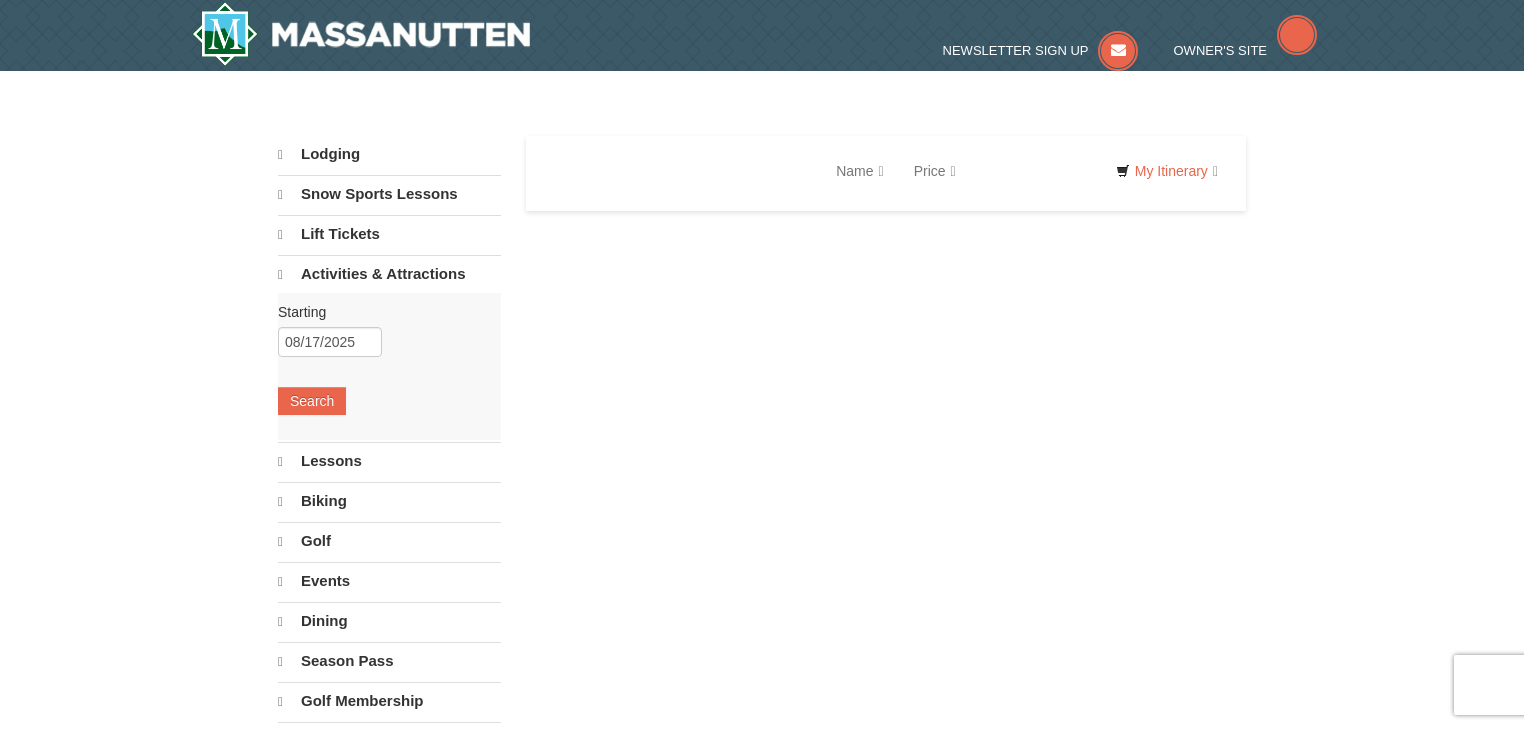 scroll, scrollTop: 0, scrollLeft: 0, axis: both 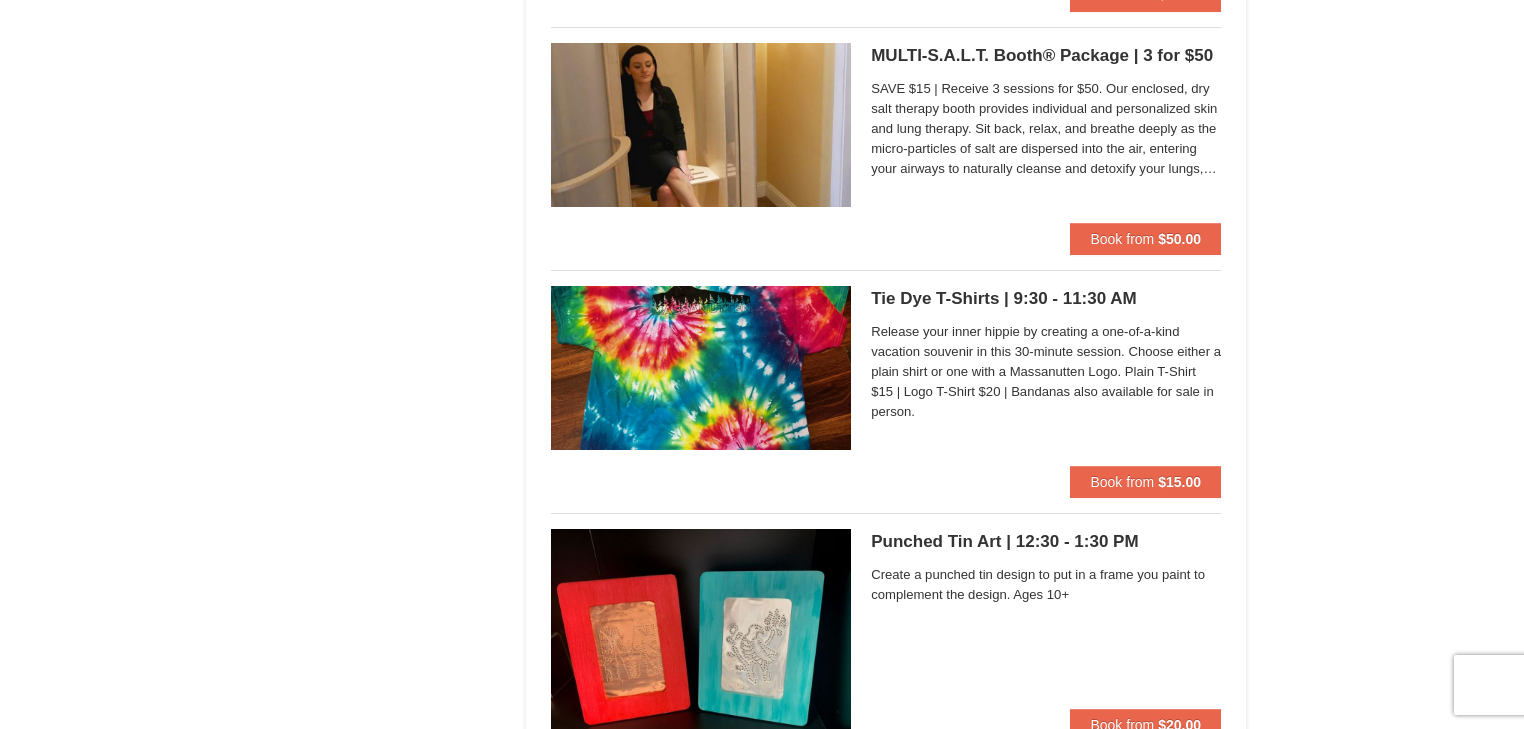 click on "Tie Dye T-Shirts | 9:30 - 11:30 AM  Massanutten Classes and Workshops" at bounding box center [1046, 299] 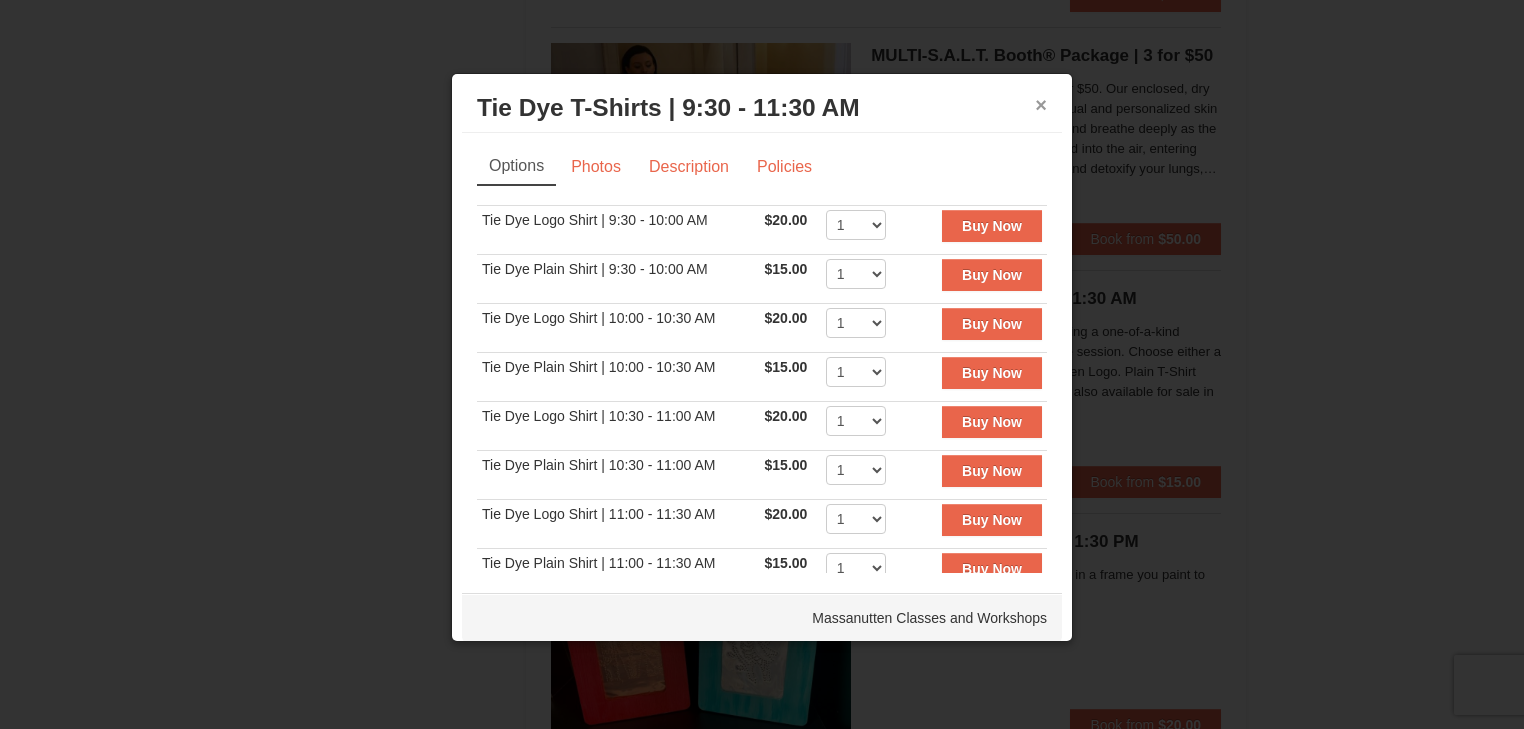 click on "×" at bounding box center [1041, 105] 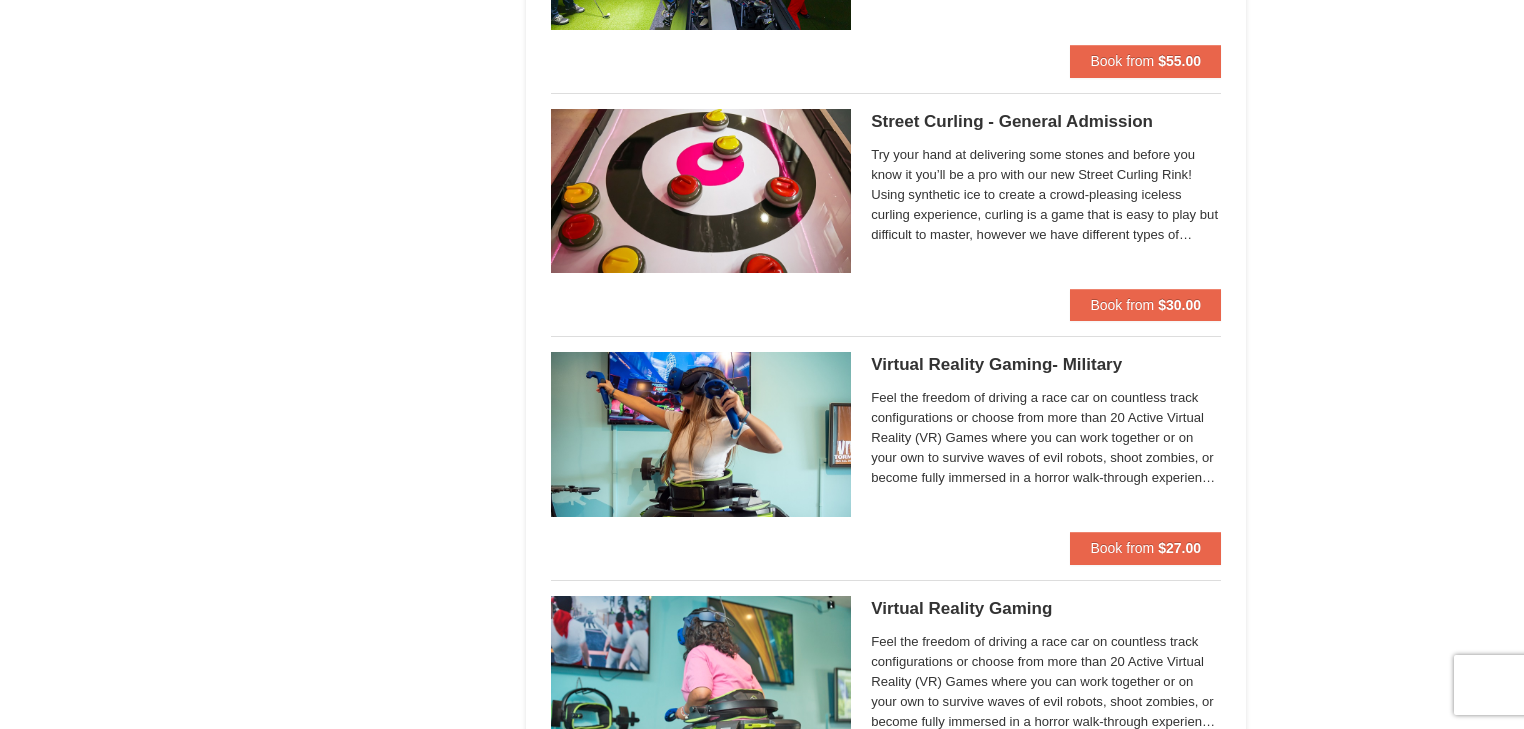 scroll, scrollTop: 2708, scrollLeft: 0, axis: vertical 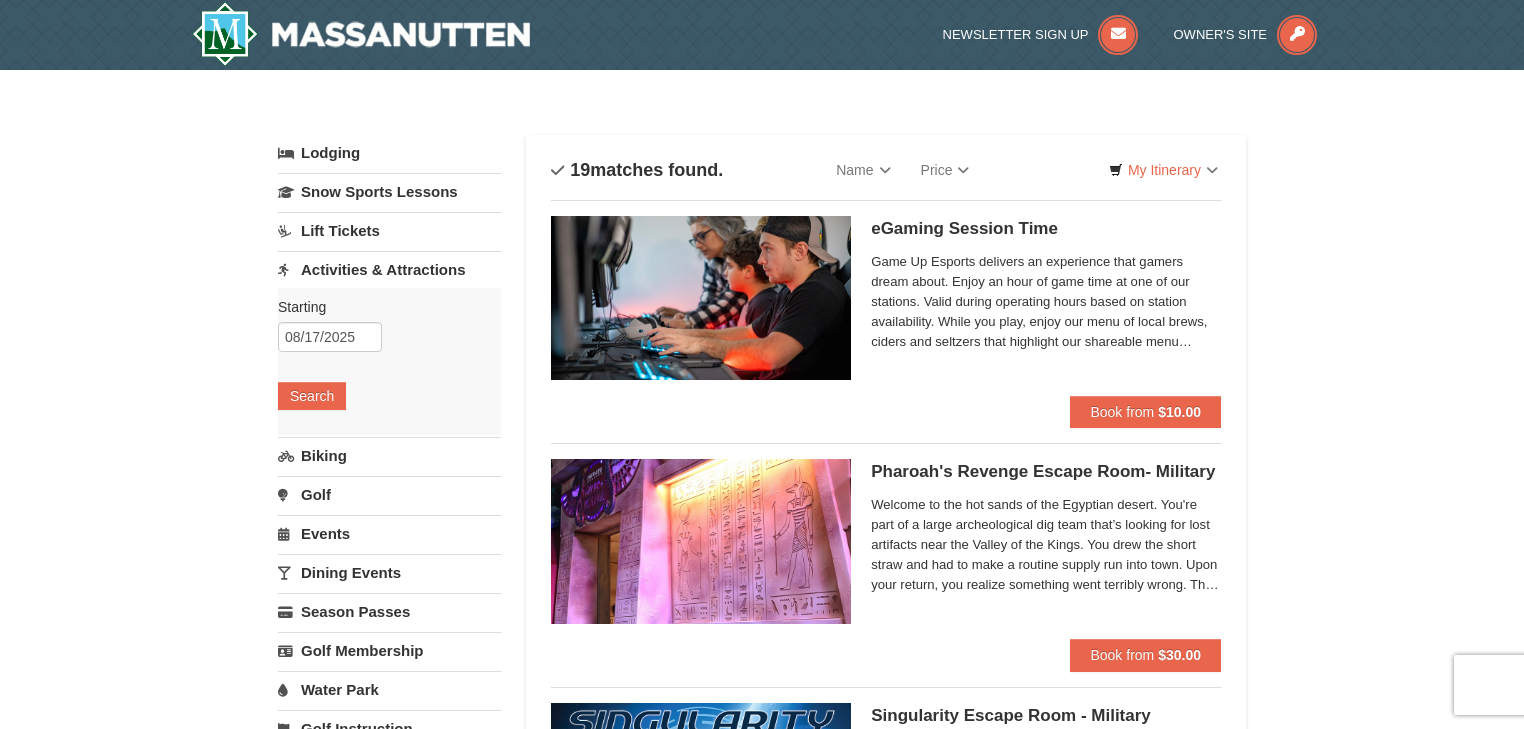 click on "Biking" at bounding box center [389, 455] 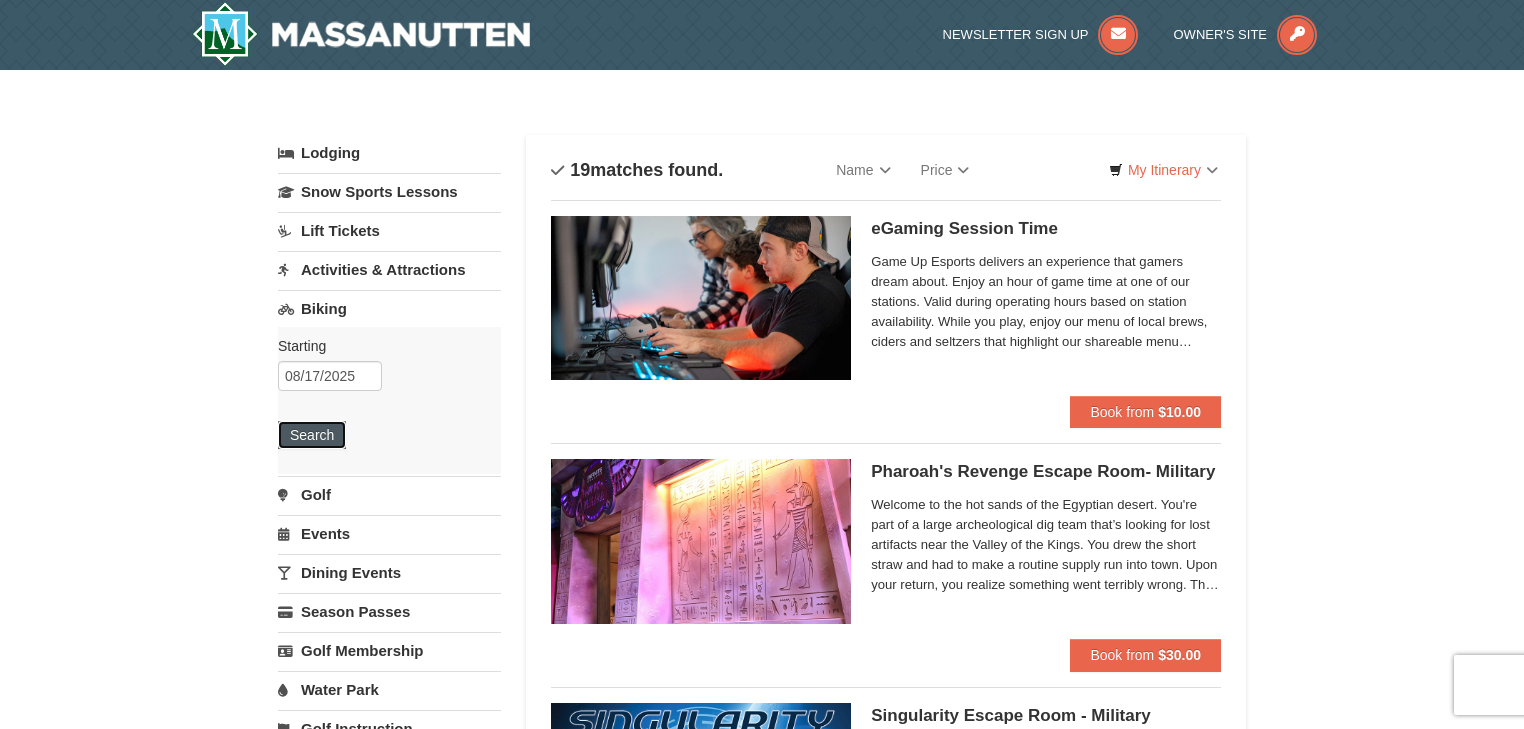click on "Search" at bounding box center [312, 435] 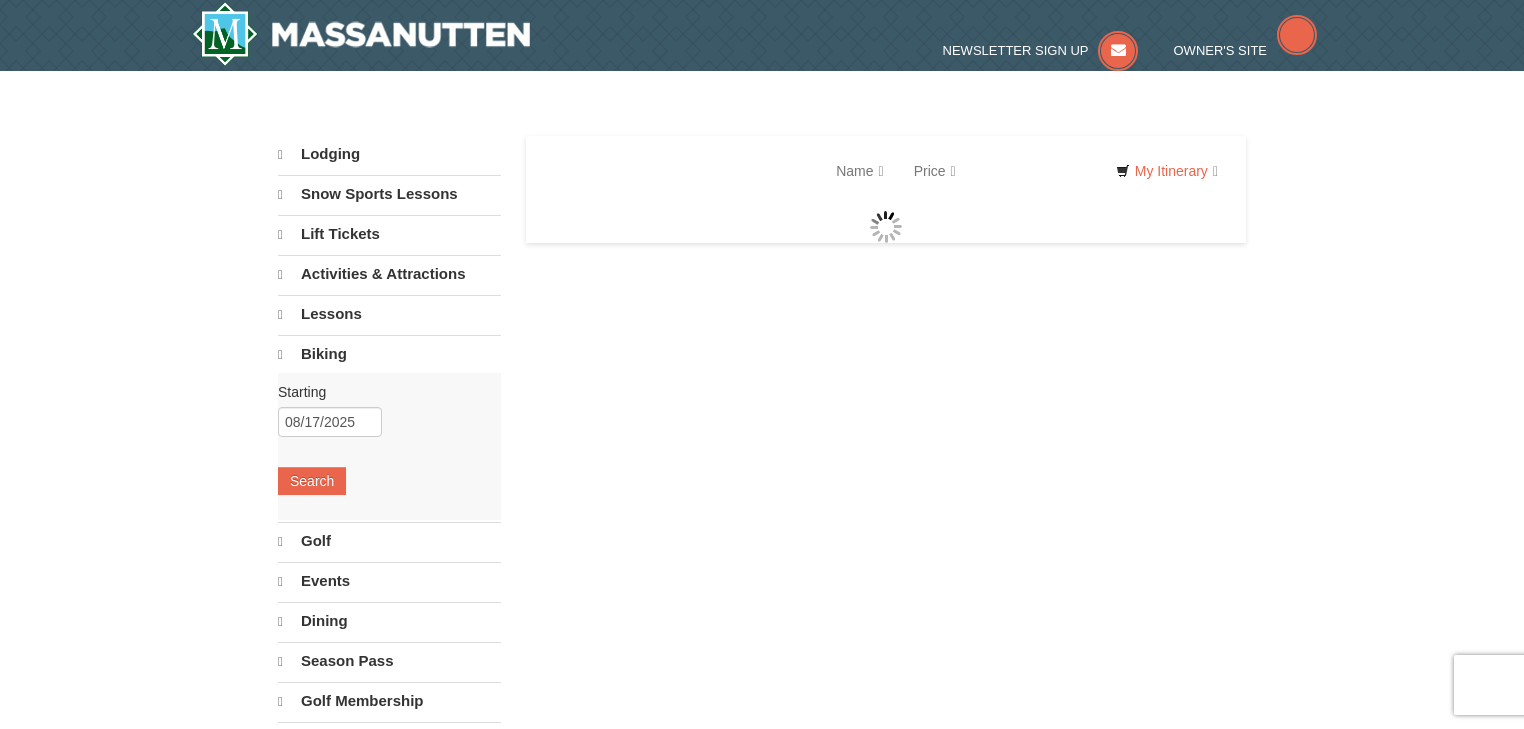 scroll, scrollTop: 0, scrollLeft: 0, axis: both 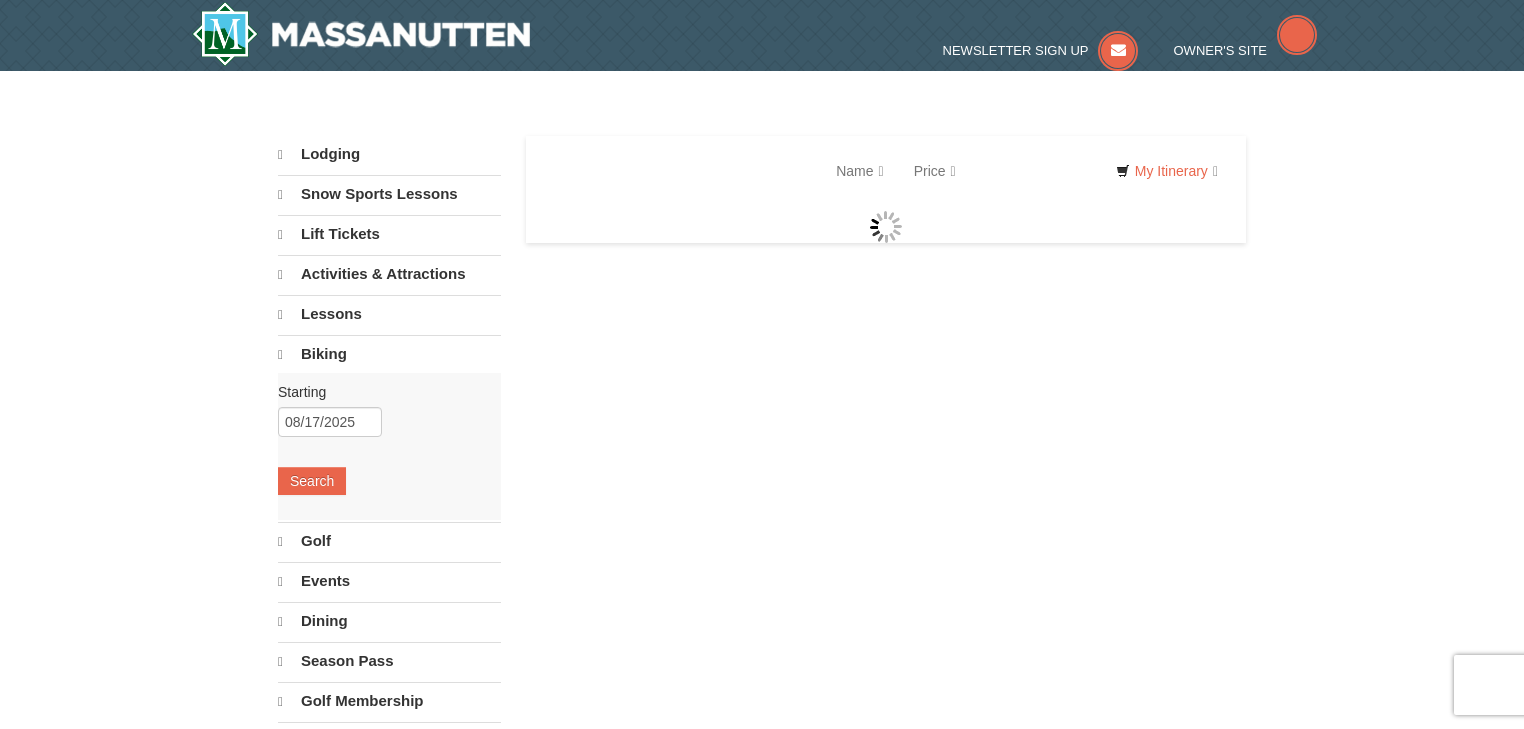 select on "8" 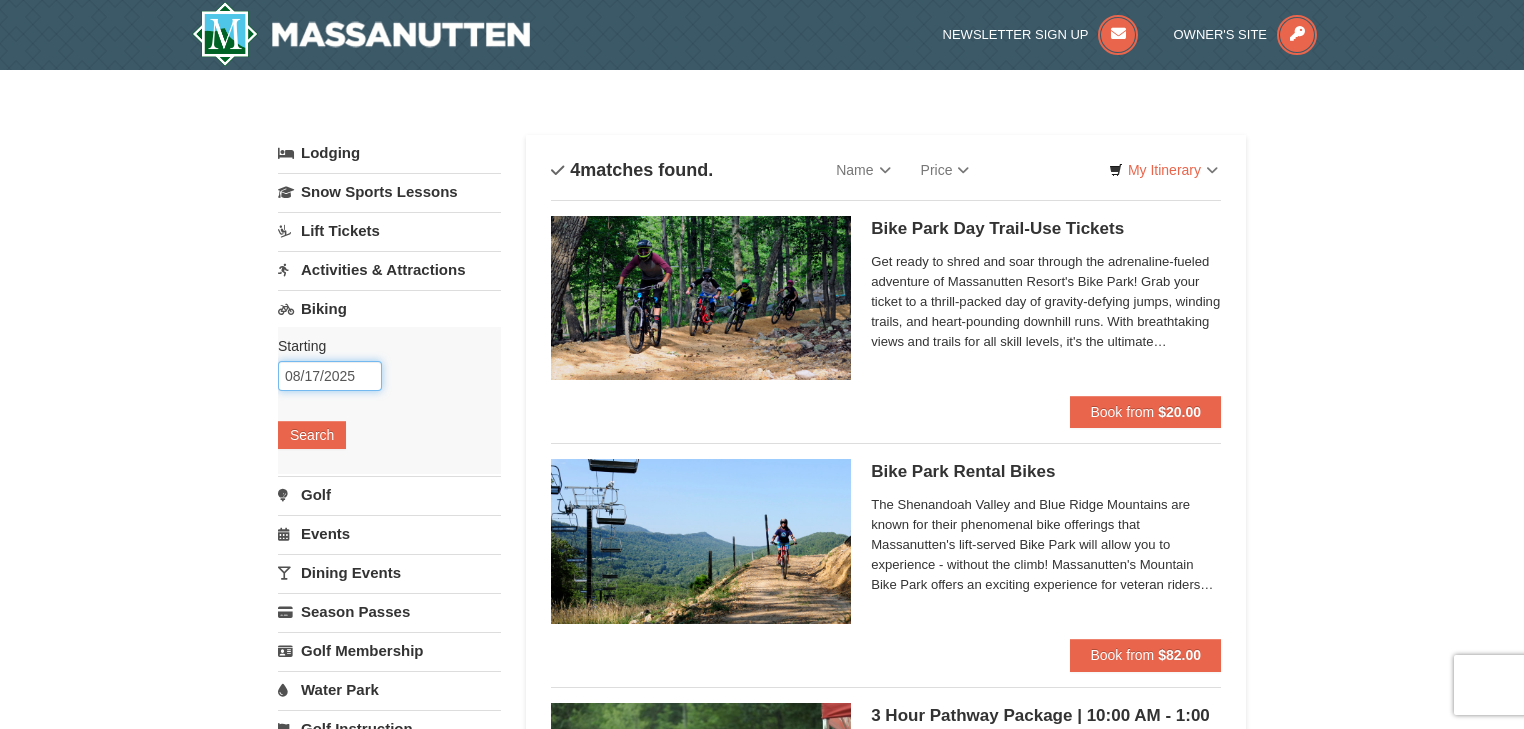 click on "08/17/2025" at bounding box center (330, 376) 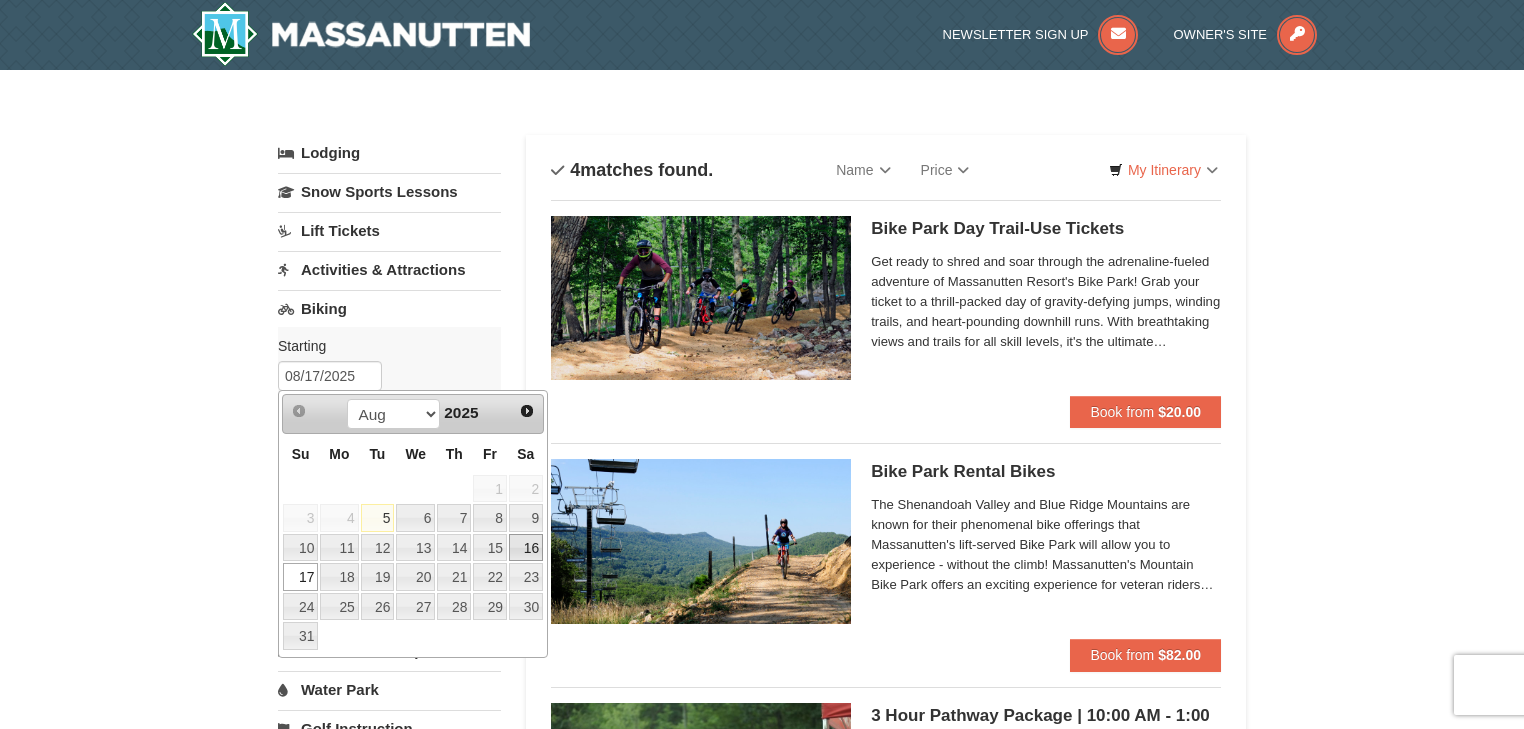 click on "16" at bounding box center [526, 548] 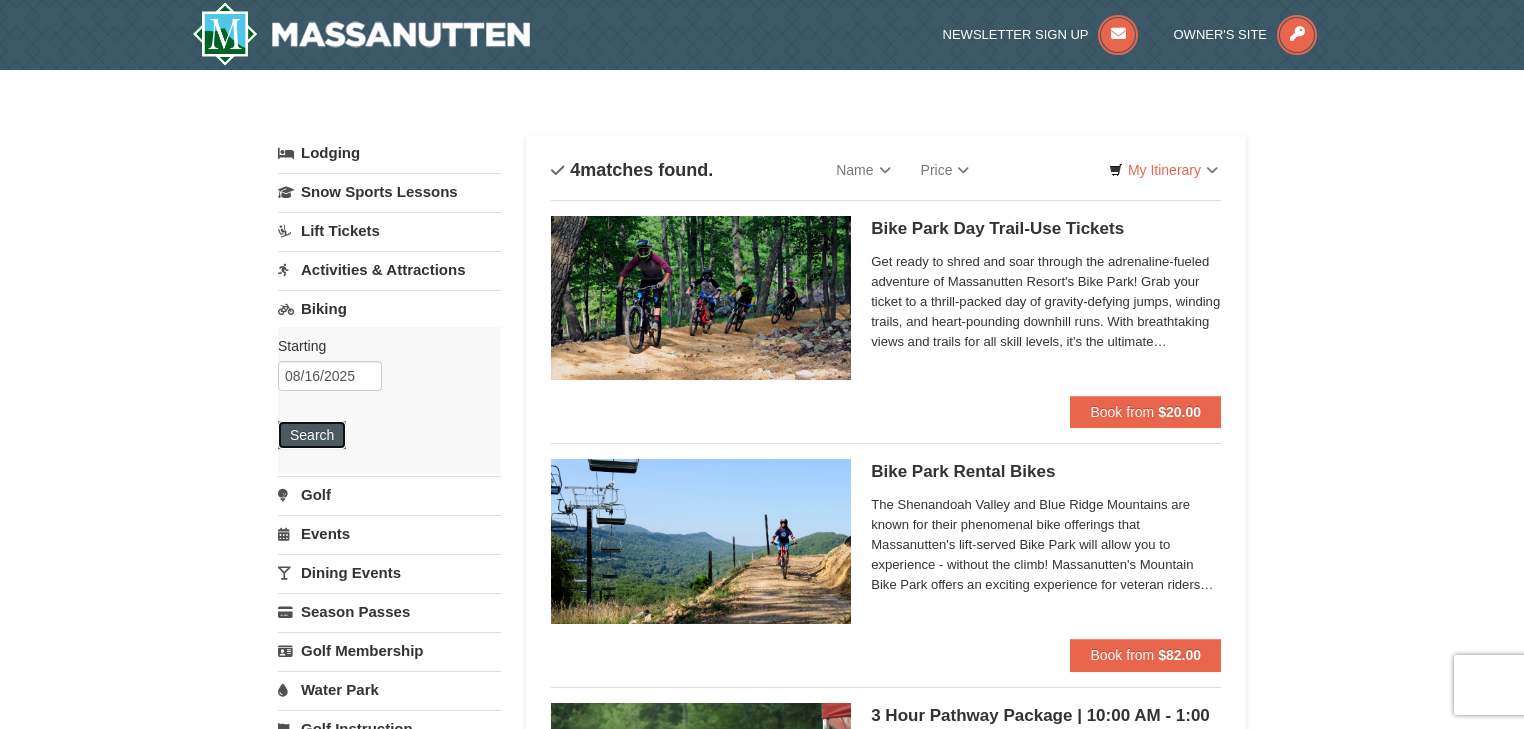 click on "Search" at bounding box center (312, 435) 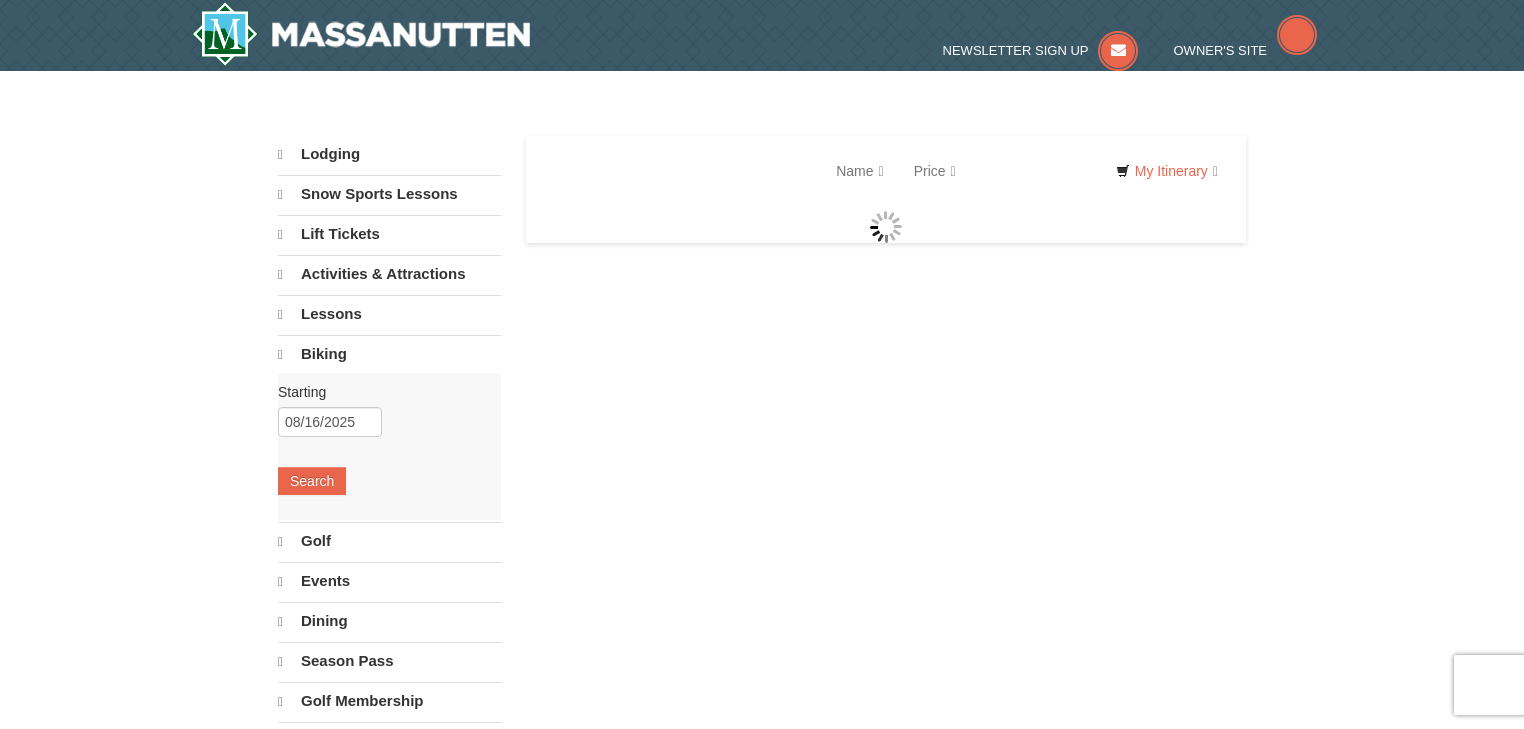 scroll, scrollTop: 0, scrollLeft: 0, axis: both 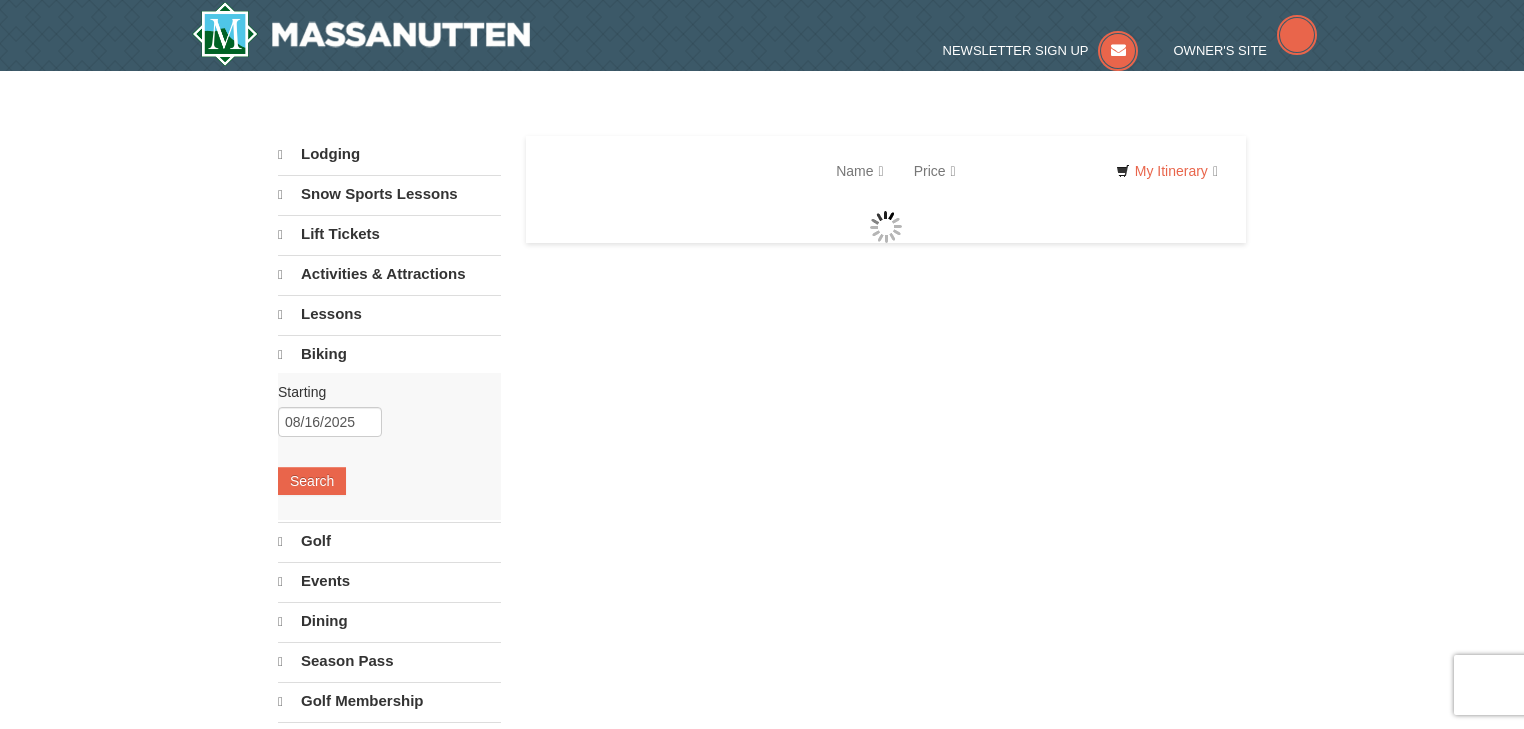 select on "8" 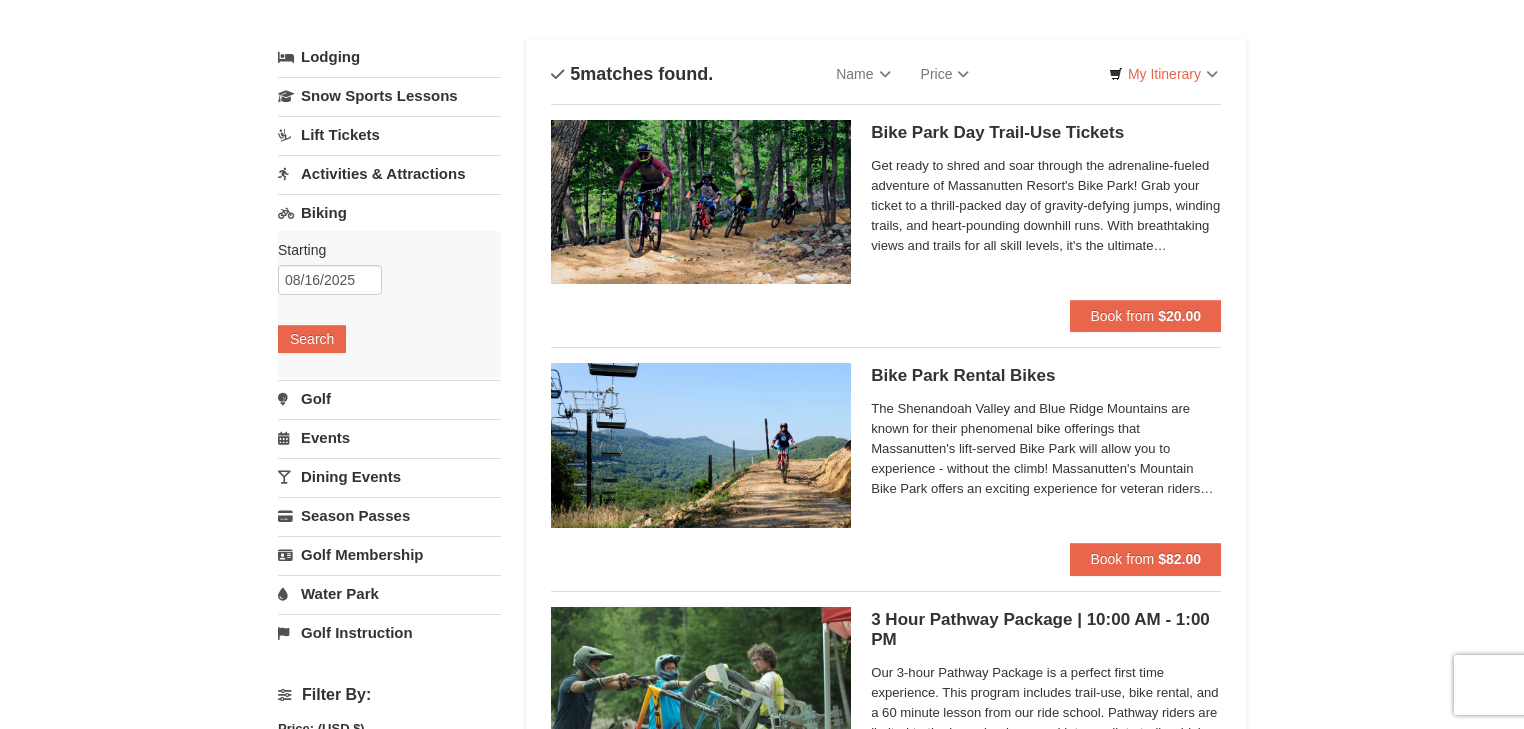 scroll, scrollTop: 80, scrollLeft: 0, axis: vertical 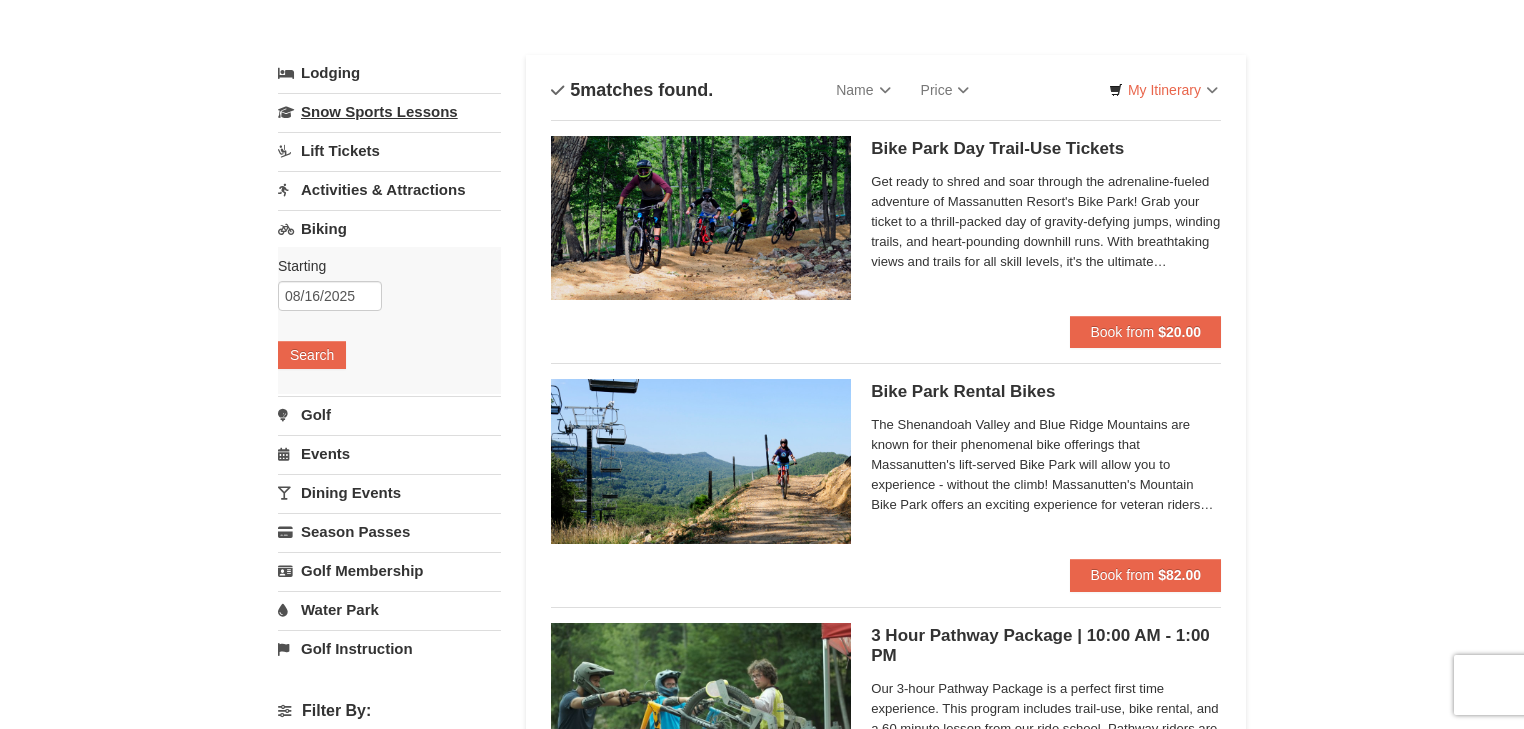 click on "Snow Sports Lessons" at bounding box center (389, 111) 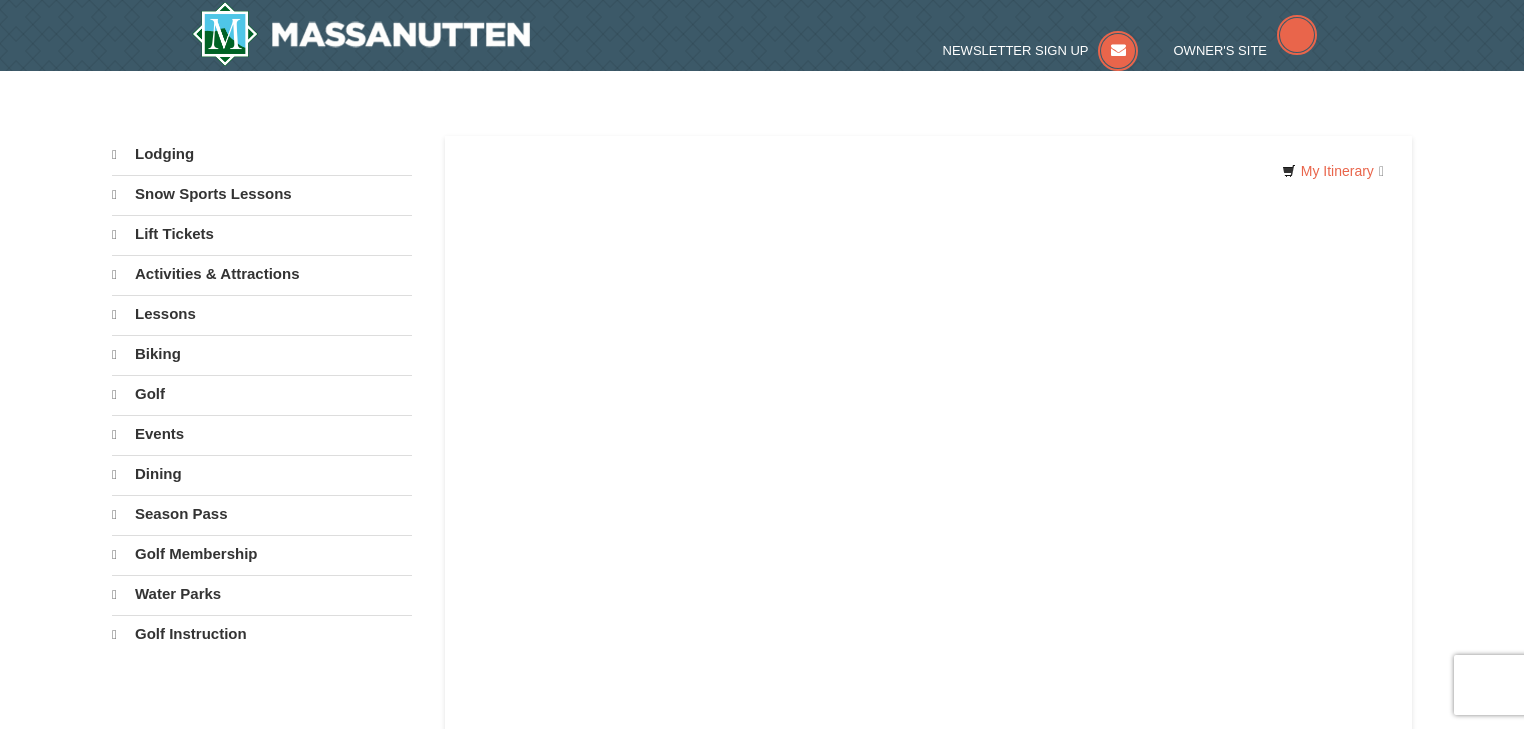scroll, scrollTop: 0, scrollLeft: 0, axis: both 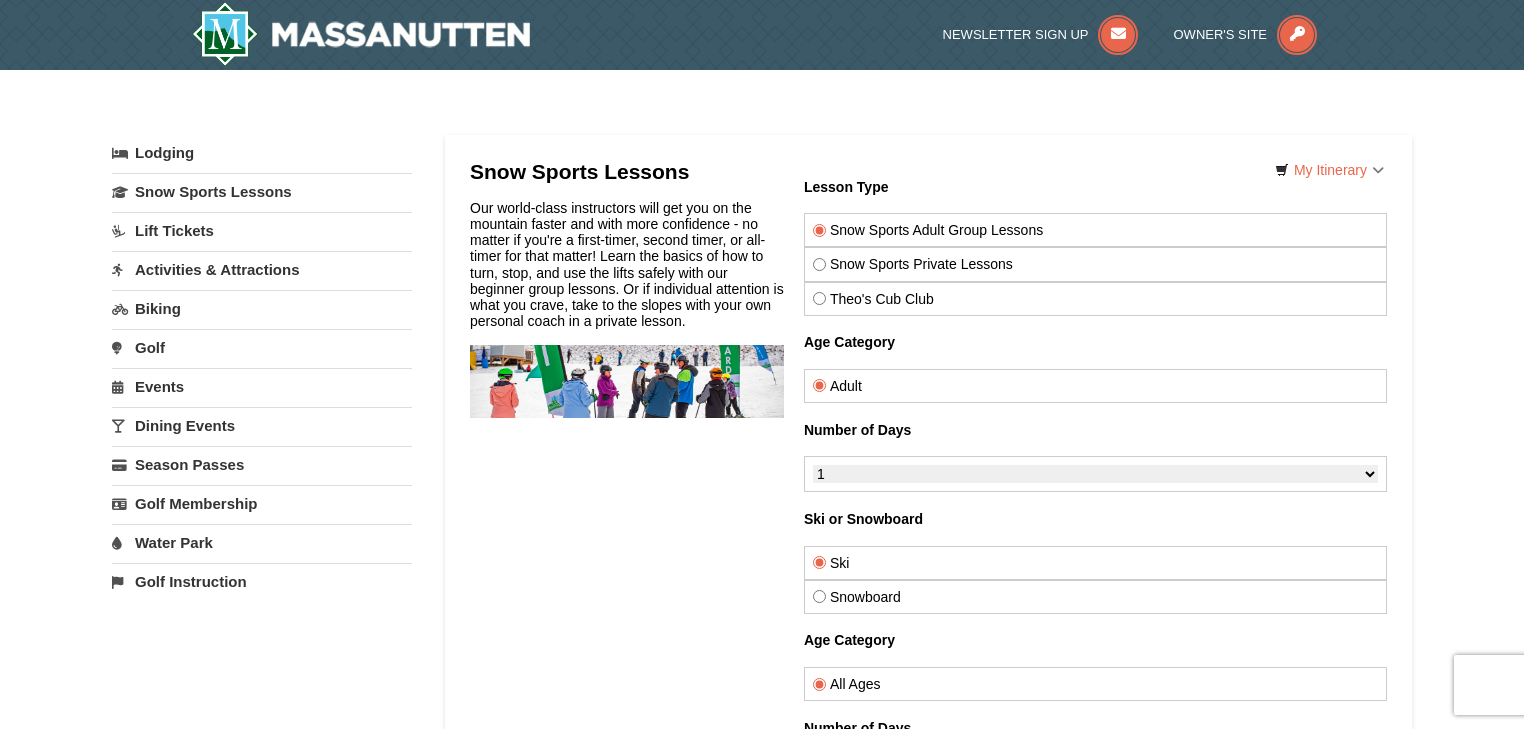 click on "Lift Tickets" at bounding box center [262, 230] 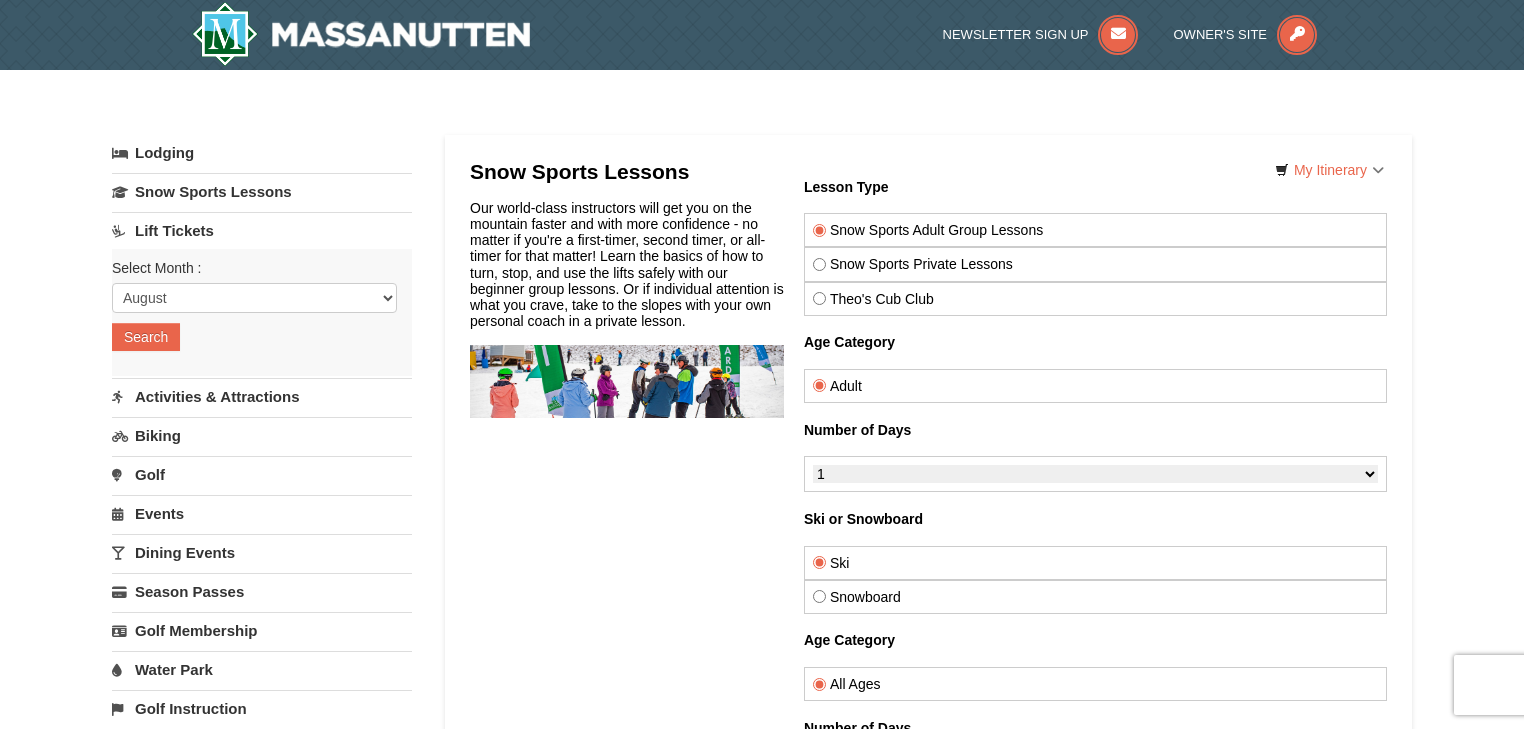 scroll, scrollTop: 80, scrollLeft: 0, axis: vertical 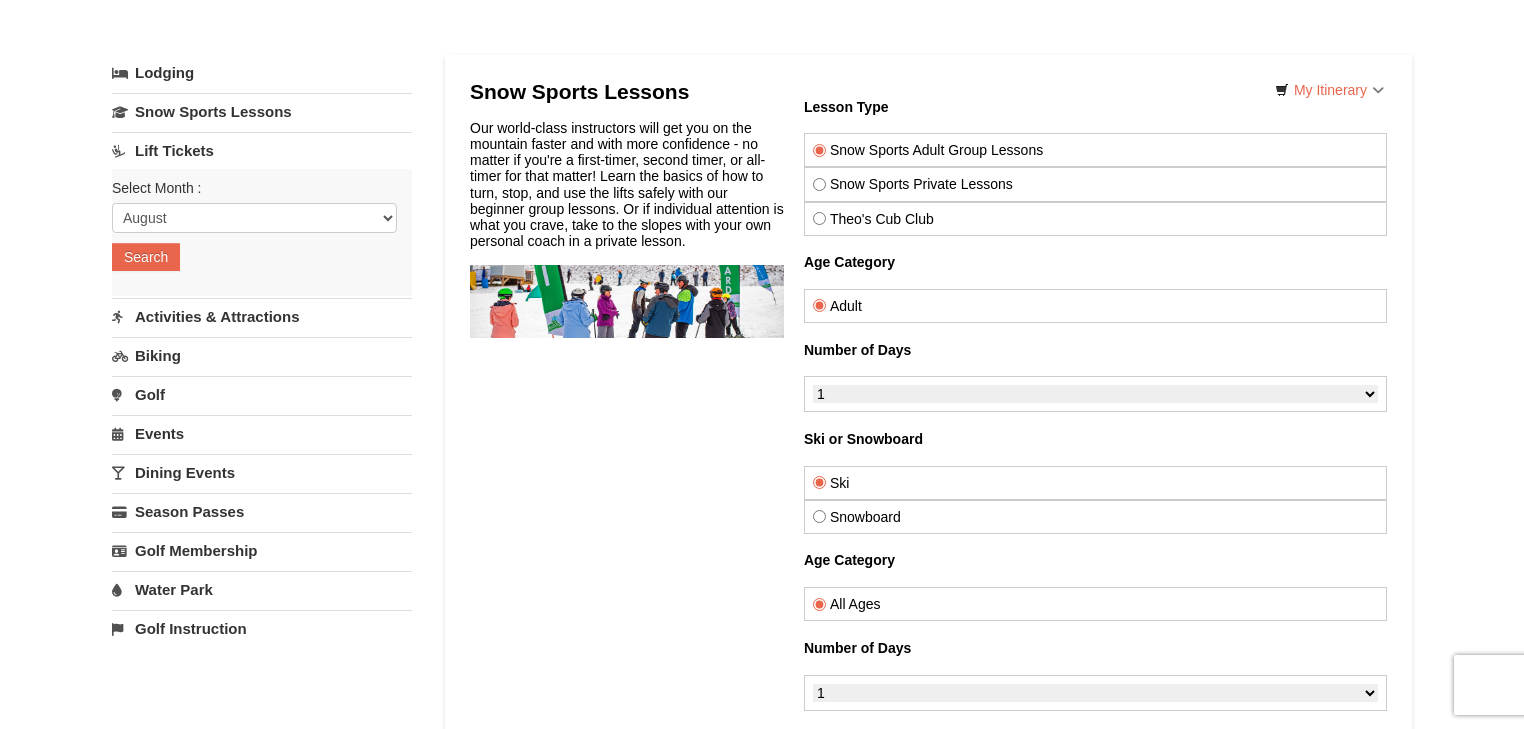 click on "Activities & Attractions" at bounding box center (262, 316) 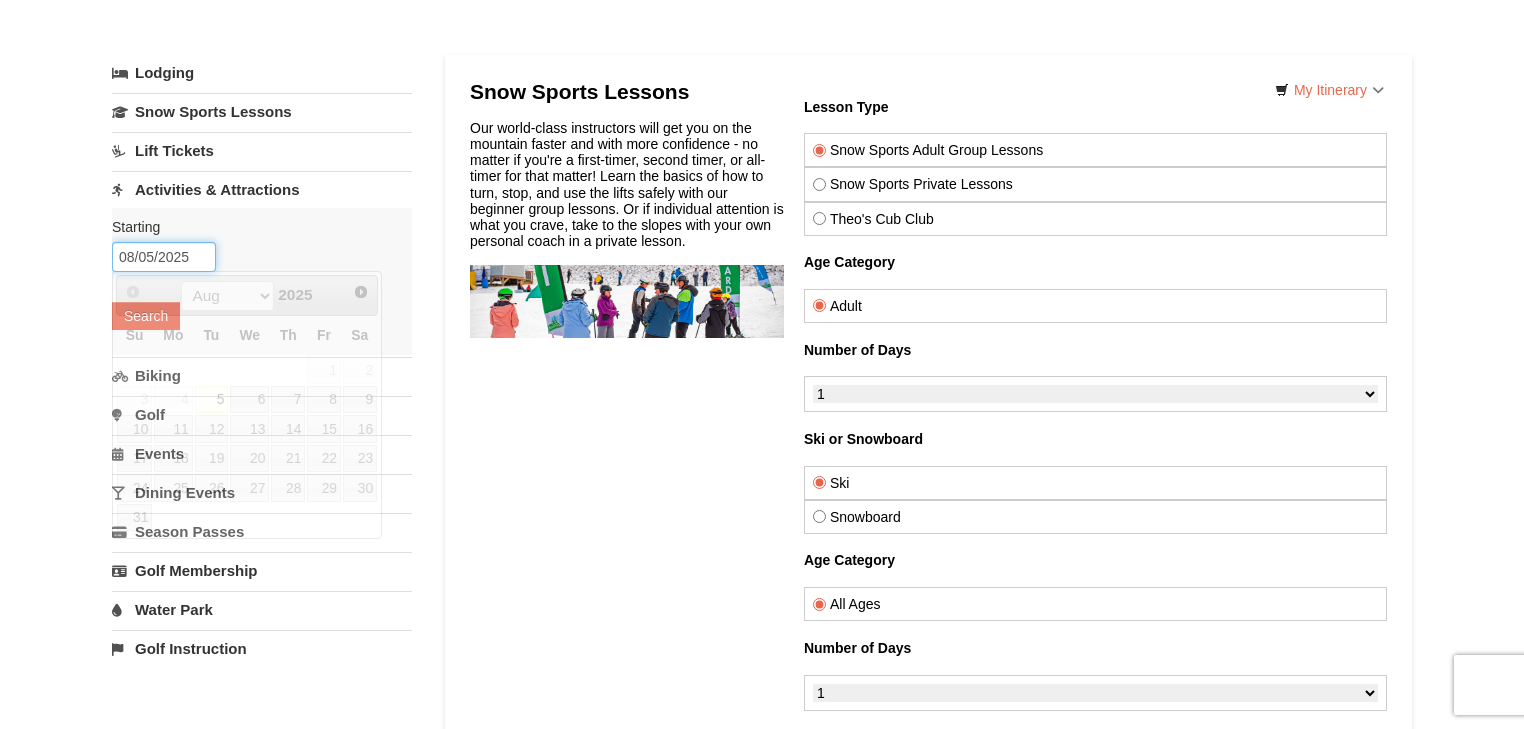click on "08/05/2025" at bounding box center [164, 257] 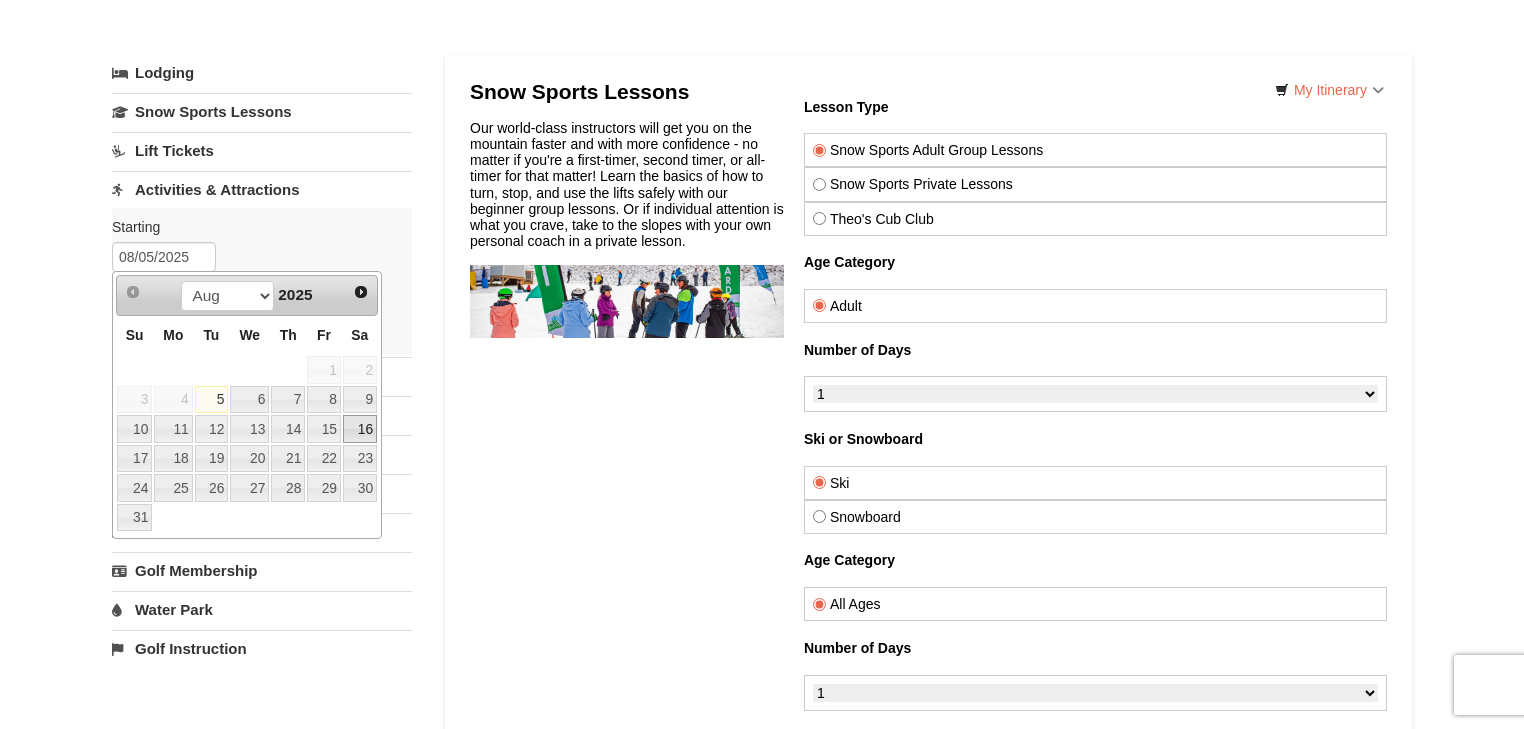 click on "16" at bounding box center [360, 429] 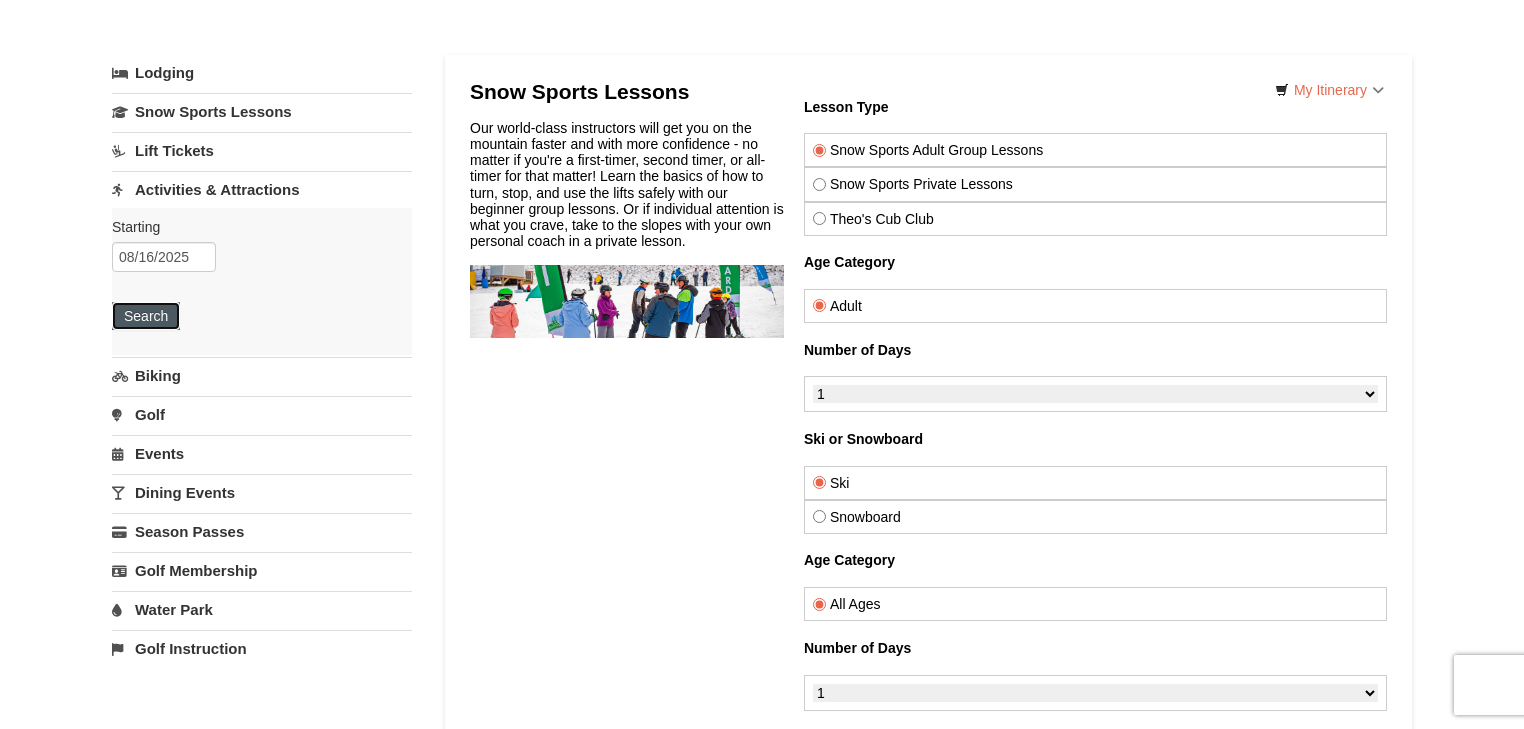 click on "Search" at bounding box center [146, 316] 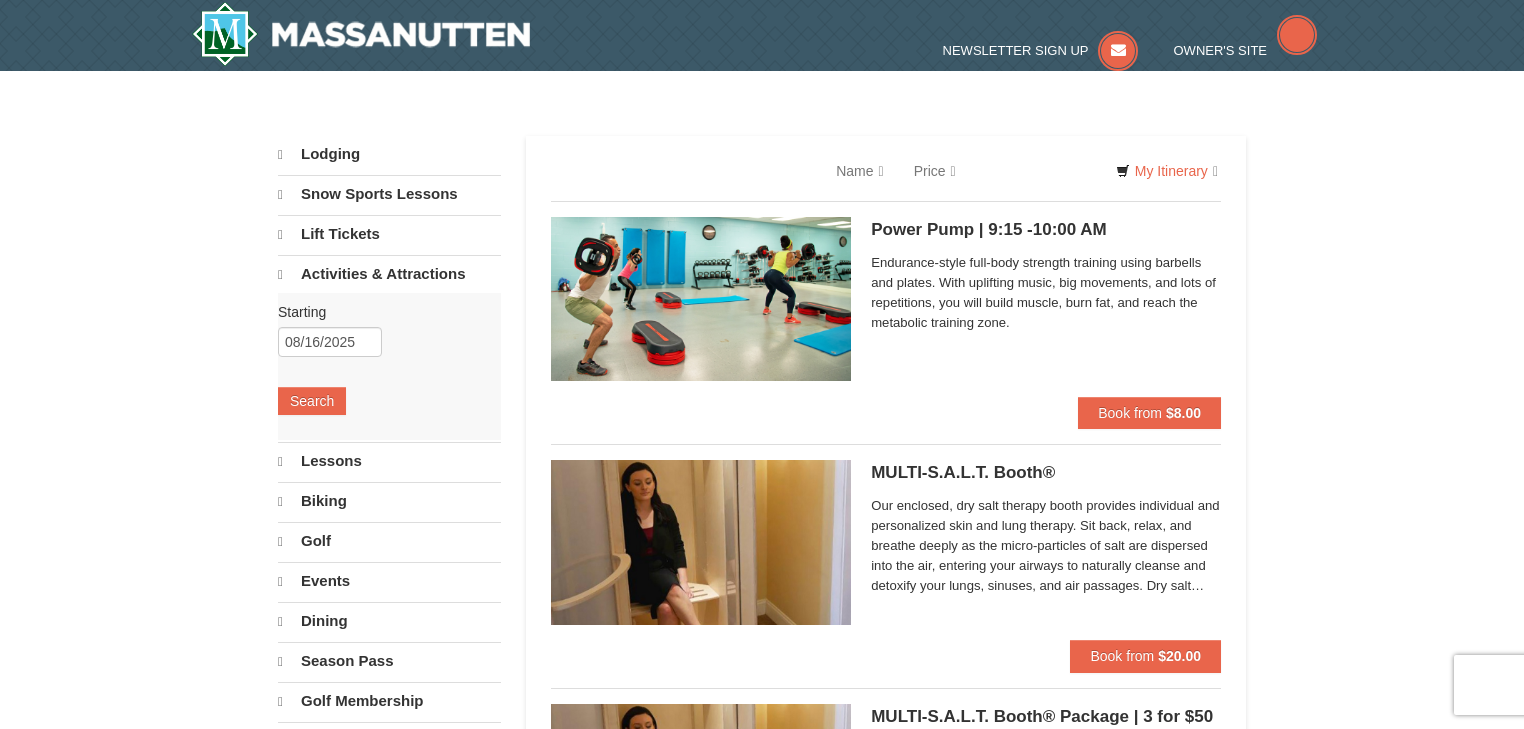 scroll, scrollTop: 0, scrollLeft: 0, axis: both 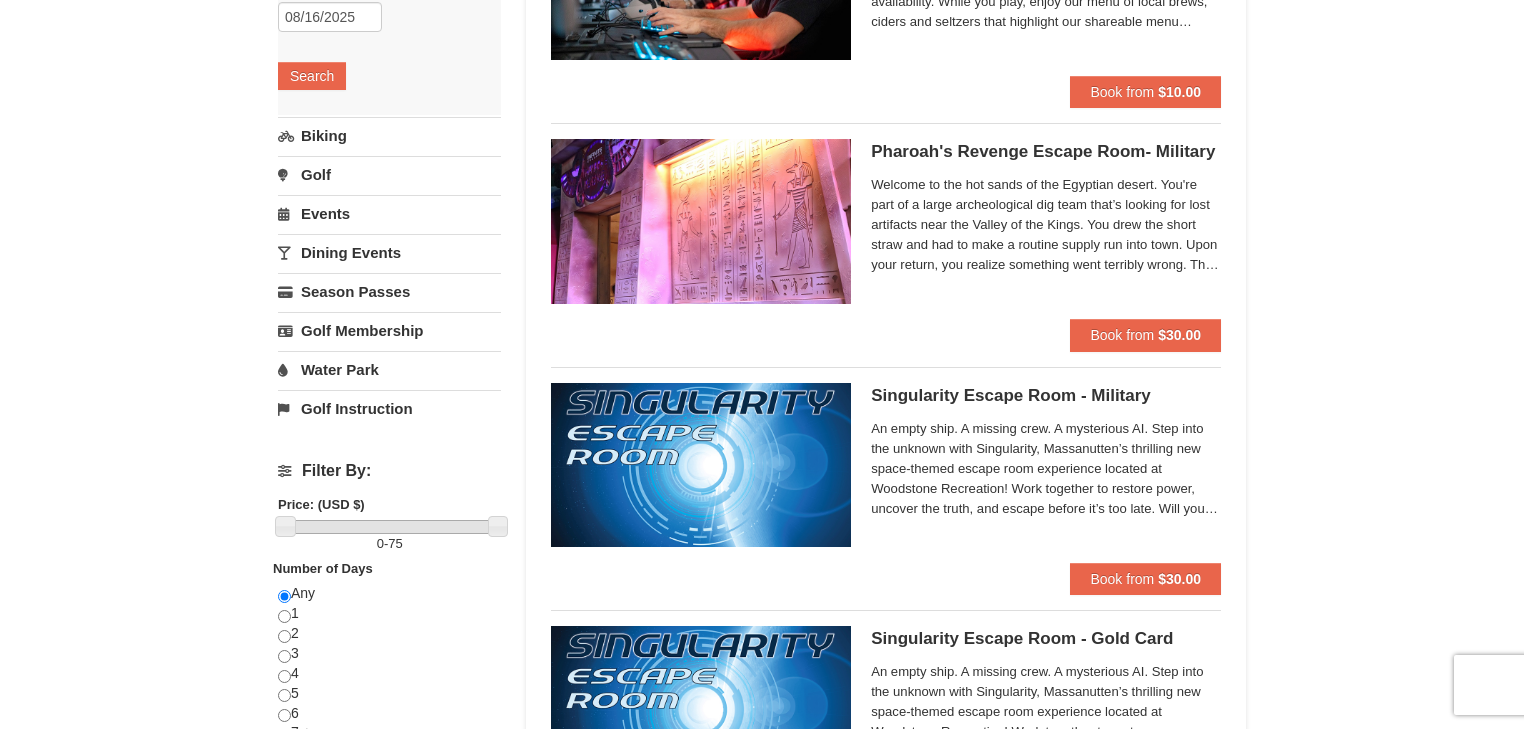 click on "Water Park" at bounding box center [389, 369] 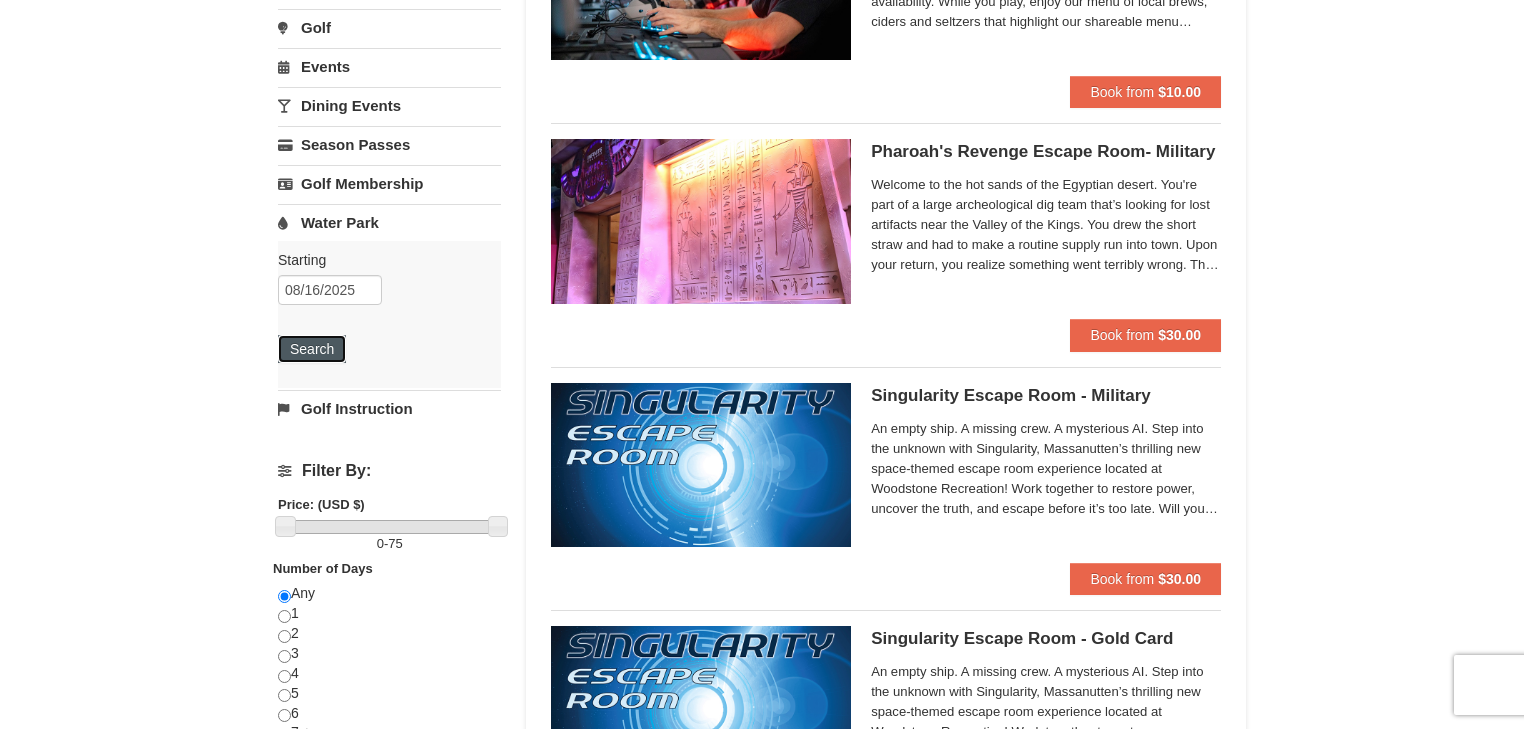 click on "Search" at bounding box center (312, 349) 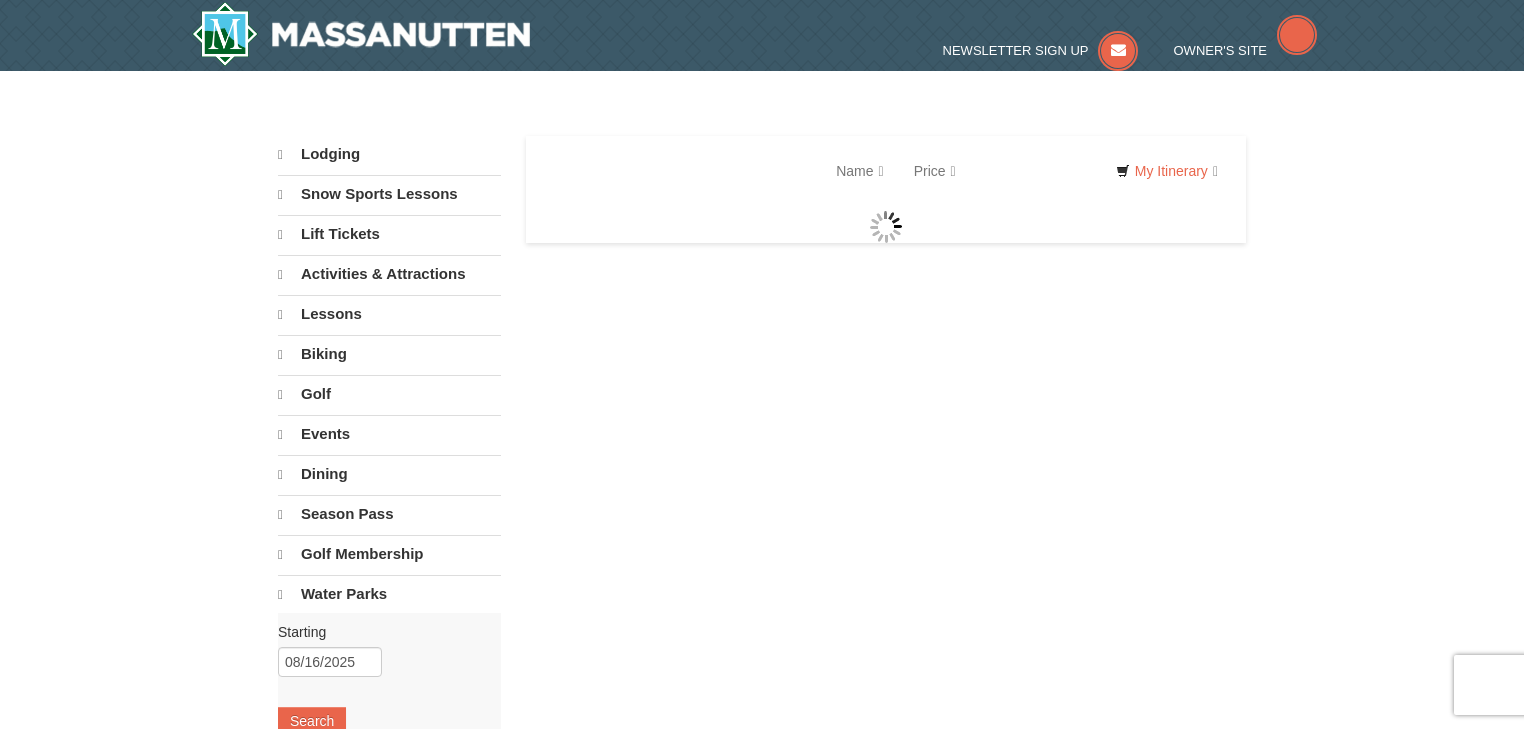 scroll, scrollTop: 0, scrollLeft: 0, axis: both 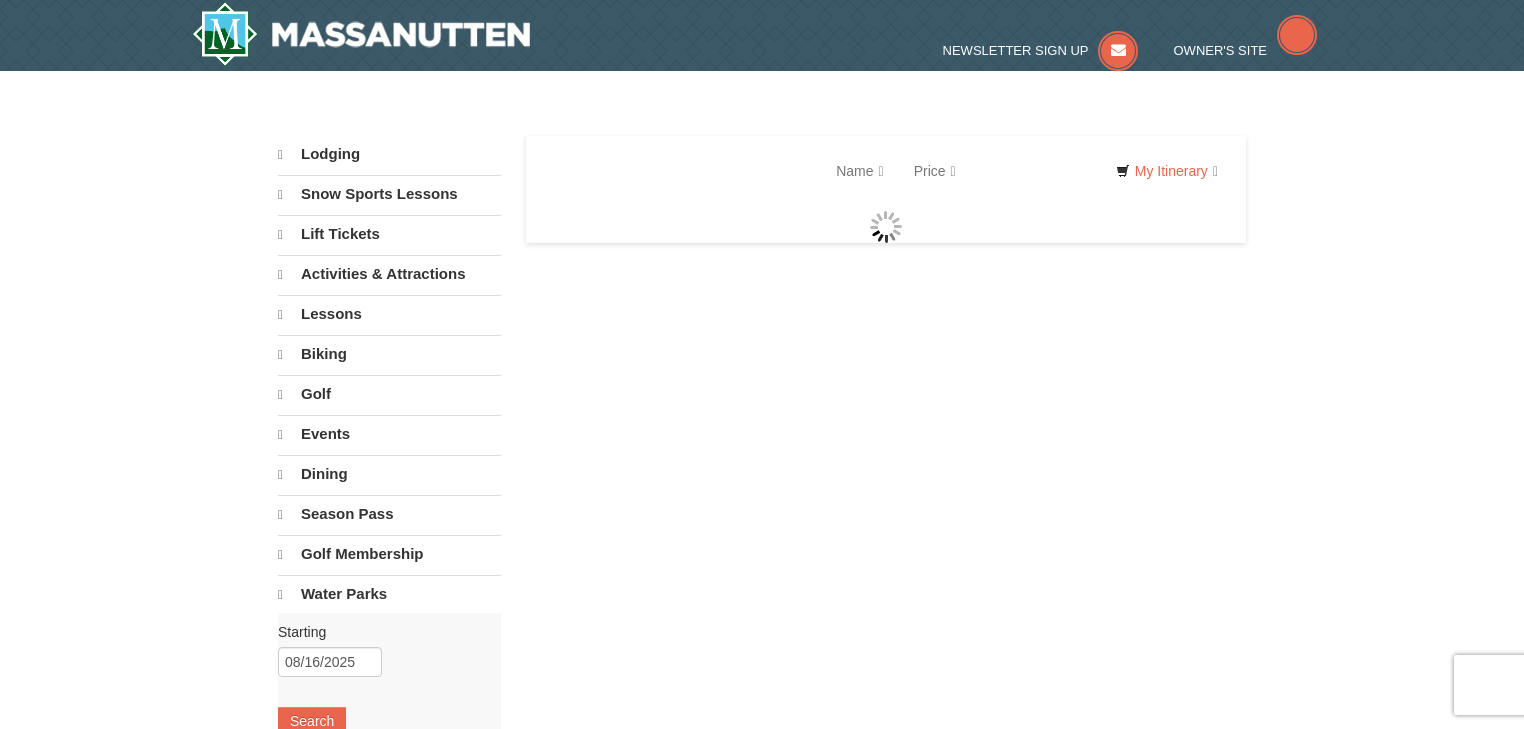 select on "8" 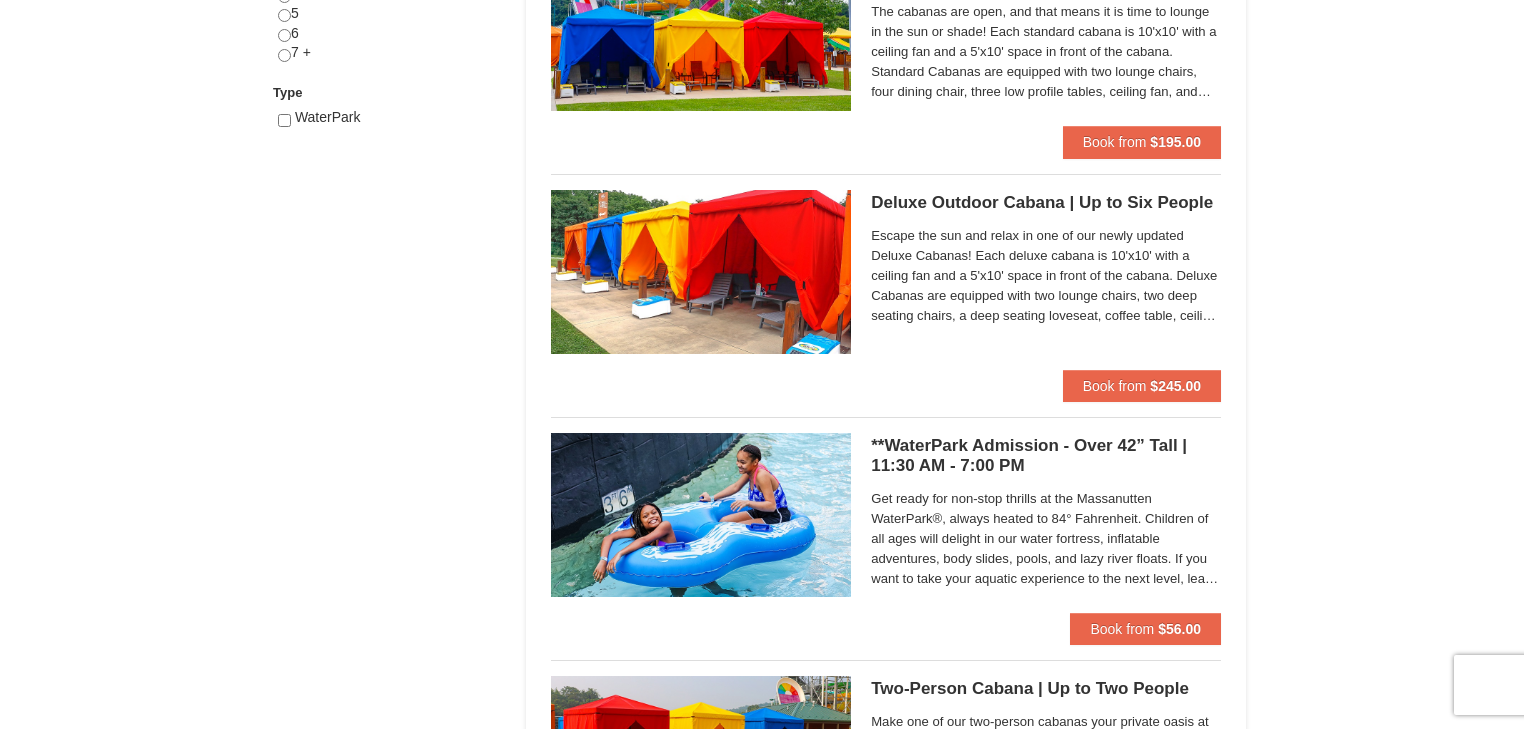 scroll, scrollTop: 1120, scrollLeft: 0, axis: vertical 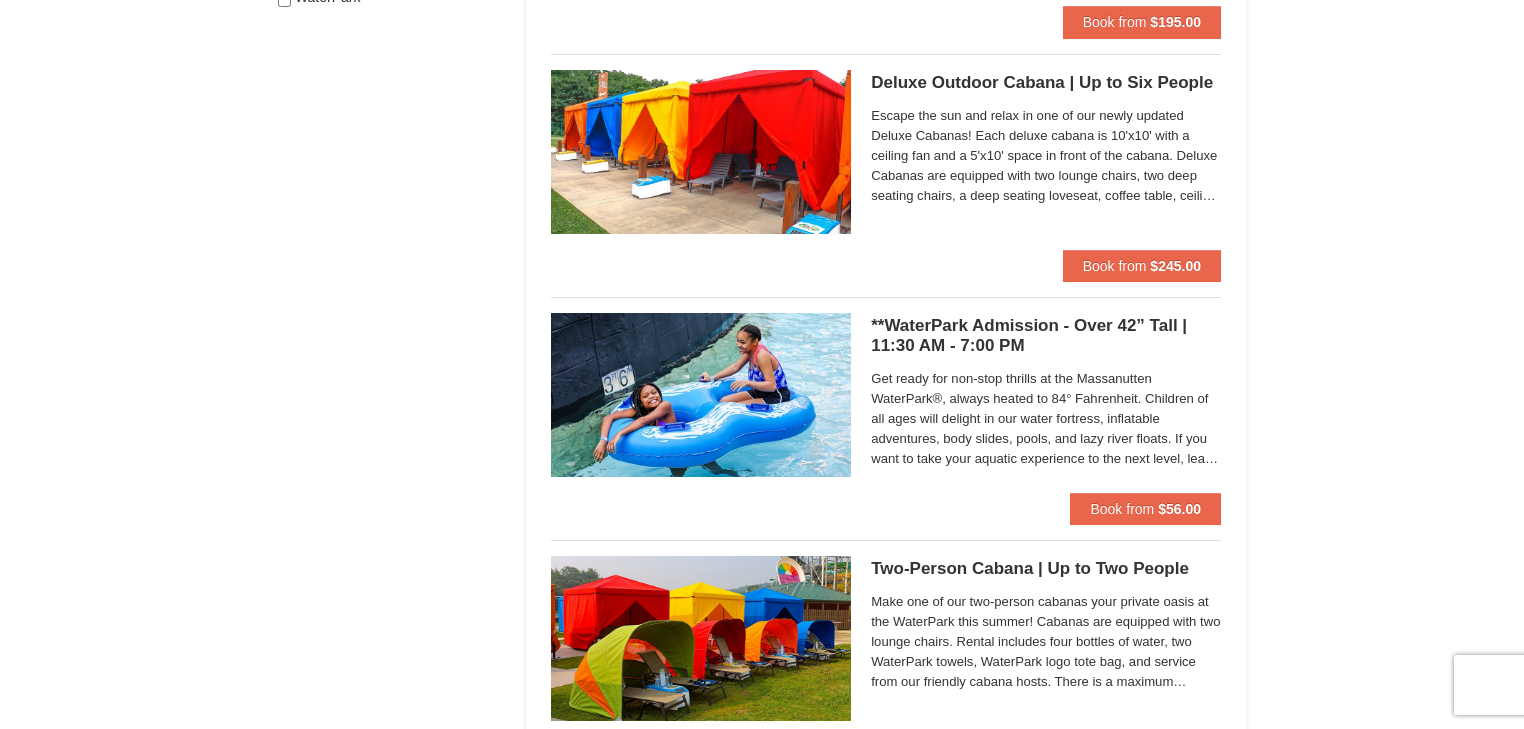 click on "**WaterPark Admission - Over 42” Tall | 11:30 AM - 7:00 PM  Massanutten Indoor/Outdoor WaterPark" at bounding box center [1046, 336] 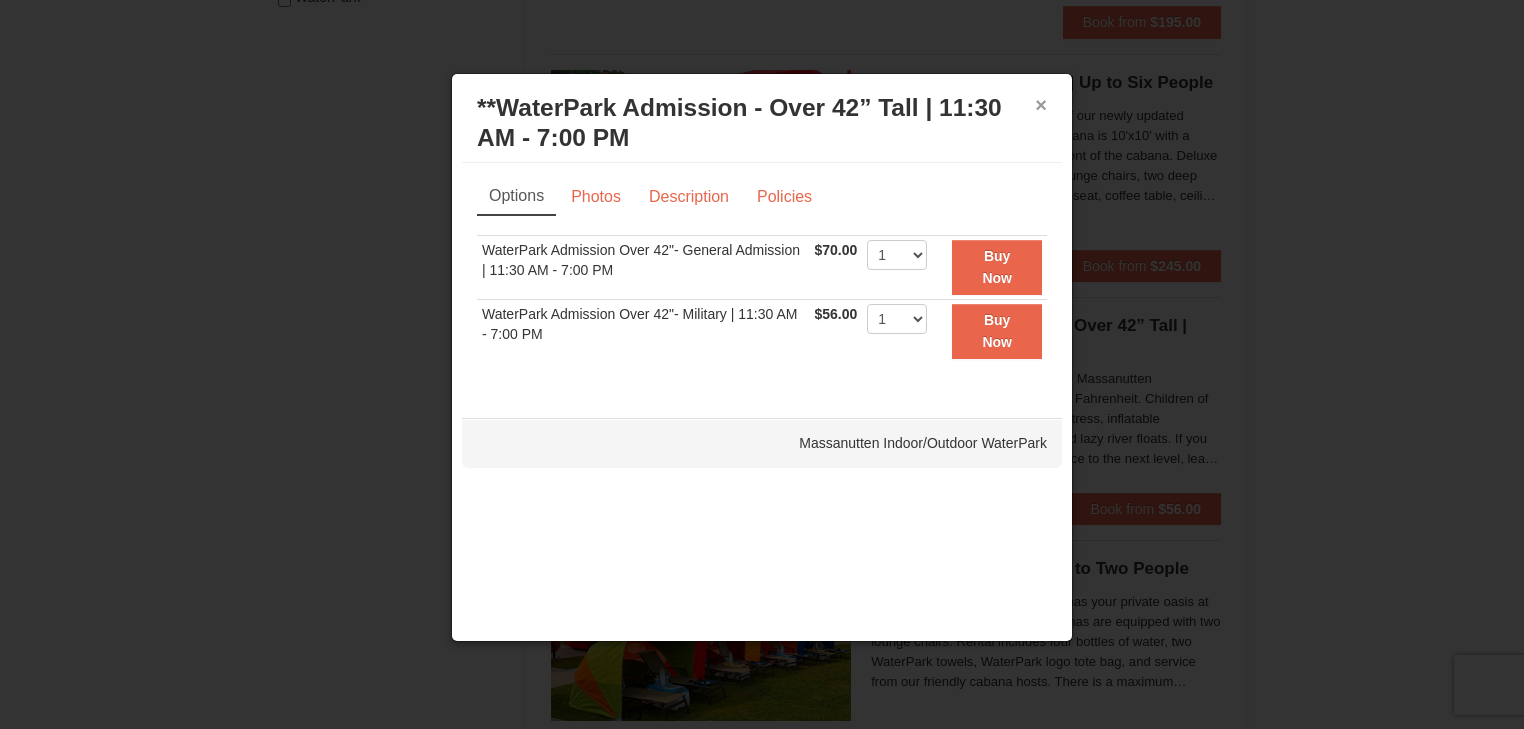 click on "×" at bounding box center [1041, 105] 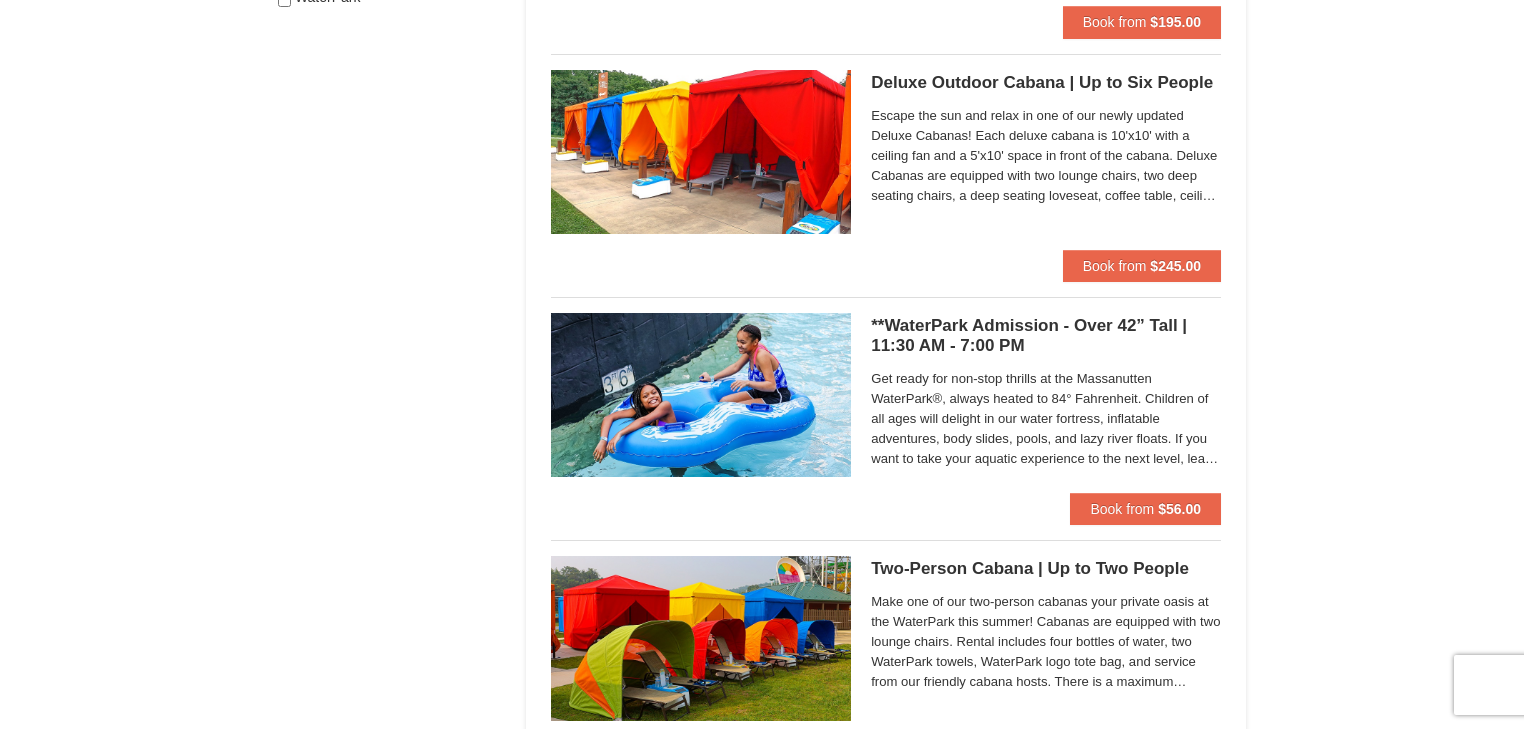 click at bounding box center (701, 395) 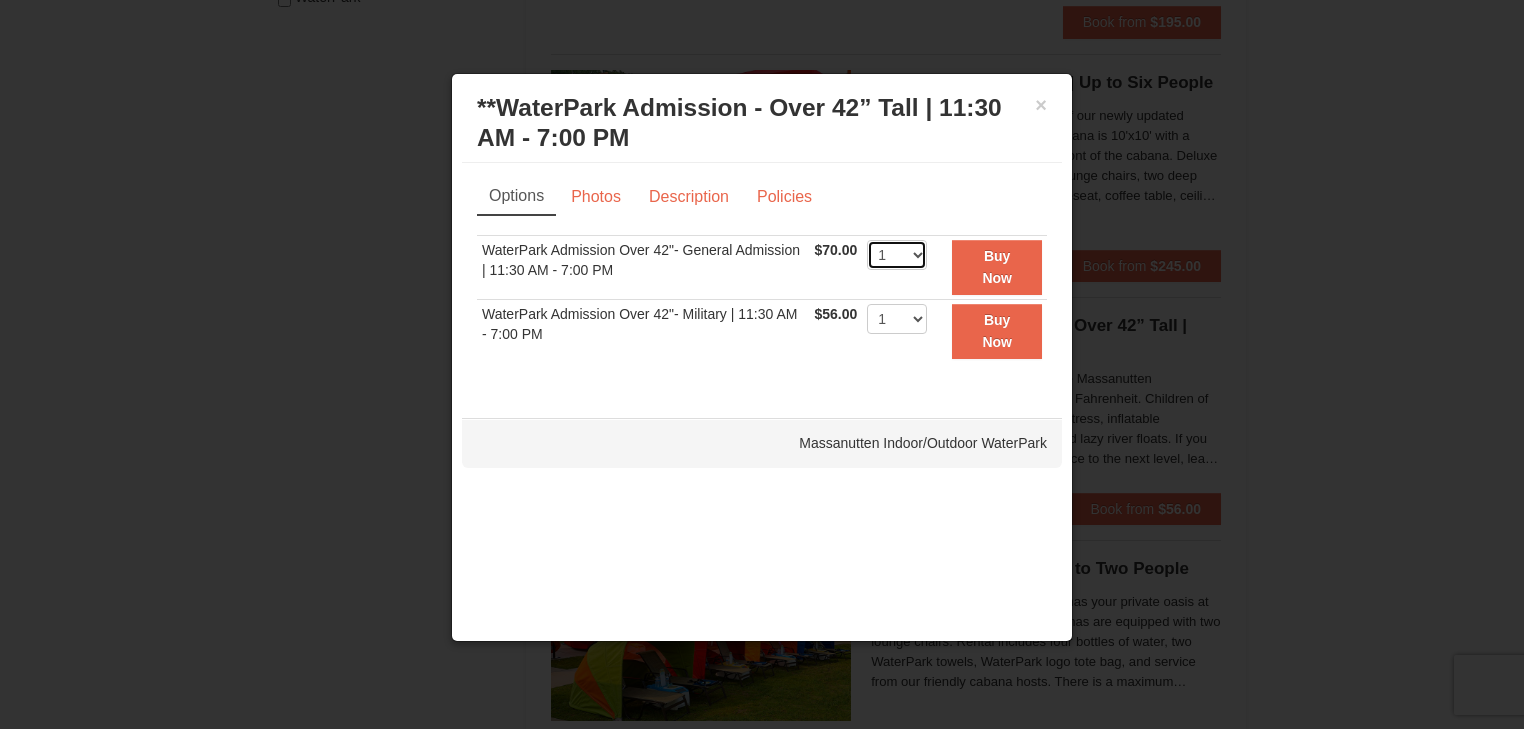 click on "1
2
3
4
5
6
7
8
9
10
11
12
13
14
15
16
17
18
19
20
21 22" at bounding box center [897, 255] 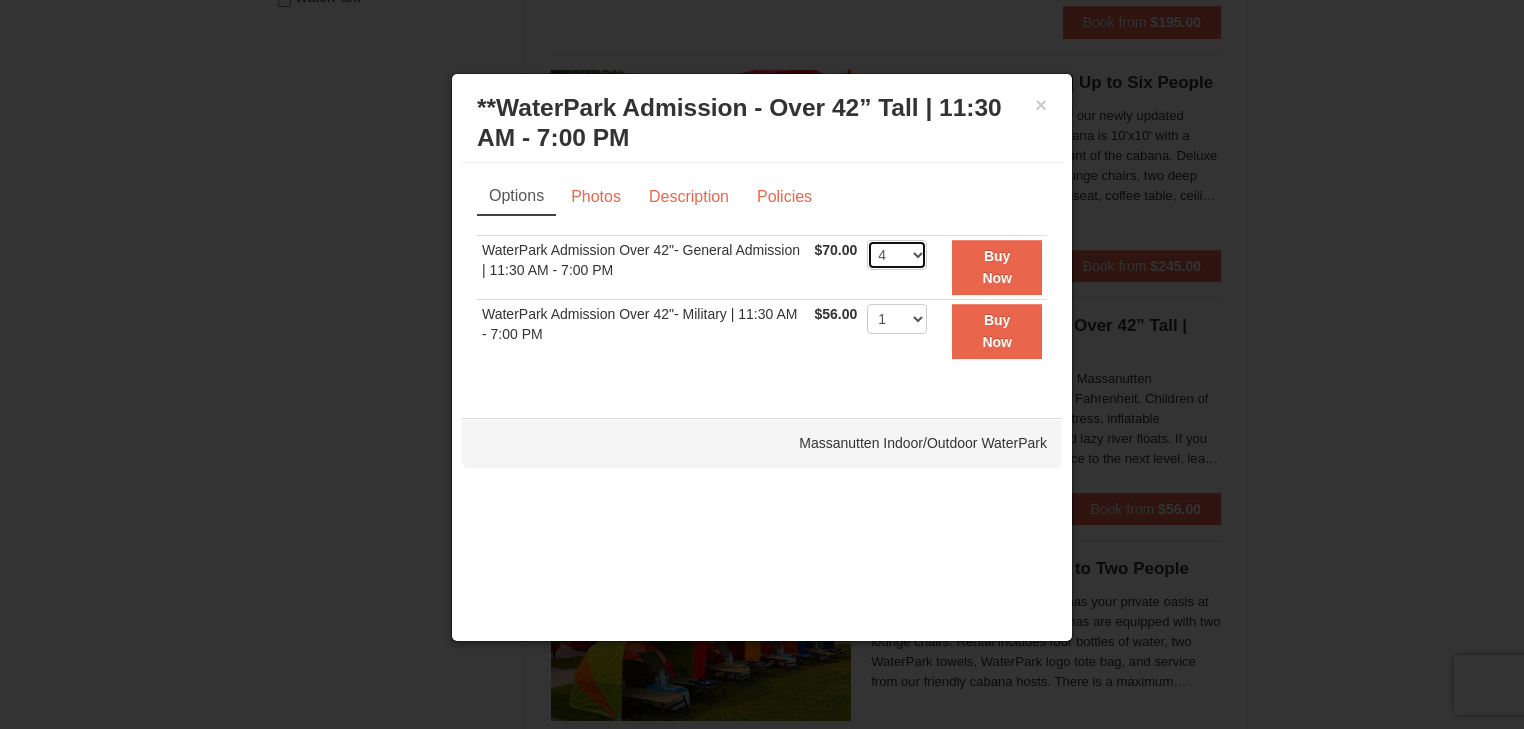 click on "1
2
3
4
5
6
7
8
9
10
11
12
13
14
15
16
17
18
19
20
21 22" at bounding box center [897, 255] 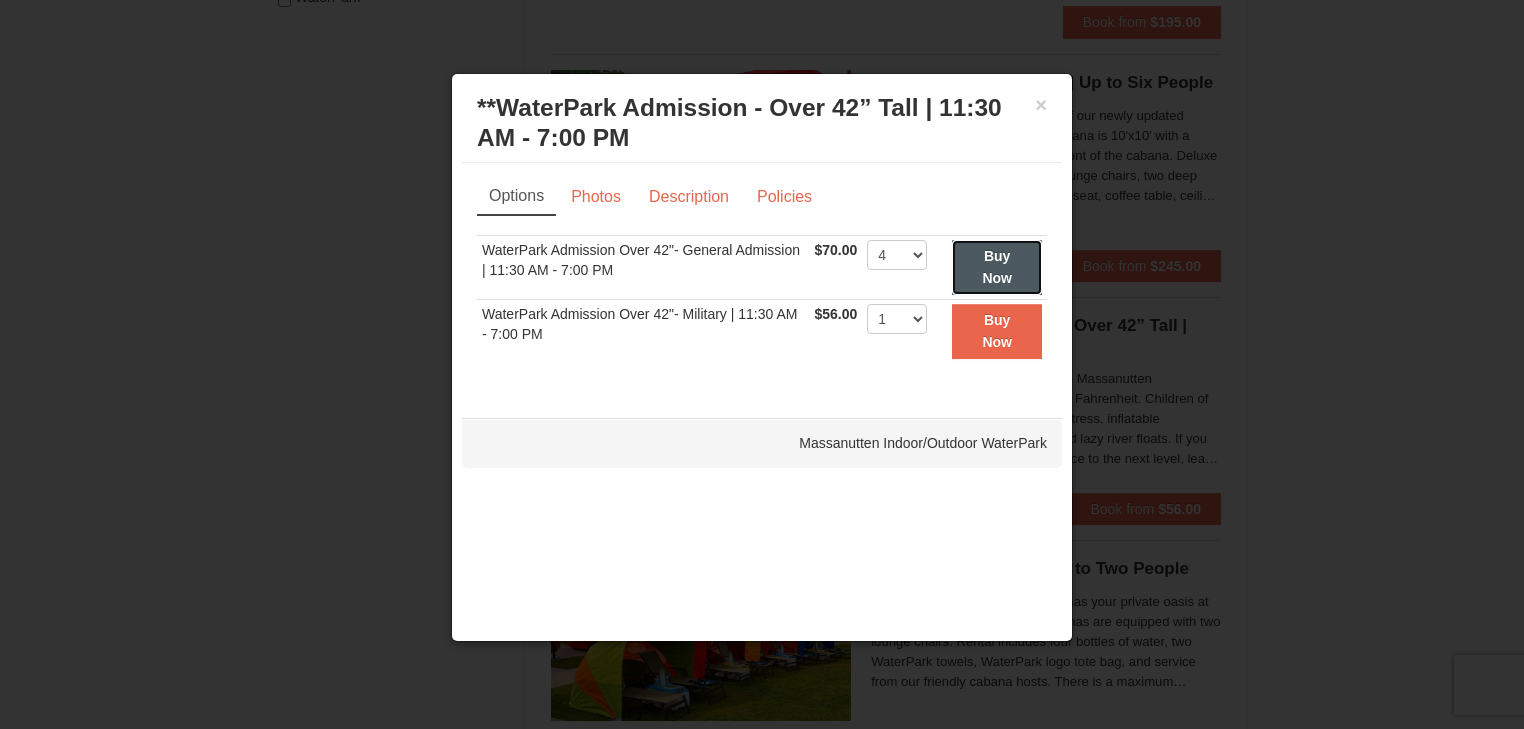 click on "Buy Now" at bounding box center (997, 267) 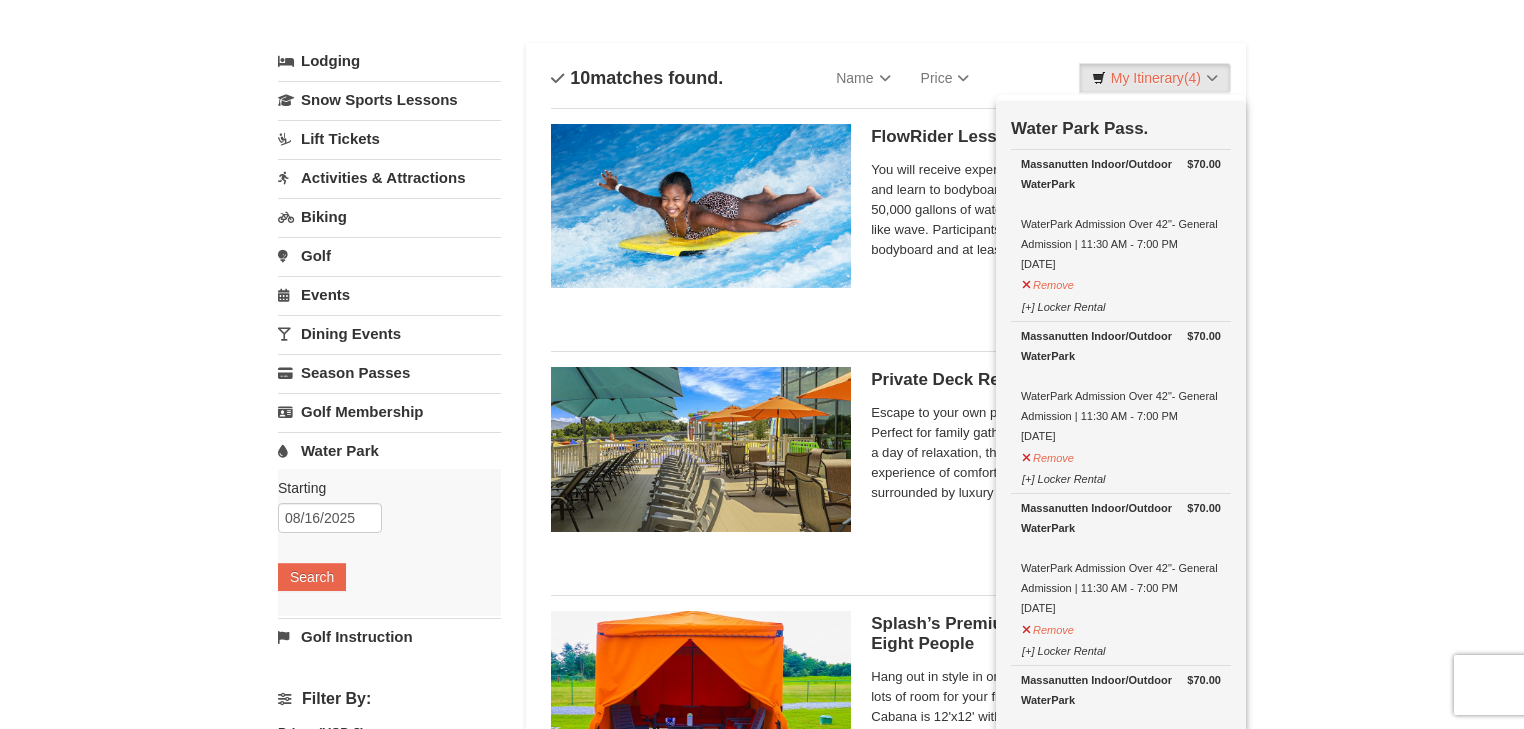 scroll, scrollTop: 6, scrollLeft: 0, axis: vertical 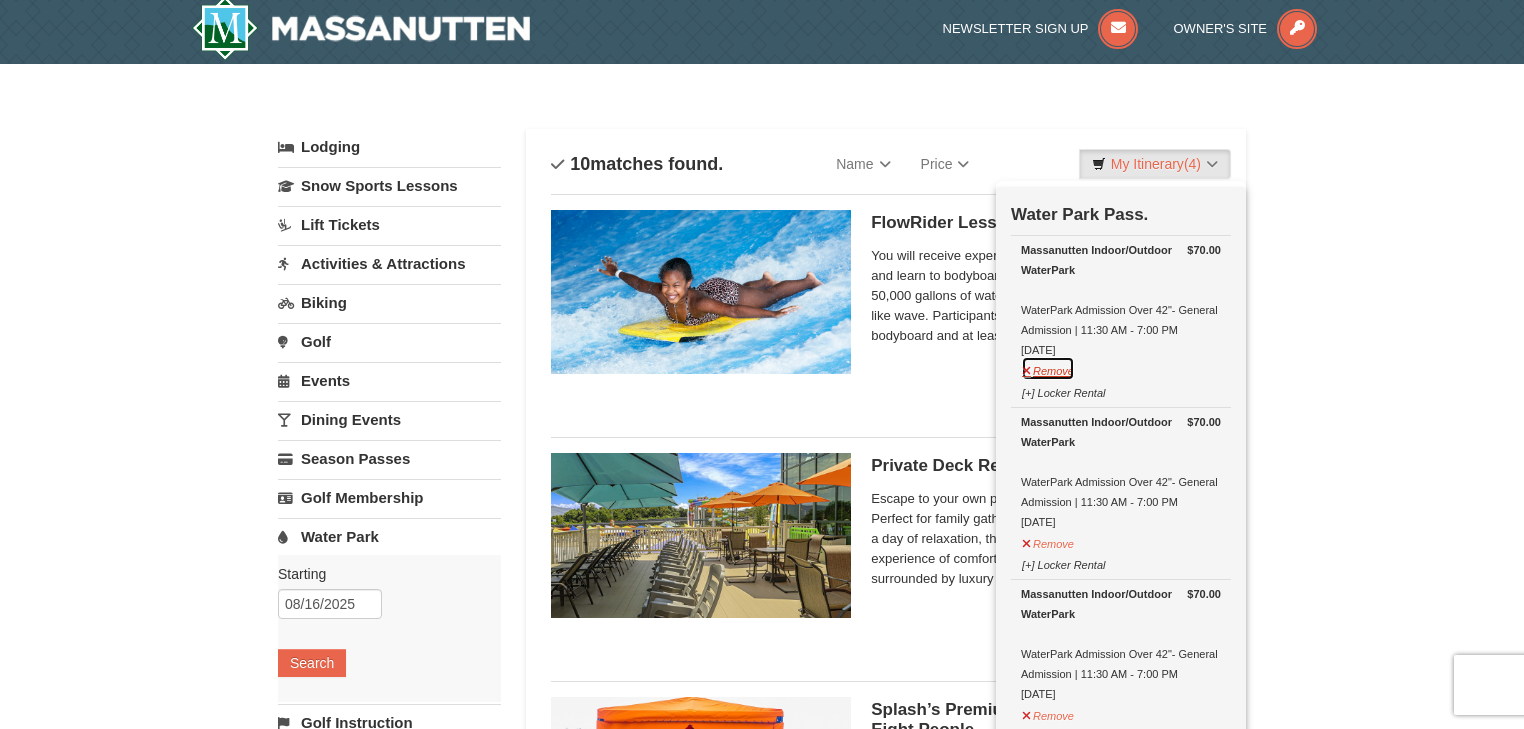 click on "Remove" at bounding box center [1048, 368] 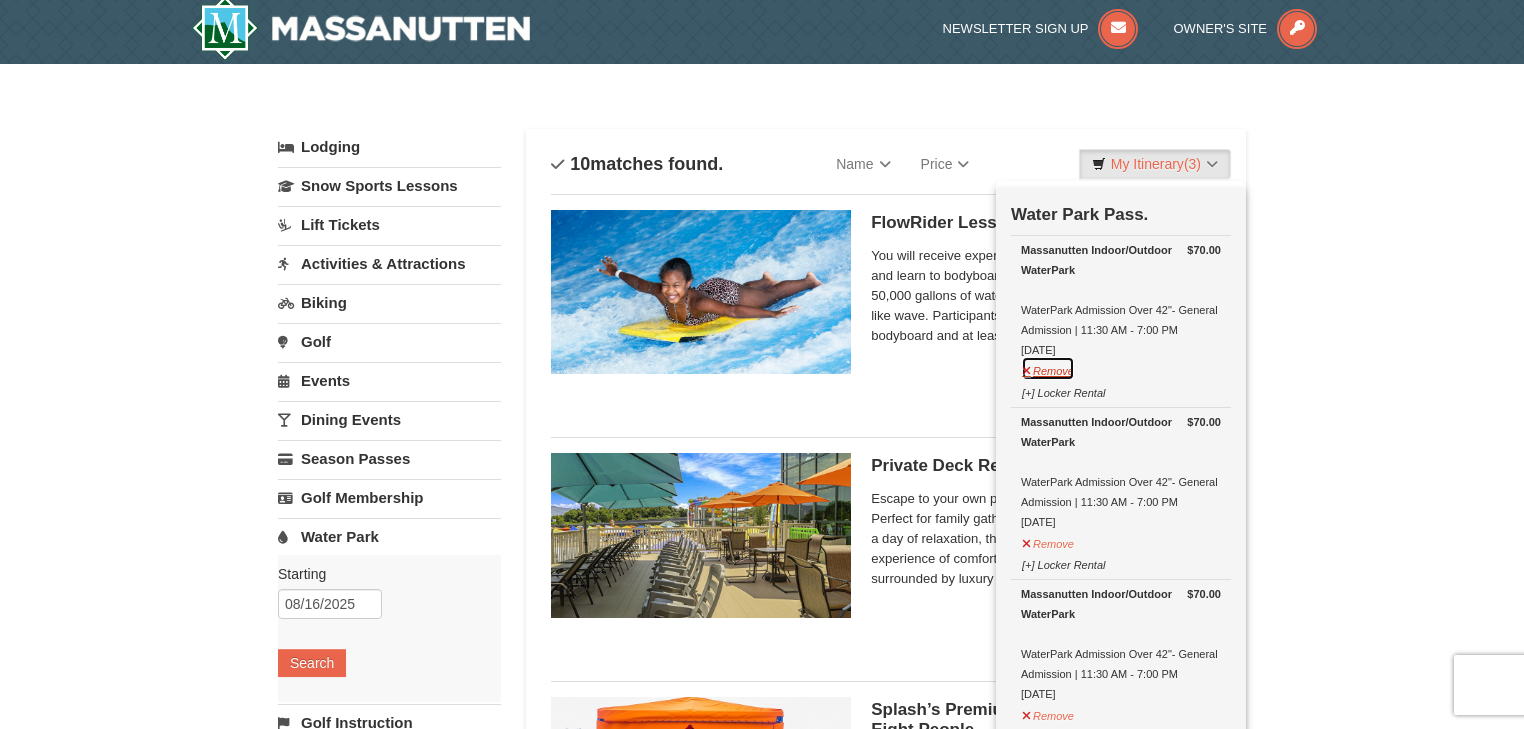 click on "Remove" at bounding box center [1048, 368] 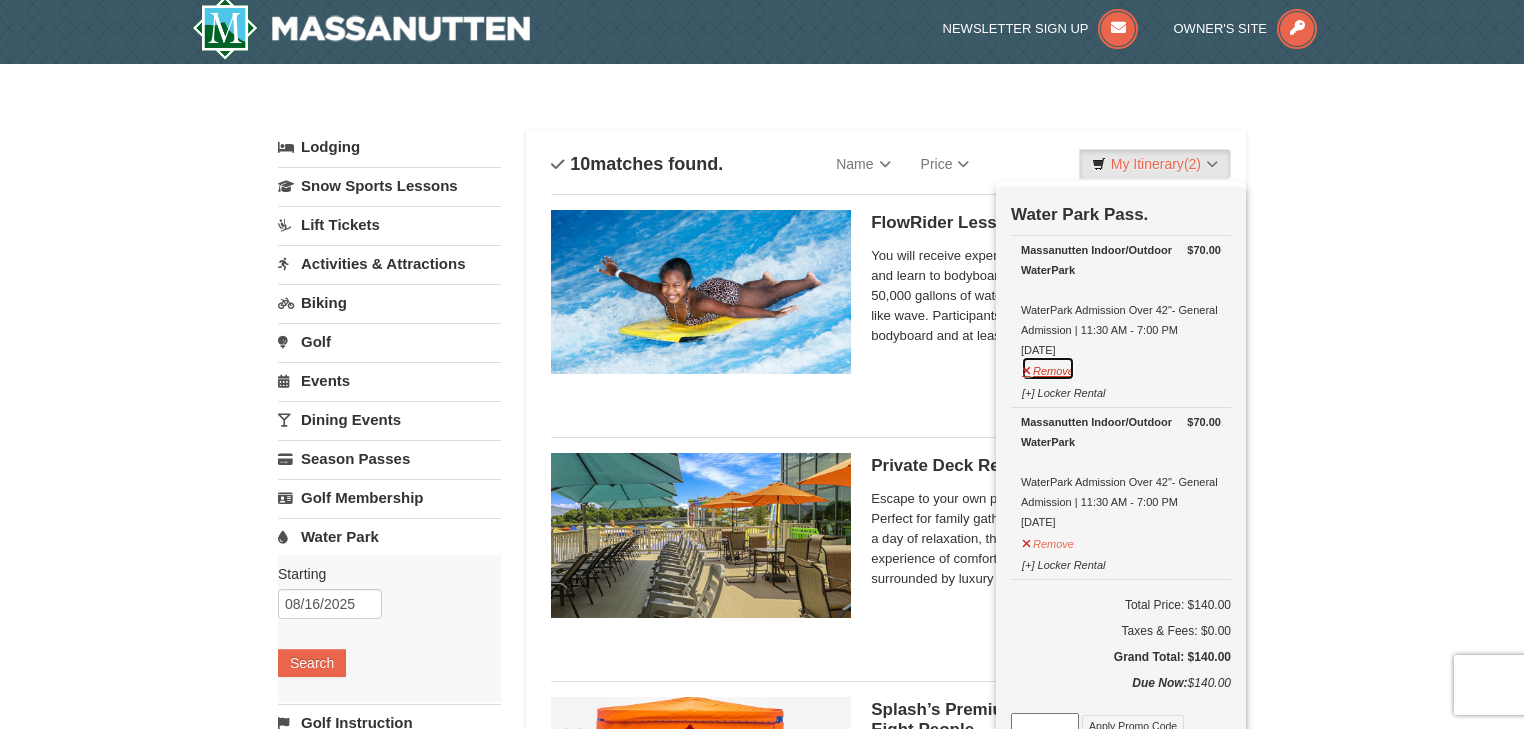 click on "Remove" at bounding box center (1048, 368) 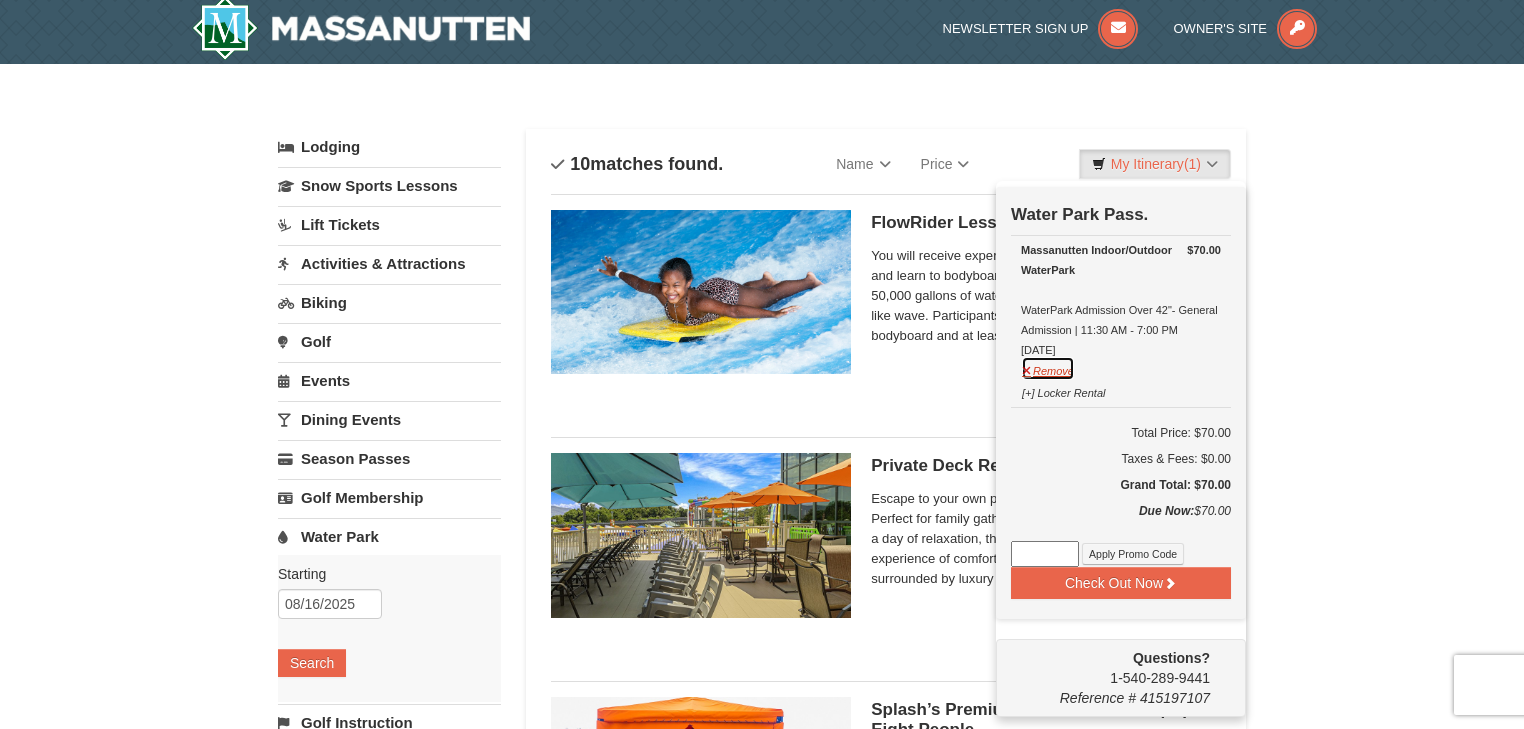 click on "Remove" at bounding box center [1048, 368] 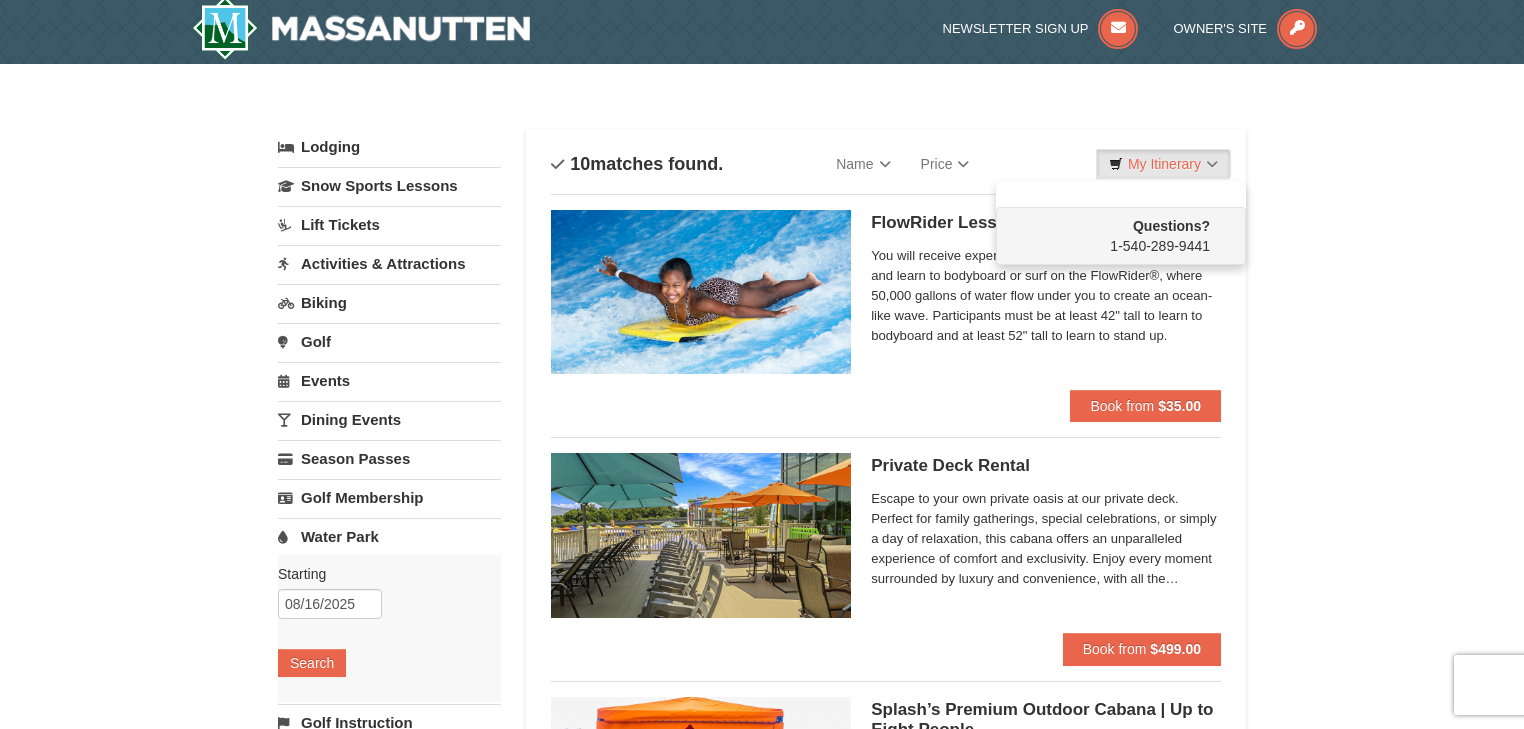 click on "Dining Events" at bounding box center [389, 419] 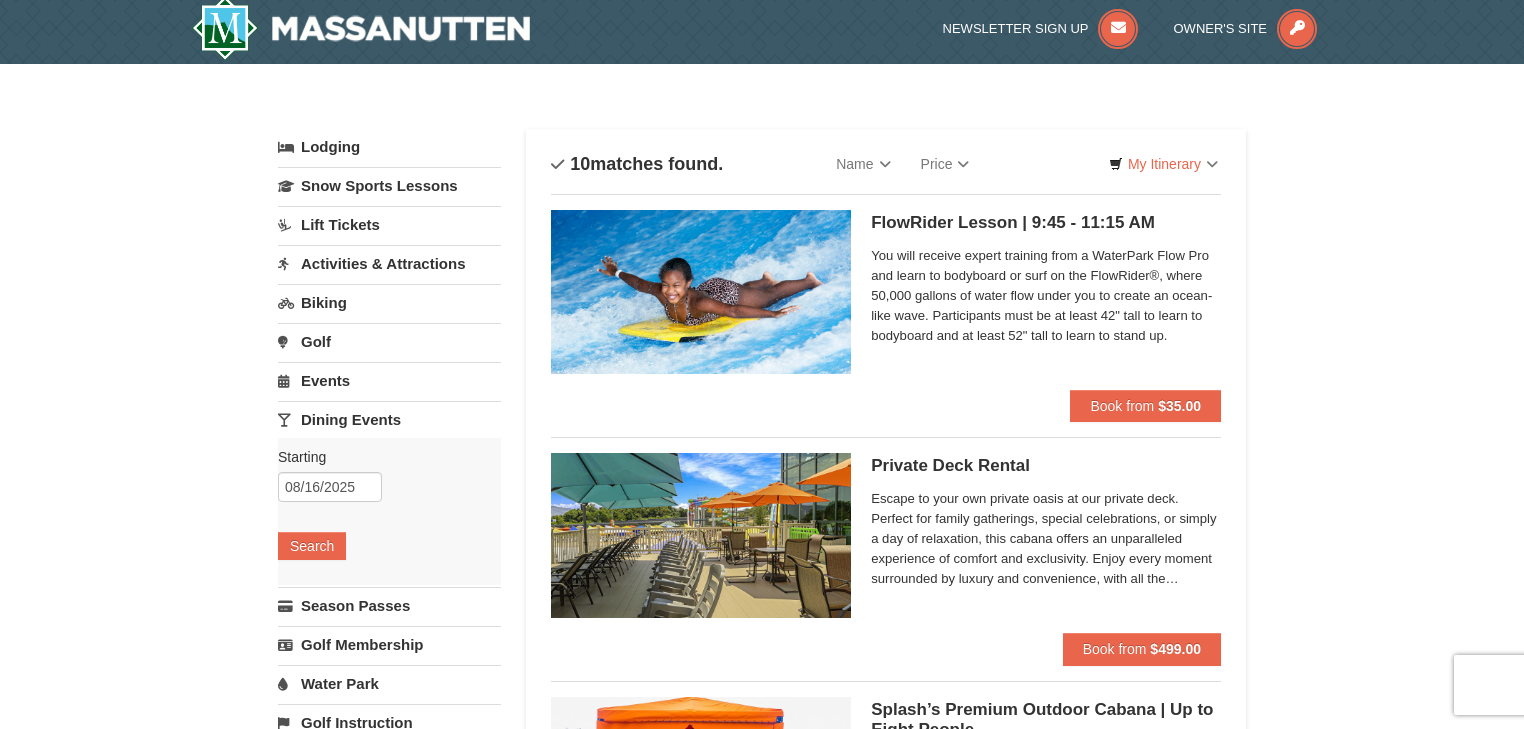 click on "Events" at bounding box center (389, 380) 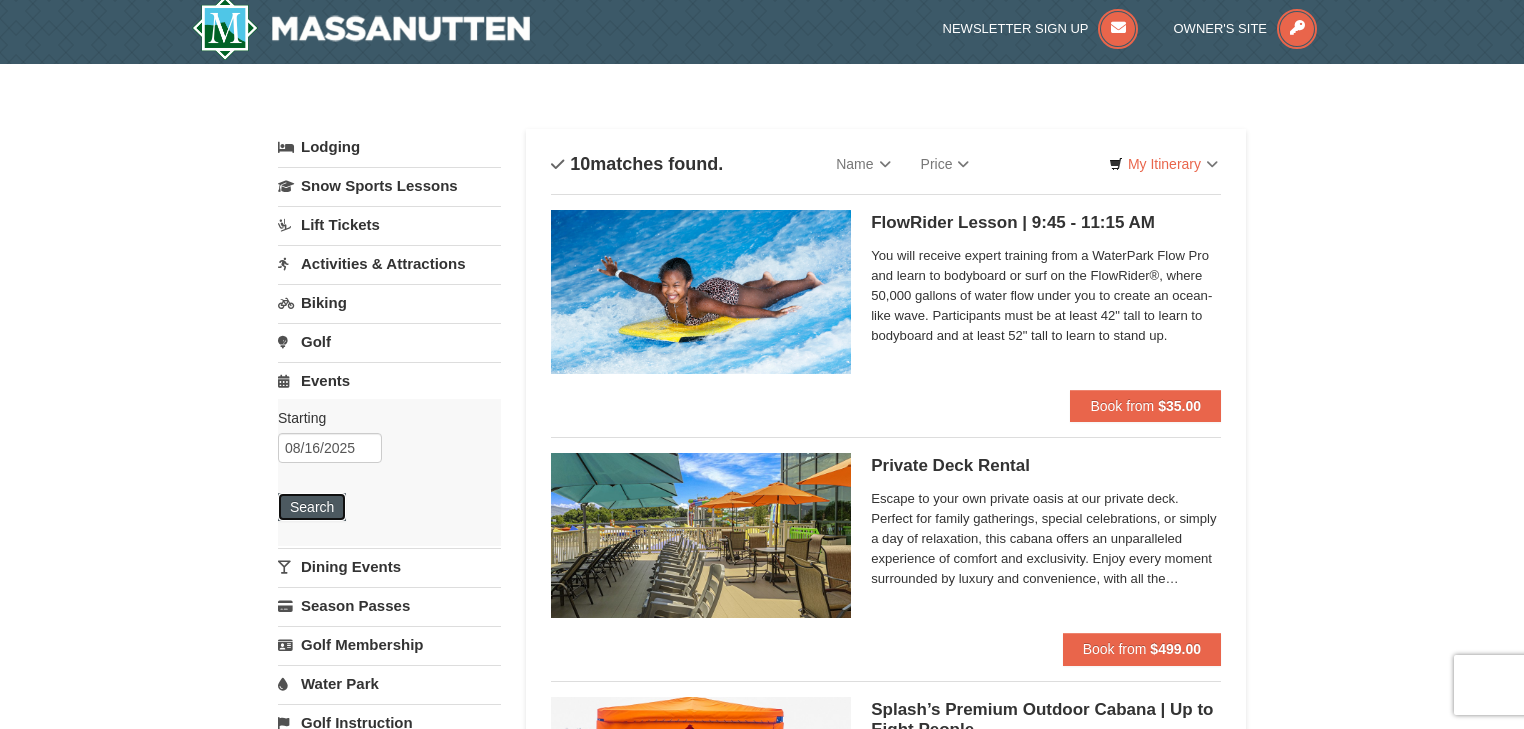 click on "Search" at bounding box center (312, 507) 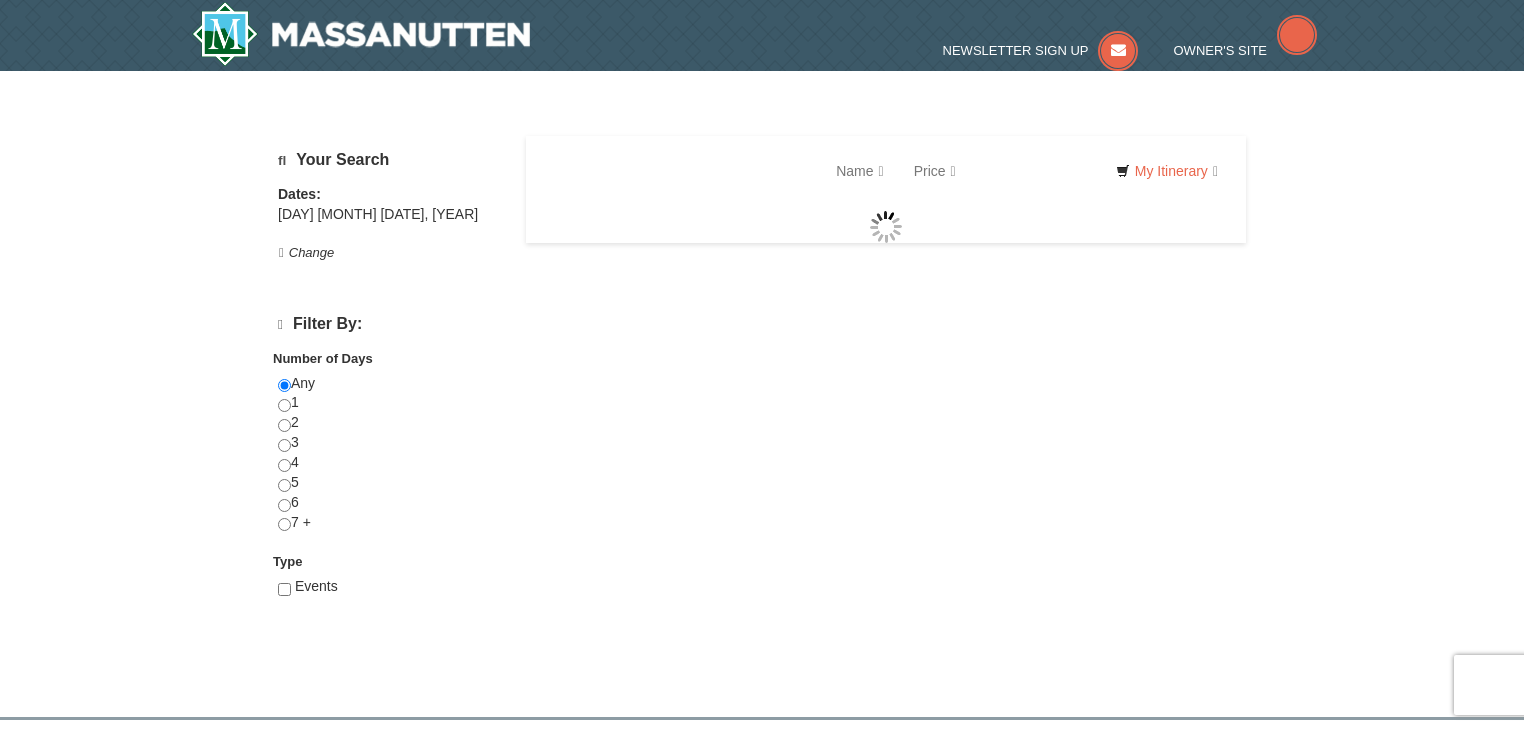 scroll, scrollTop: 0, scrollLeft: 0, axis: both 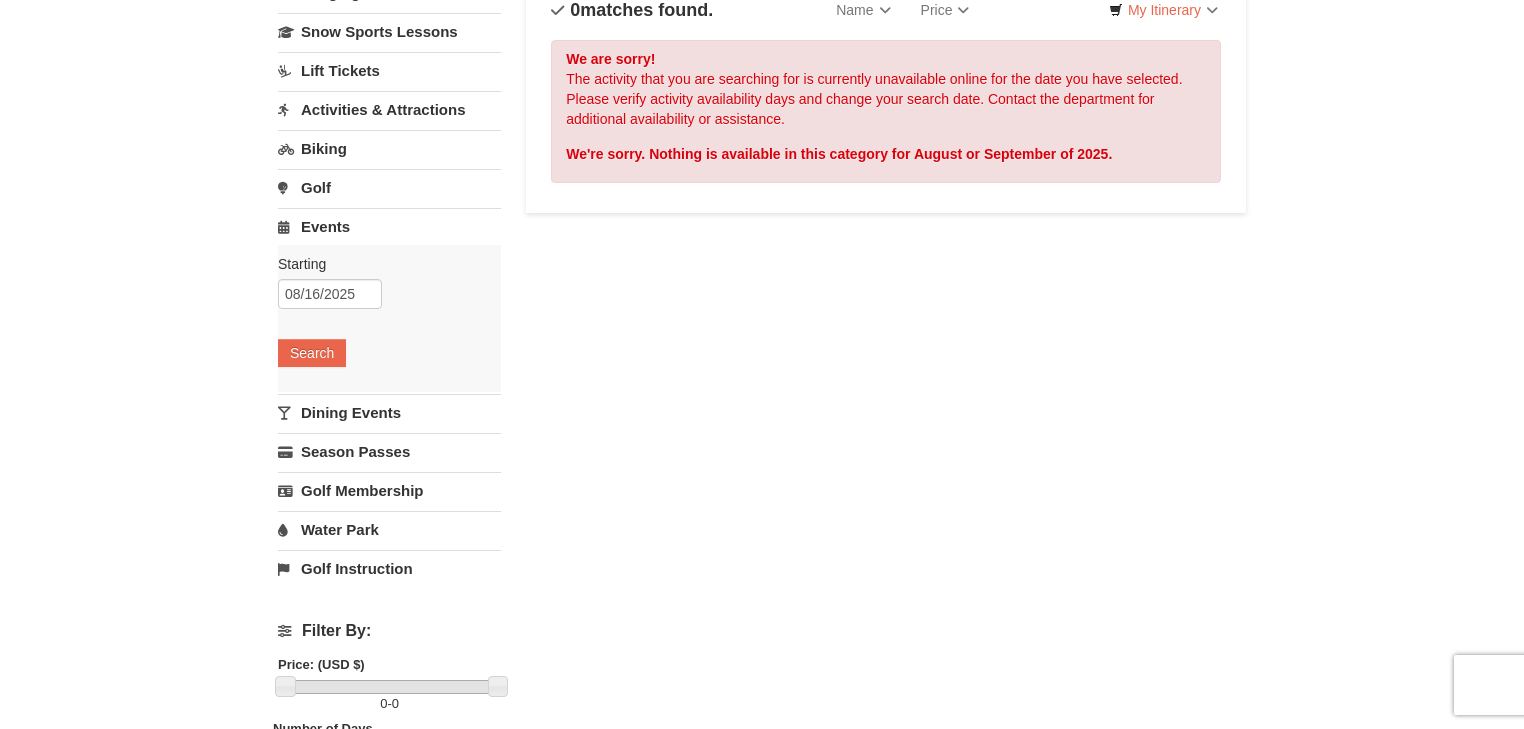 click on "Dining Events" at bounding box center [389, 412] 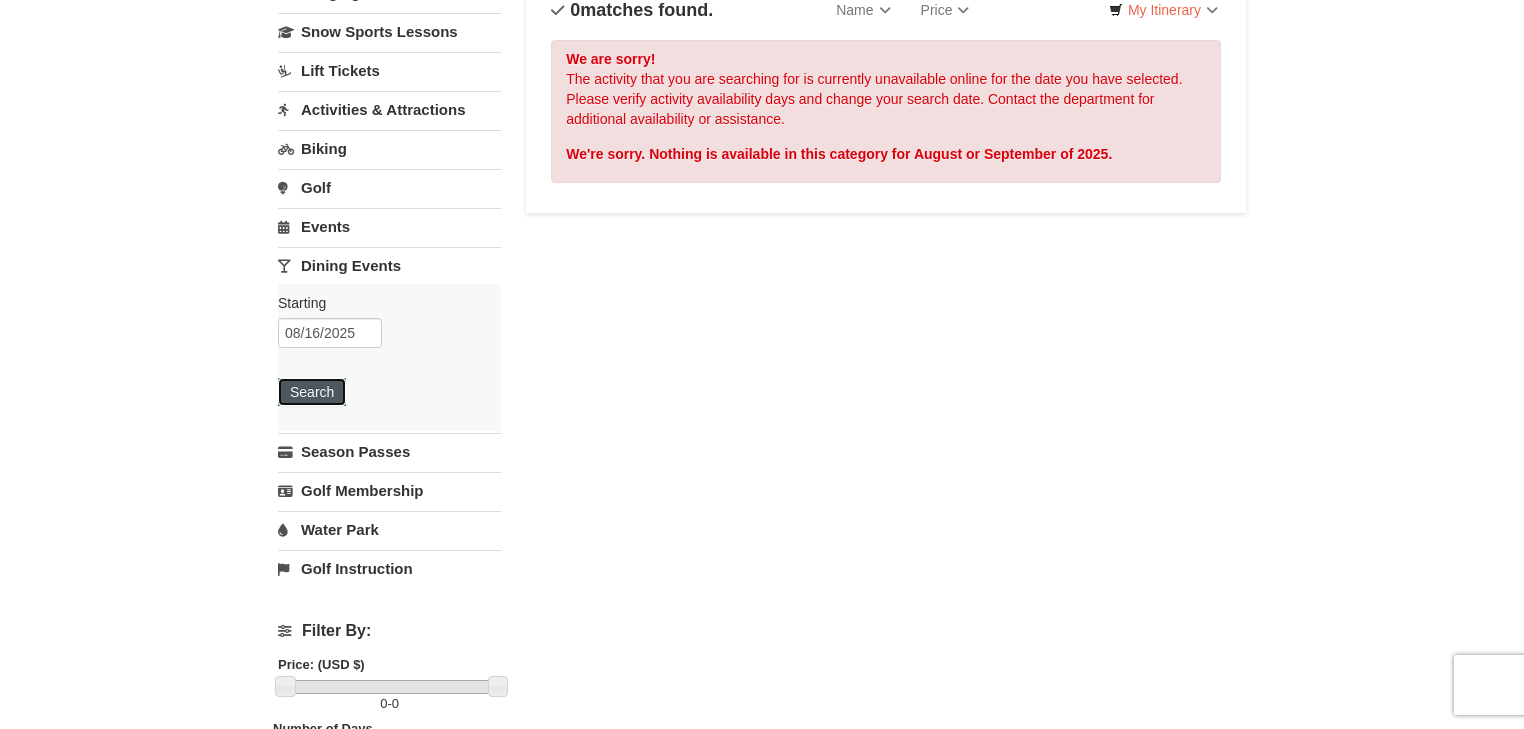 click on "Search" at bounding box center [312, 392] 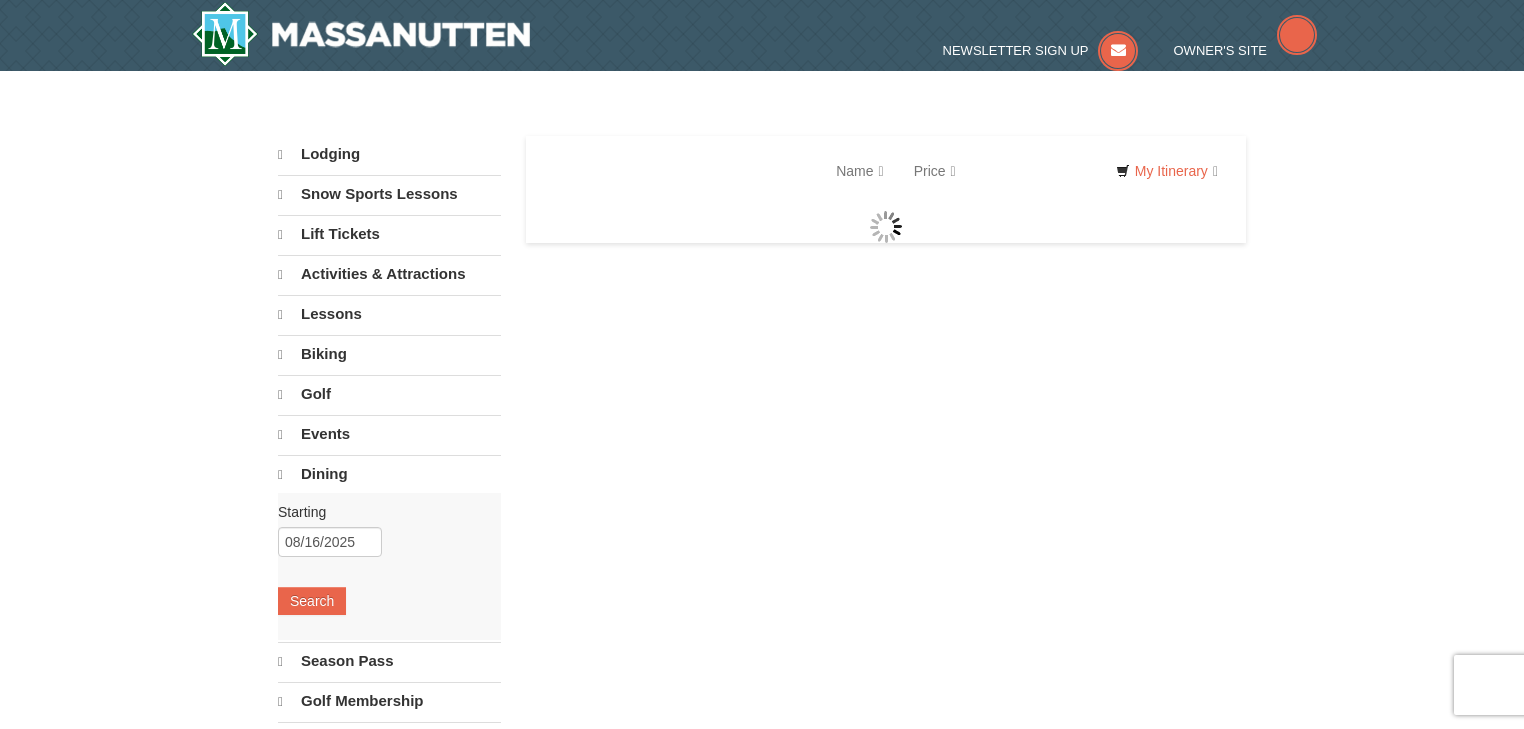 scroll, scrollTop: 0, scrollLeft: 0, axis: both 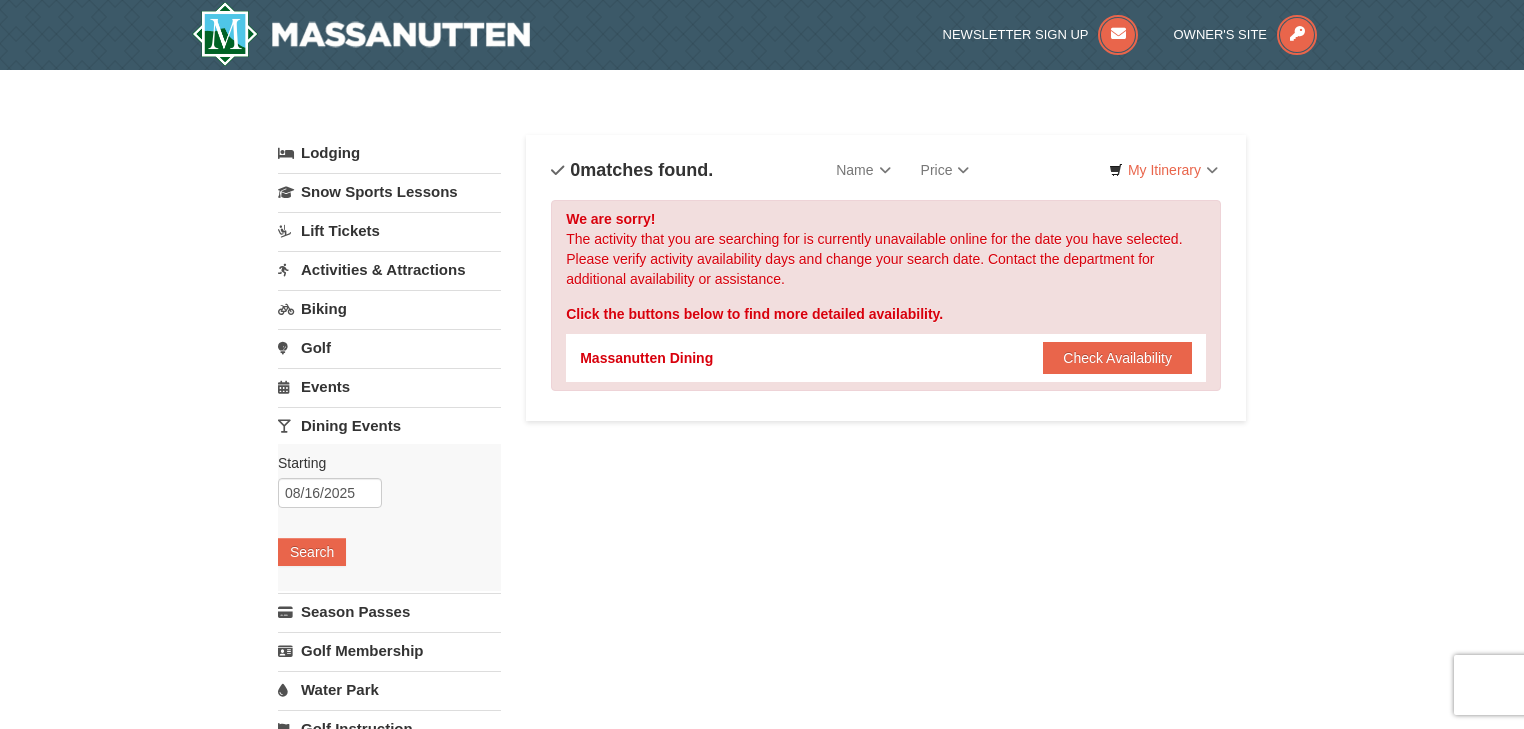 click on "Activities & Attractions" at bounding box center [389, 269] 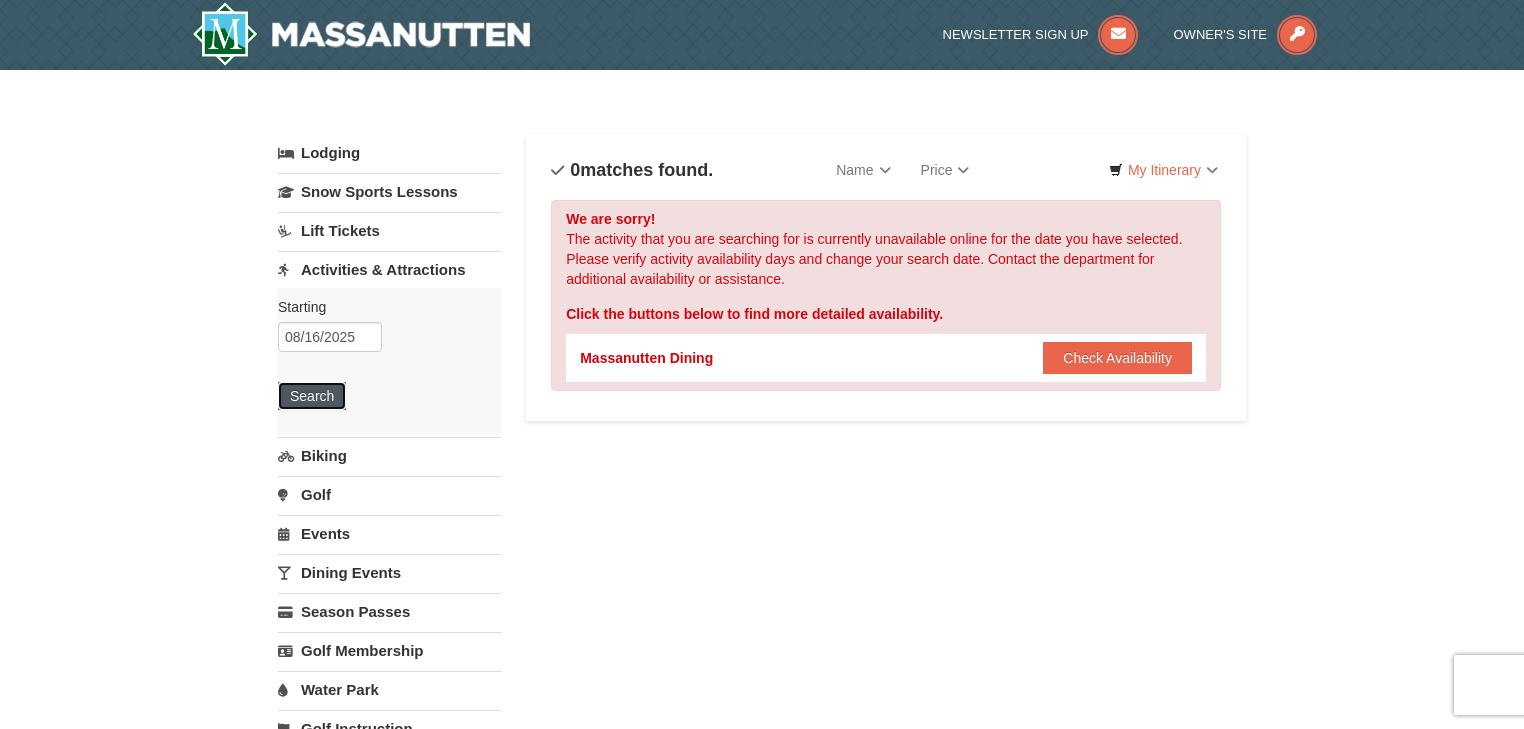 click on "Search" at bounding box center (312, 396) 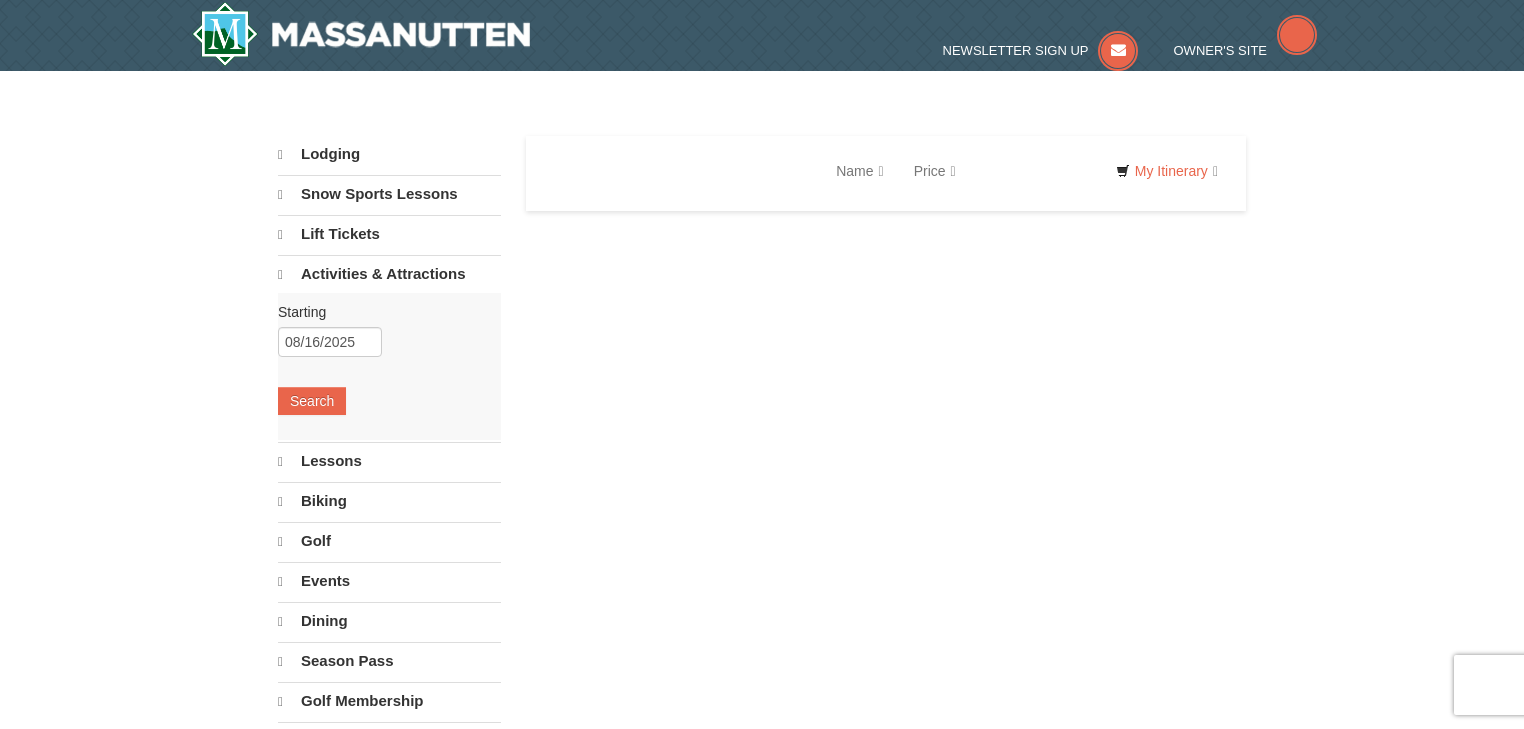 scroll, scrollTop: 0, scrollLeft: 0, axis: both 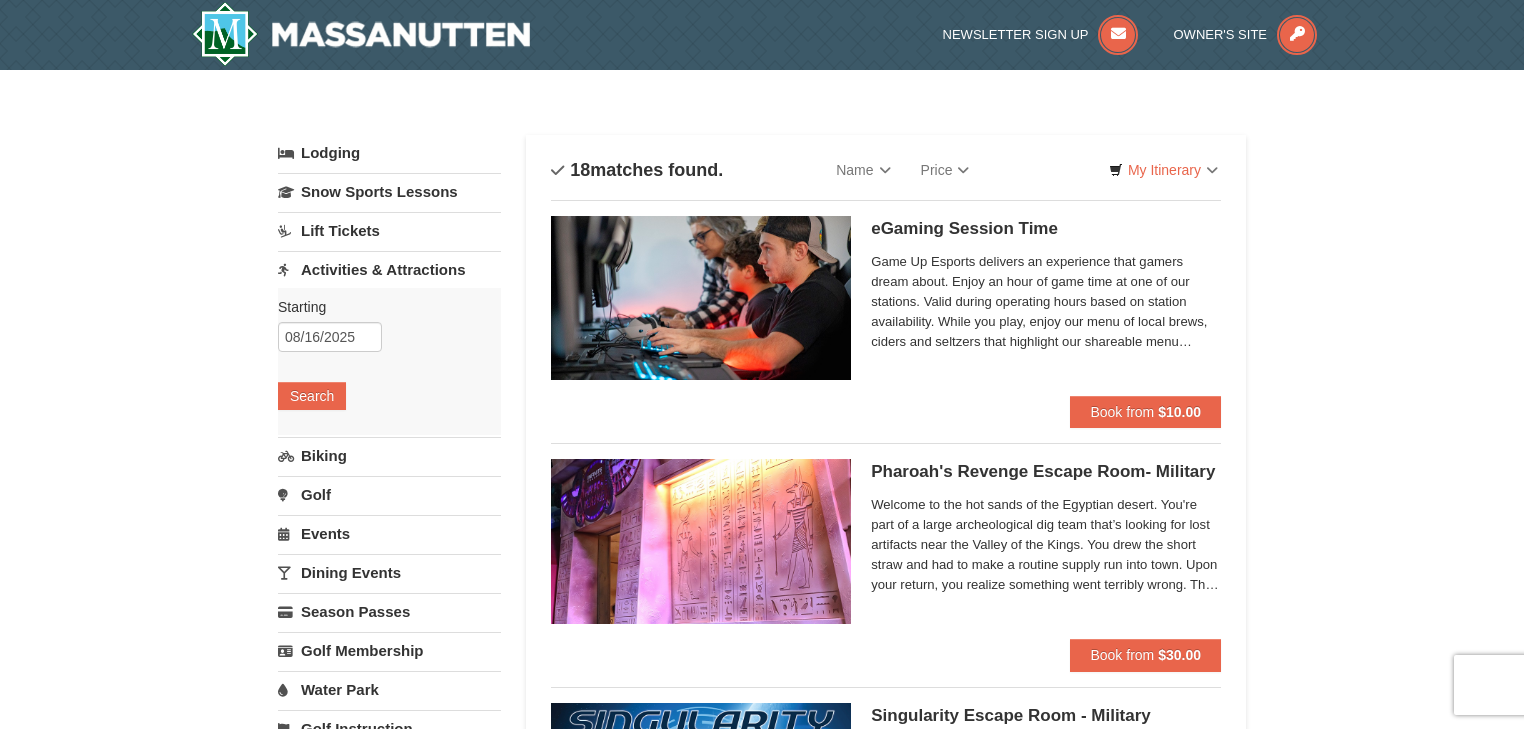 click on "Lodging" at bounding box center [389, 153] 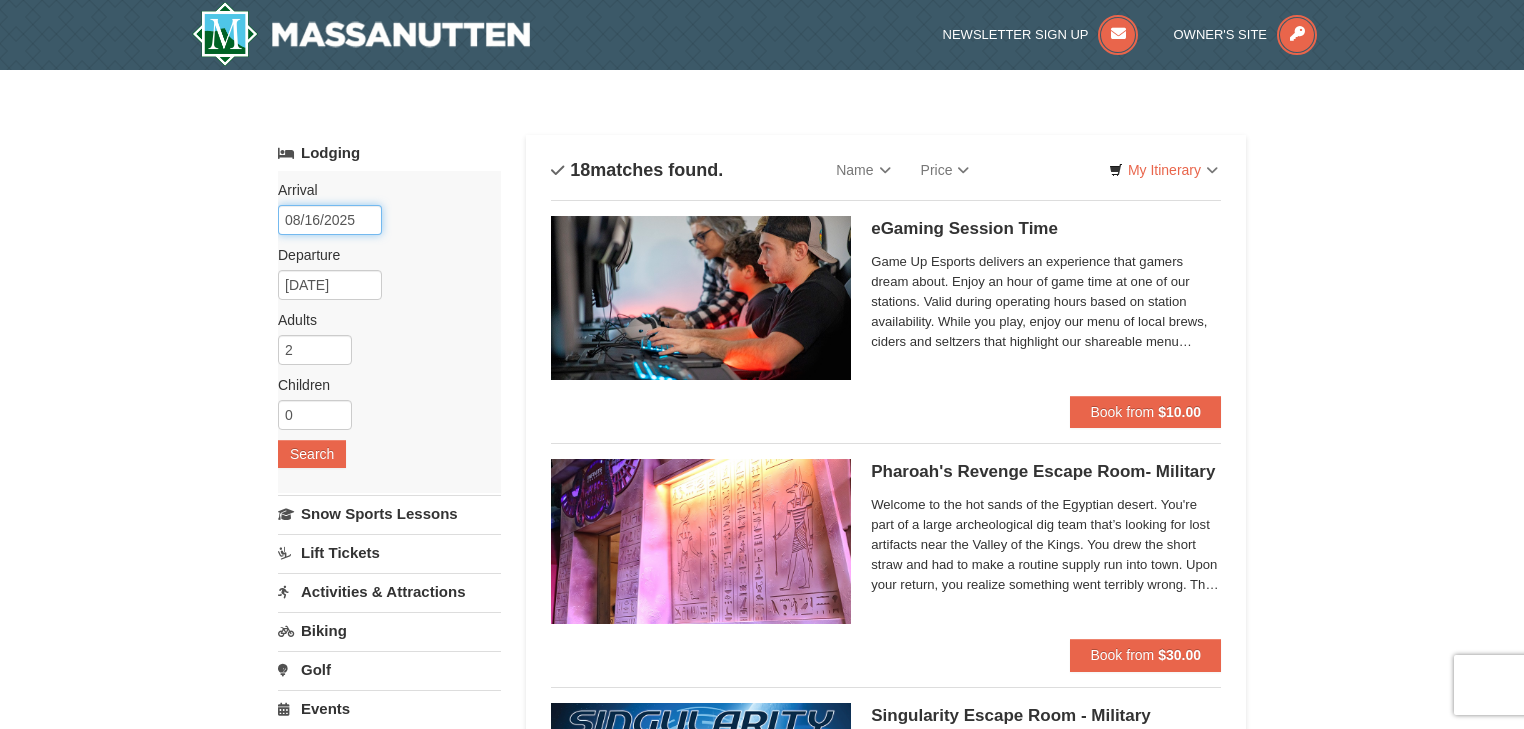 click on "08/16/2025" at bounding box center [330, 220] 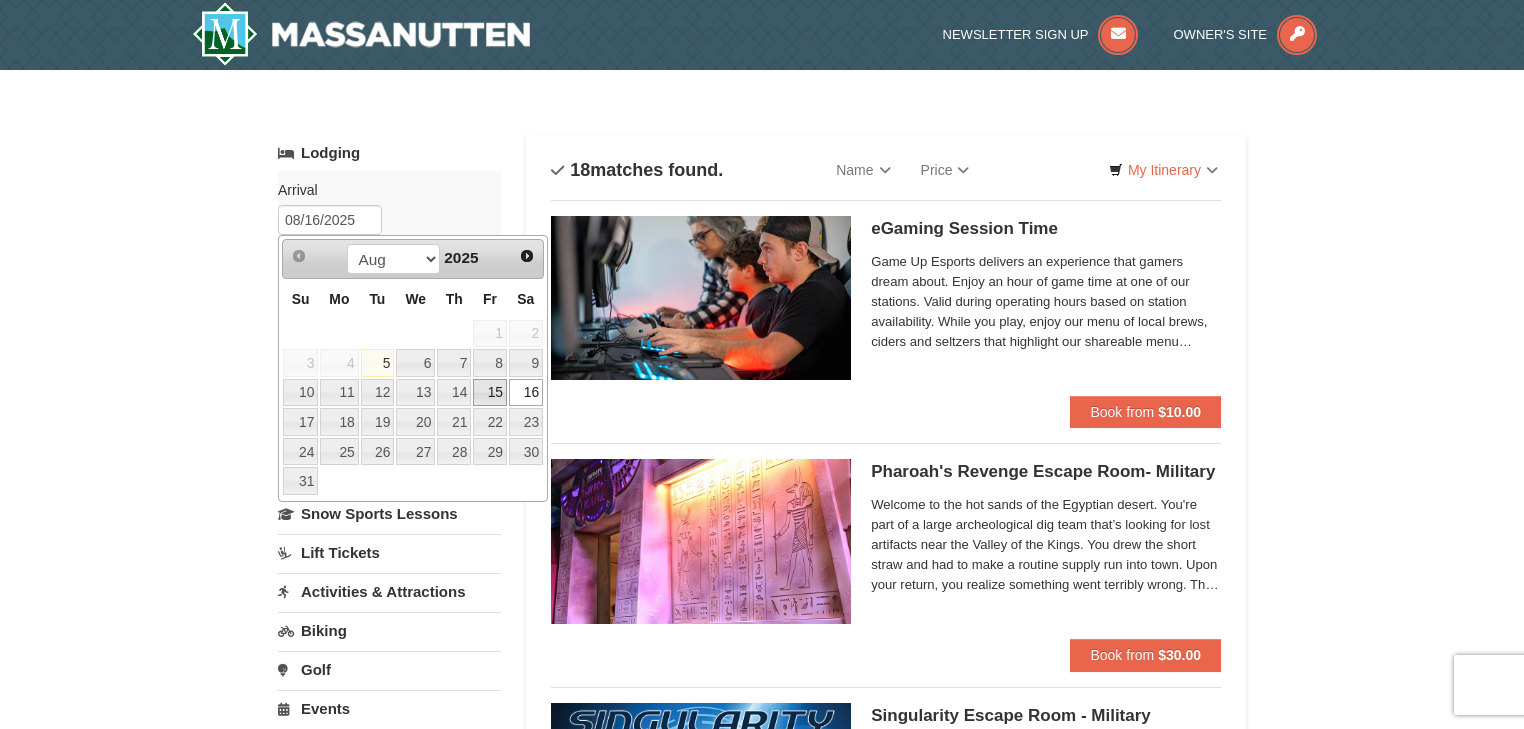 click on "15" at bounding box center (490, 393) 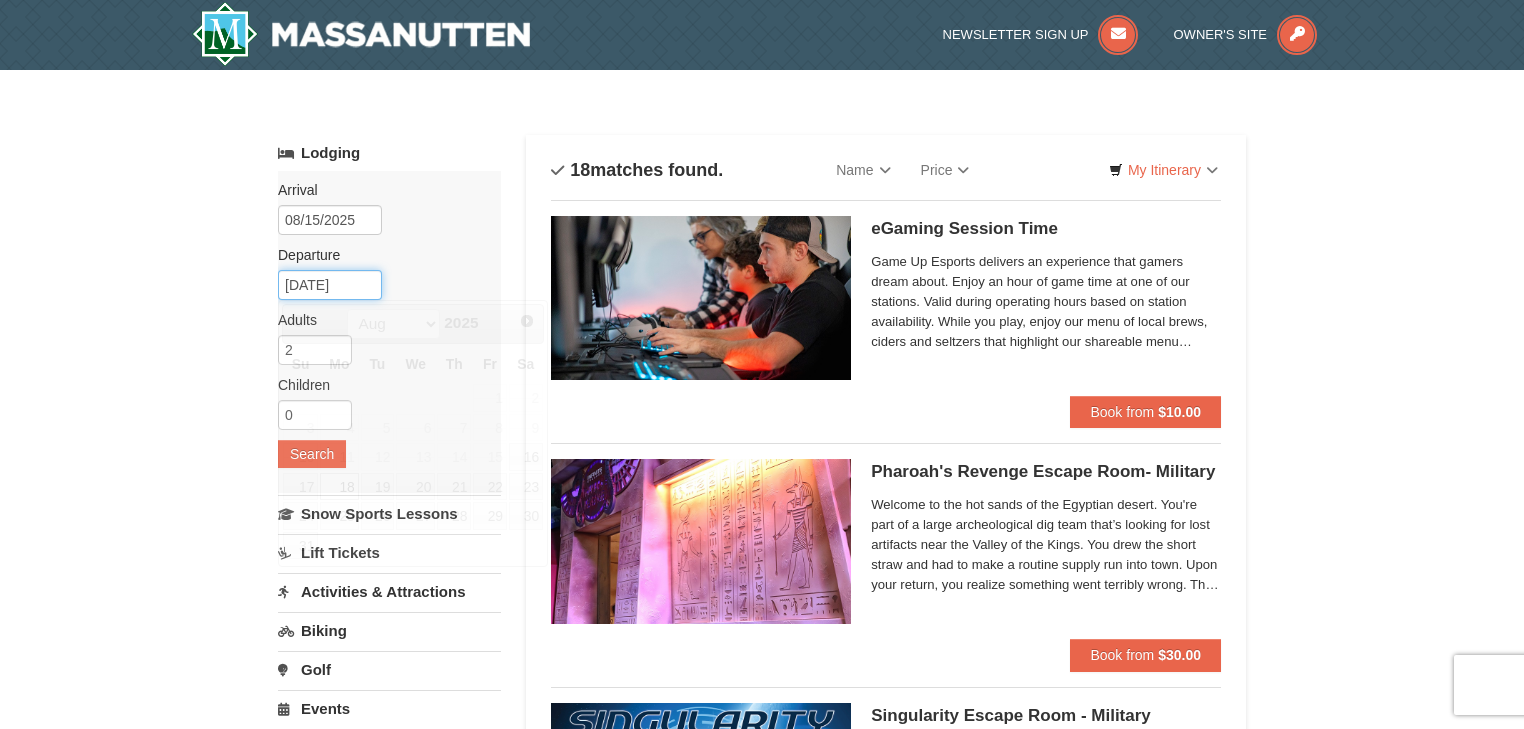 click on "08/18/2025" at bounding box center (330, 285) 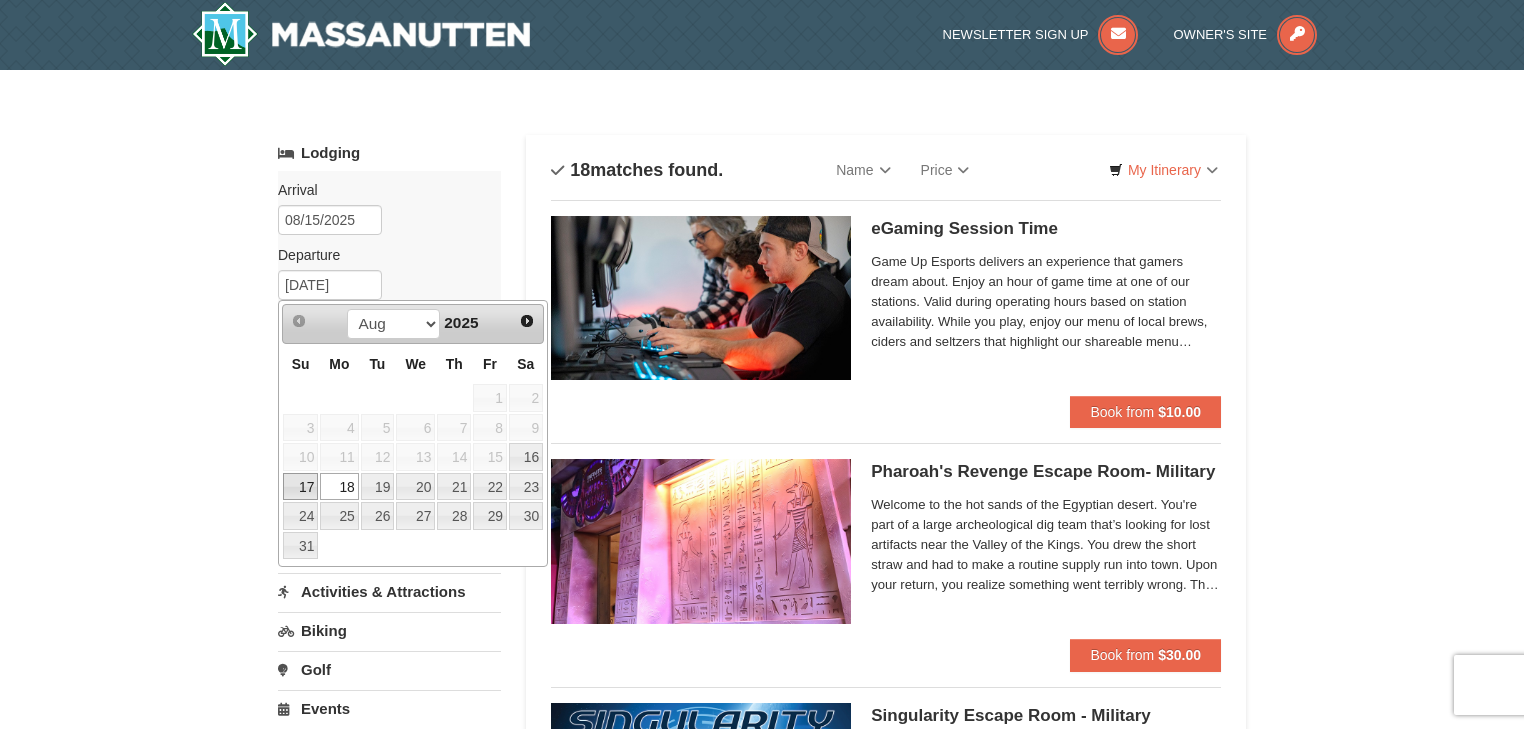click on "17" at bounding box center [300, 487] 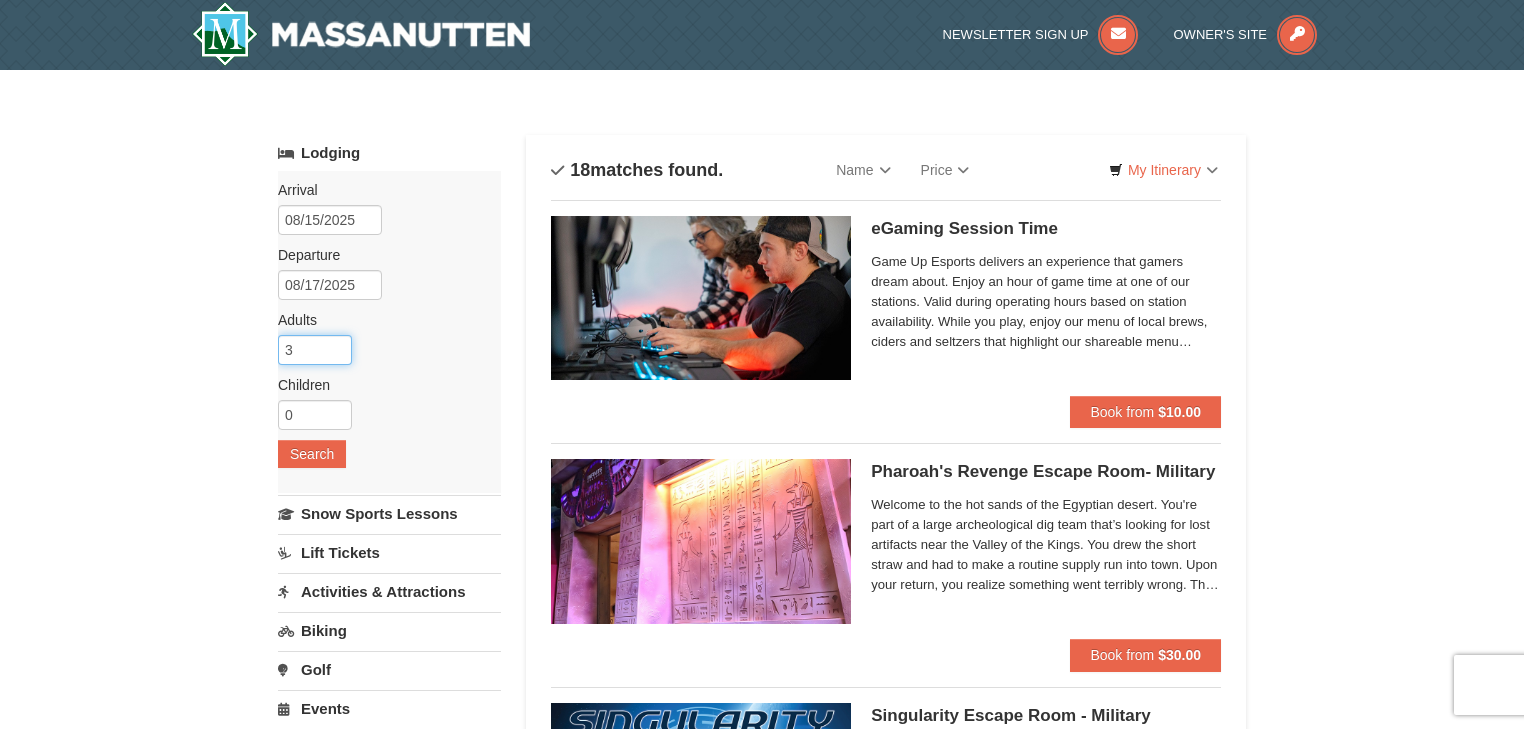 type on "3" 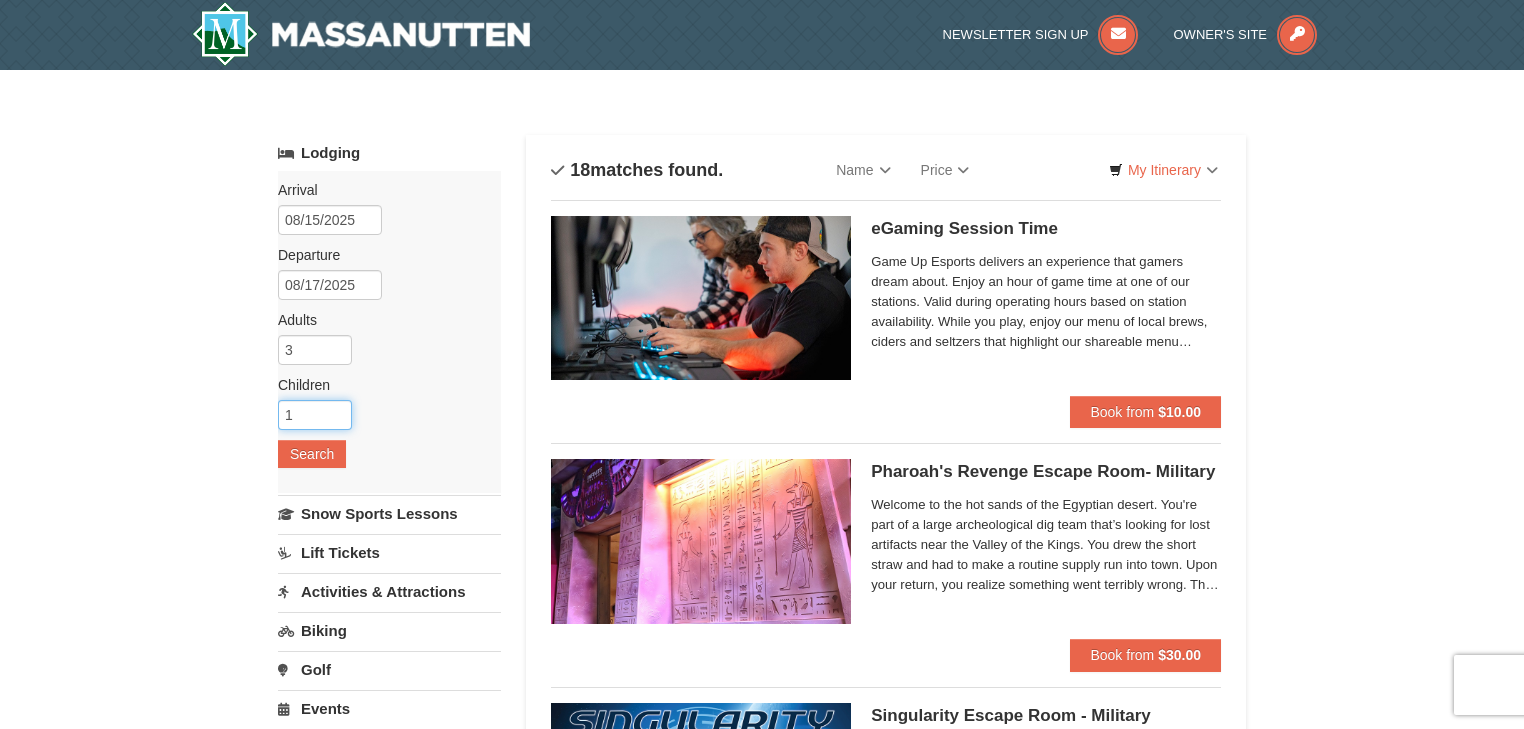 type on "1" 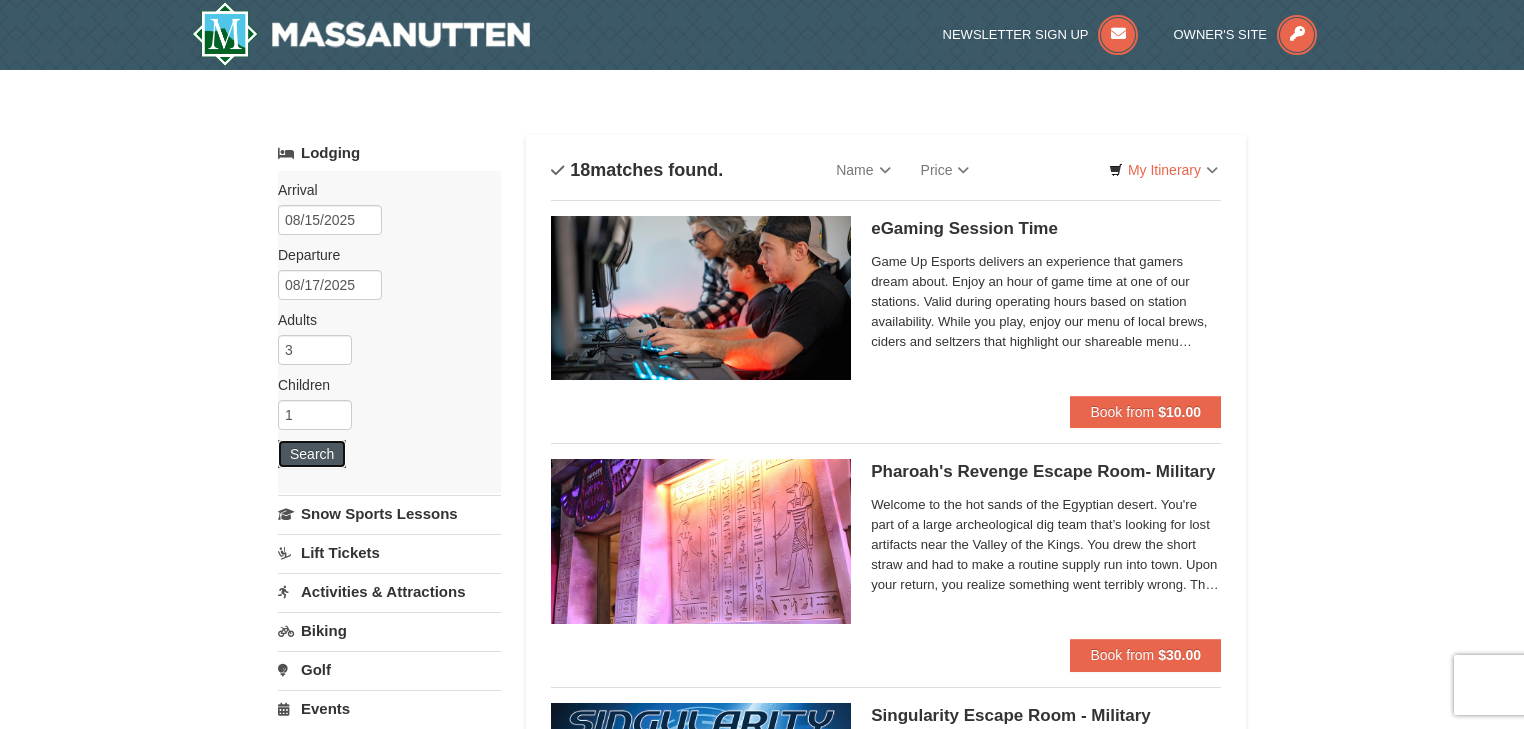 click on "Search" at bounding box center (312, 454) 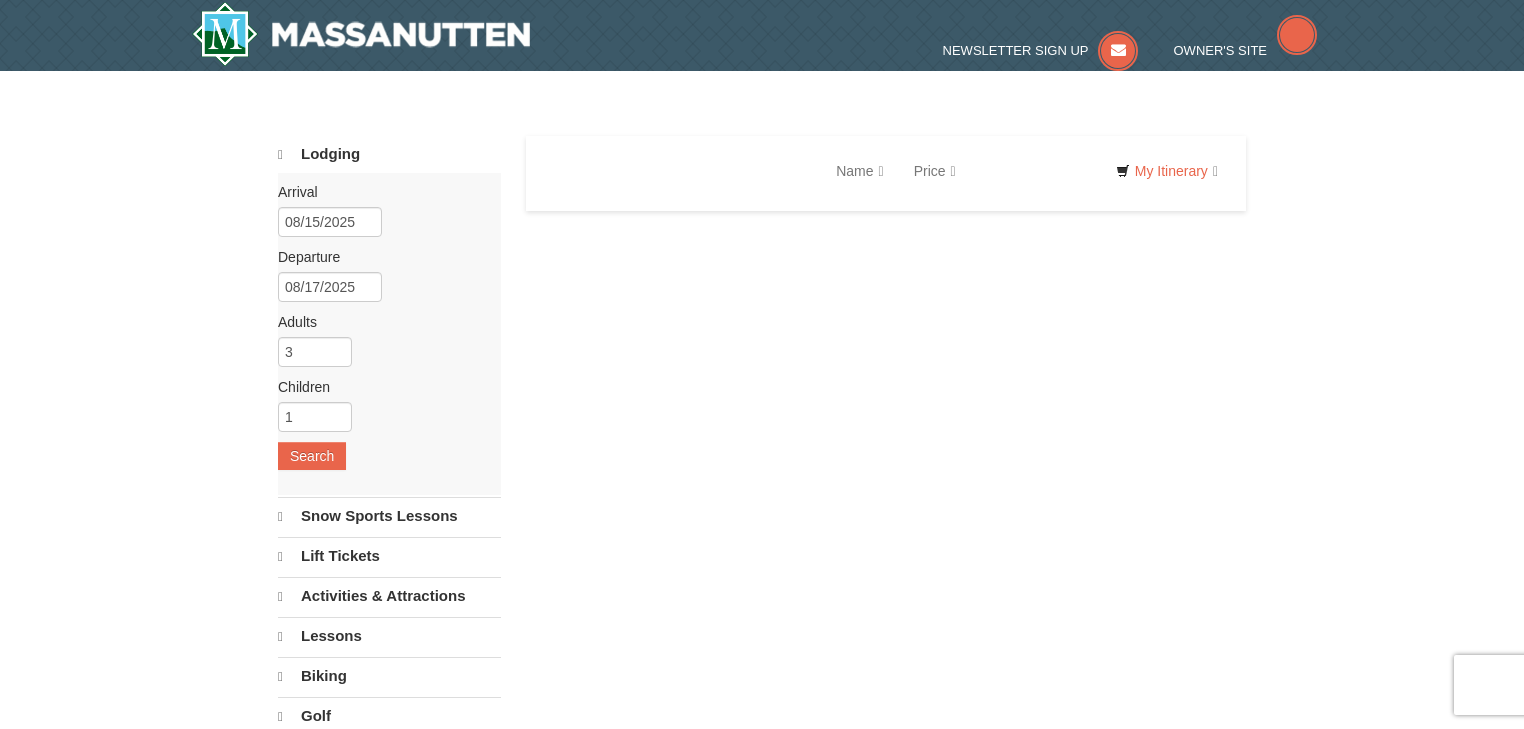 scroll, scrollTop: 0, scrollLeft: 0, axis: both 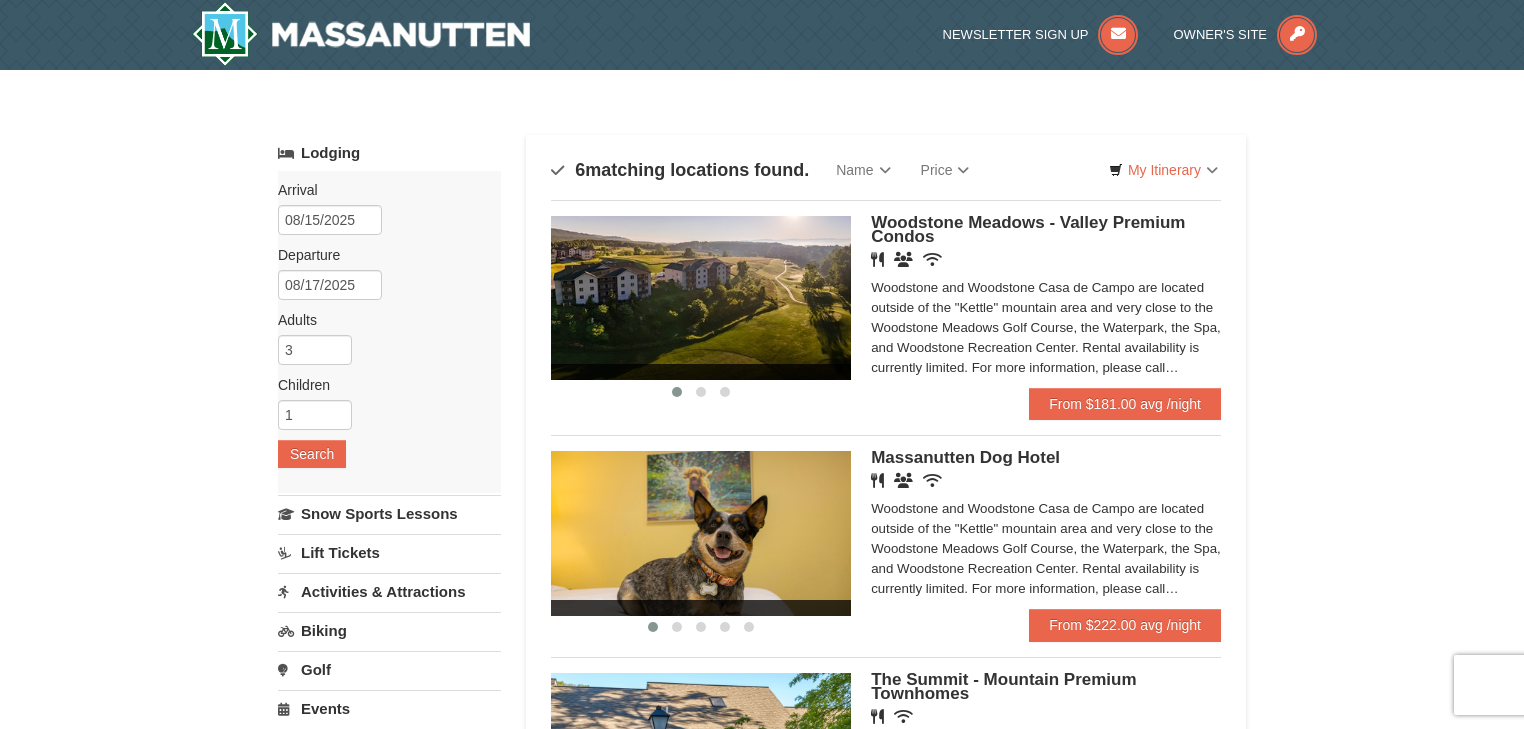 click at bounding box center (701, 298) 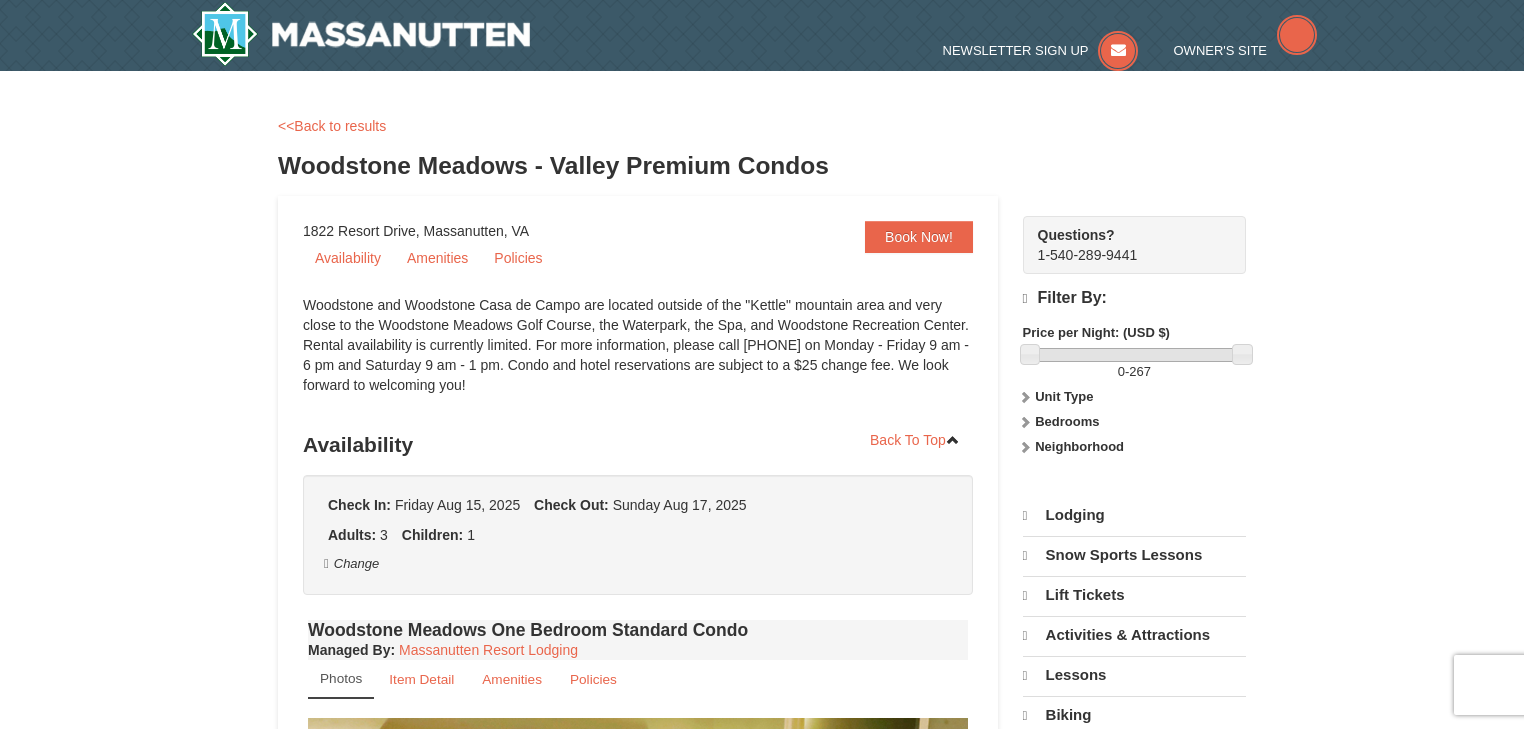 scroll, scrollTop: 0, scrollLeft: 0, axis: both 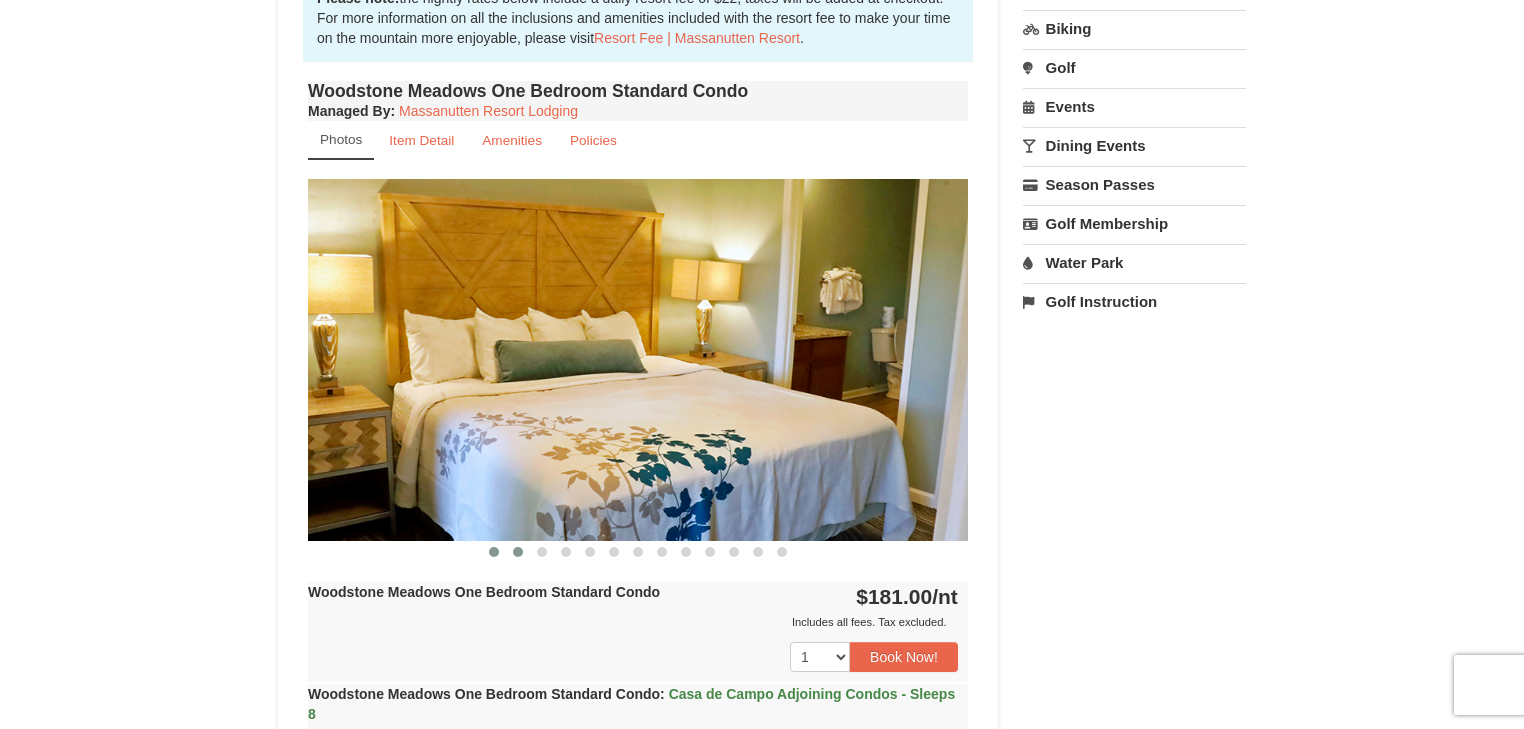 click at bounding box center (518, 552) 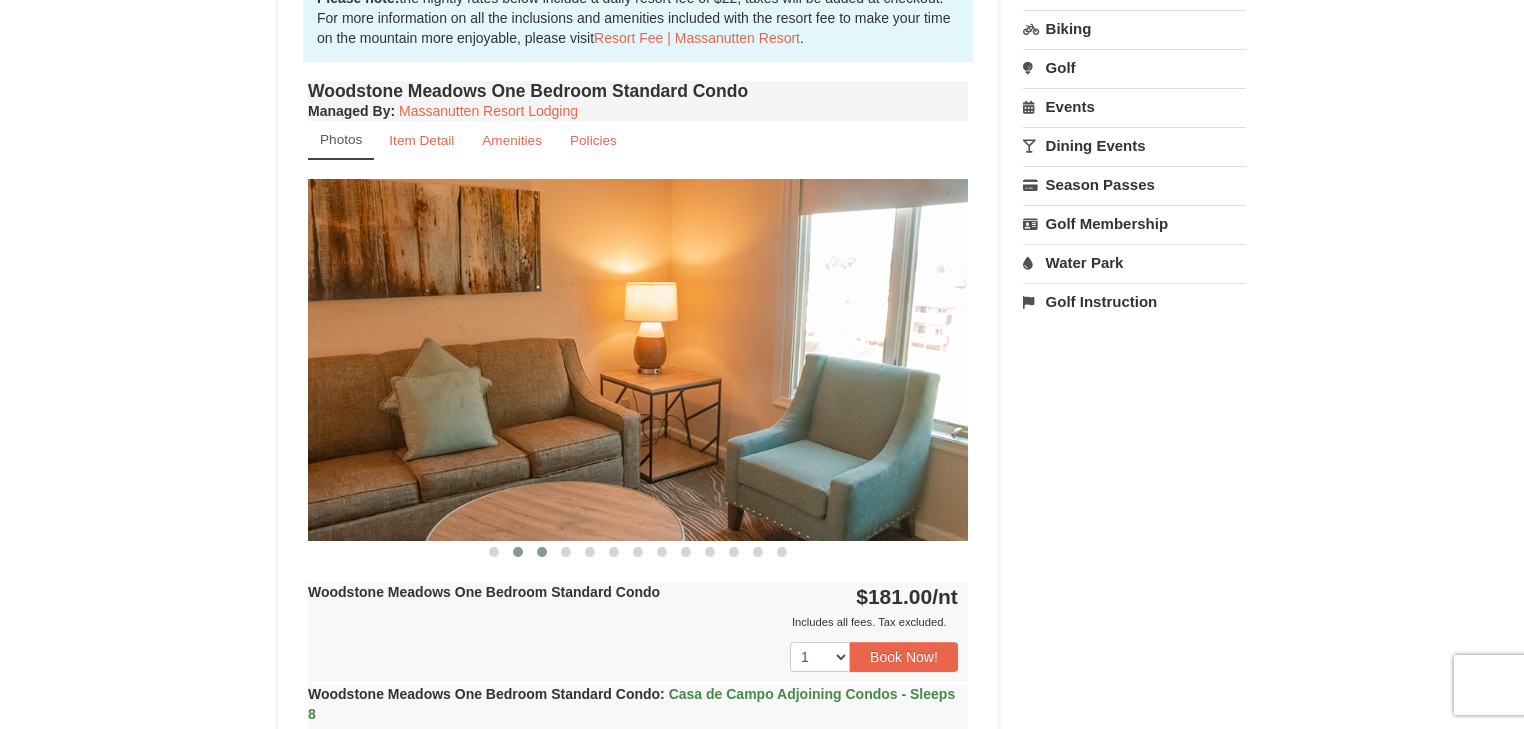 click at bounding box center (542, 552) 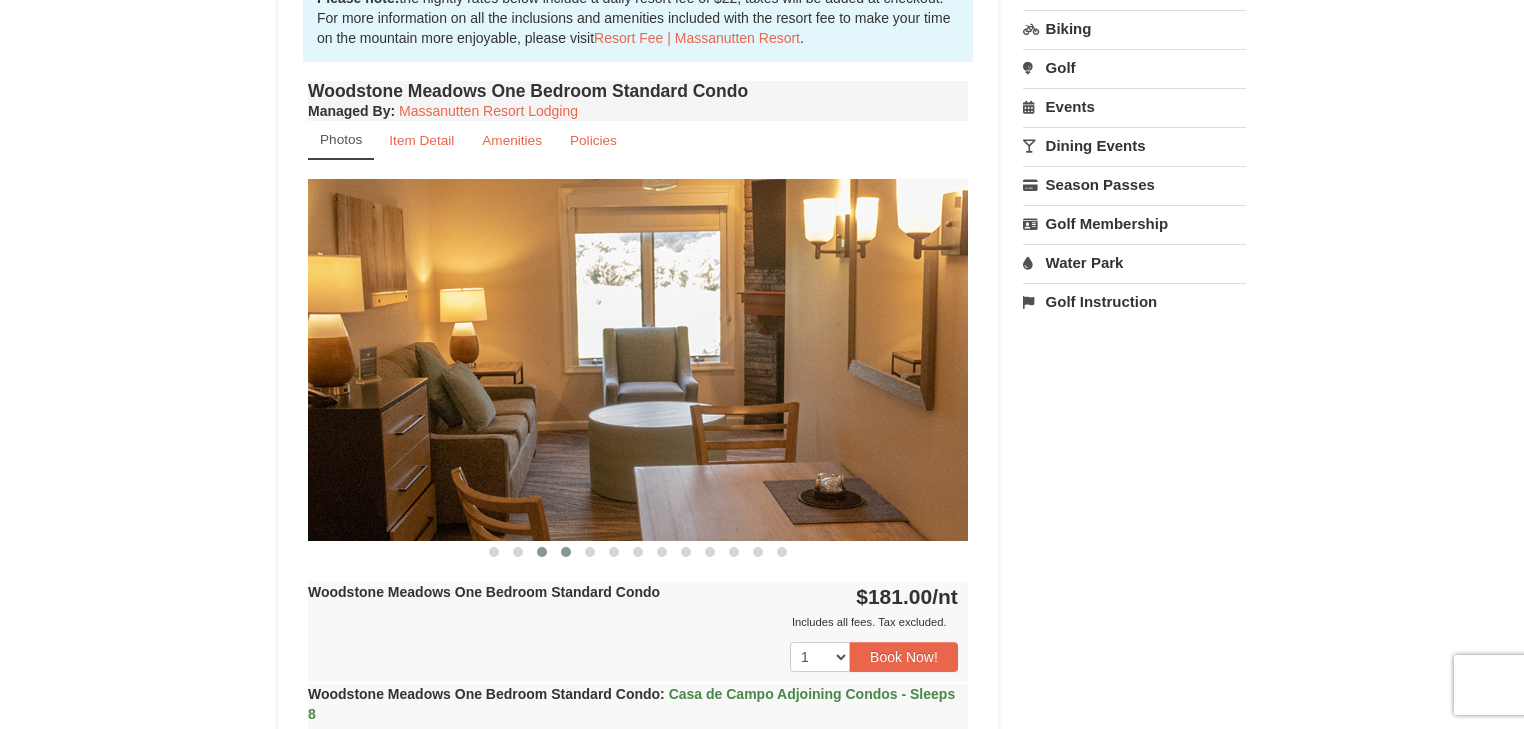 click at bounding box center (566, 552) 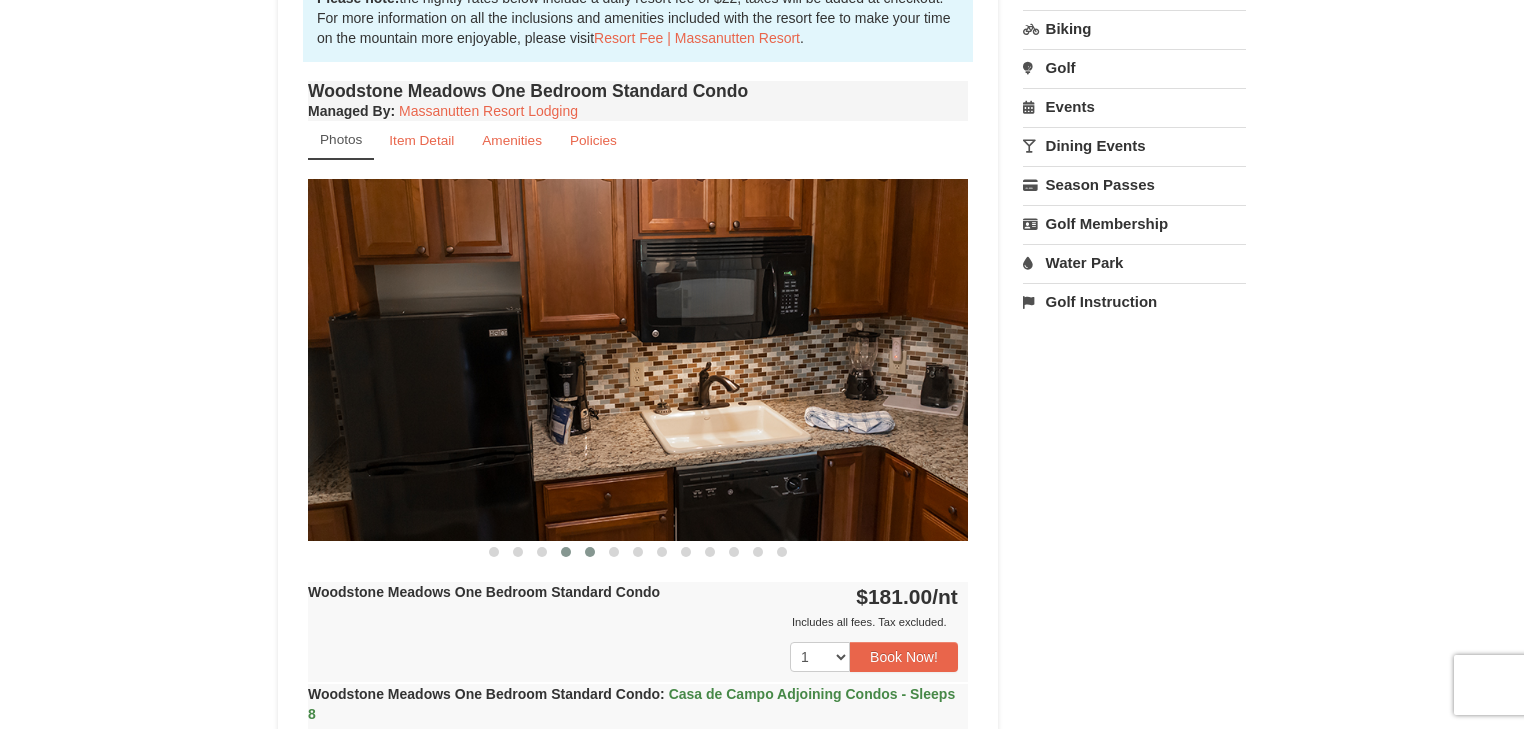 click at bounding box center (590, 552) 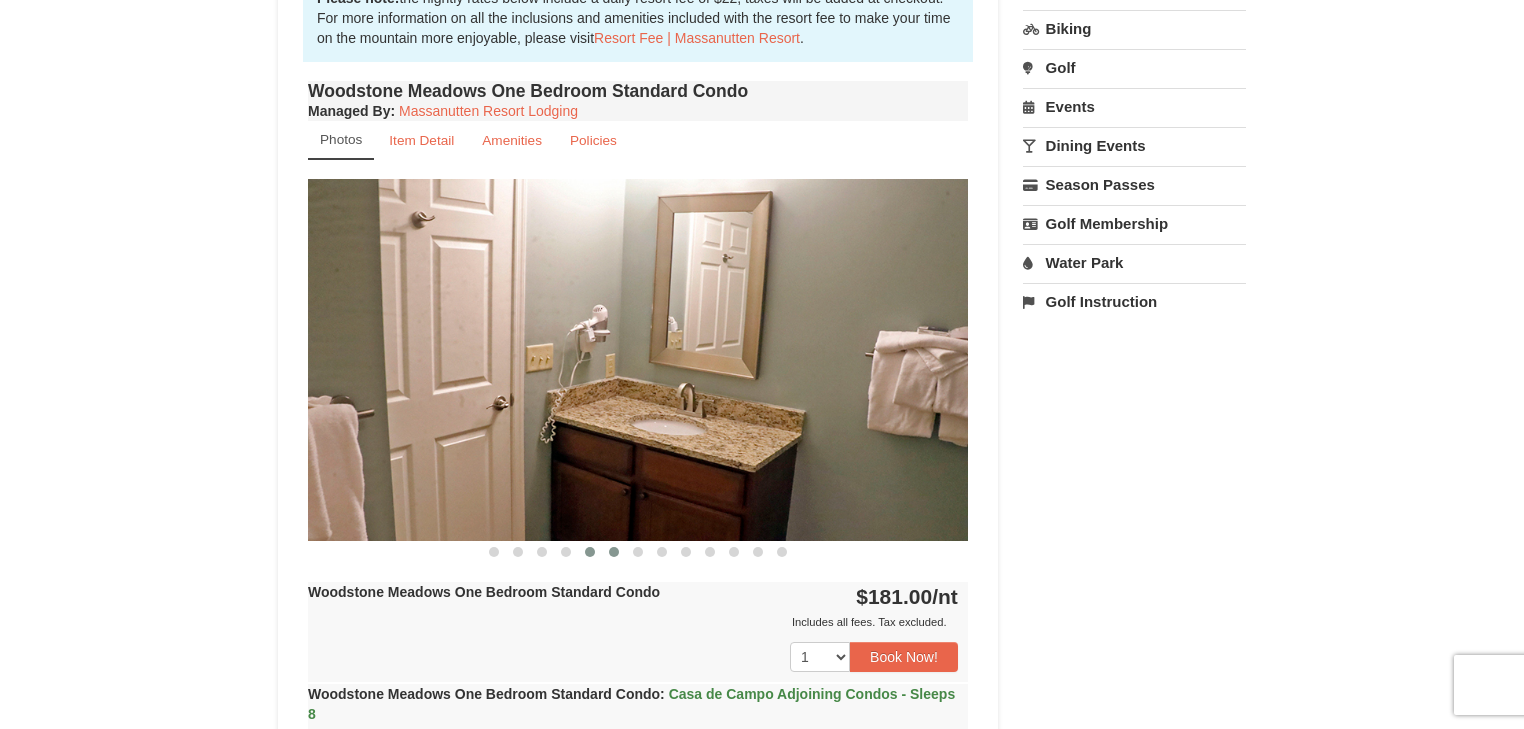 click at bounding box center (614, 552) 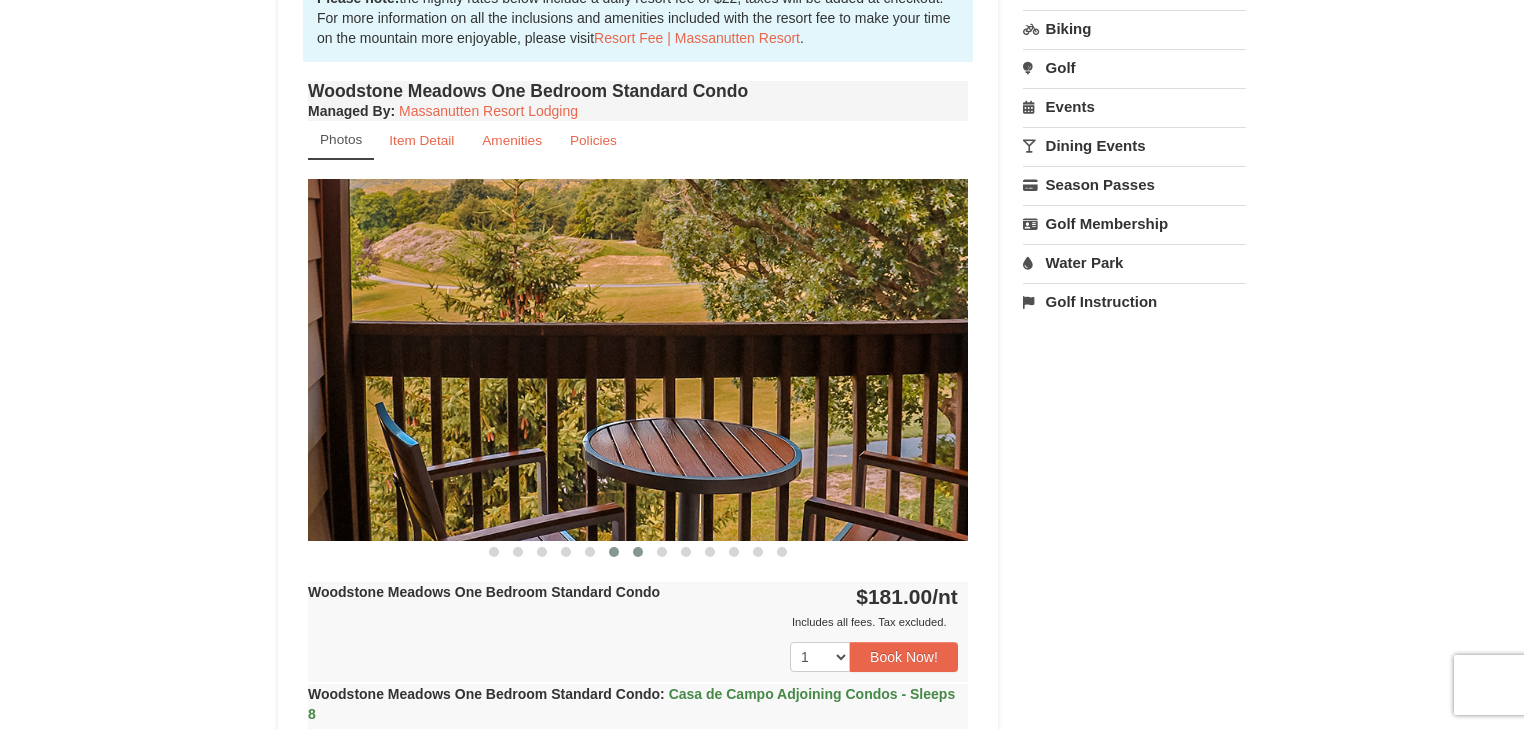 click at bounding box center [638, 552] 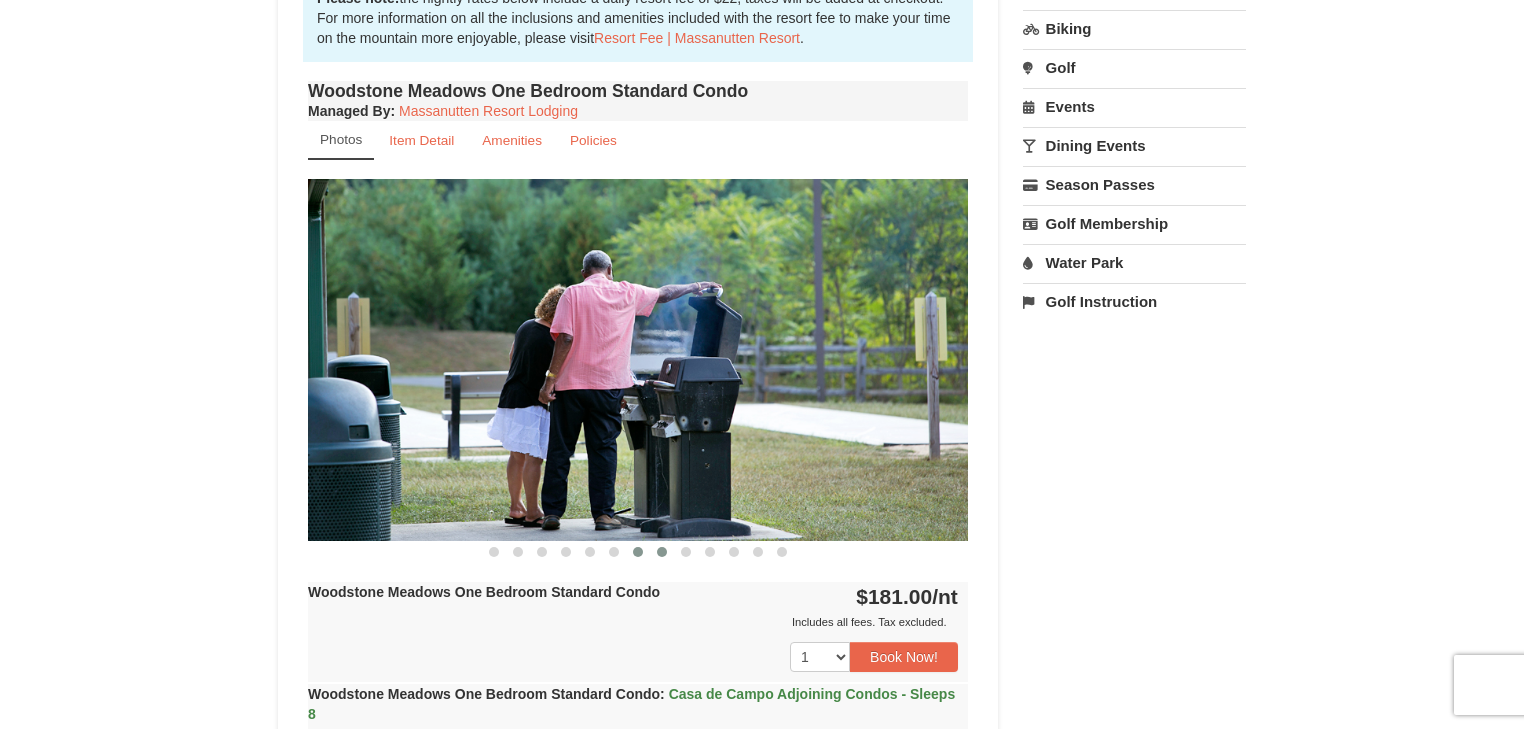 click at bounding box center [662, 552] 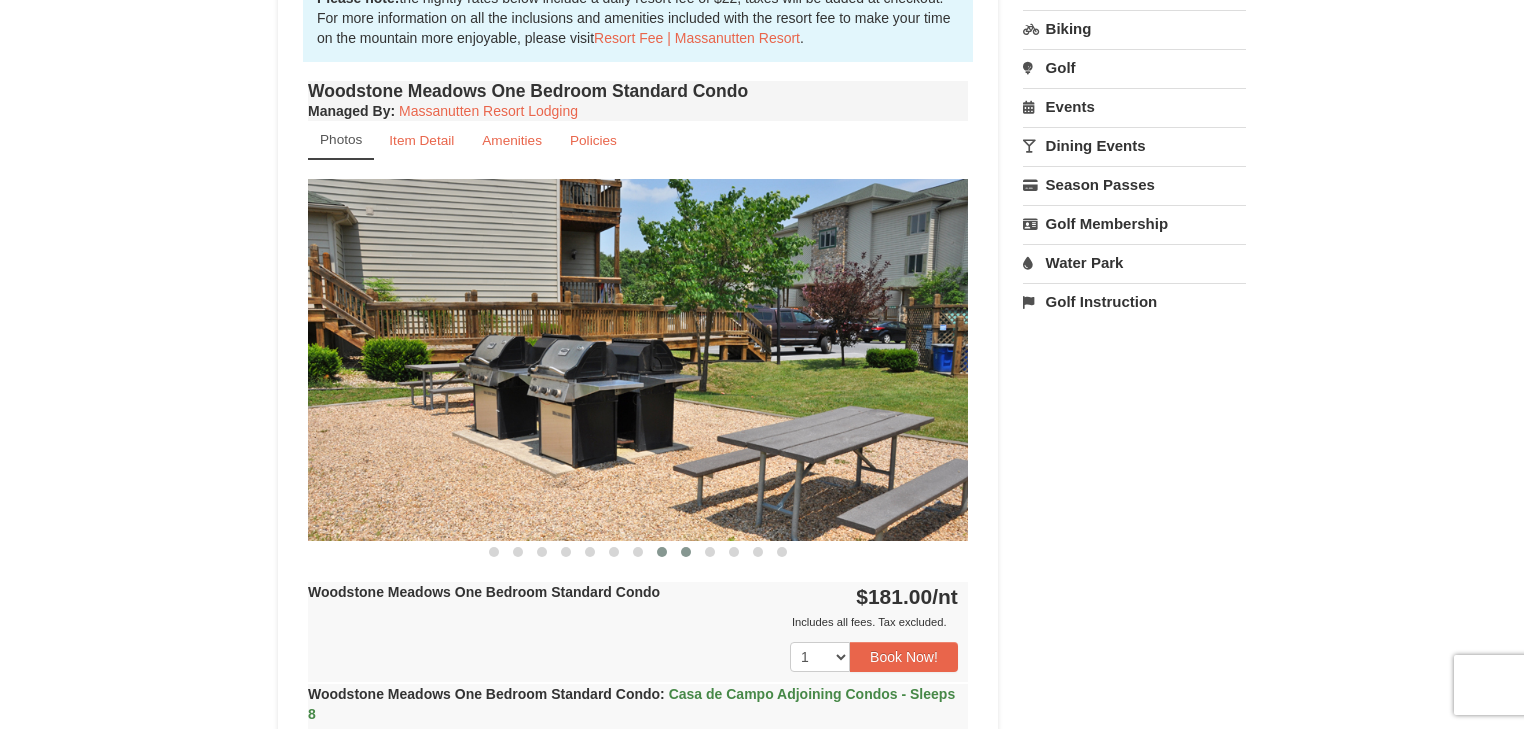 click at bounding box center [686, 552] 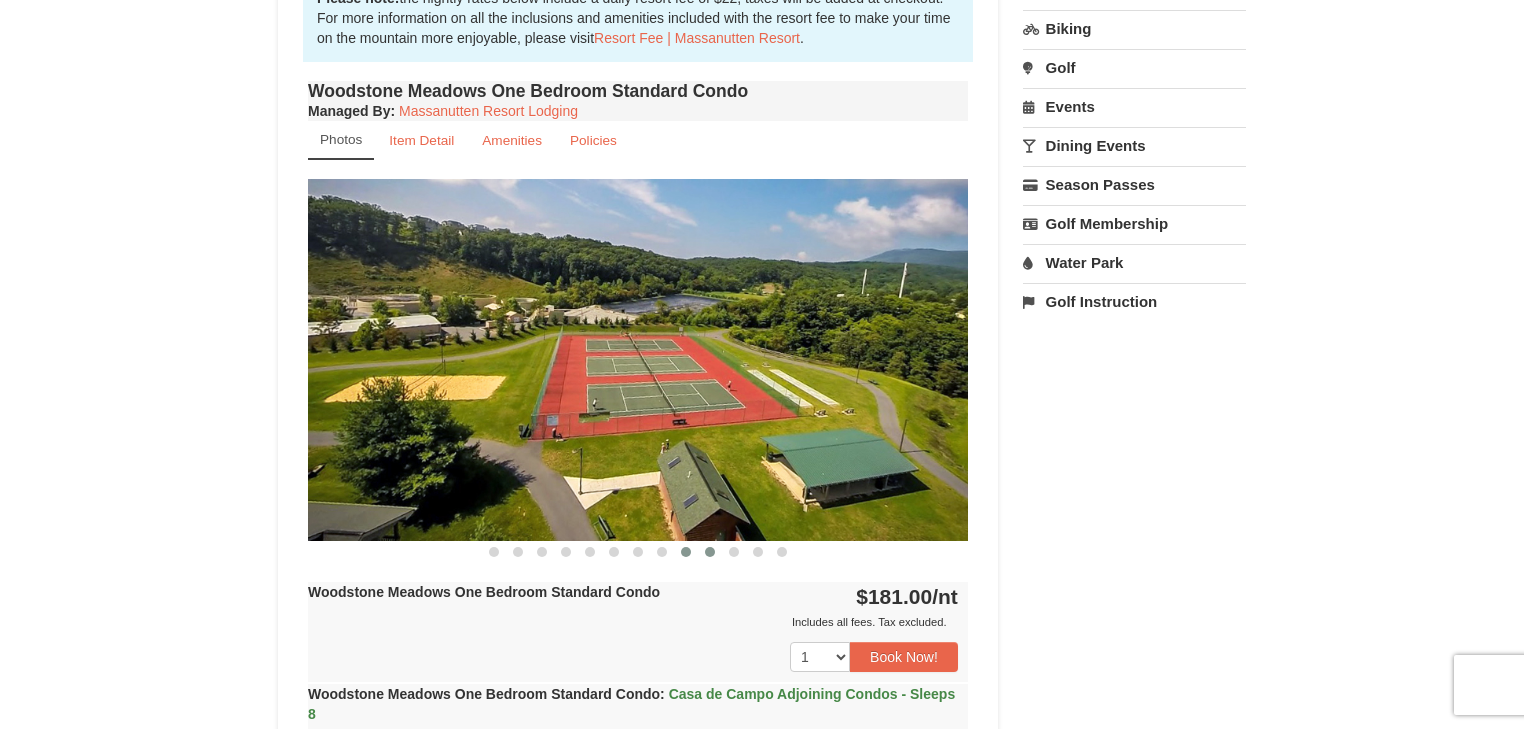 click at bounding box center [710, 552] 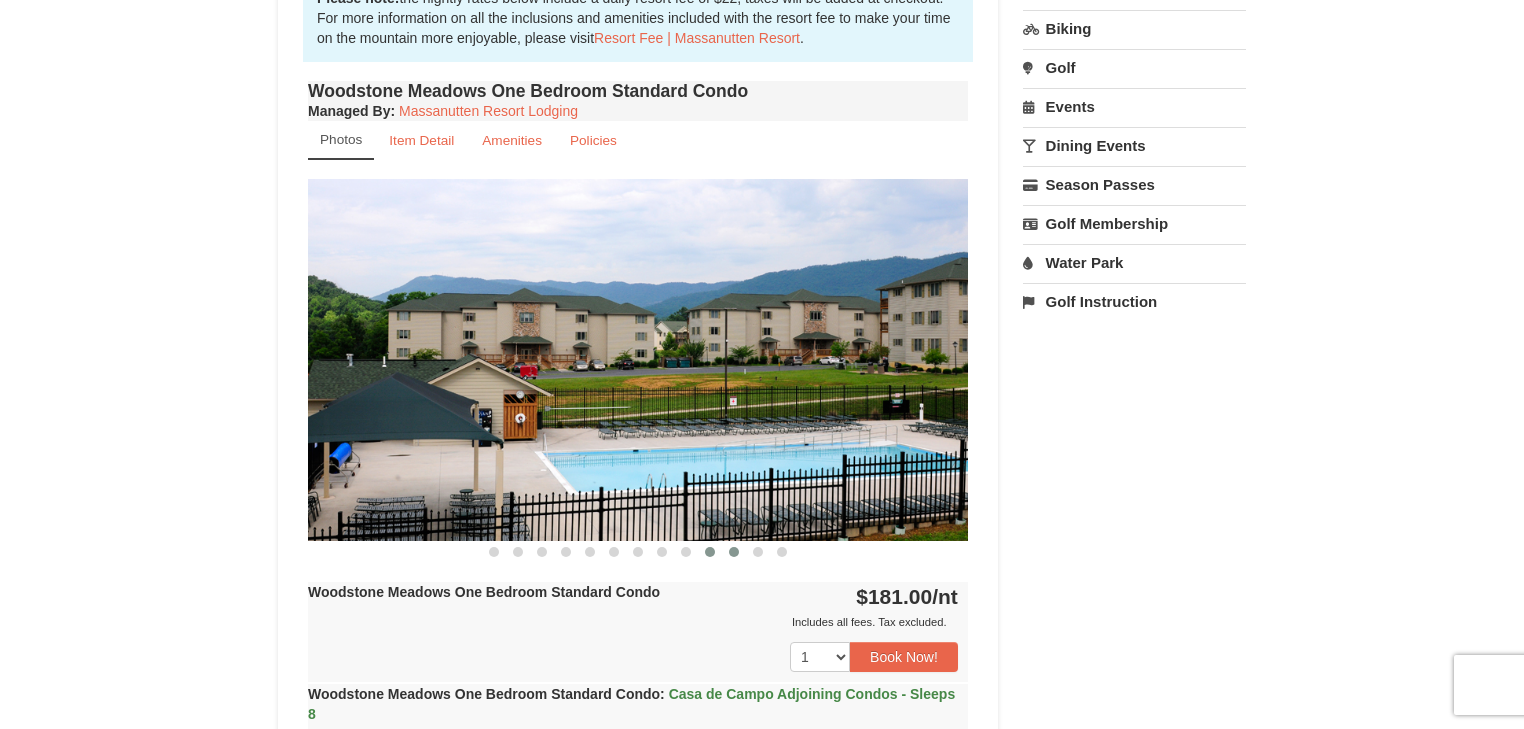 click at bounding box center [734, 552] 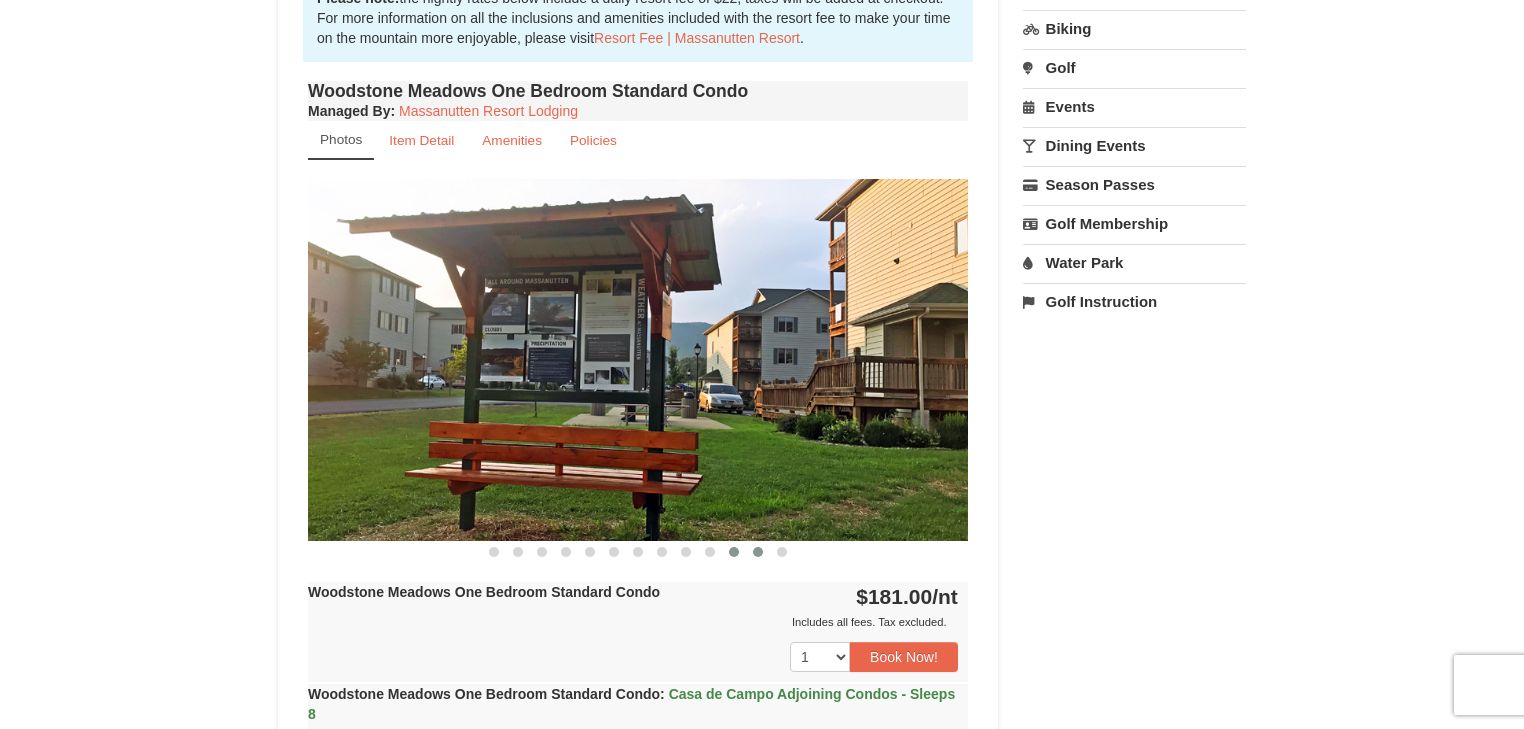 click at bounding box center (758, 552) 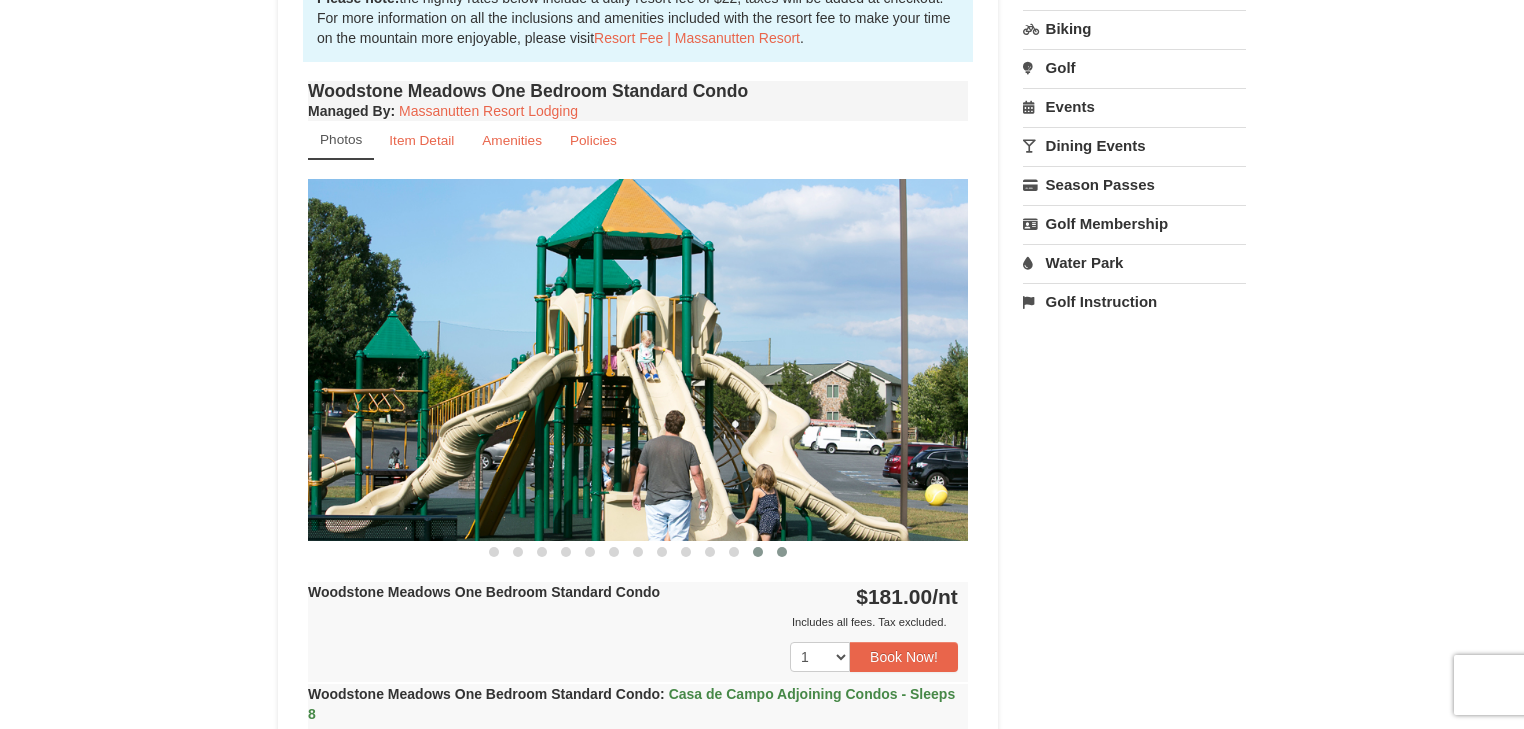 click at bounding box center [782, 552] 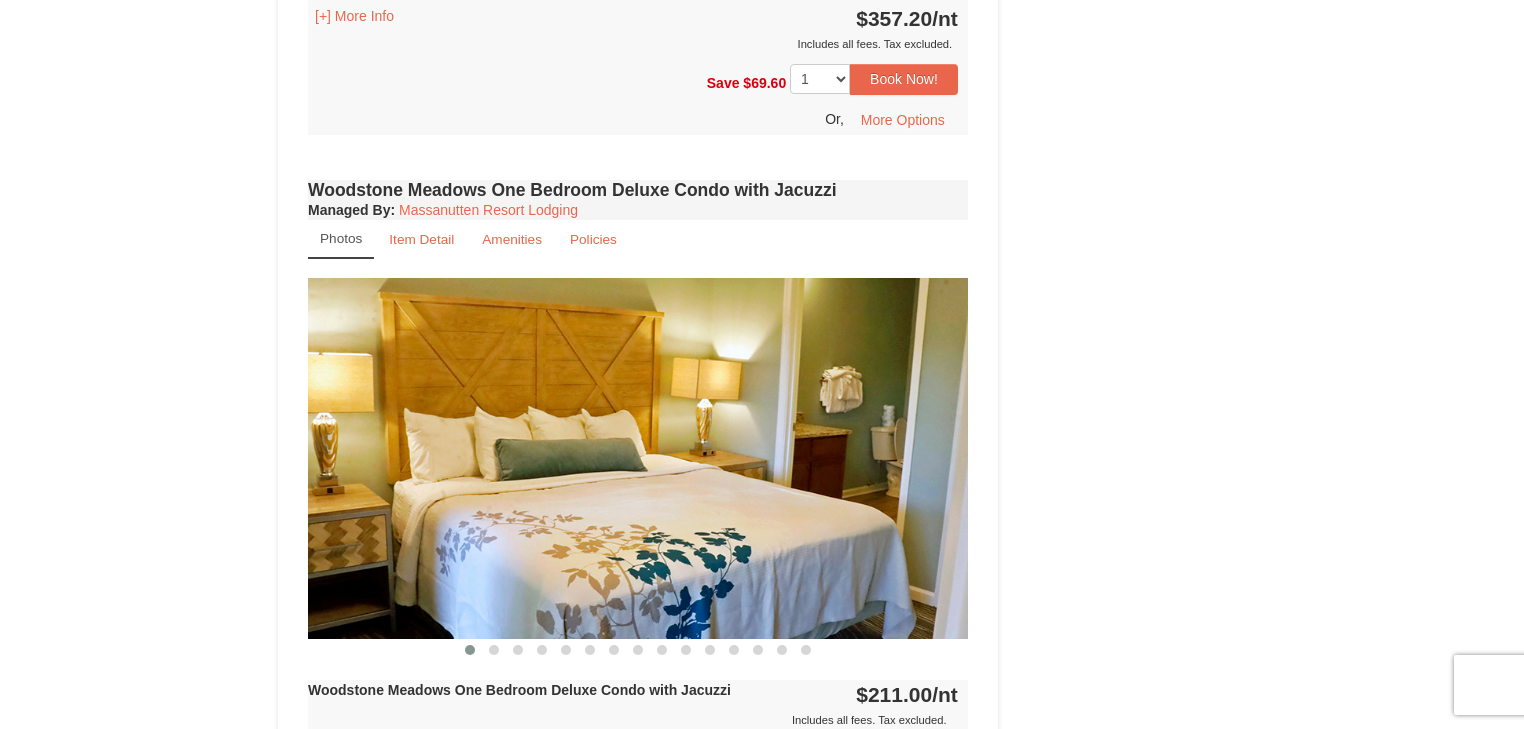 scroll, scrollTop: 1440, scrollLeft: 0, axis: vertical 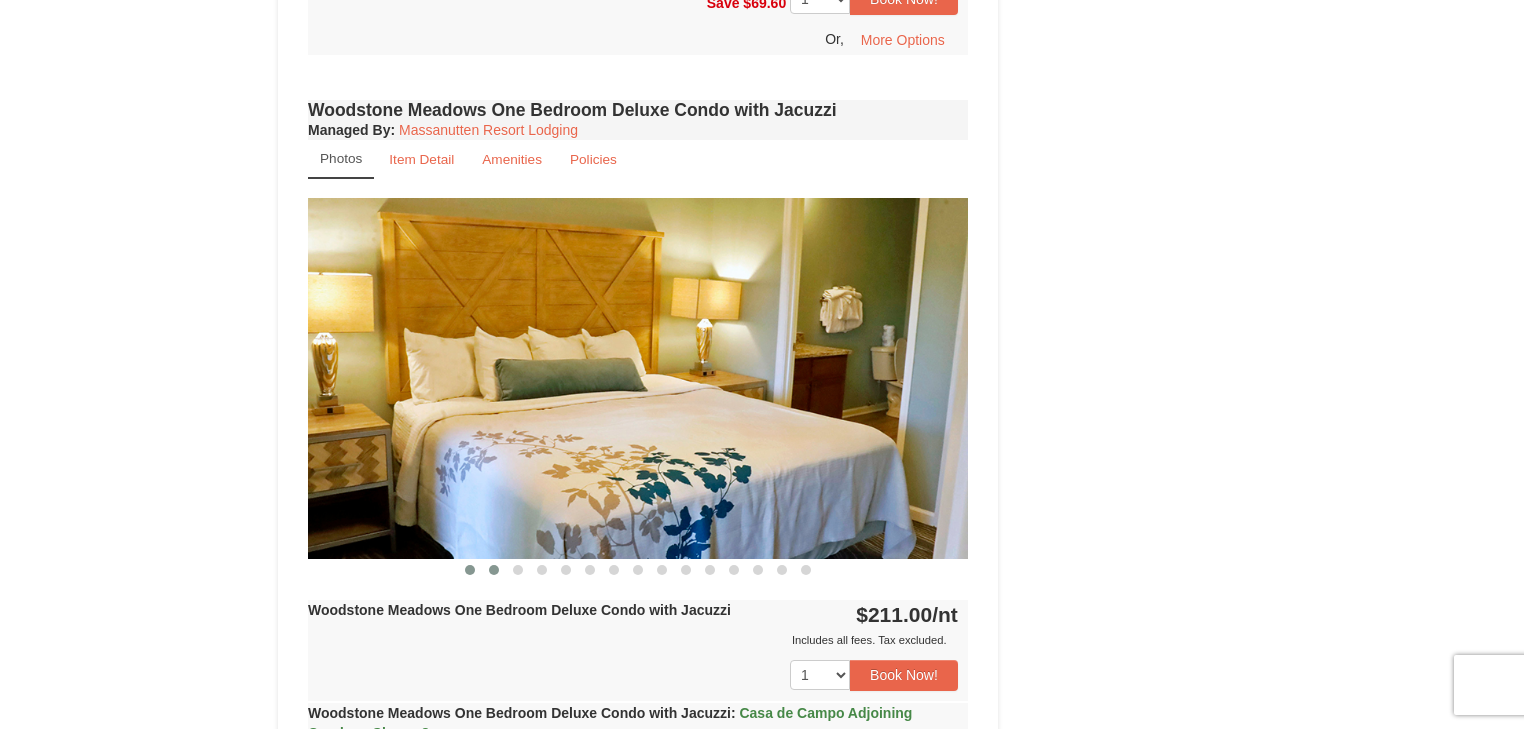 click at bounding box center [494, 570] 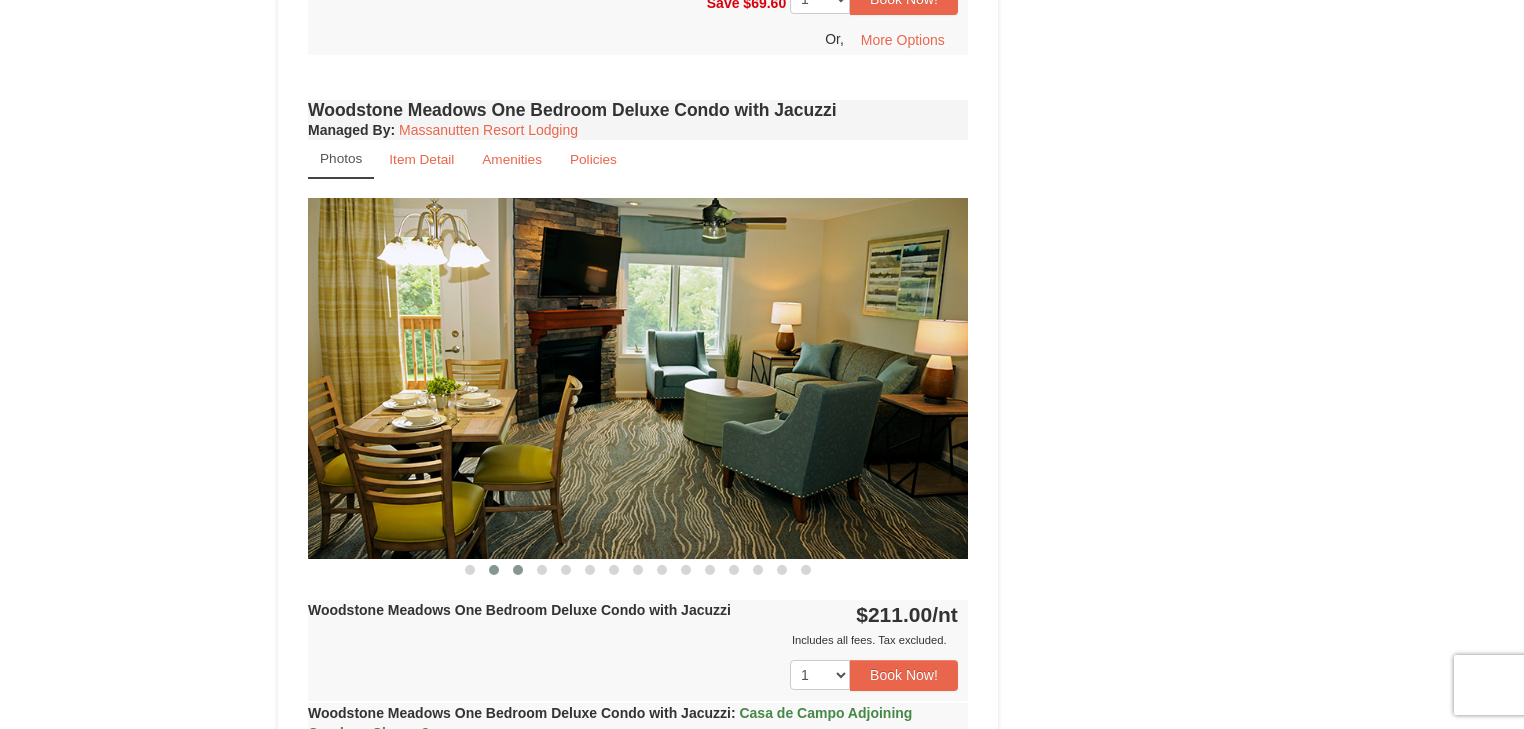 click at bounding box center (518, 570) 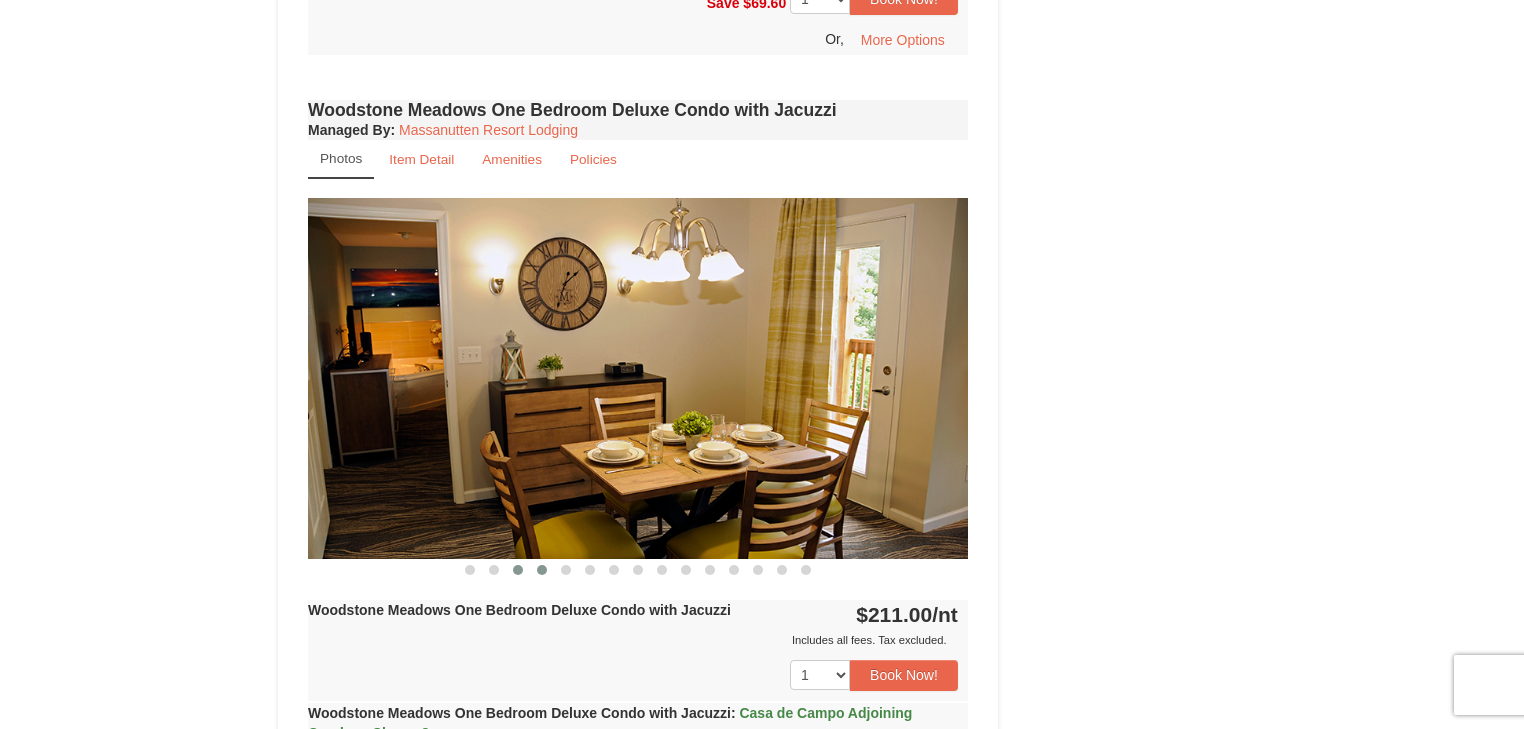 click at bounding box center [542, 570] 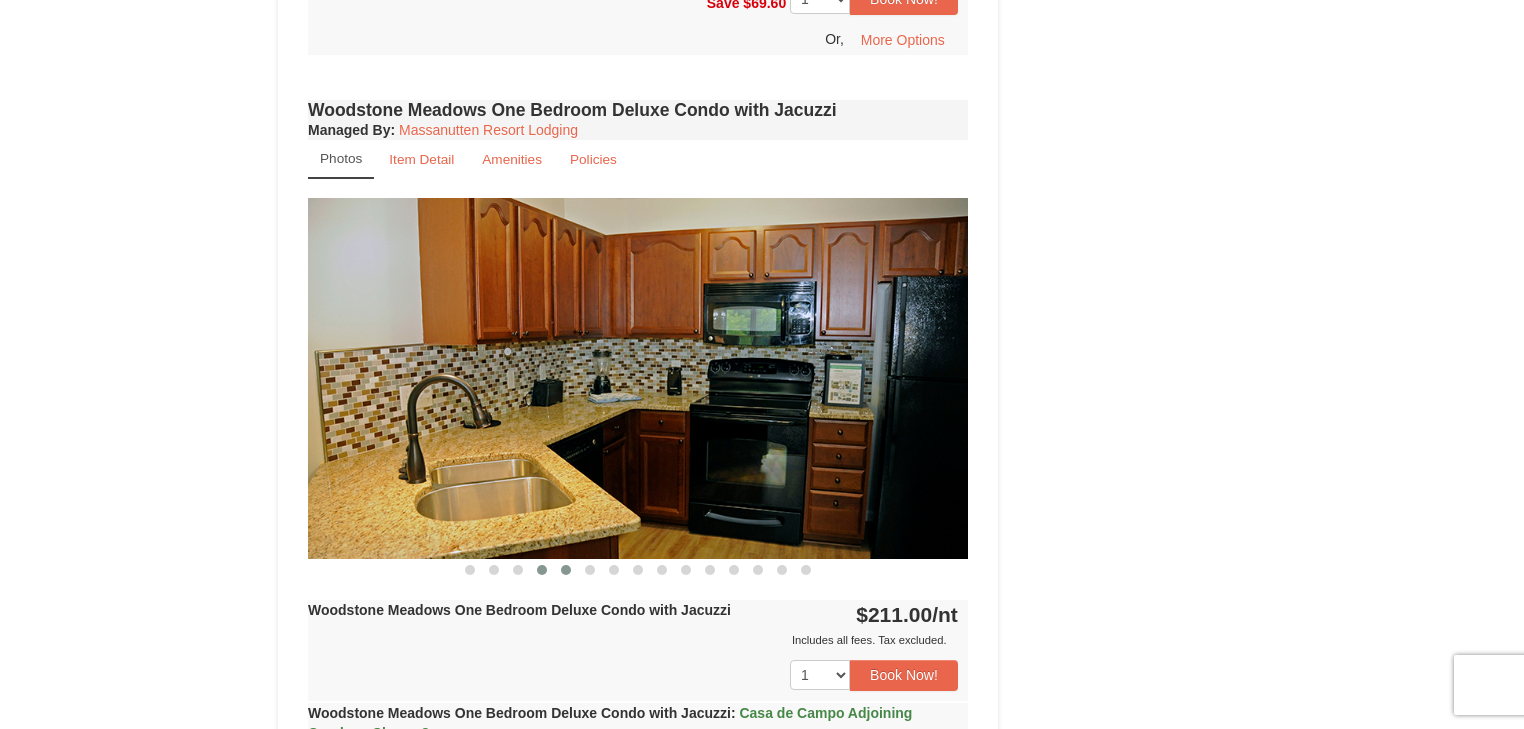 click at bounding box center [566, 570] 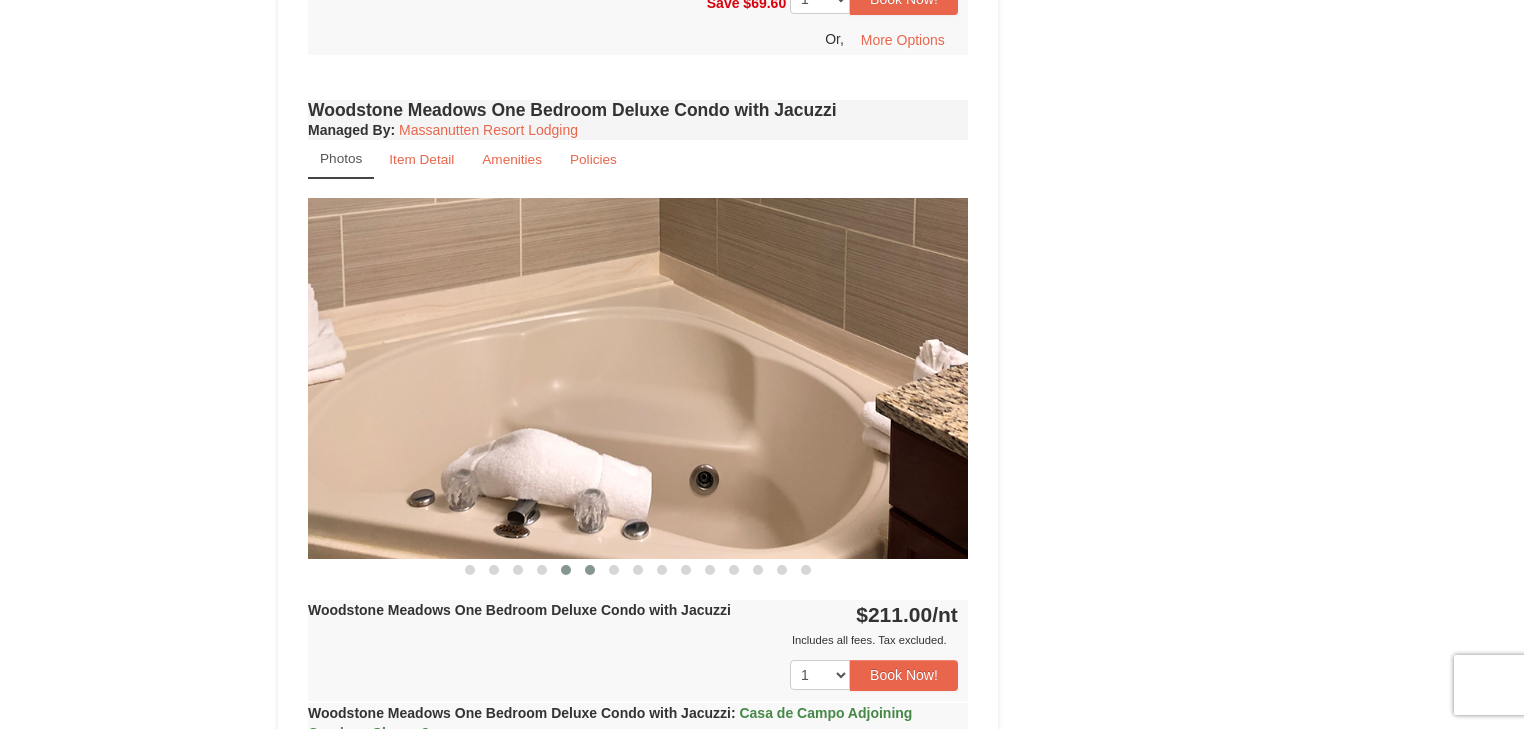 click at bounding box center [590, 570] 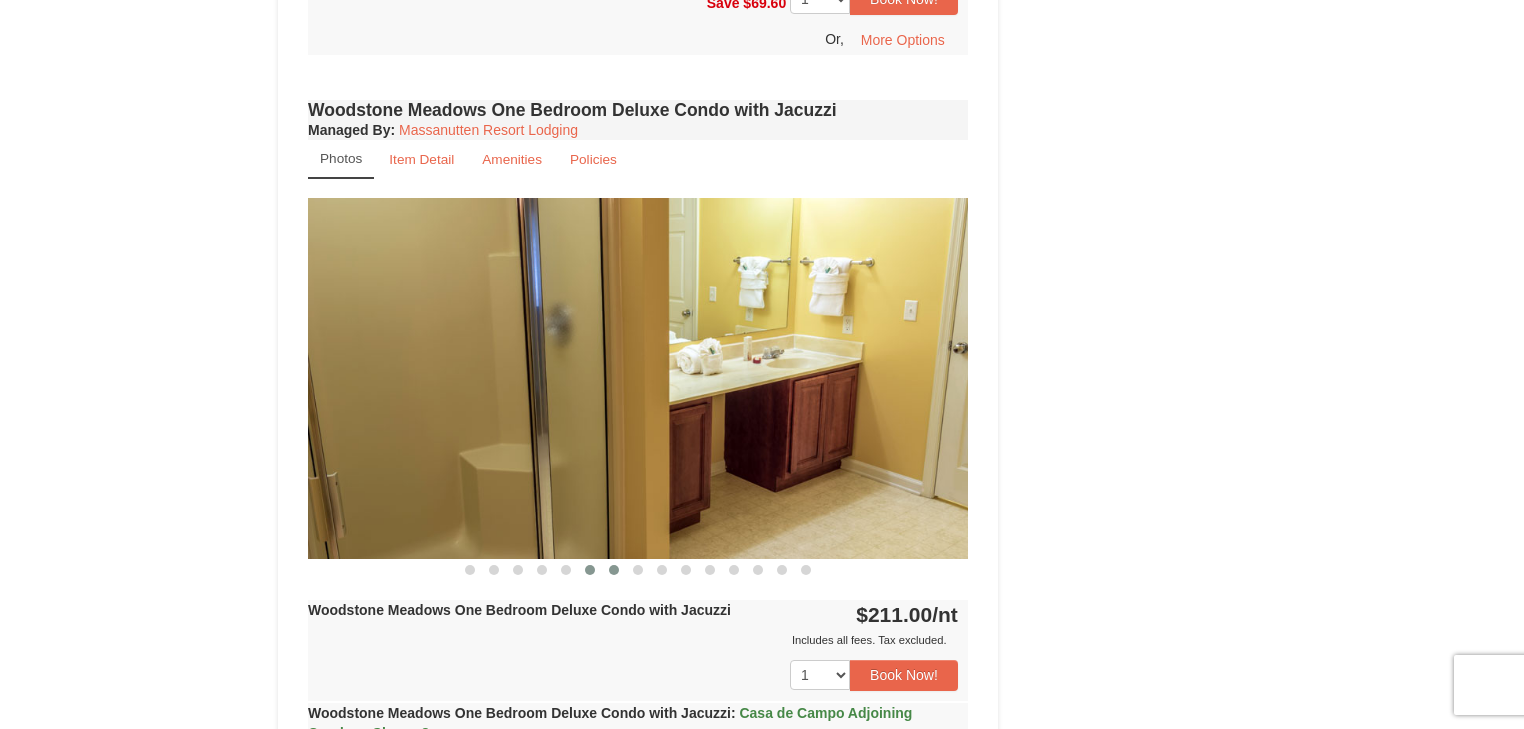 click at bounding box center [614, 570] 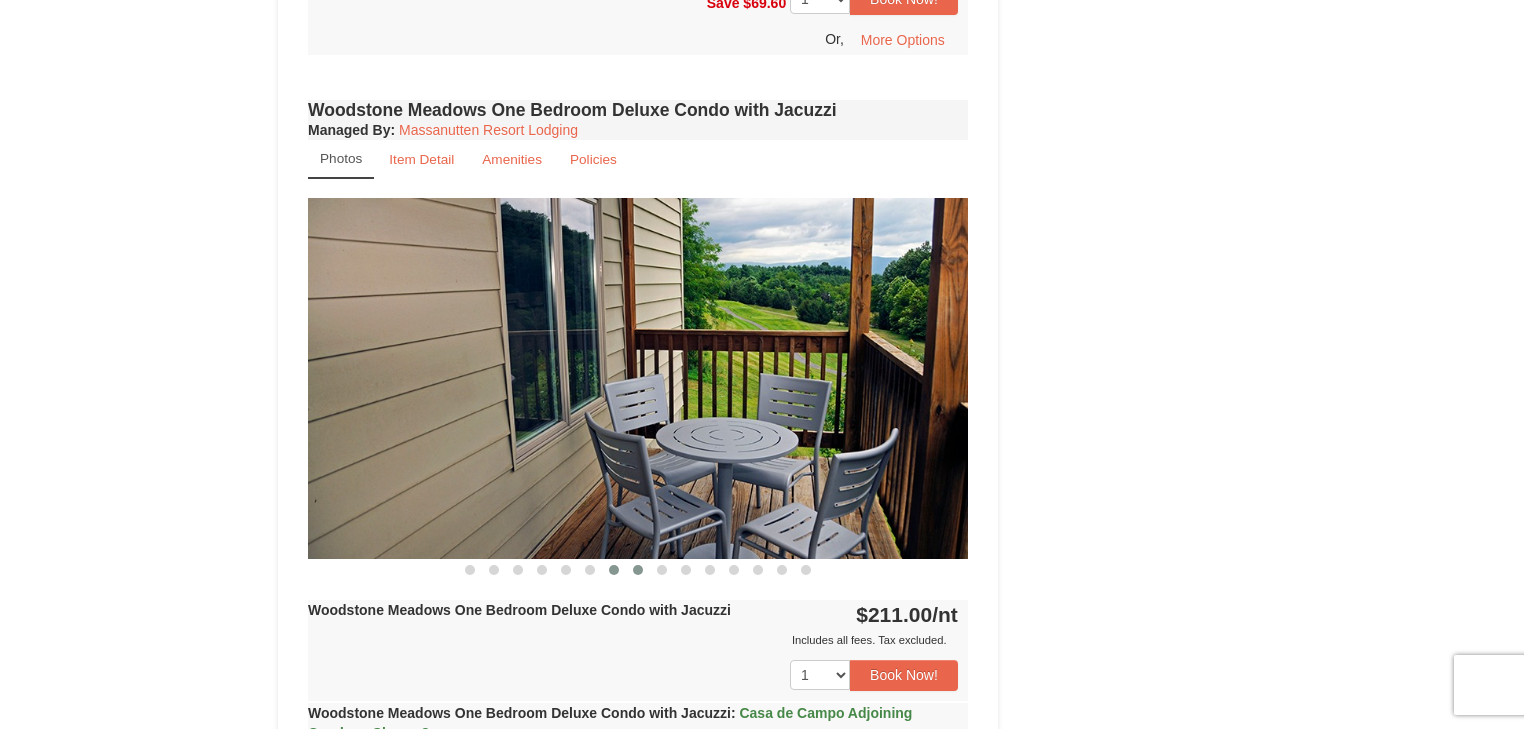click at bounding box center [638, 570] 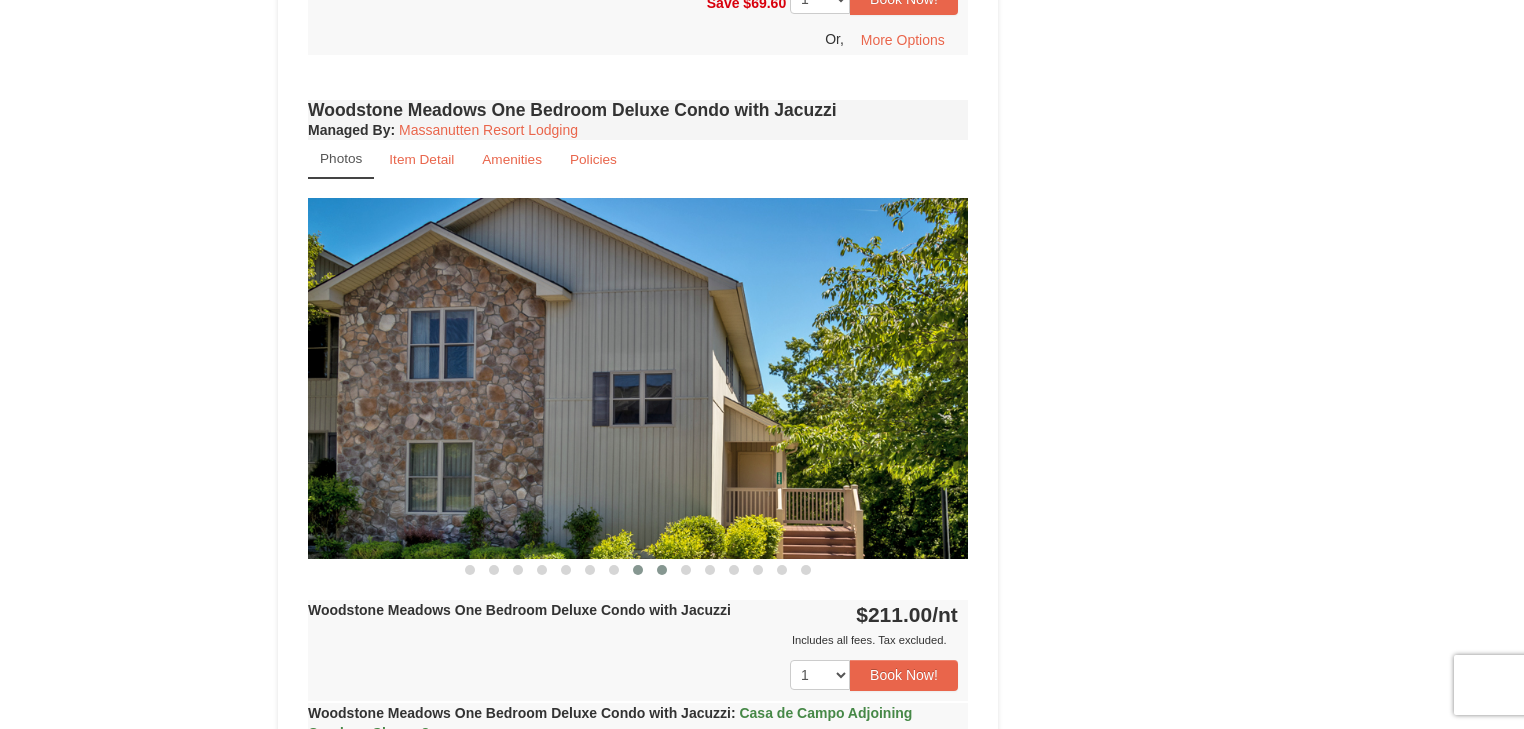 click at bounding box center (662, 570) 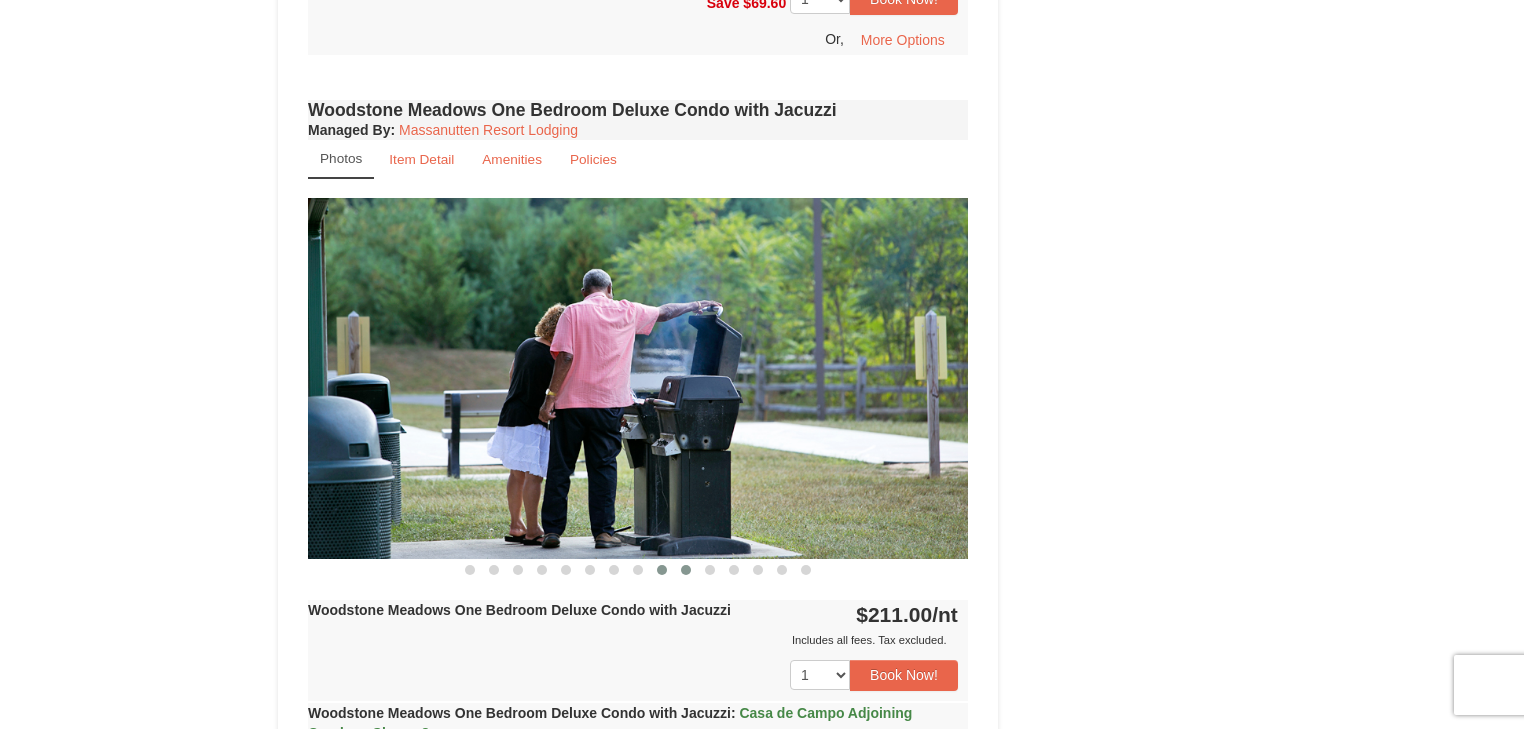 click at bounding box center [686, 570] 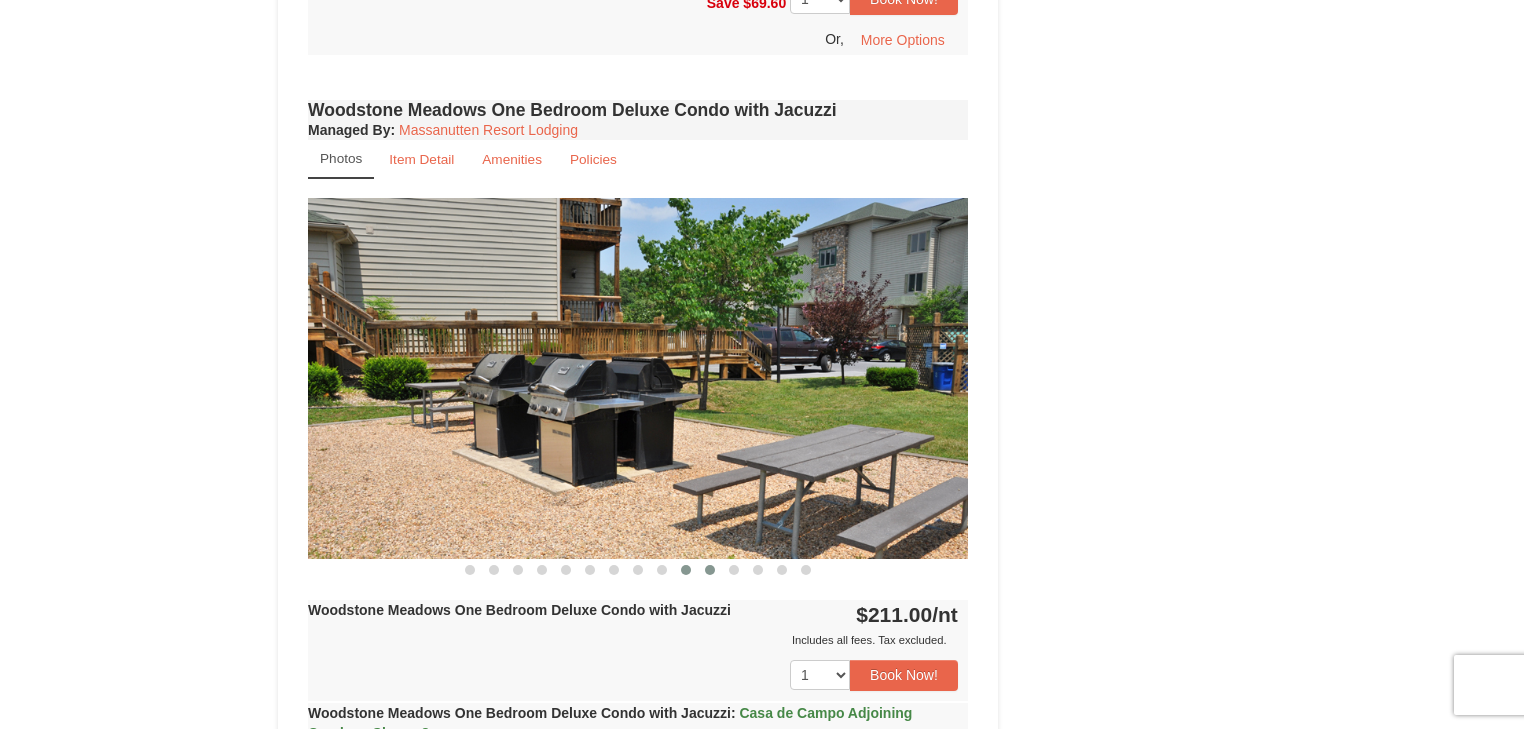 click at bounding box center [710, 570] 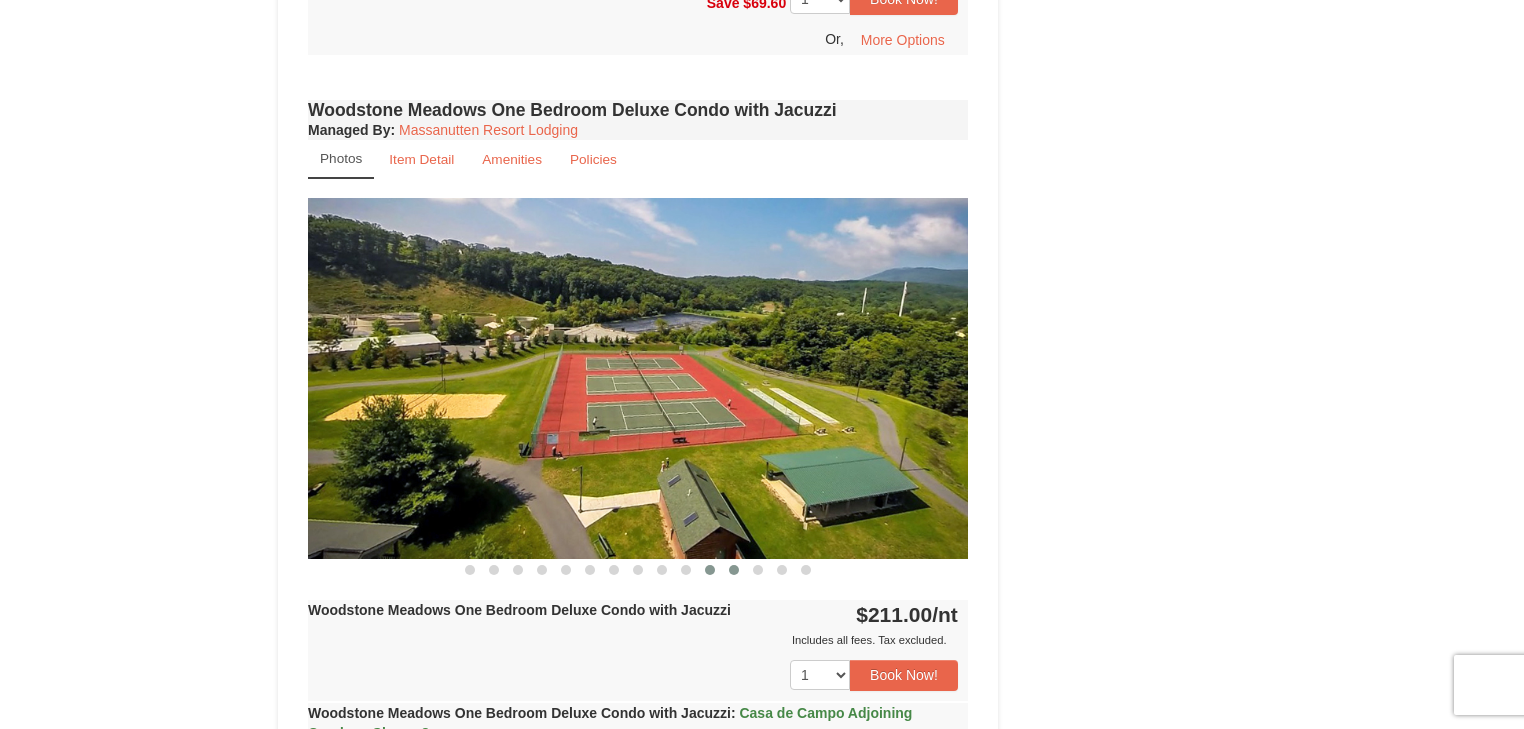 click at bounding box center [734, 570] 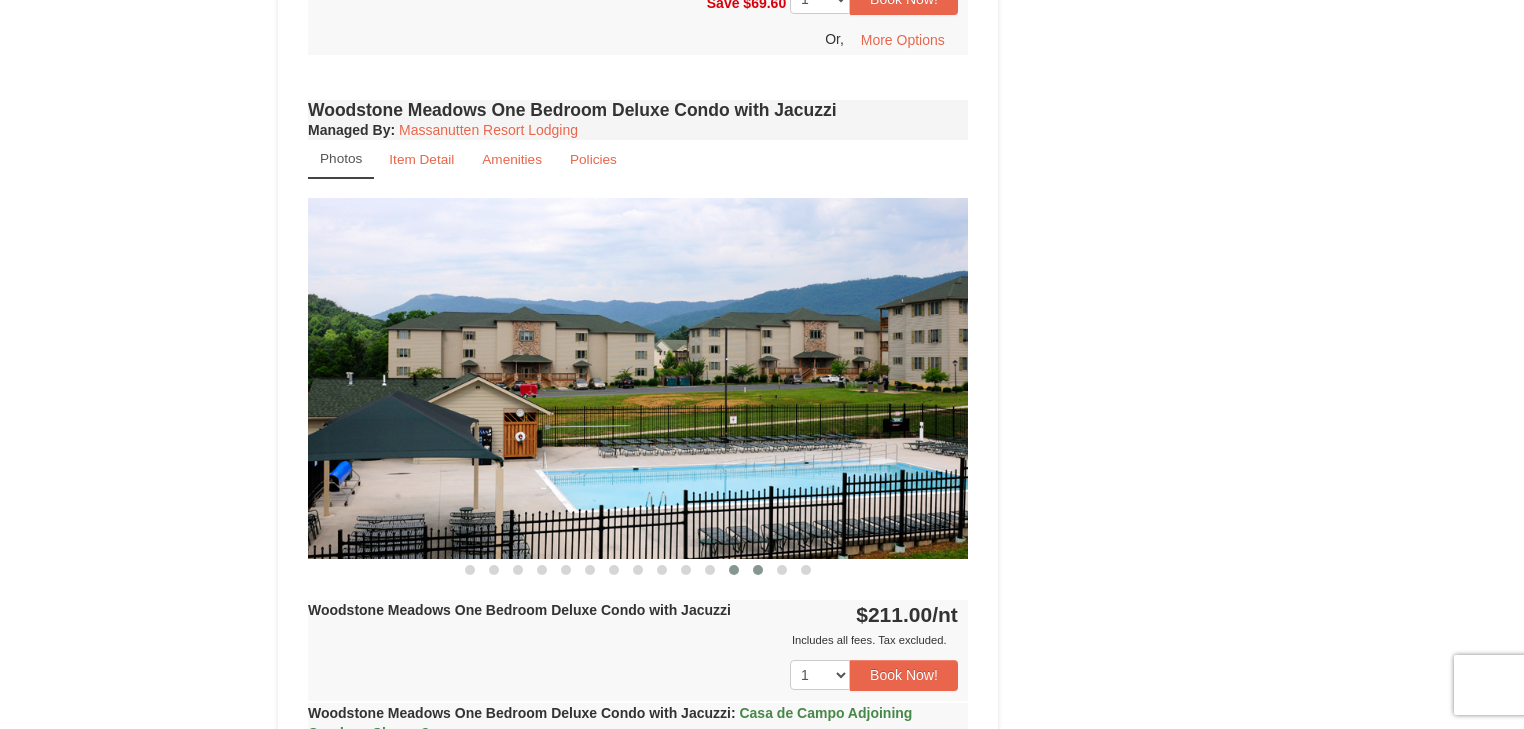 click at bounding box center (758, 570) 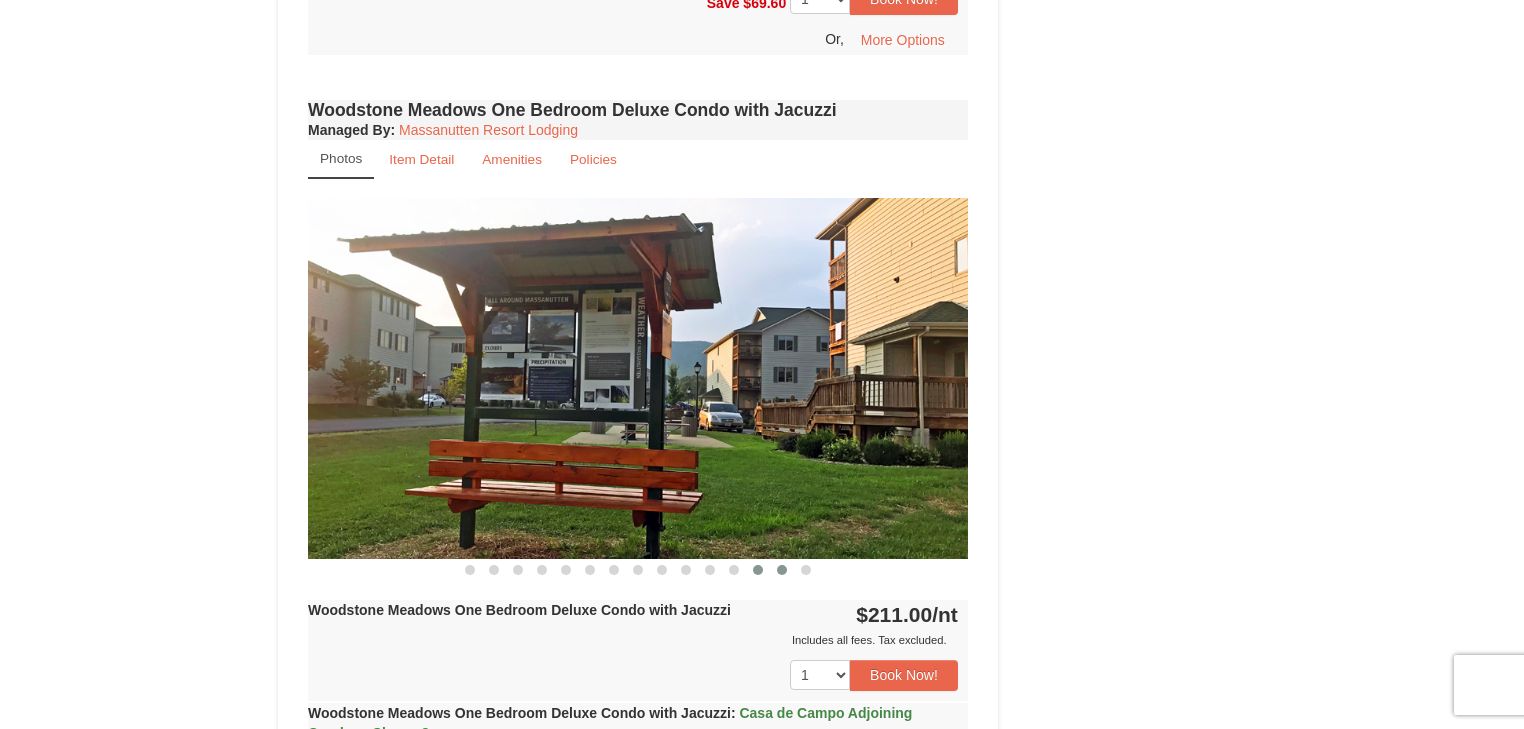 click at bounding box center (782, 570) 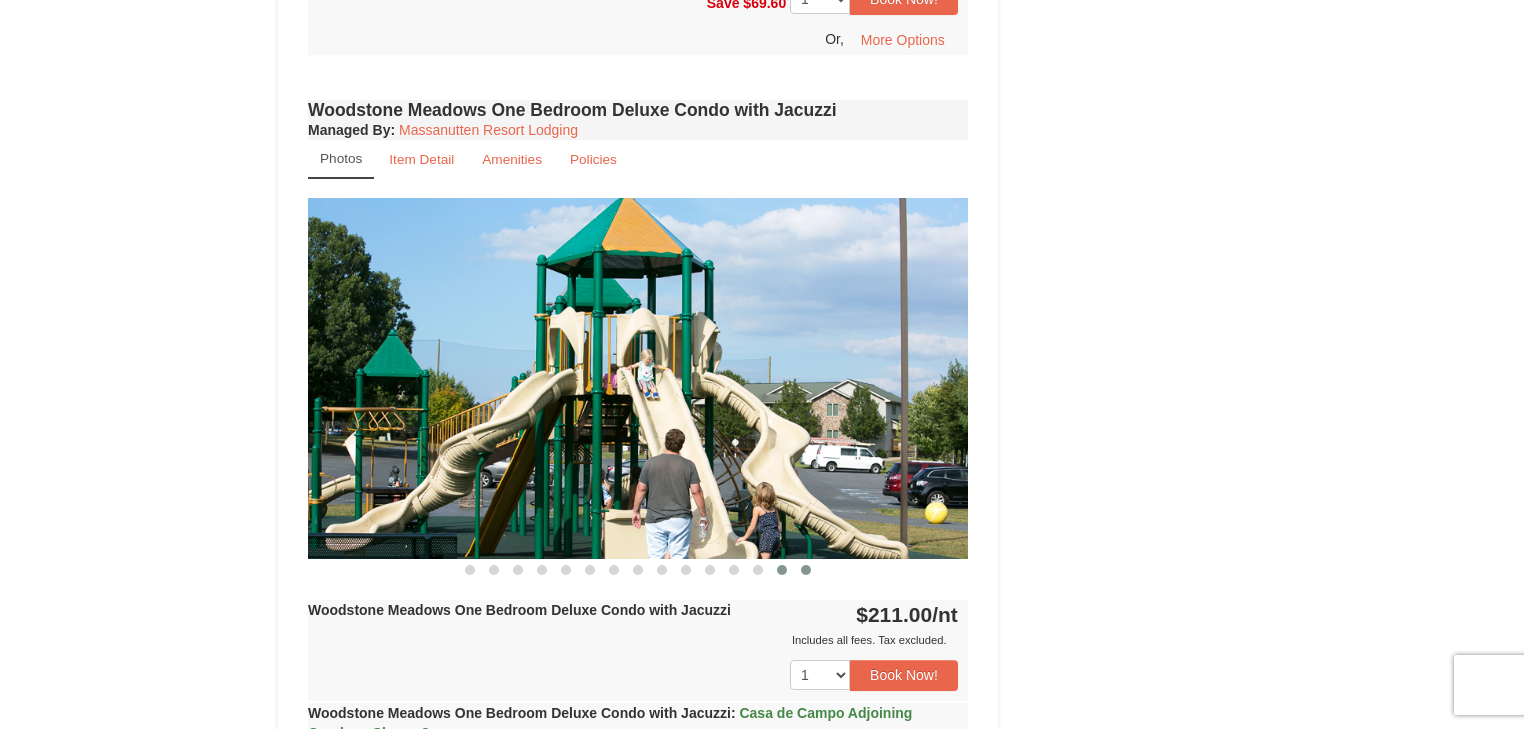 click at bounding box center [806, 570] 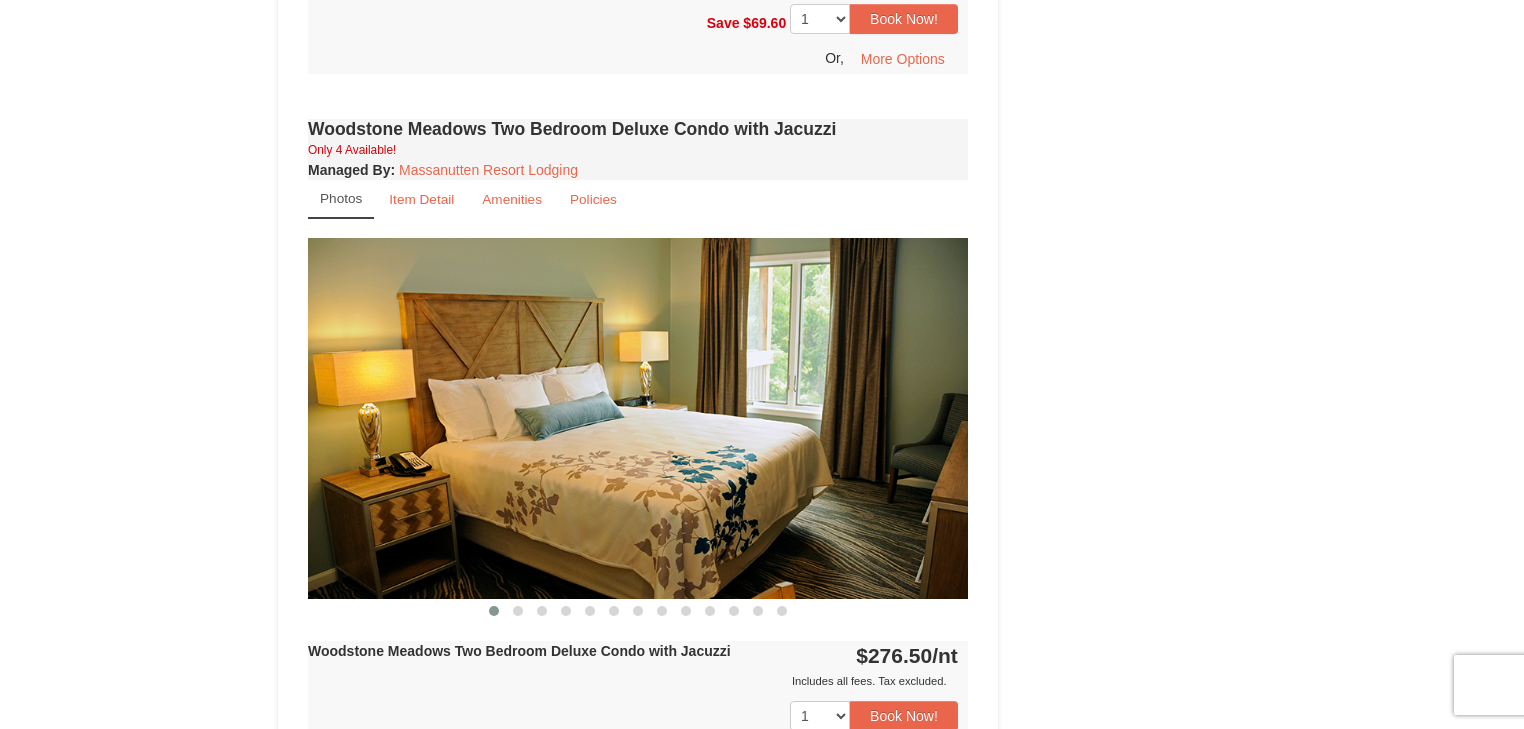 scroll, scrollTop: 2240, scrollLeft: 0, axis: vertical 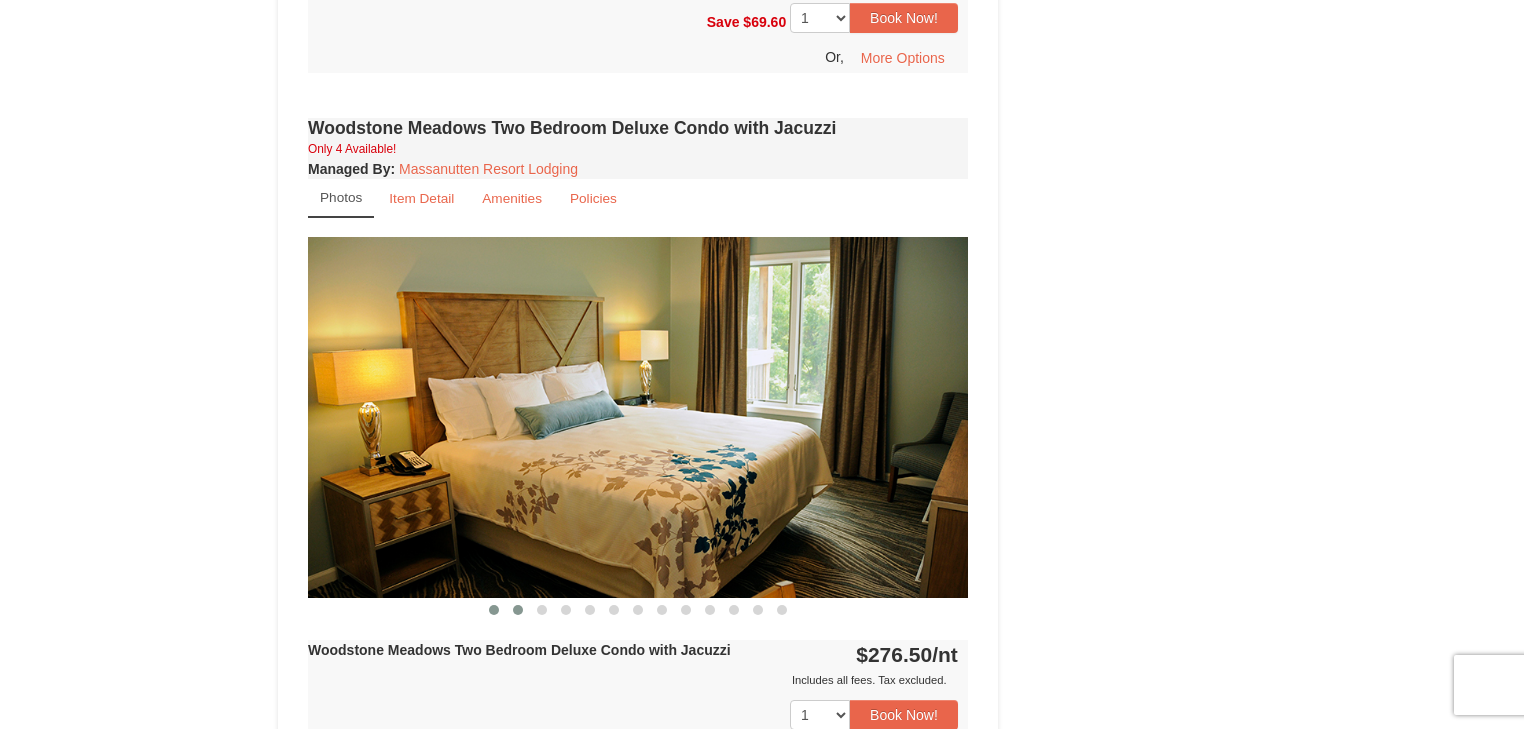 click at bounding box center (518, 610) 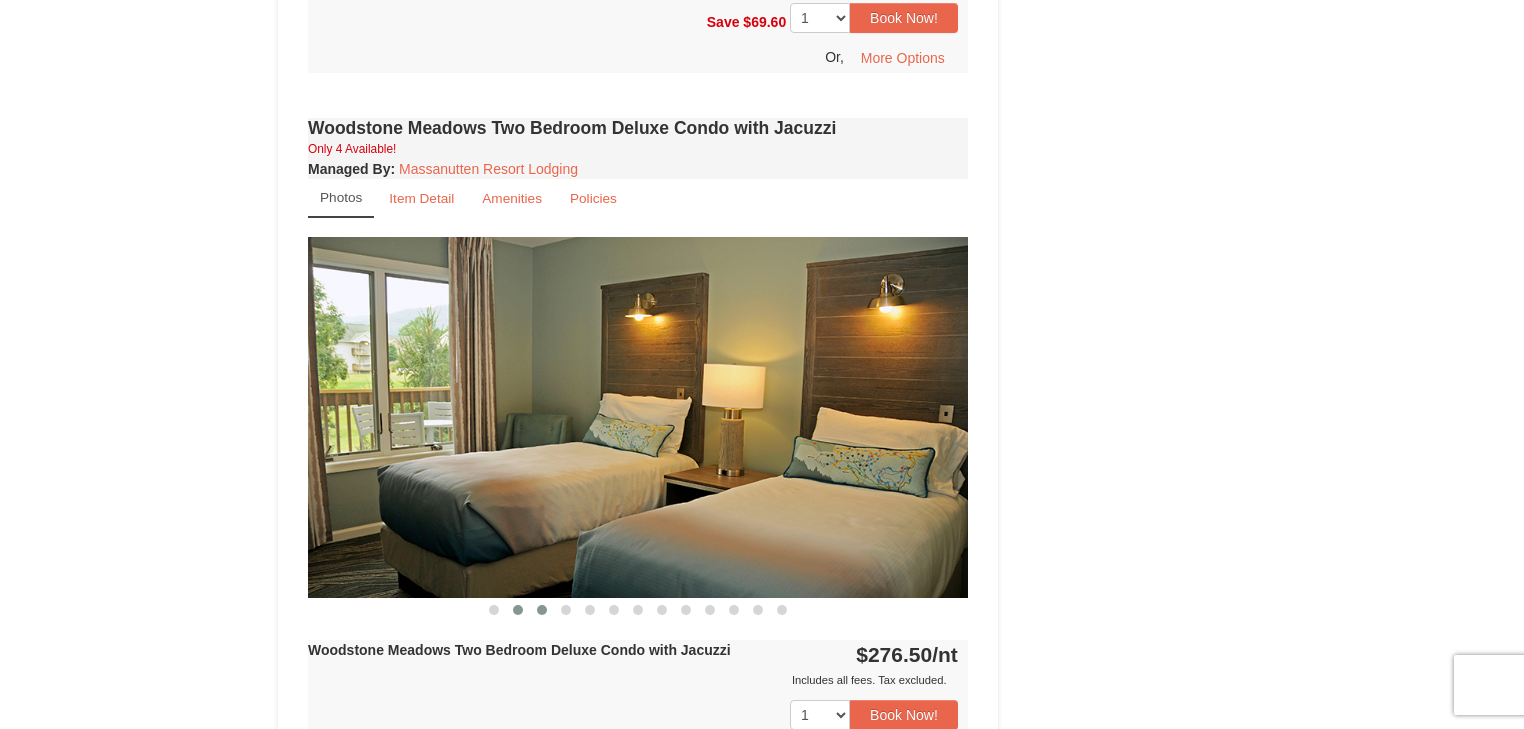 click at bounding box center (542, 610) 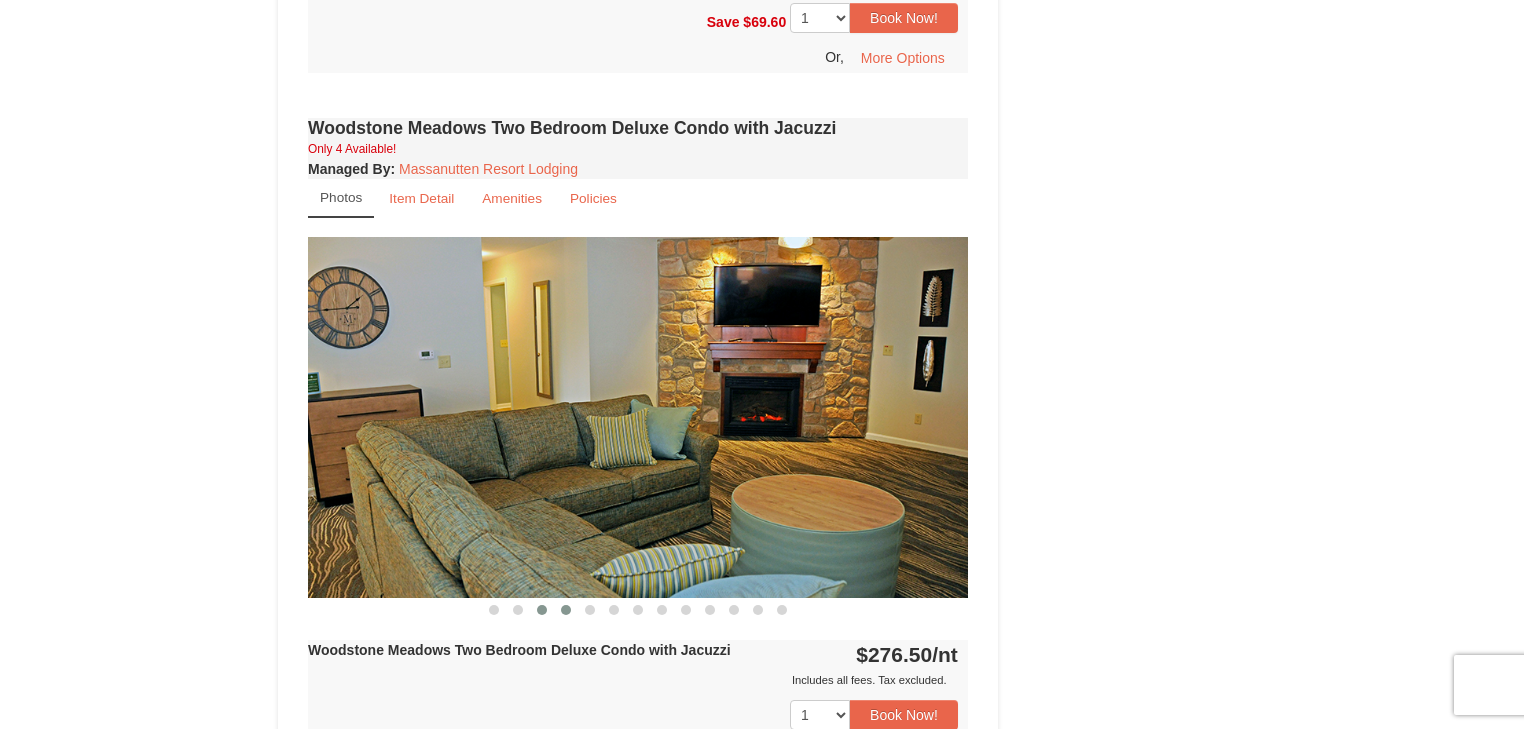 click at bounding box center [566, 610] 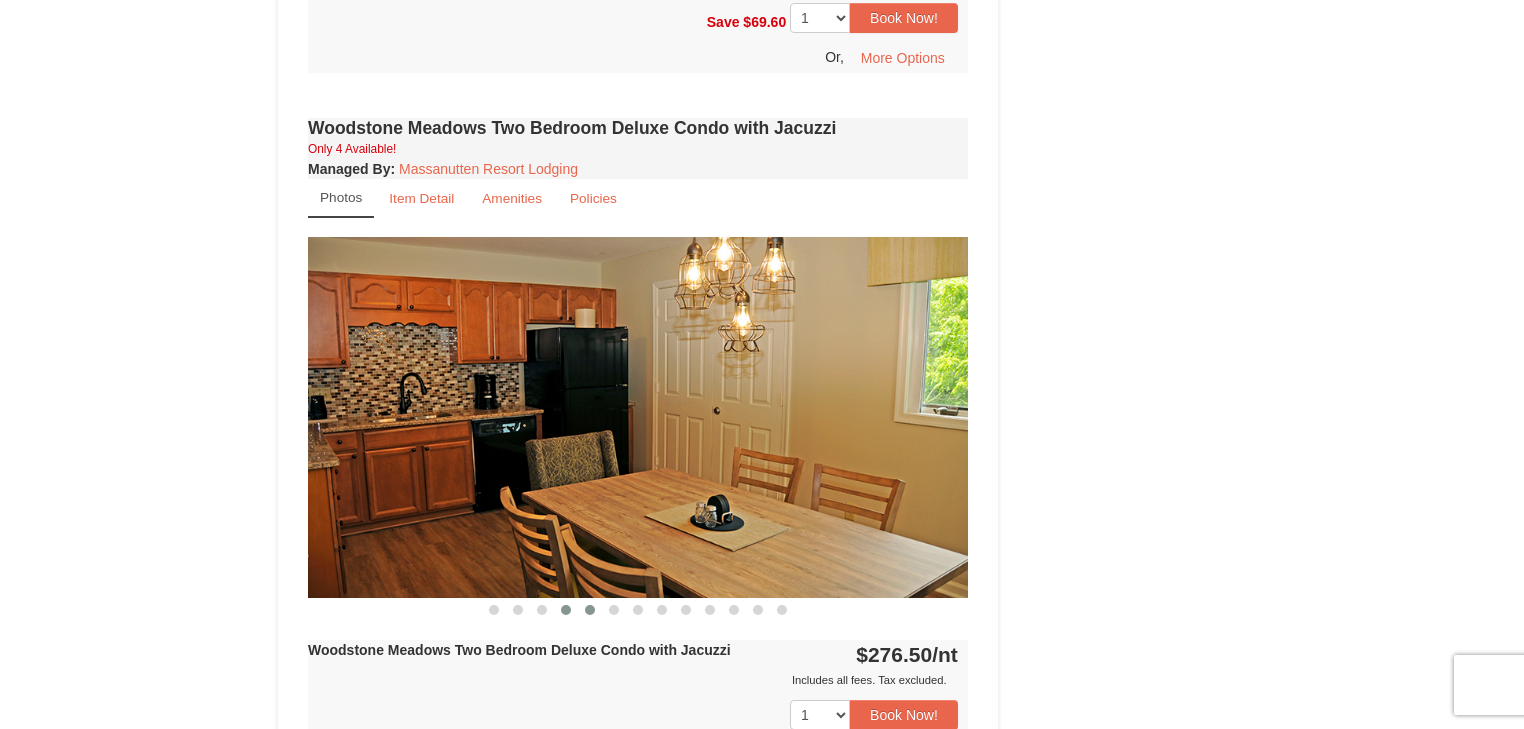click at bounding box center (590, 610) 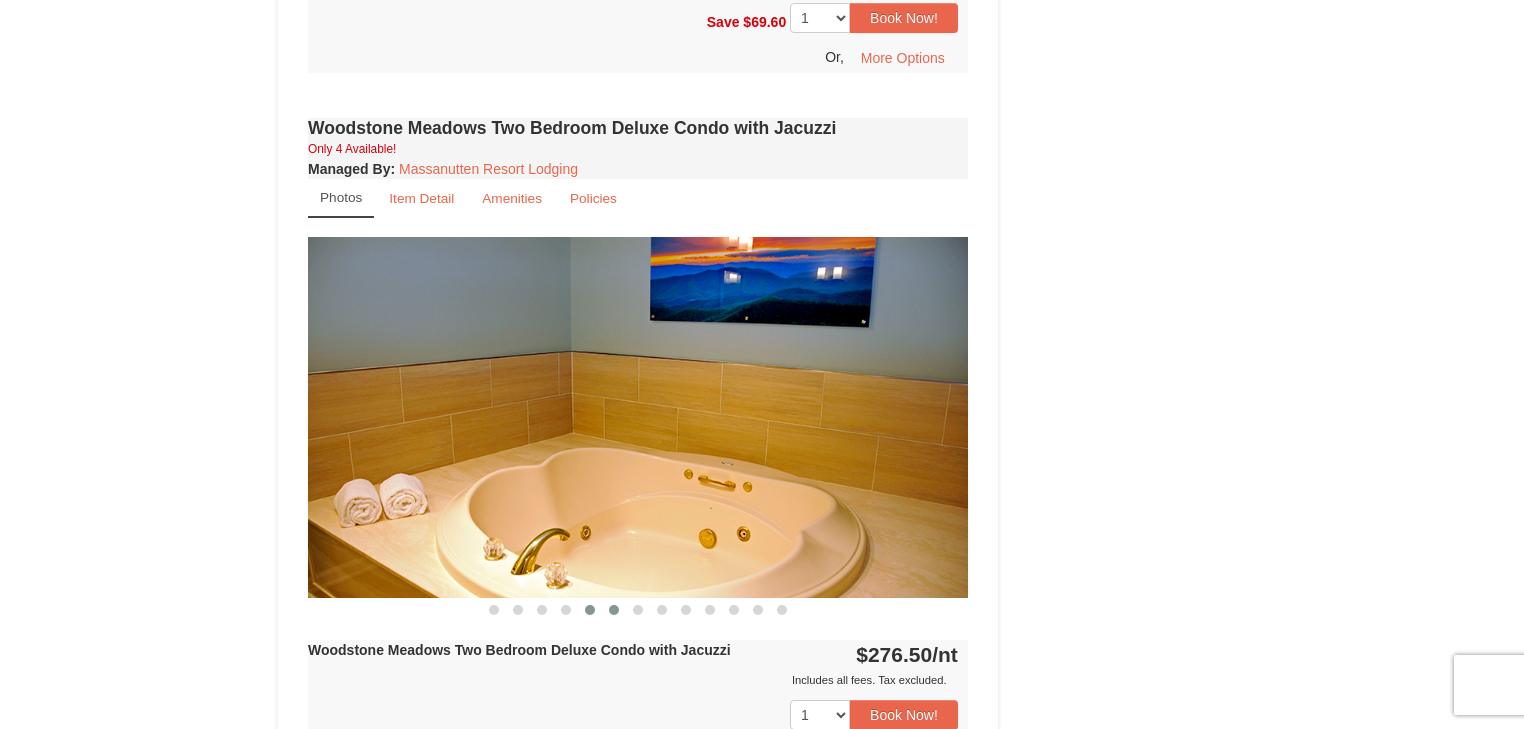 click at bounding box center (614, 610) 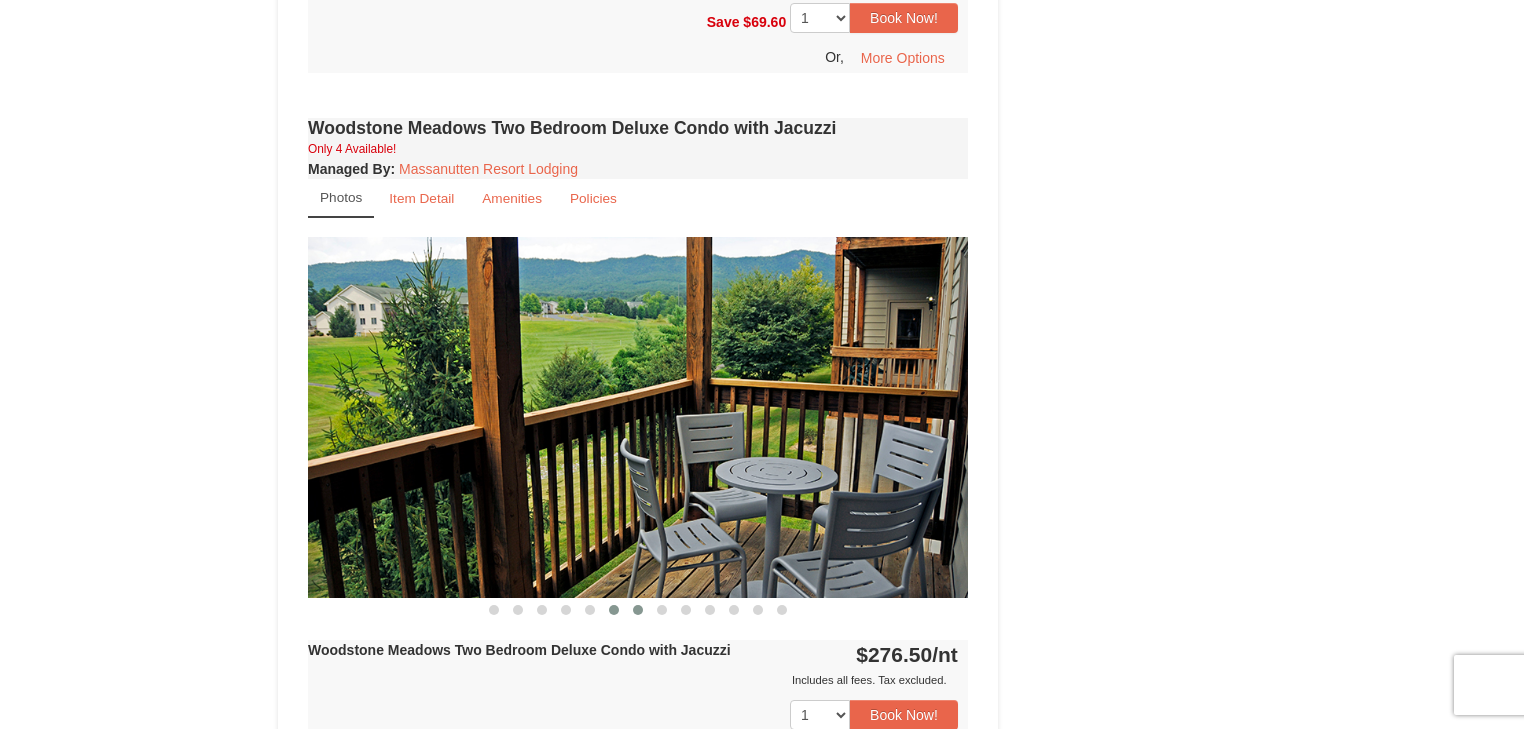click at bounding box center [638, 610] 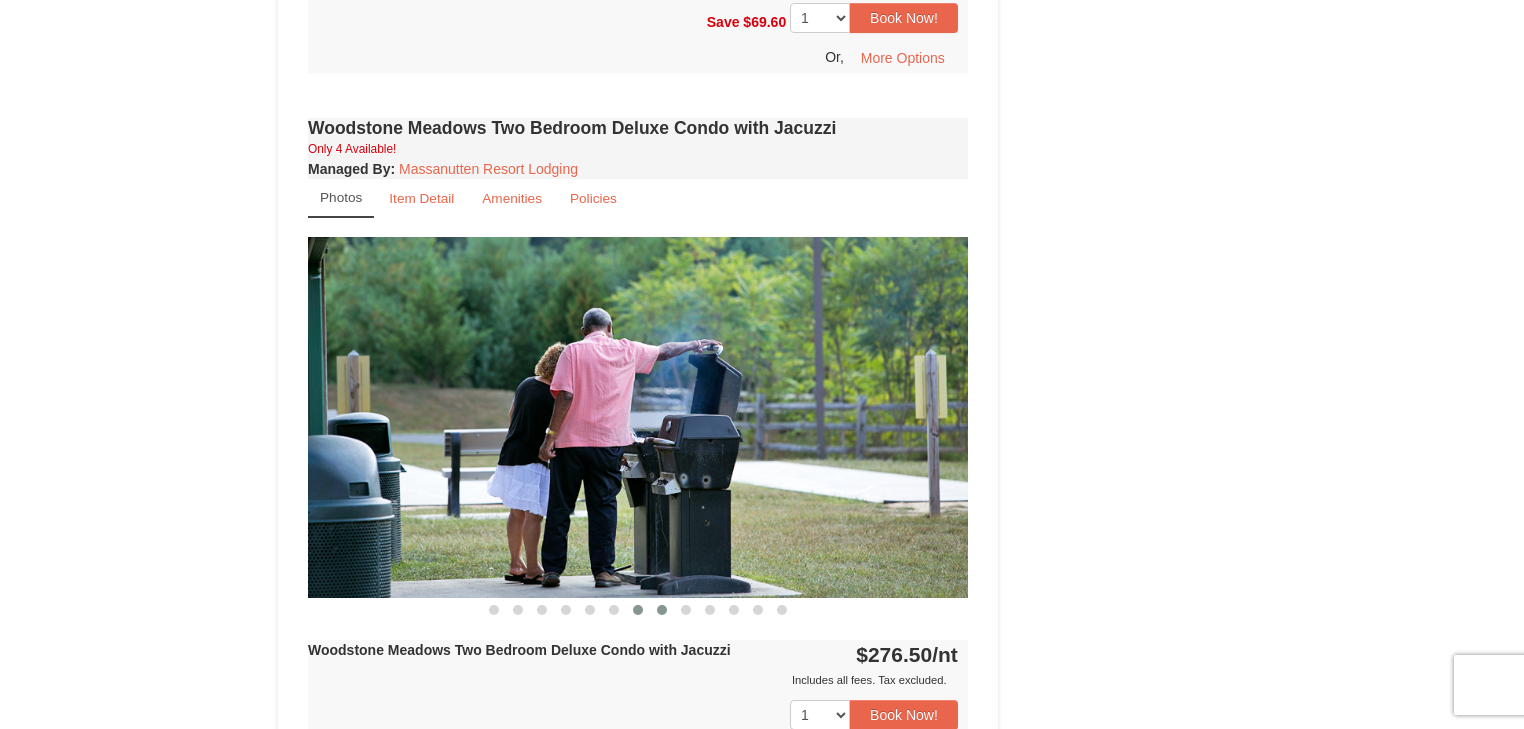 click at bounding box center [662, 610] 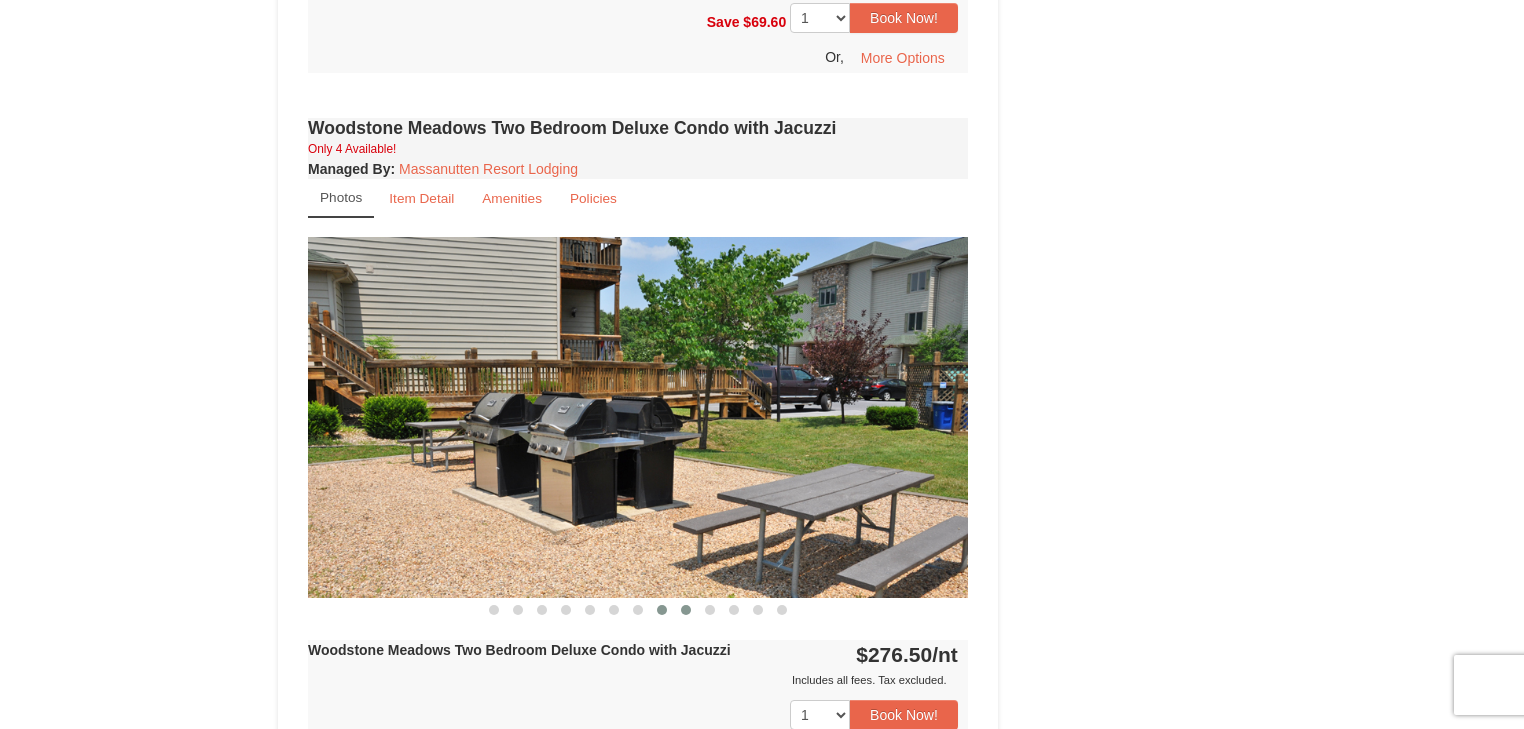 click at bounding box center [686, 610] 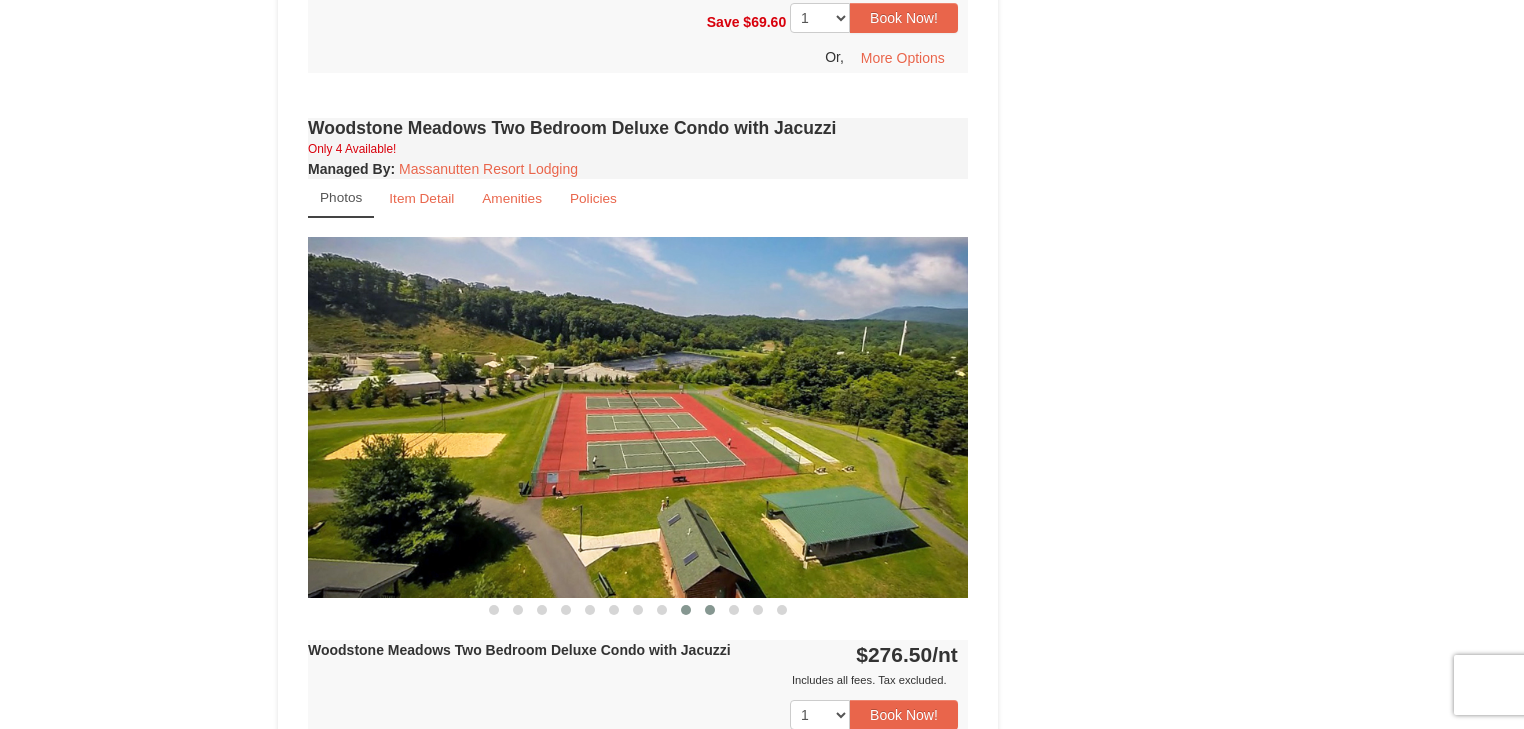click at bounding box center [710, 610] 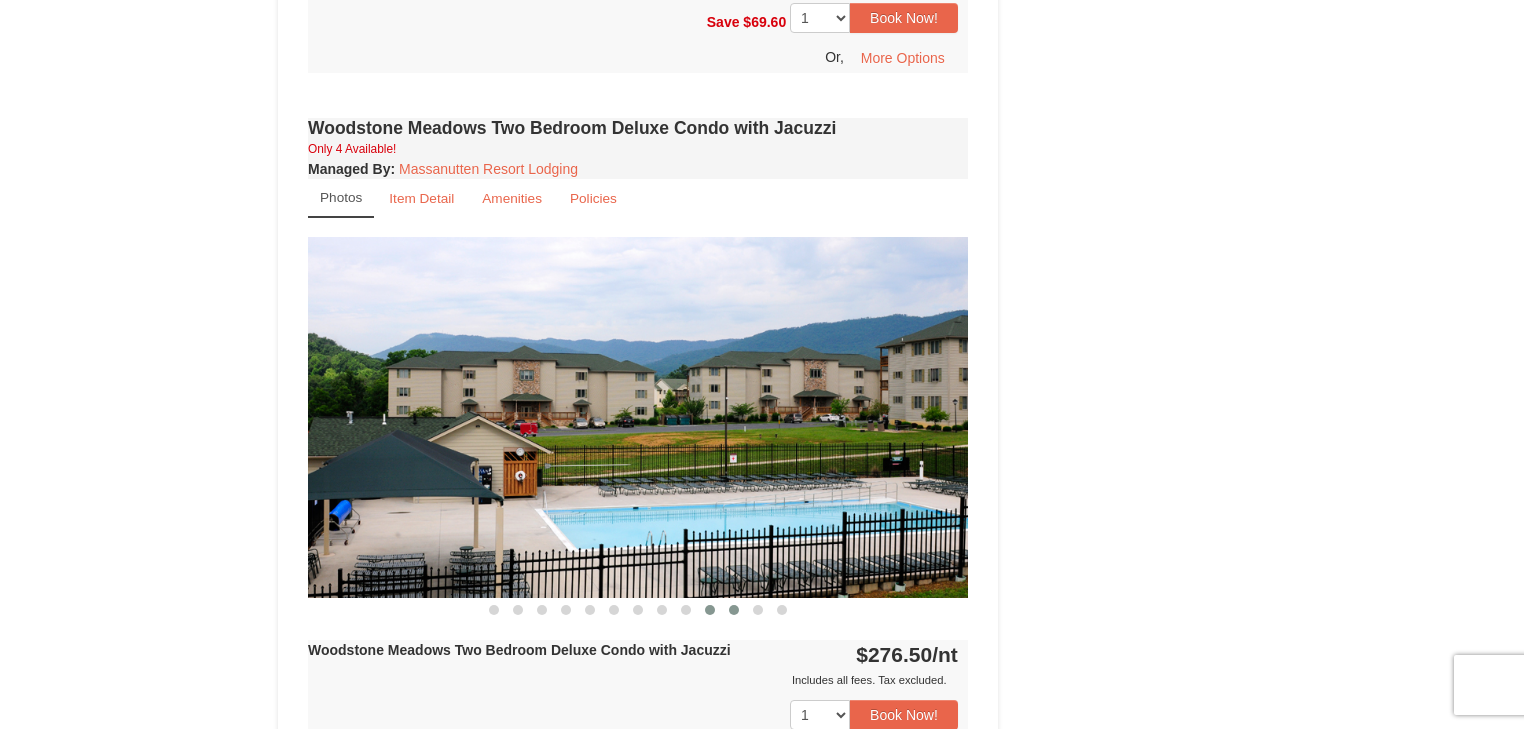 click at bounding box center (734, 610) 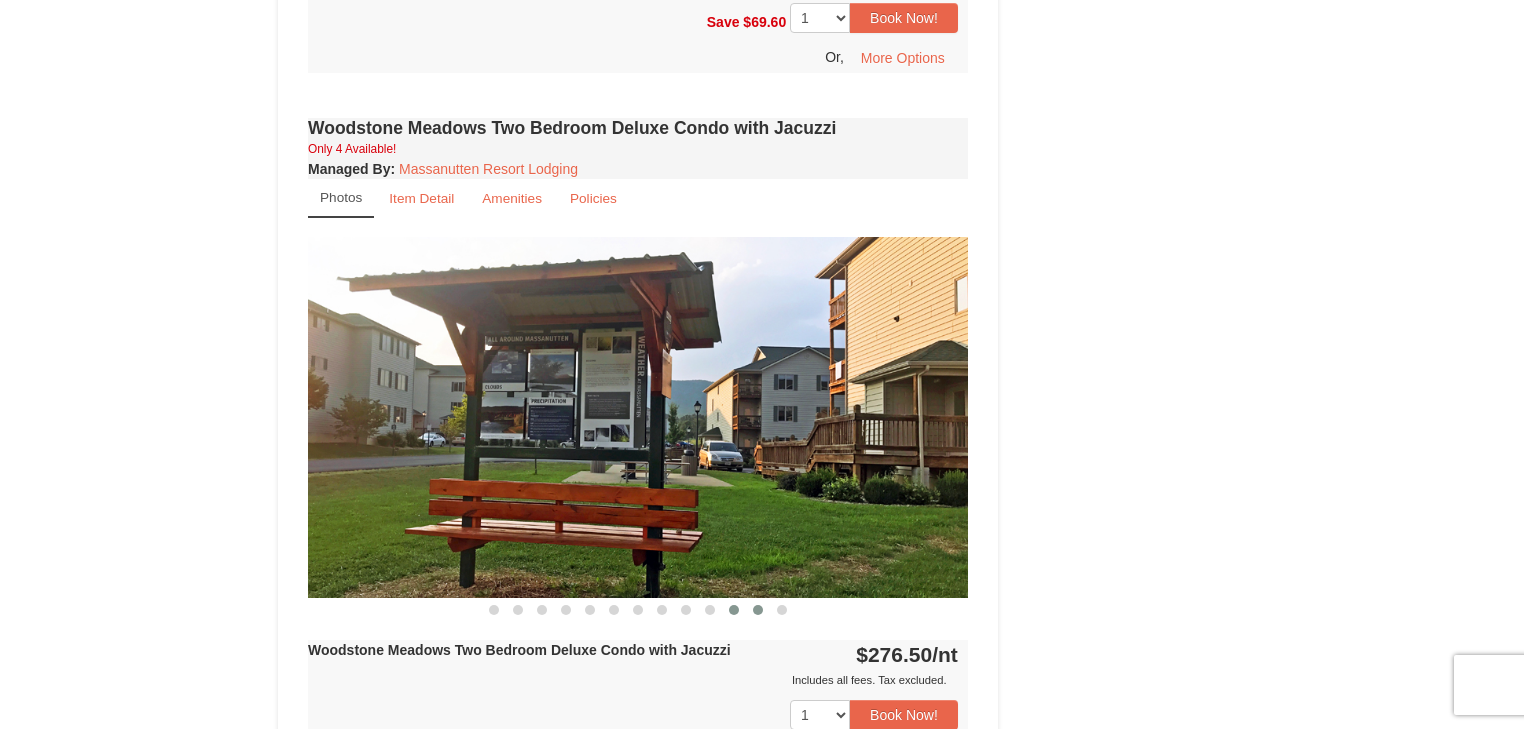 click at bounding box center (758, 610) 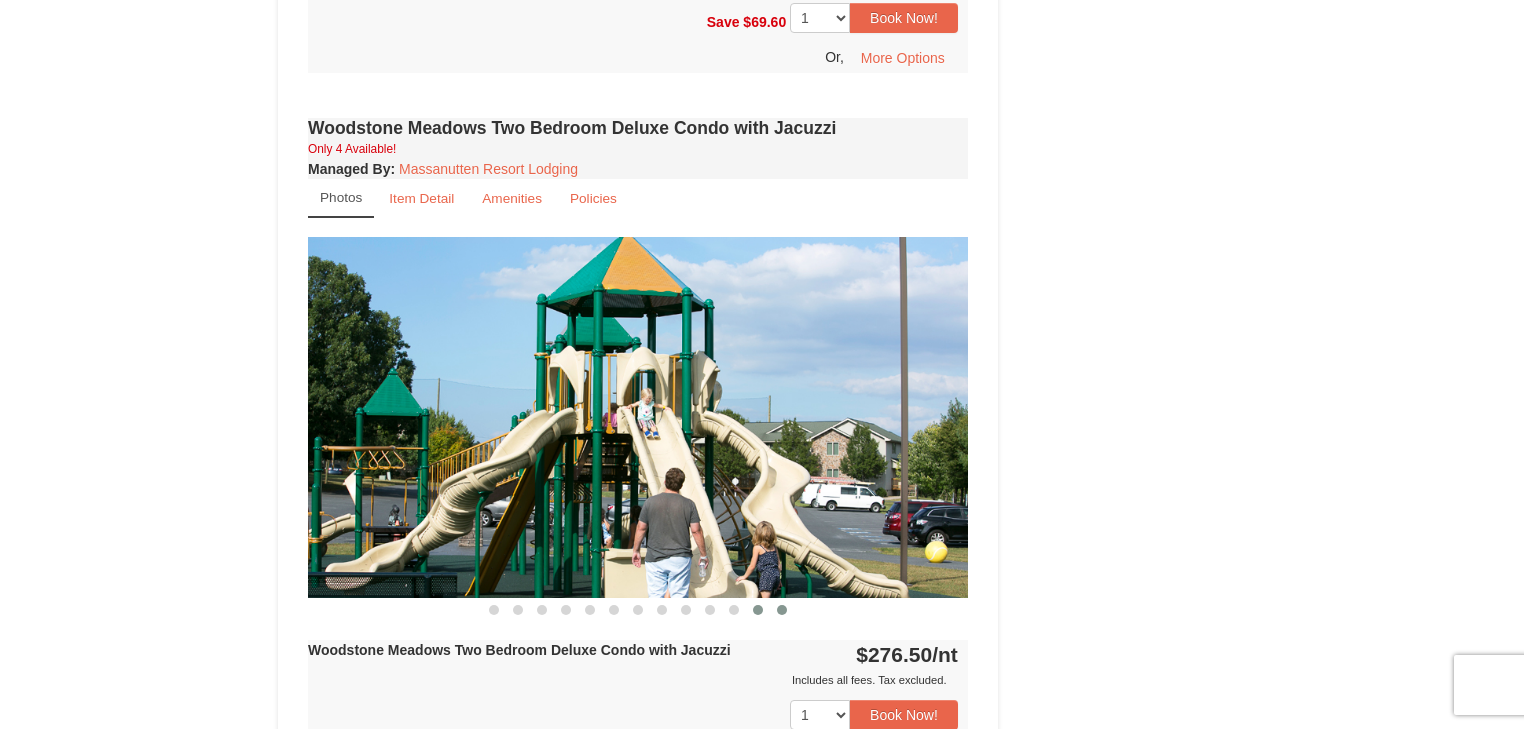 click at bounding box center (782, 610) 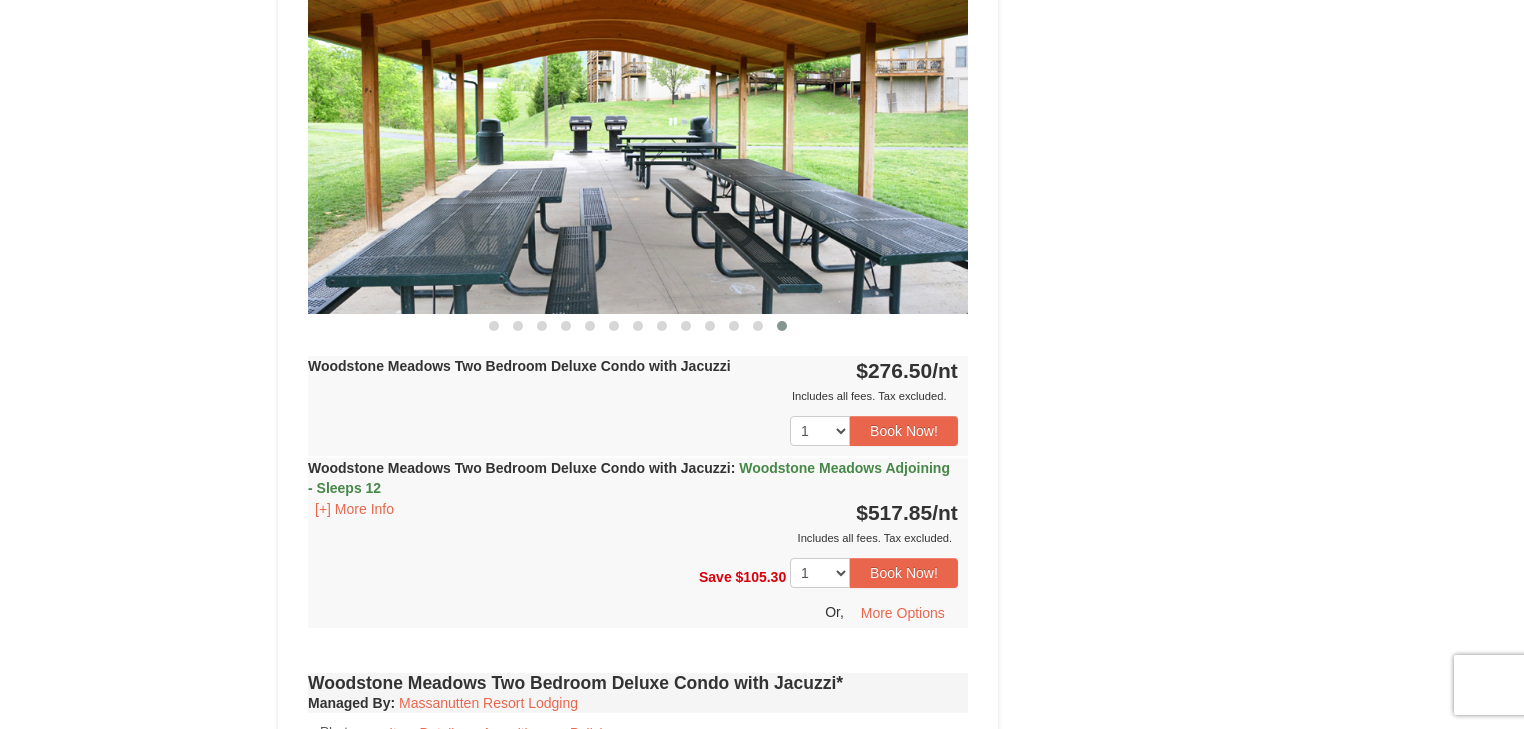 scroll, scrollTop: 2560, scrollLeft: 0, axis: vertical 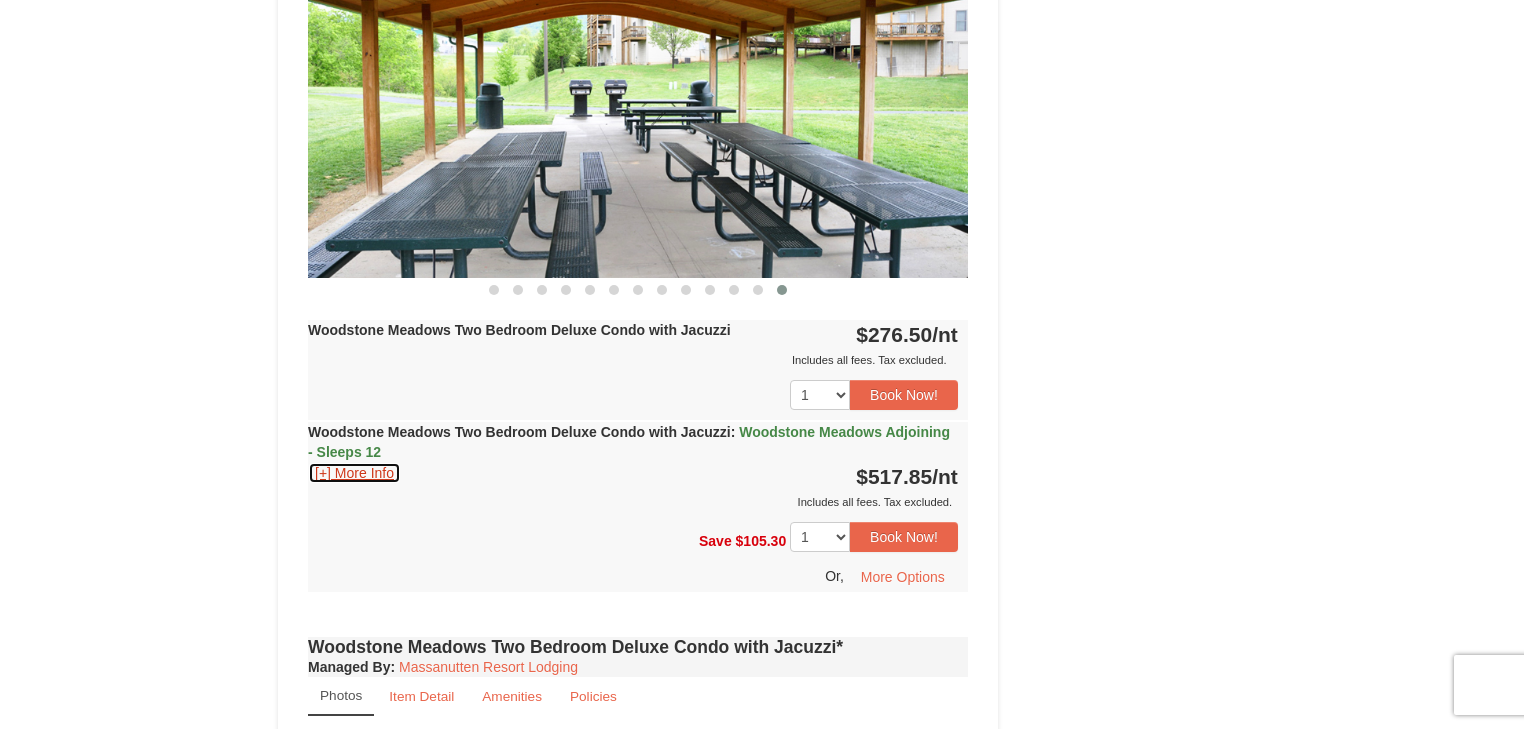 click on "[+] More Info" at bounding box center [354, 473] 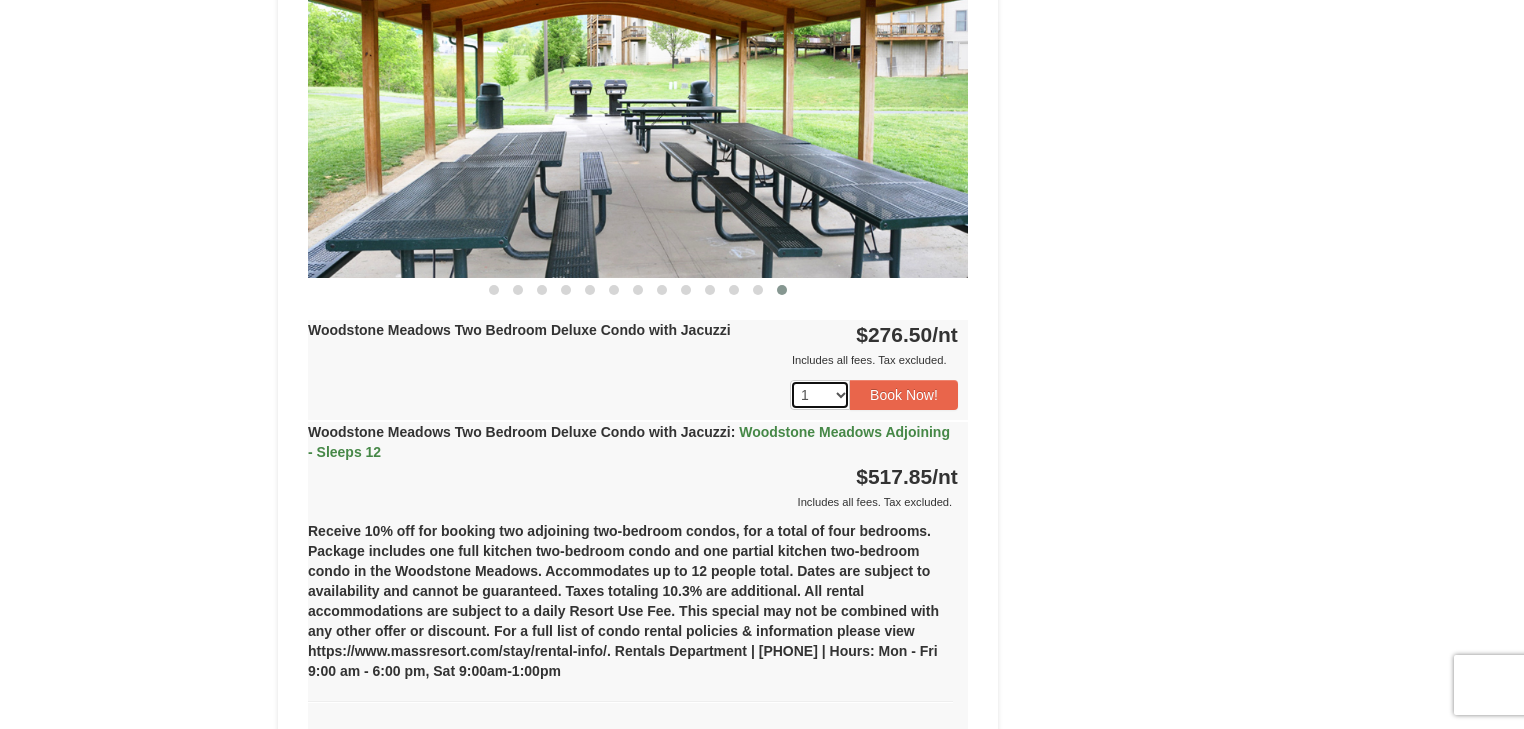 click on "1
2
3
4" at bounding box center [820, 395] 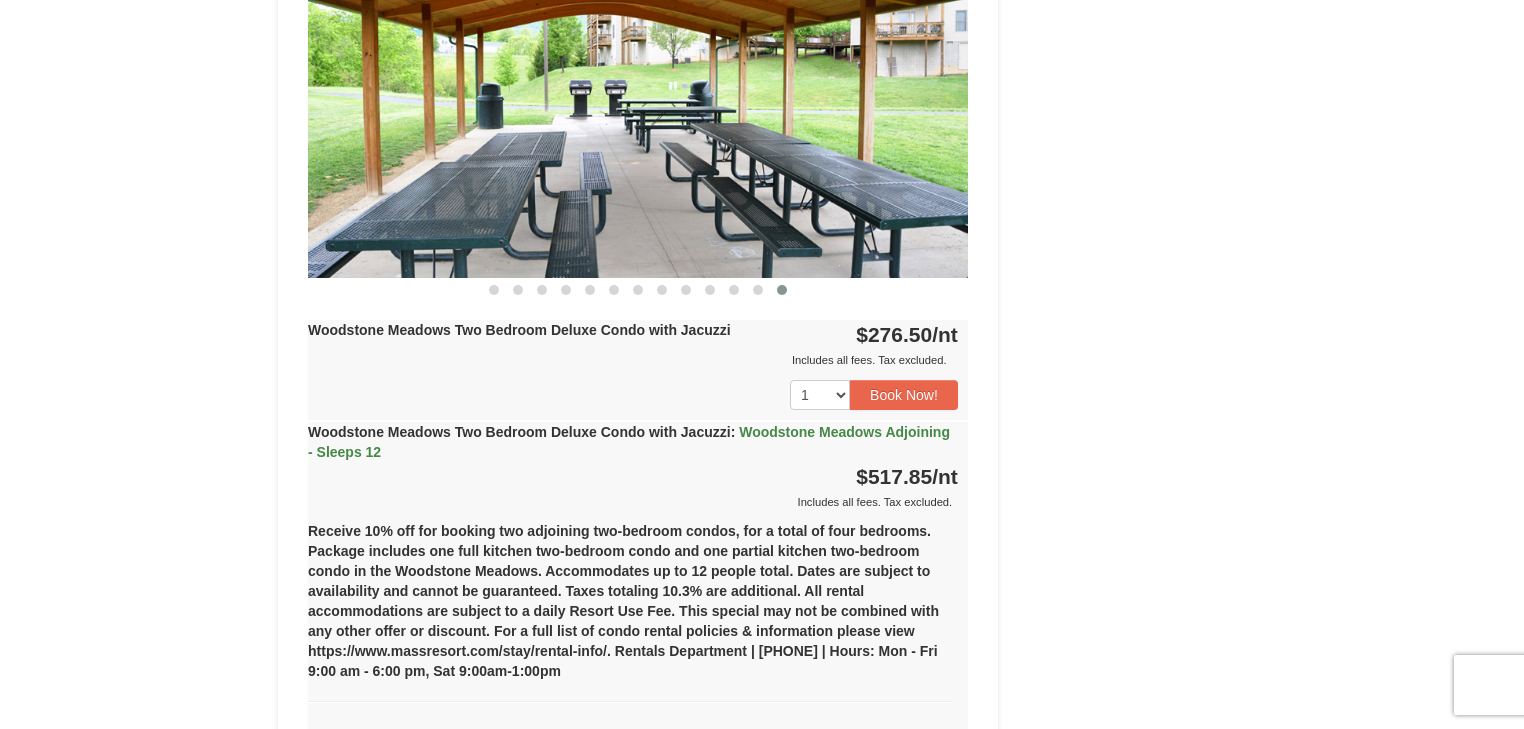 click on "Includes all fees. Tax excluded." at bounding box center [633, 360] 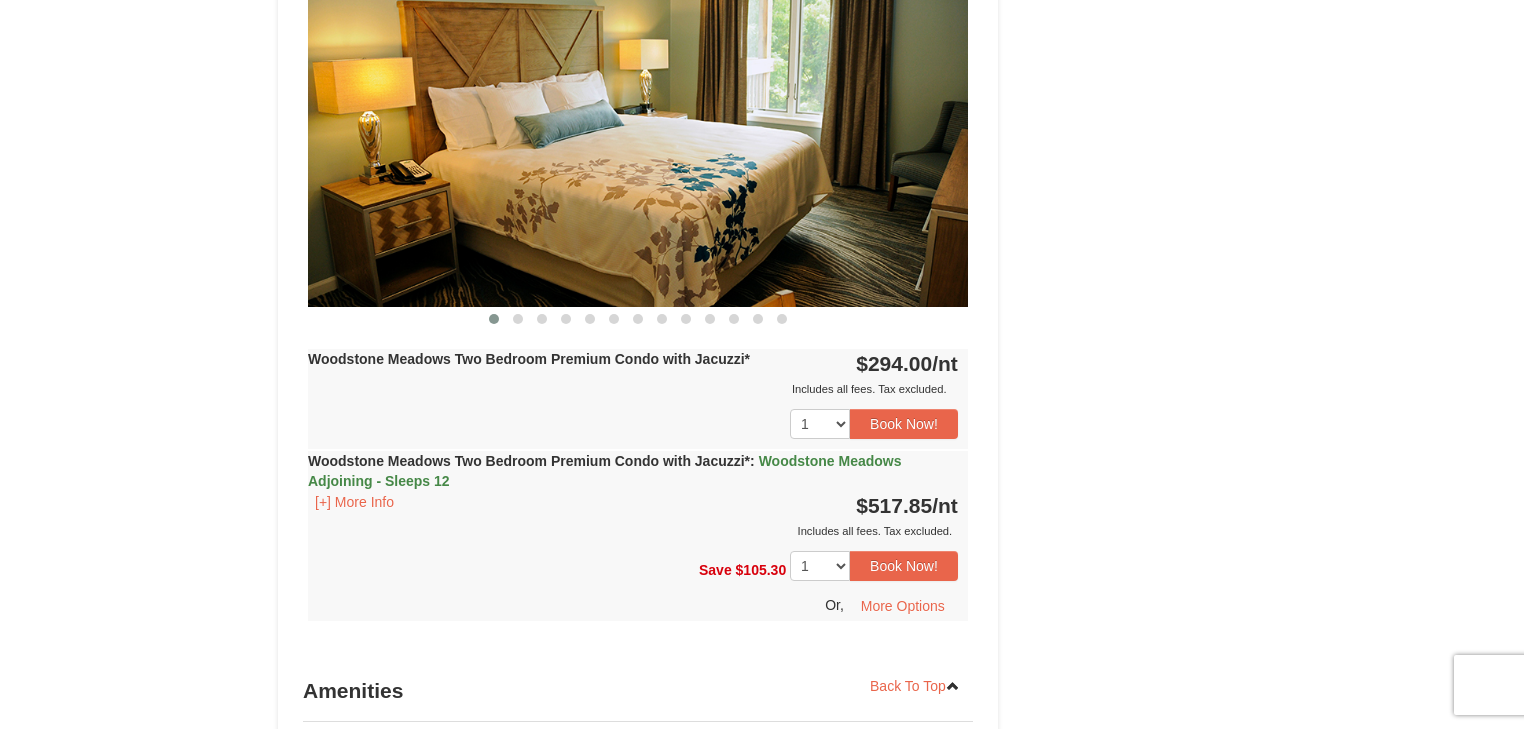 scroll, scrollTop: 5360, scrollLeft: 0, axis: vertical 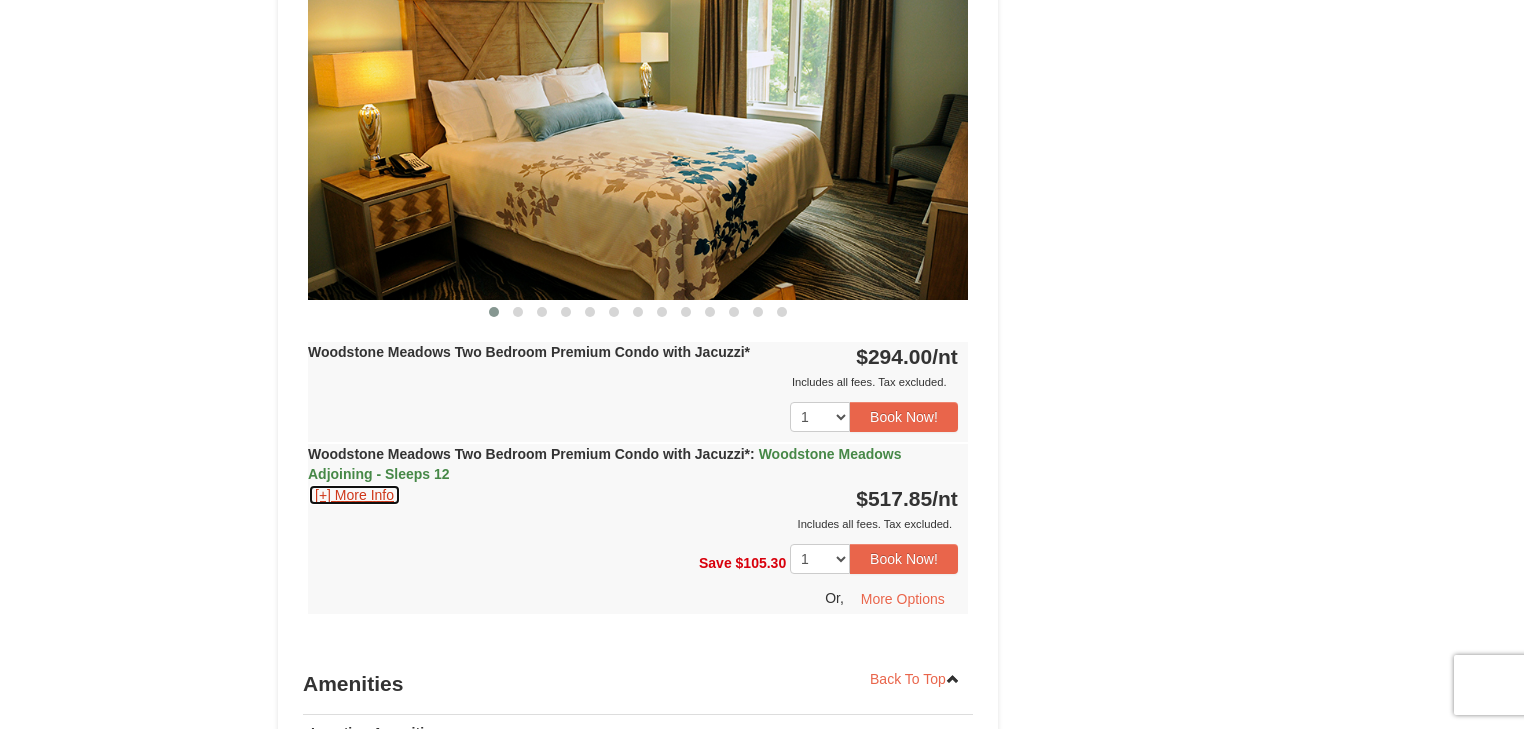 click on "[+] More Info" at bounding box center [354, 495] 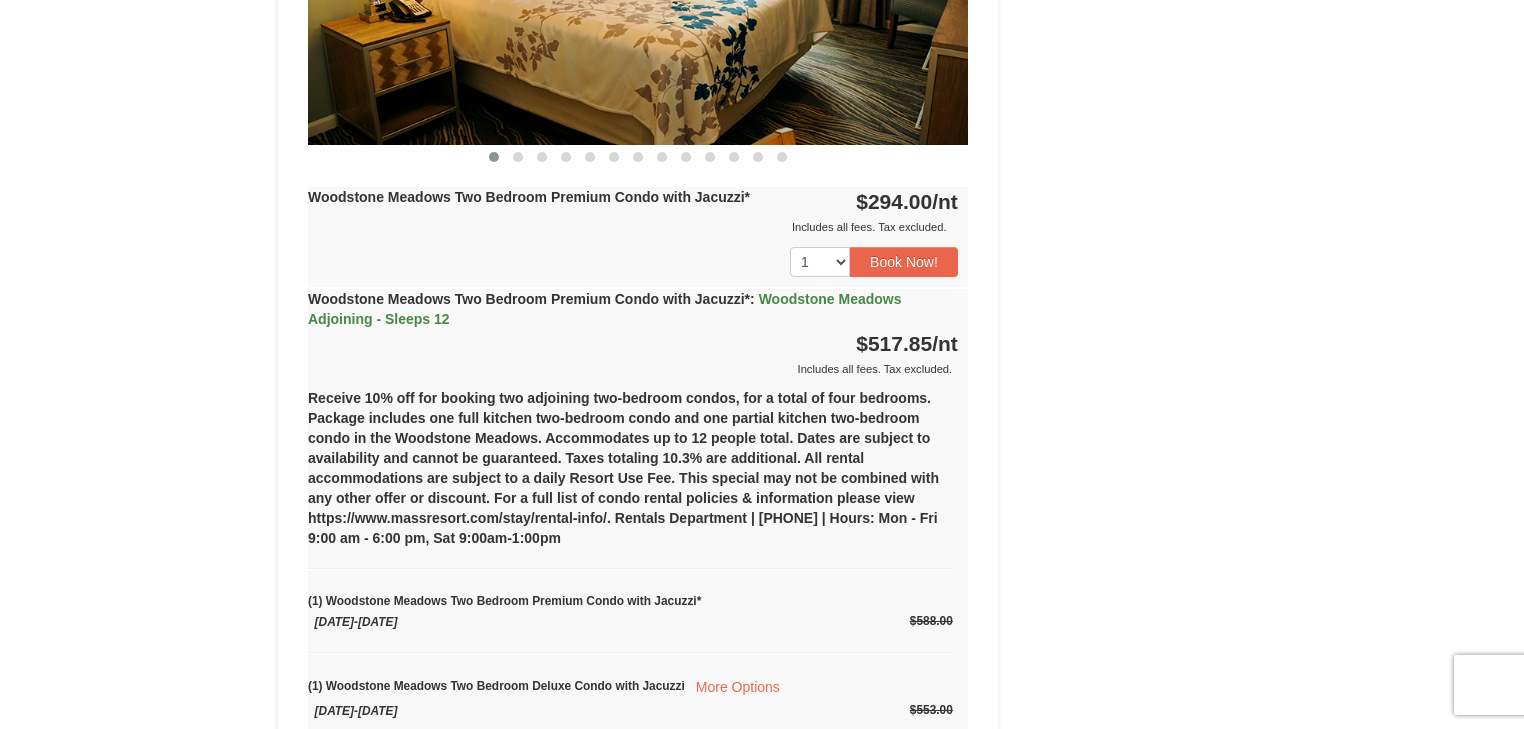 scroll, scrollTop: 5315, scrollLeft: 0, axis: vertical 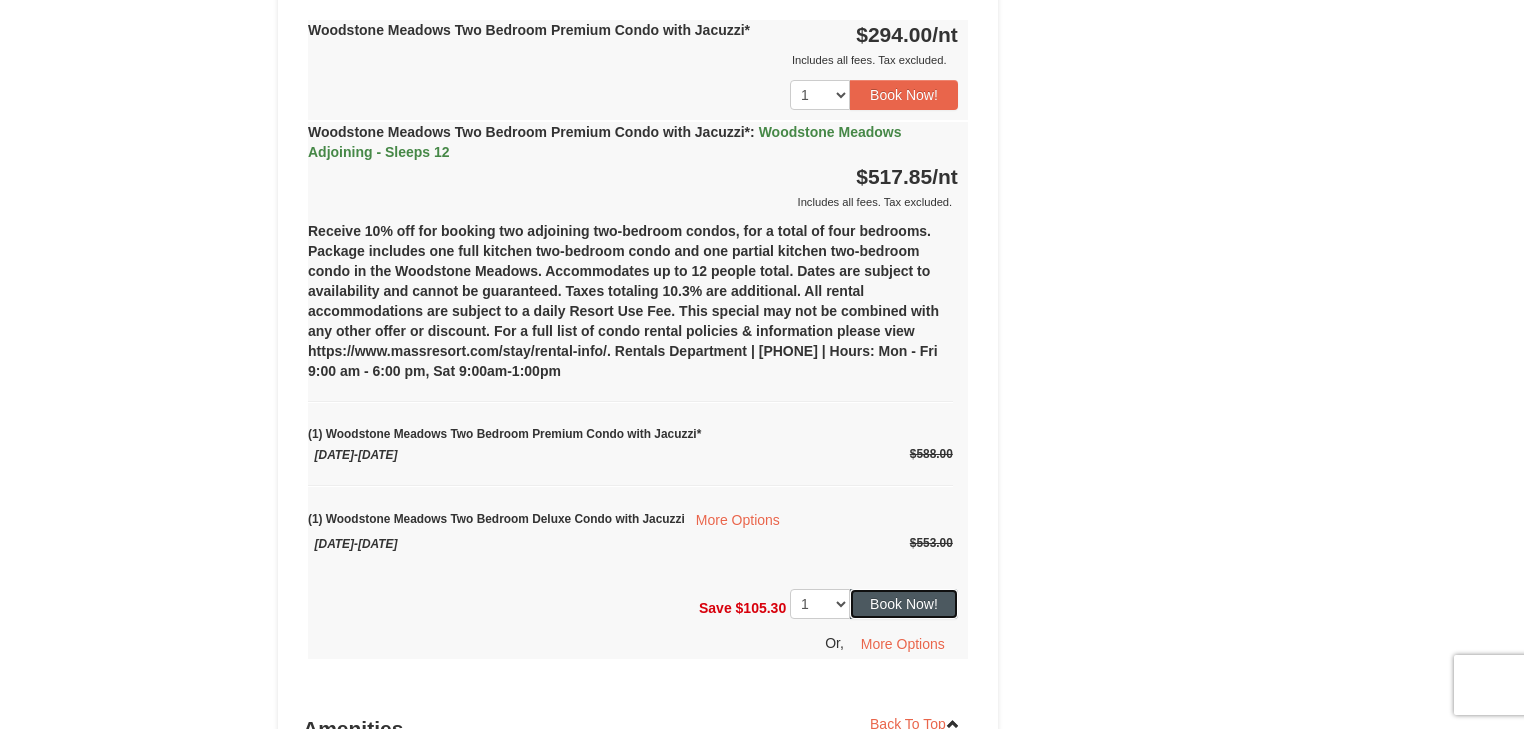 click on "Book Now!" at bounding box center (904, 604) 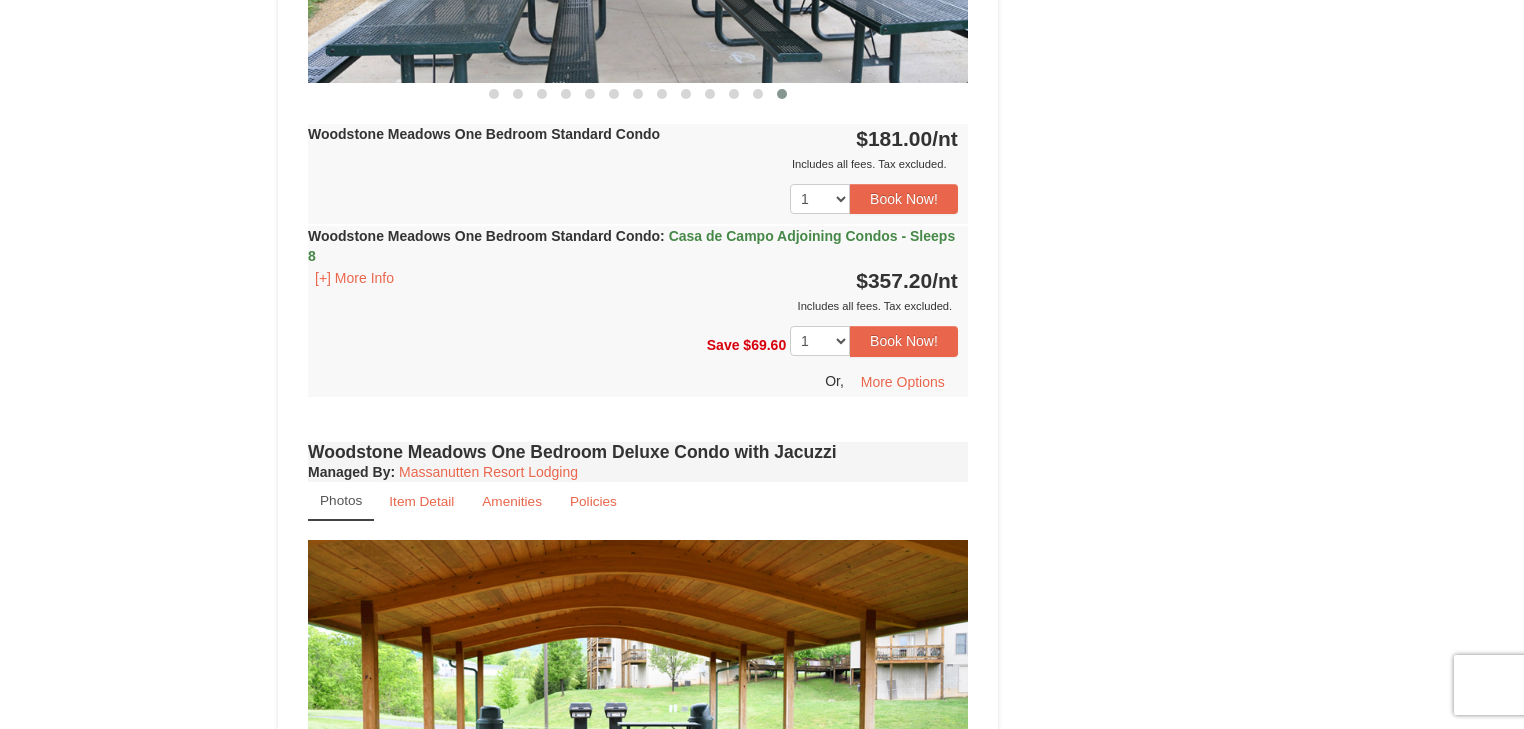 scroll, scrollTop: 195, scrollLeft: 0, axis: vertical 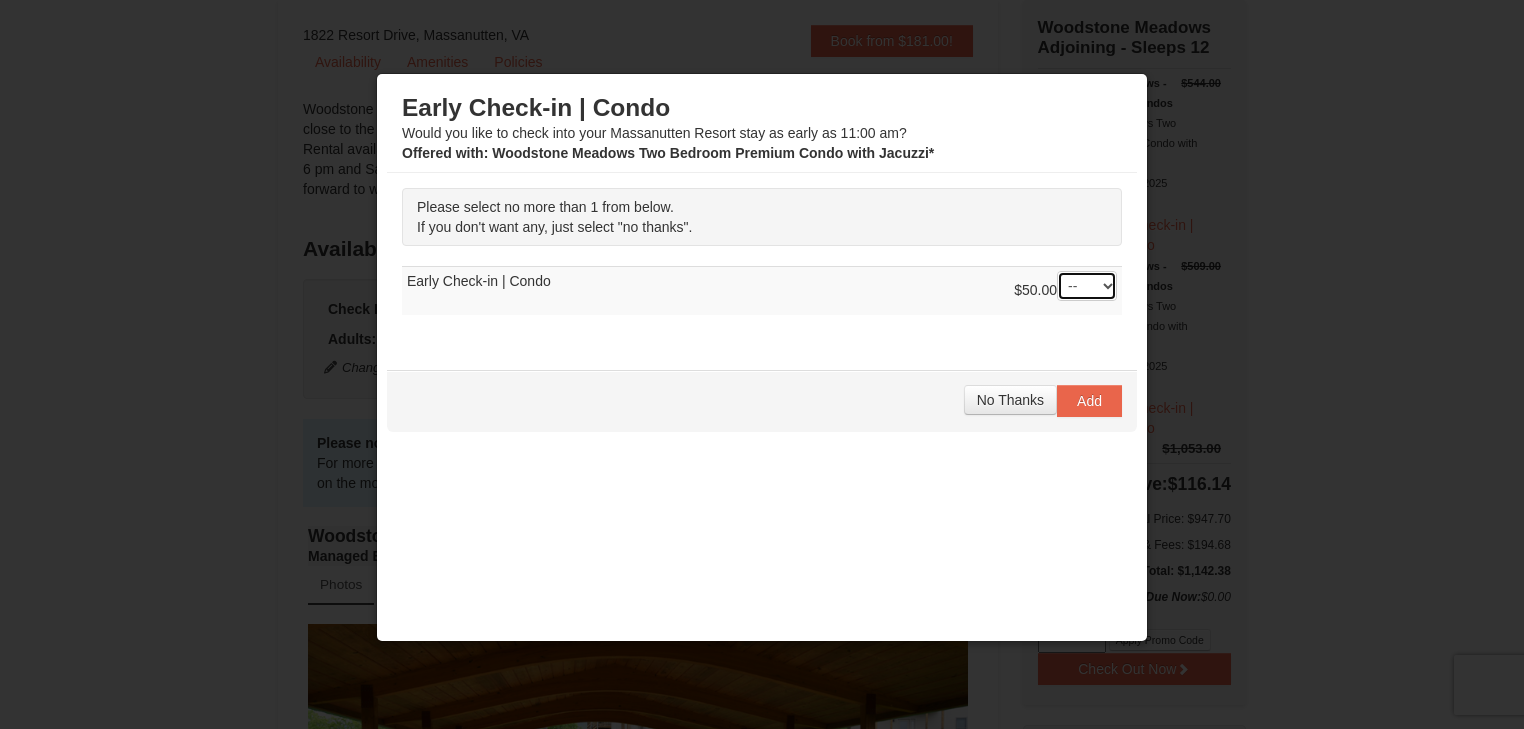 click on "--
01" at bounding box center [1087, 286] 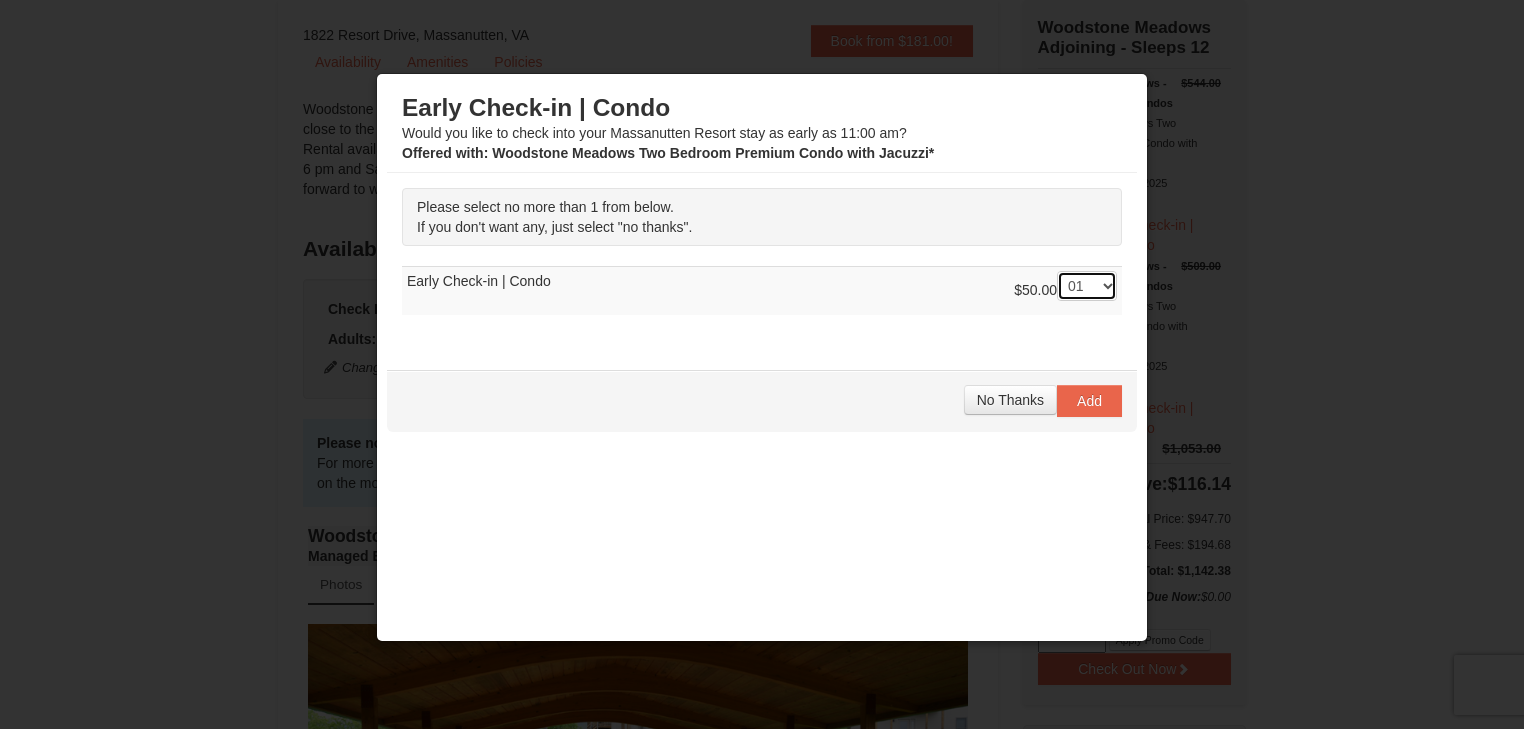 click on "--
01" at bounding box center (1087, 286) 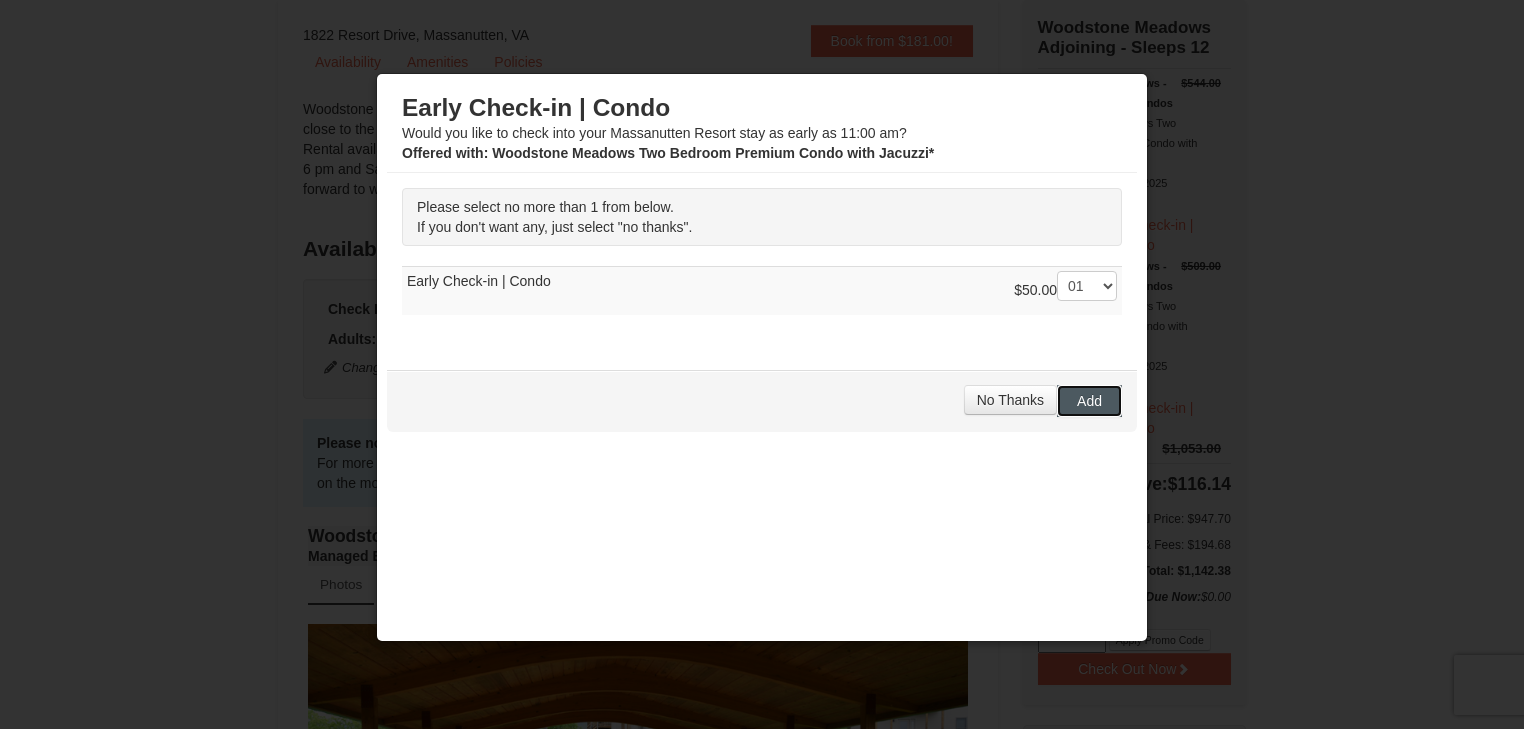 click on "Add" at bounding box center [1089, 401] 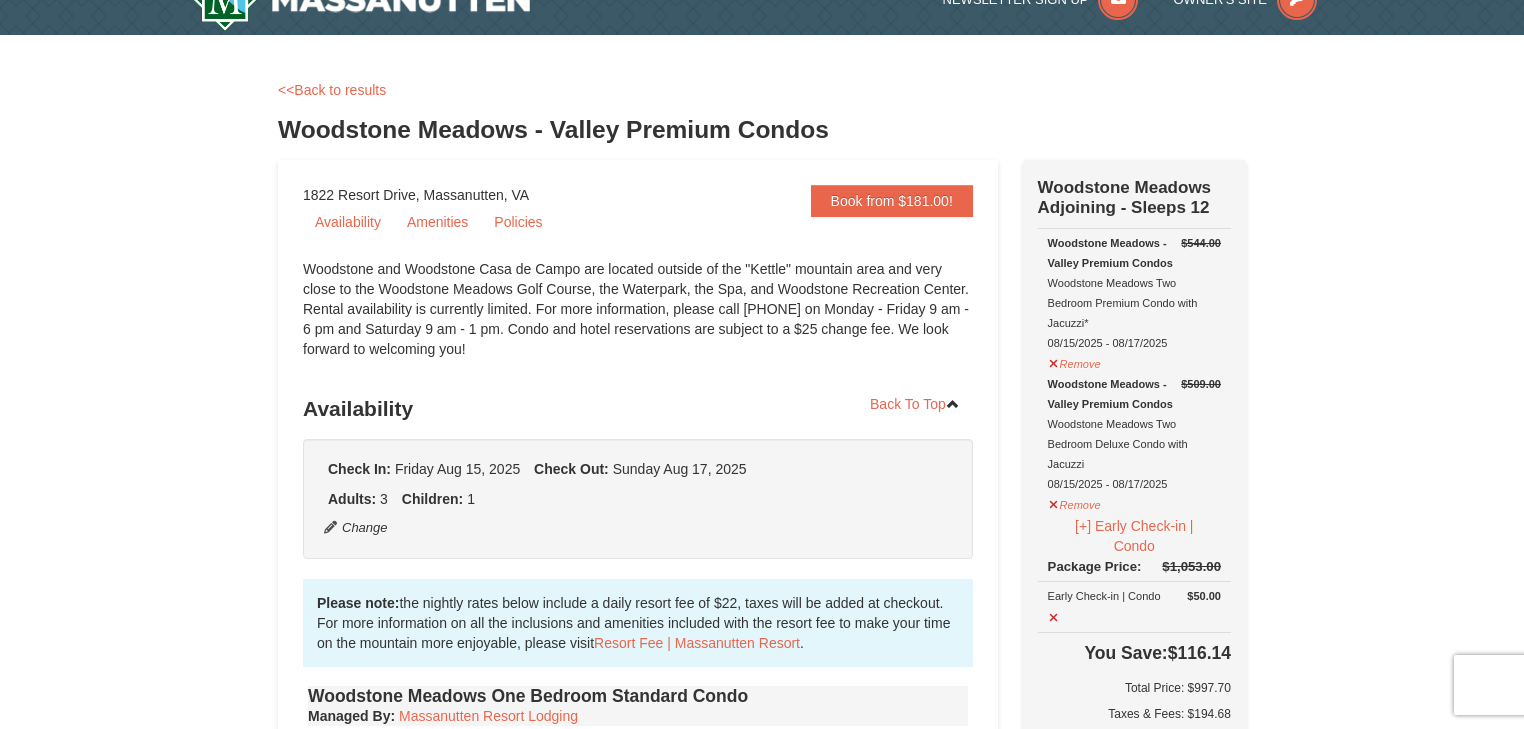 scroll, scrollTop: 0, scrollLeft: 0, axis: both 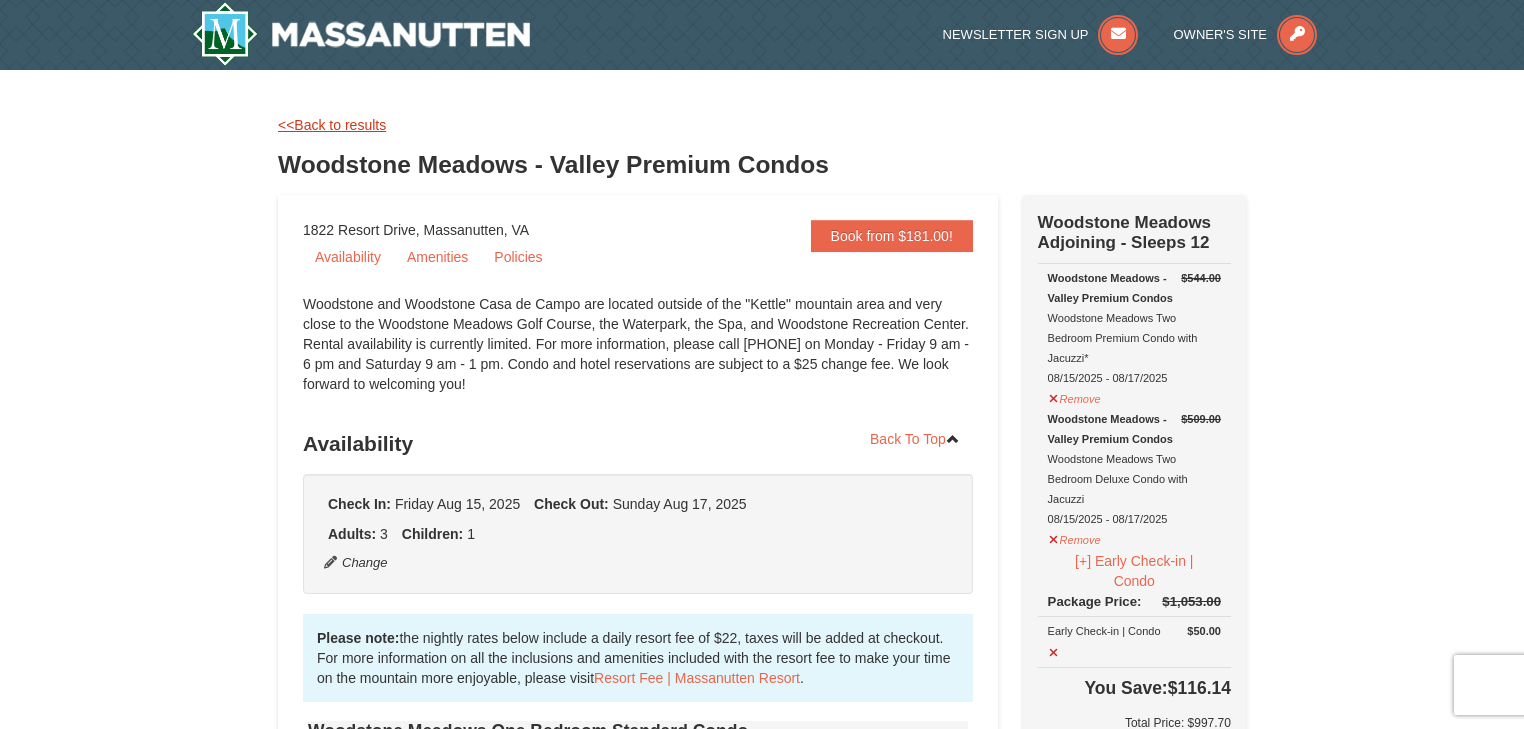 click on "<<Back to results" at bounding box center [332, 125] 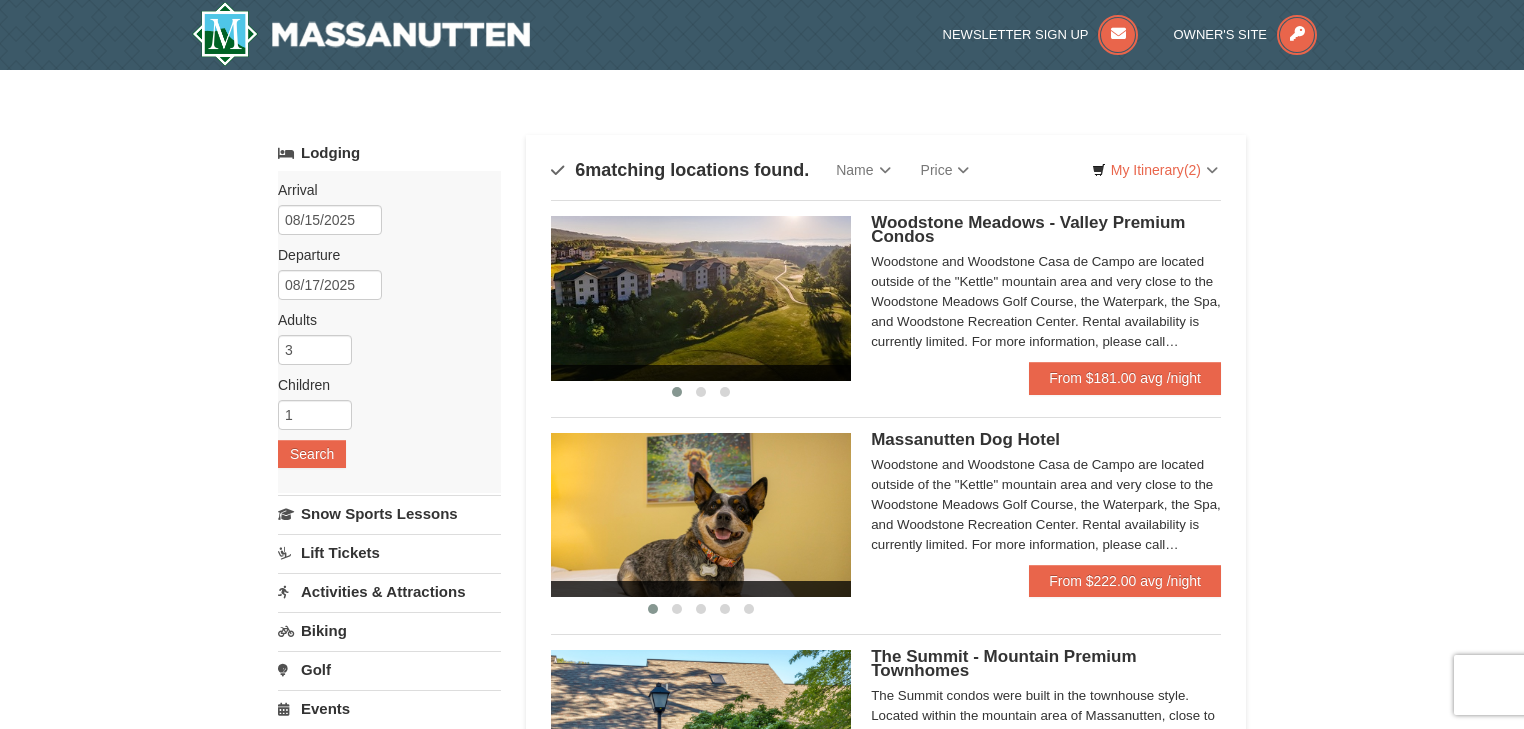 scroll, scrollTop: 0, scrollLeft: 0, axis: both 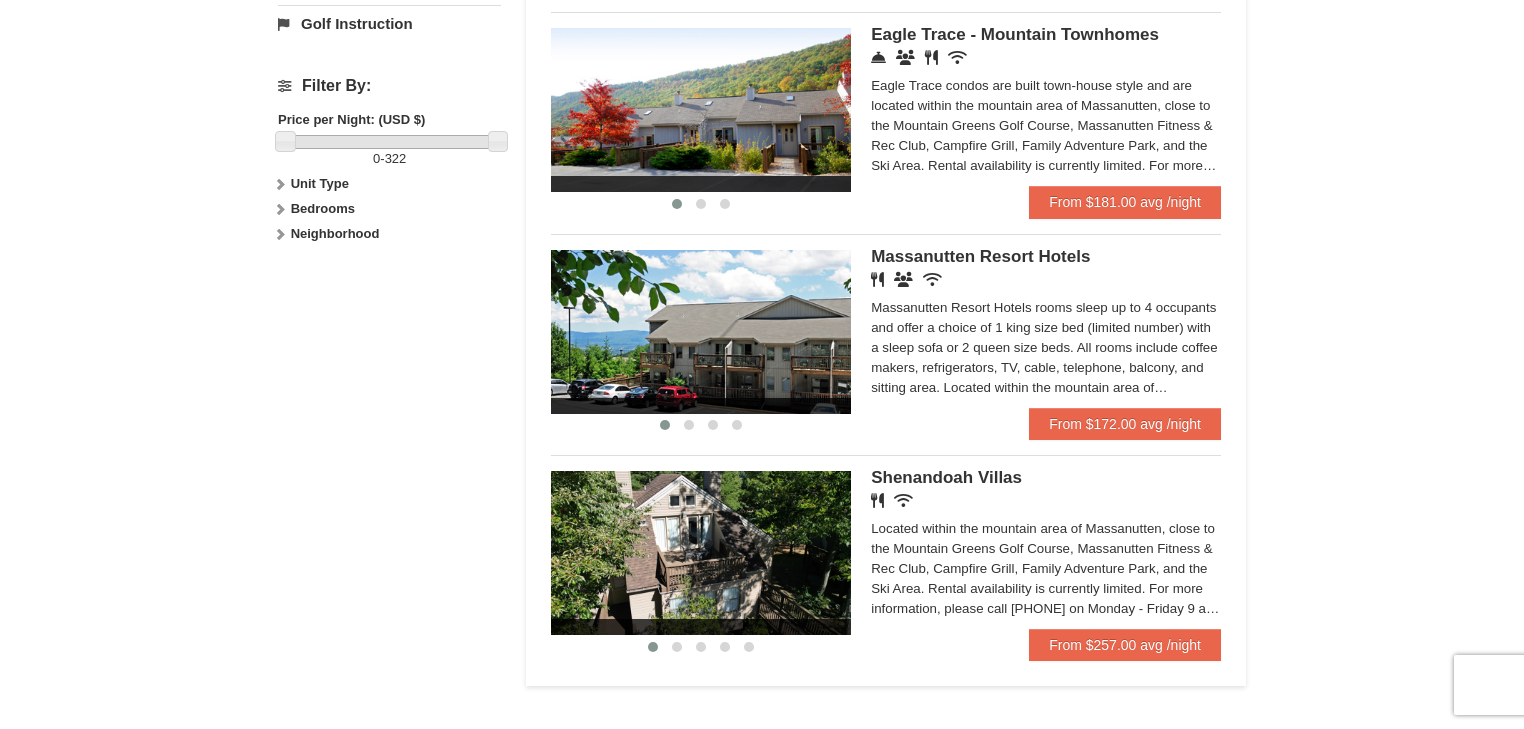 click on "Located within the mountain area of Massanutten, close to the Mountain Greens Golf Course, Massanutten Fitness & Rec Club, Campfire Grill, Family Adventure Park, and the Ski Area.
Rental availability is currently limited. For more information, please call [PHONE] on Monday - Friday 9 am - 6 pm and Saturday 9 am - 1 pm. Condo and hotel reservations are subject to a $25 change fee.
We look forward to welcoming you!" at bounding box center (1046, 569) 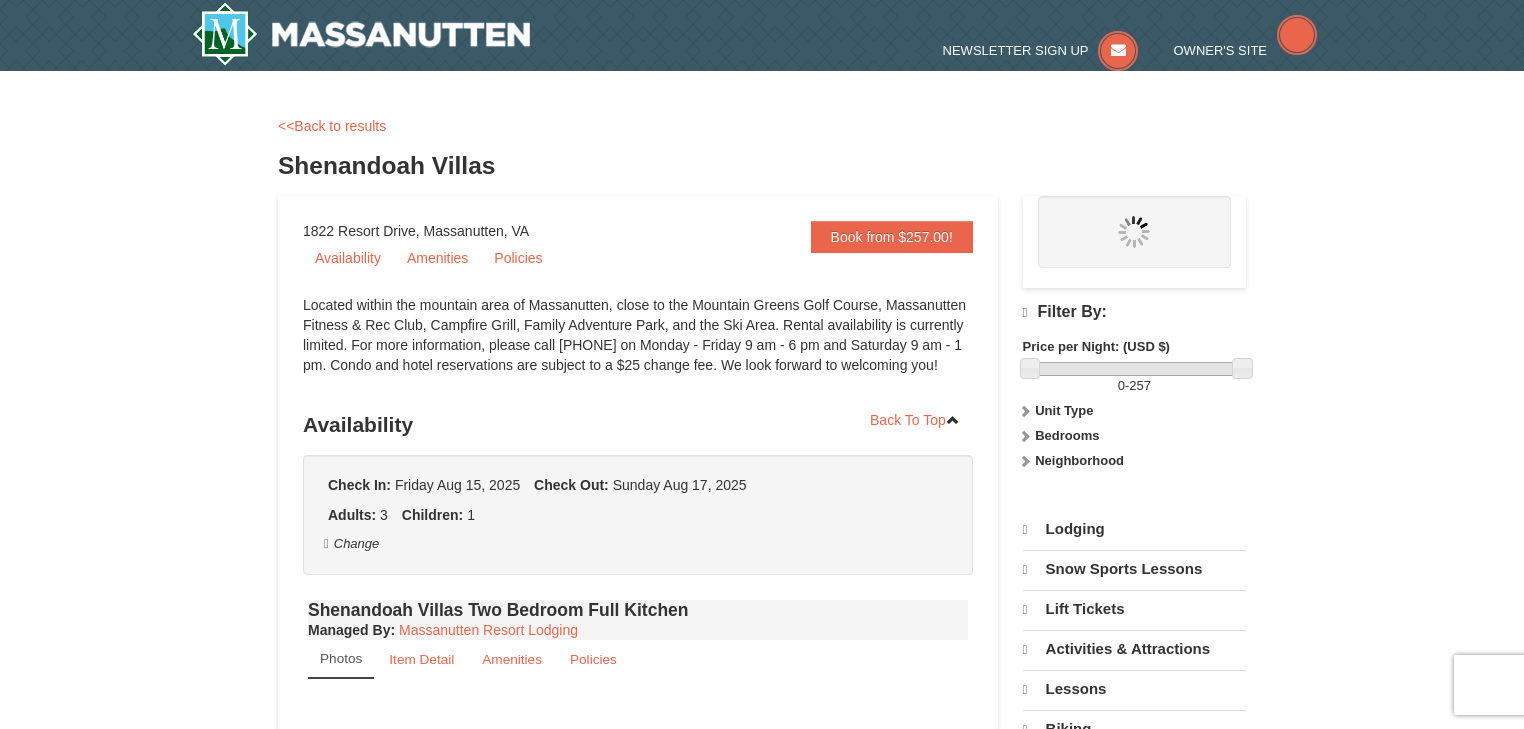 scroll, scrollTop: 0, scrollLeft: 0, axis: both 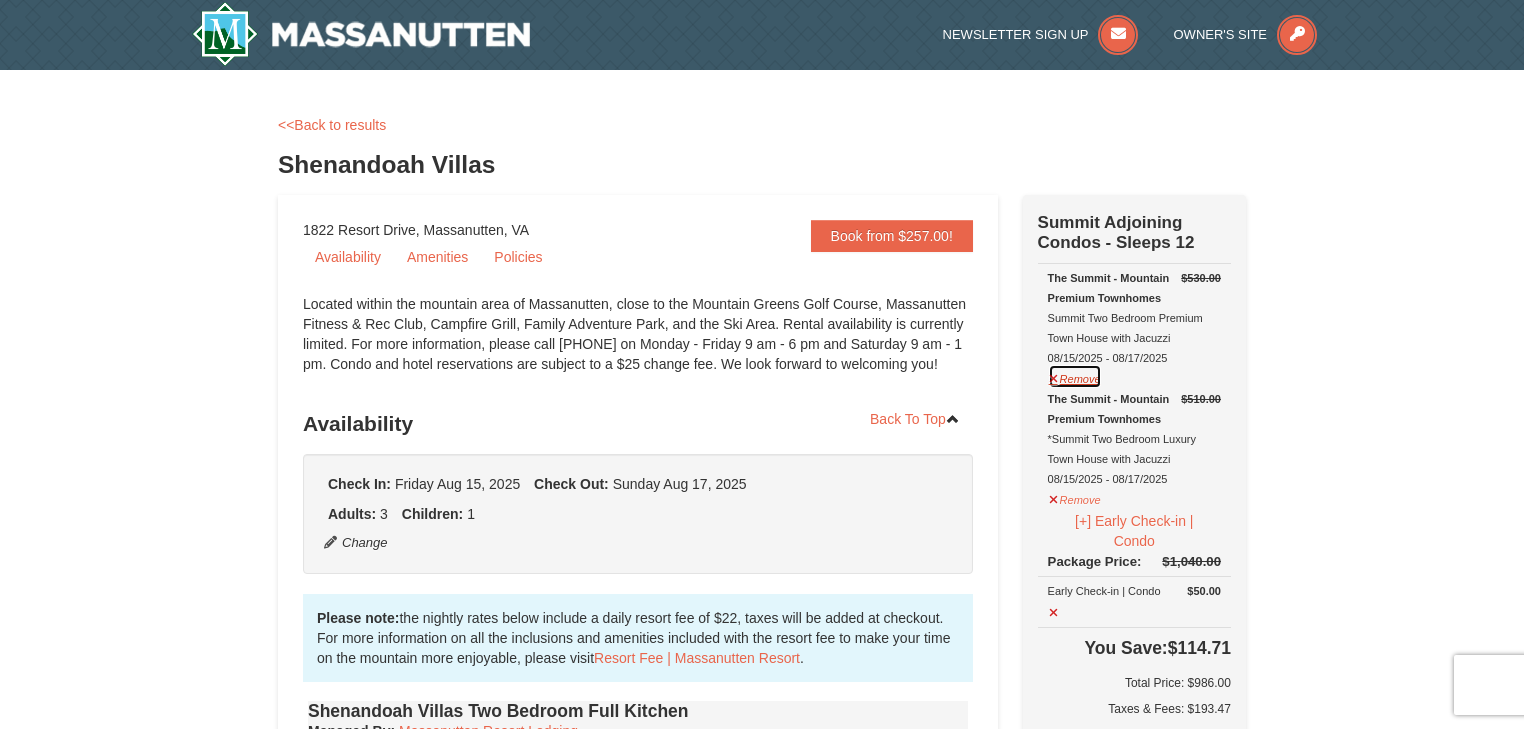 click on "Remove" at bounding box center (1075, 376) 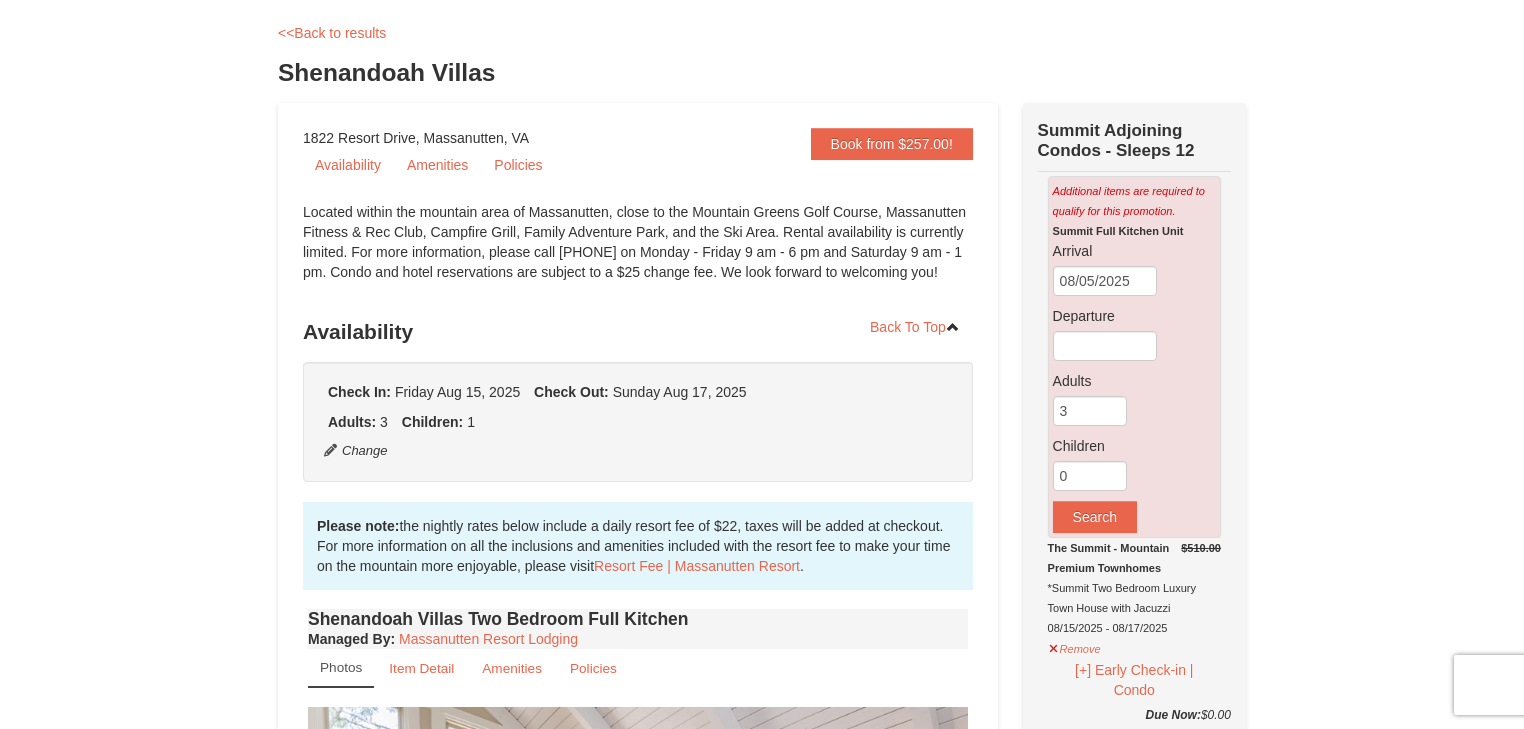 scroll, scrollTop: 320, scrollLeft: 0, axis: vertical 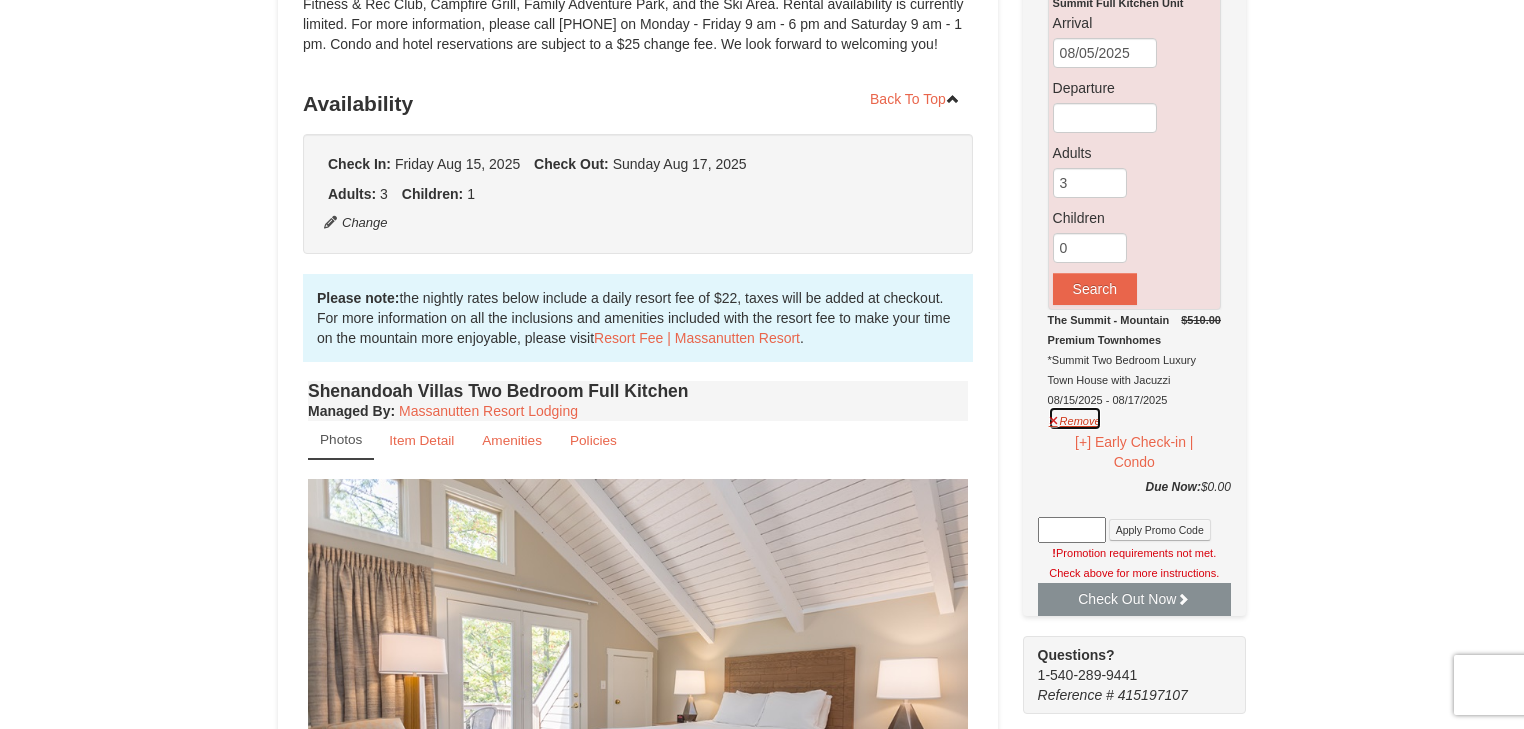 click on "Remove" at bounding box center [1075, 418] 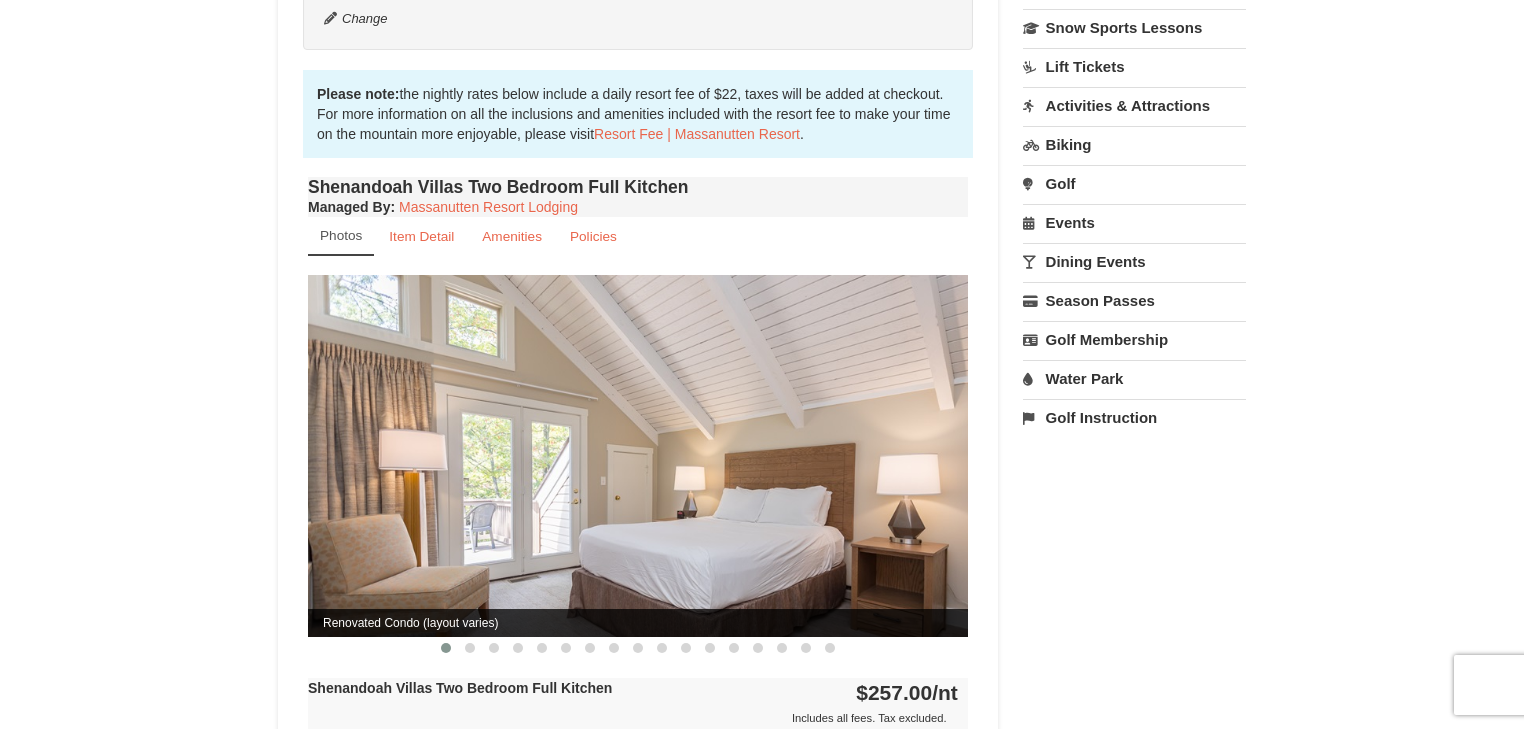 scroll, scrollTop: 640, scrollLeft: 0, axis: vertical 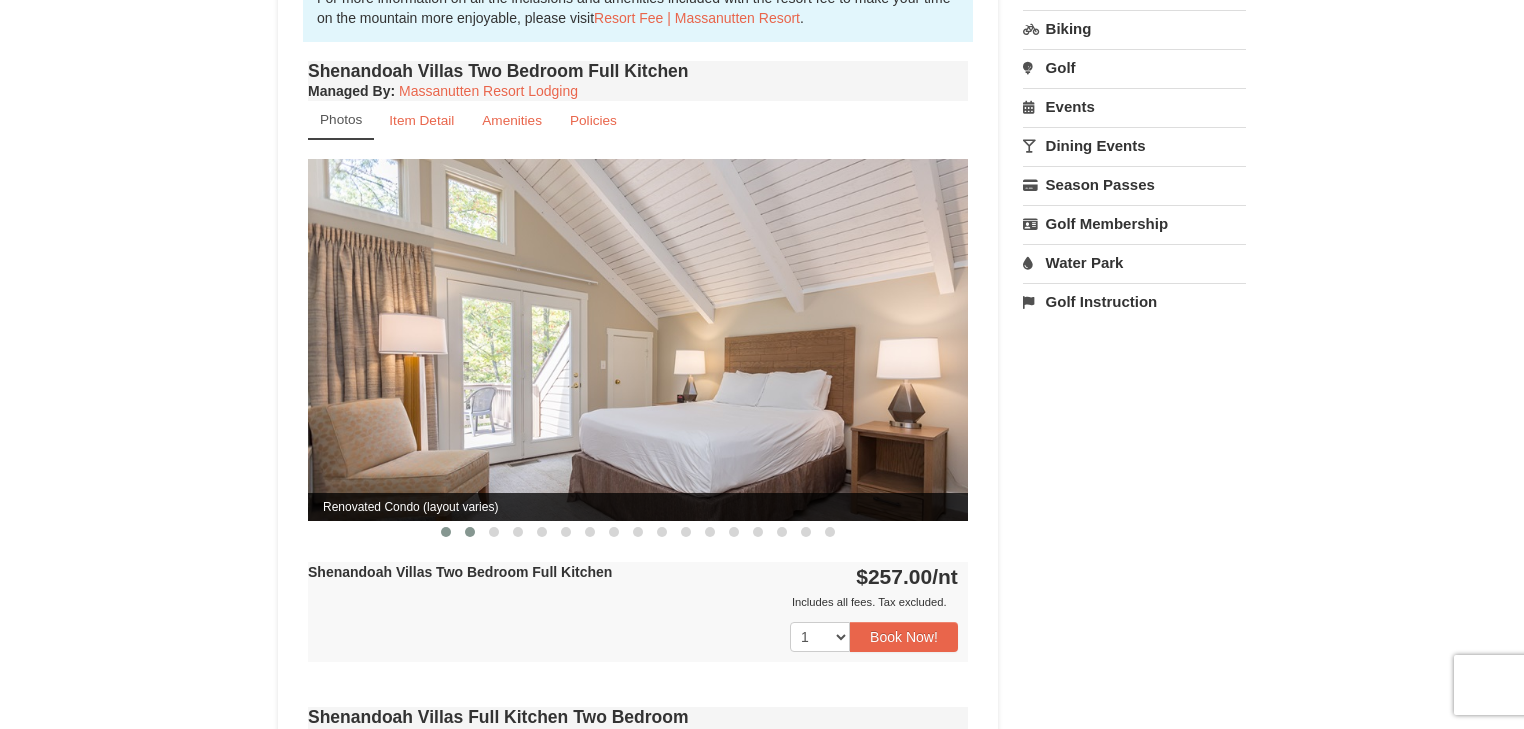 click at bounding box center (470, 532) 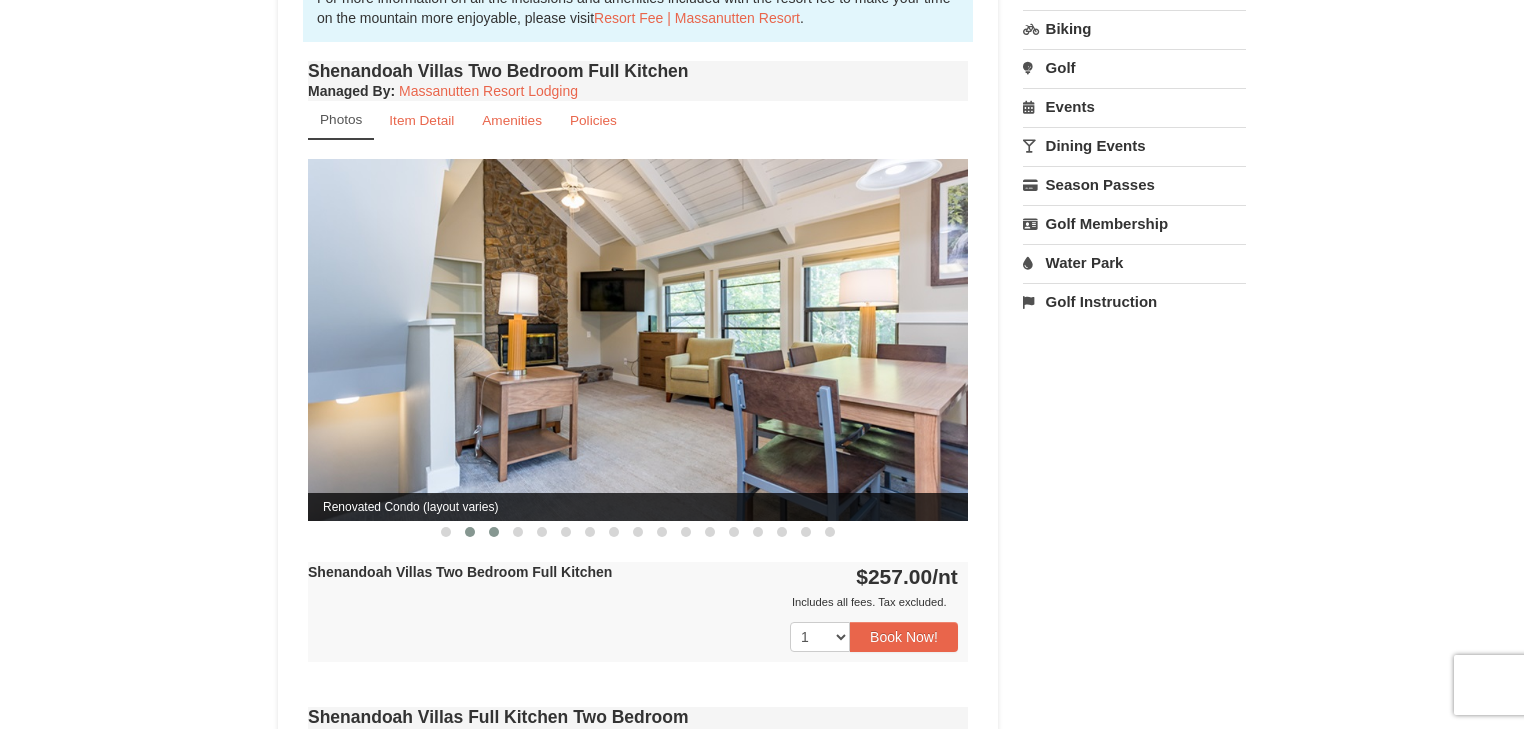 click at bounding box center (494, 532) 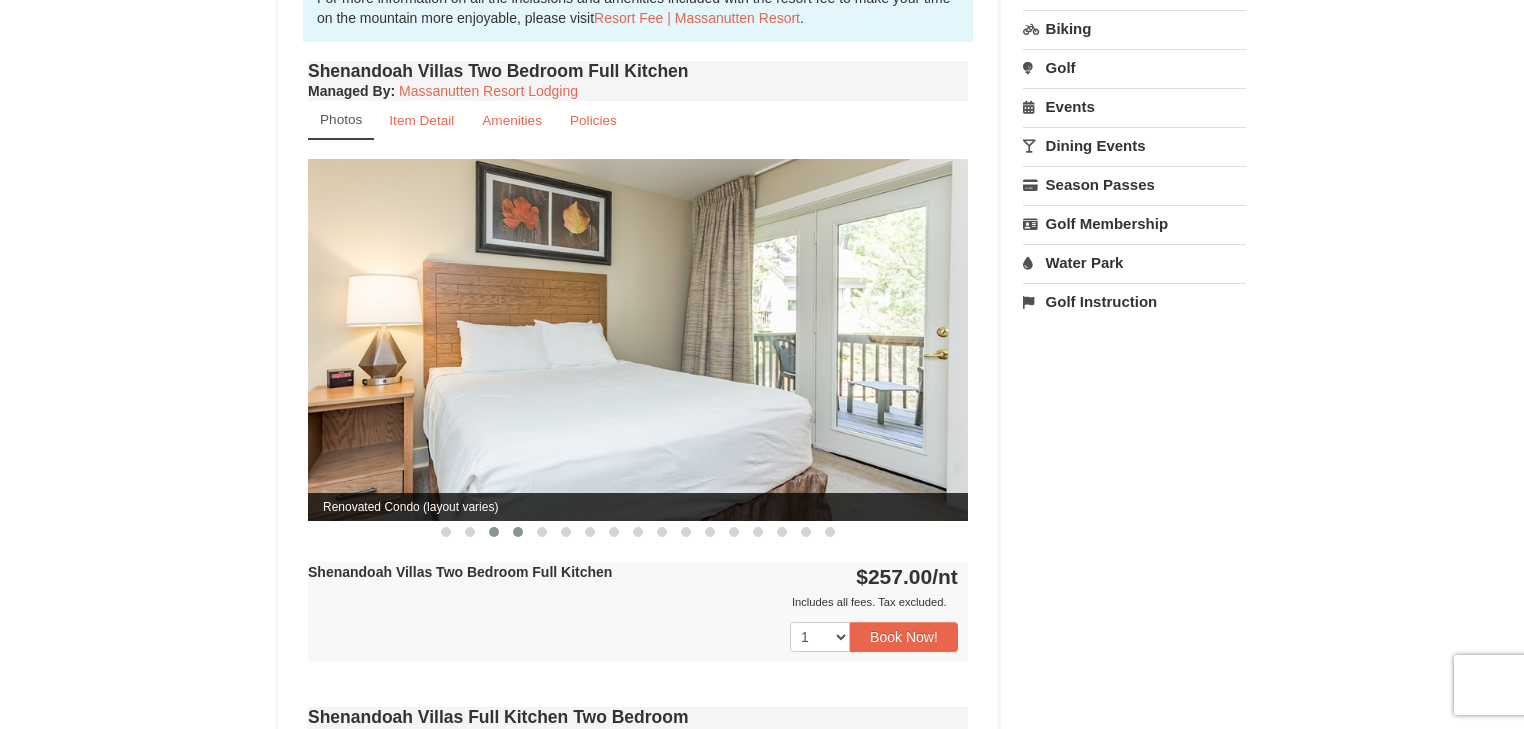 click at bounding box center [518, 532] 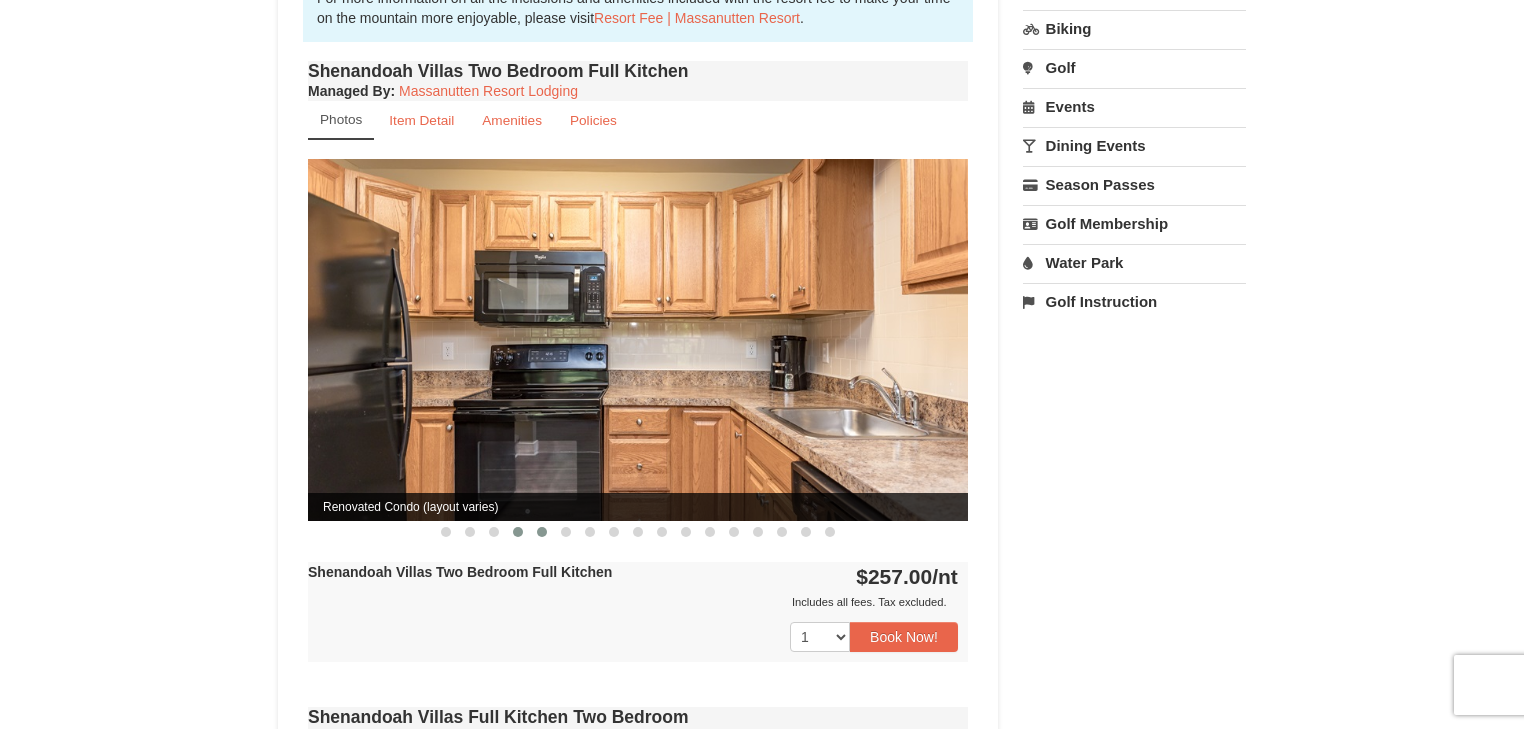 click at bounding box center (542, 532) 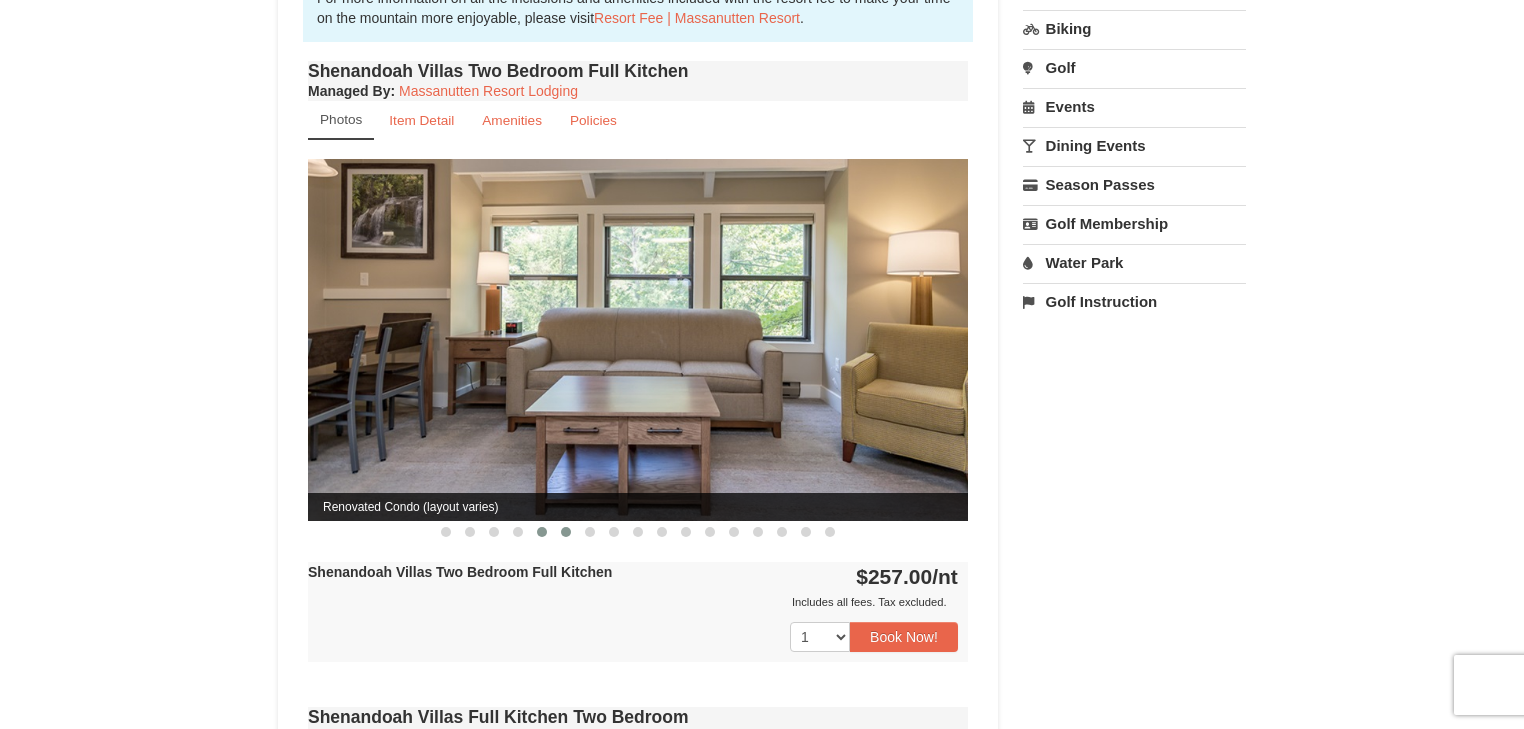 click at bounding box center [566, 532] 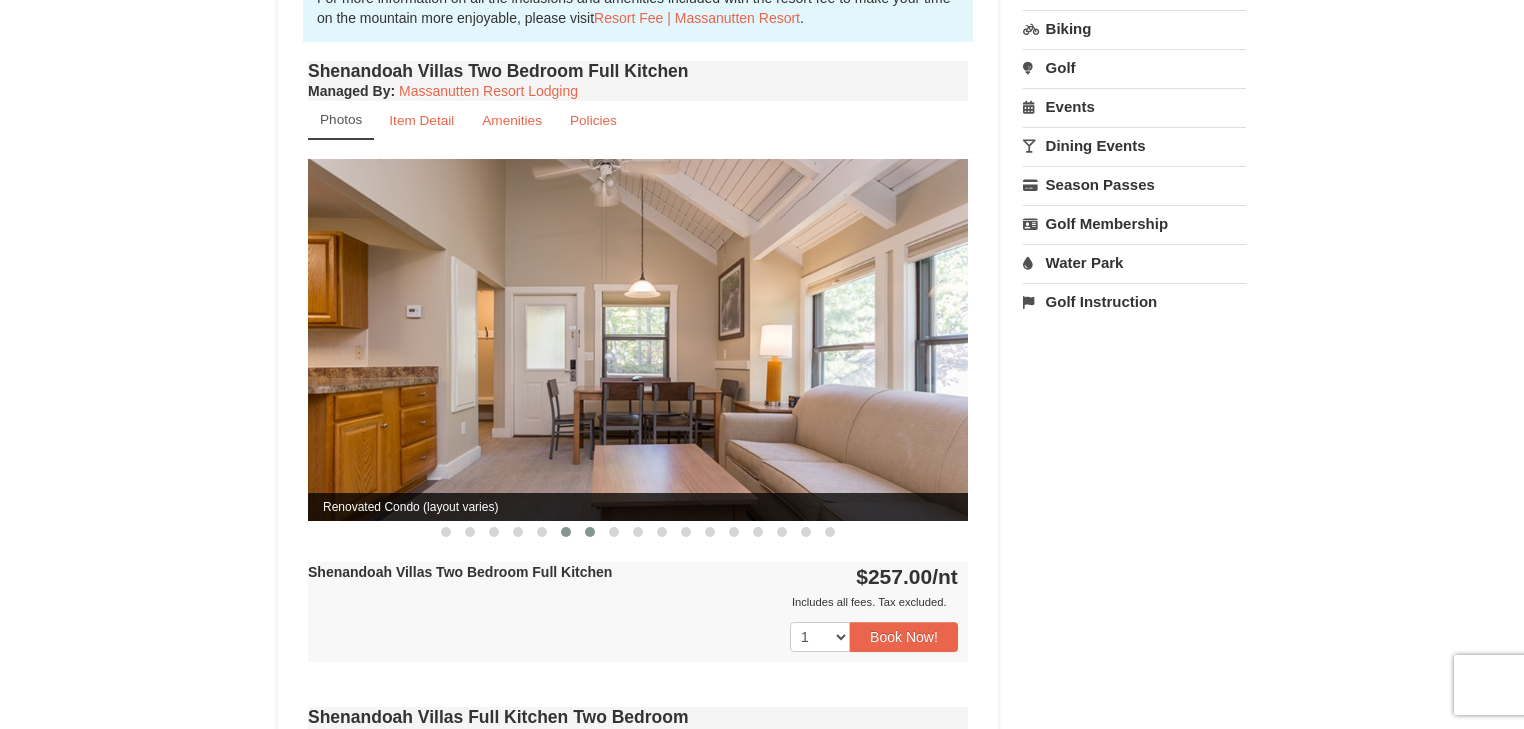 click at bounding box center [590, 532] 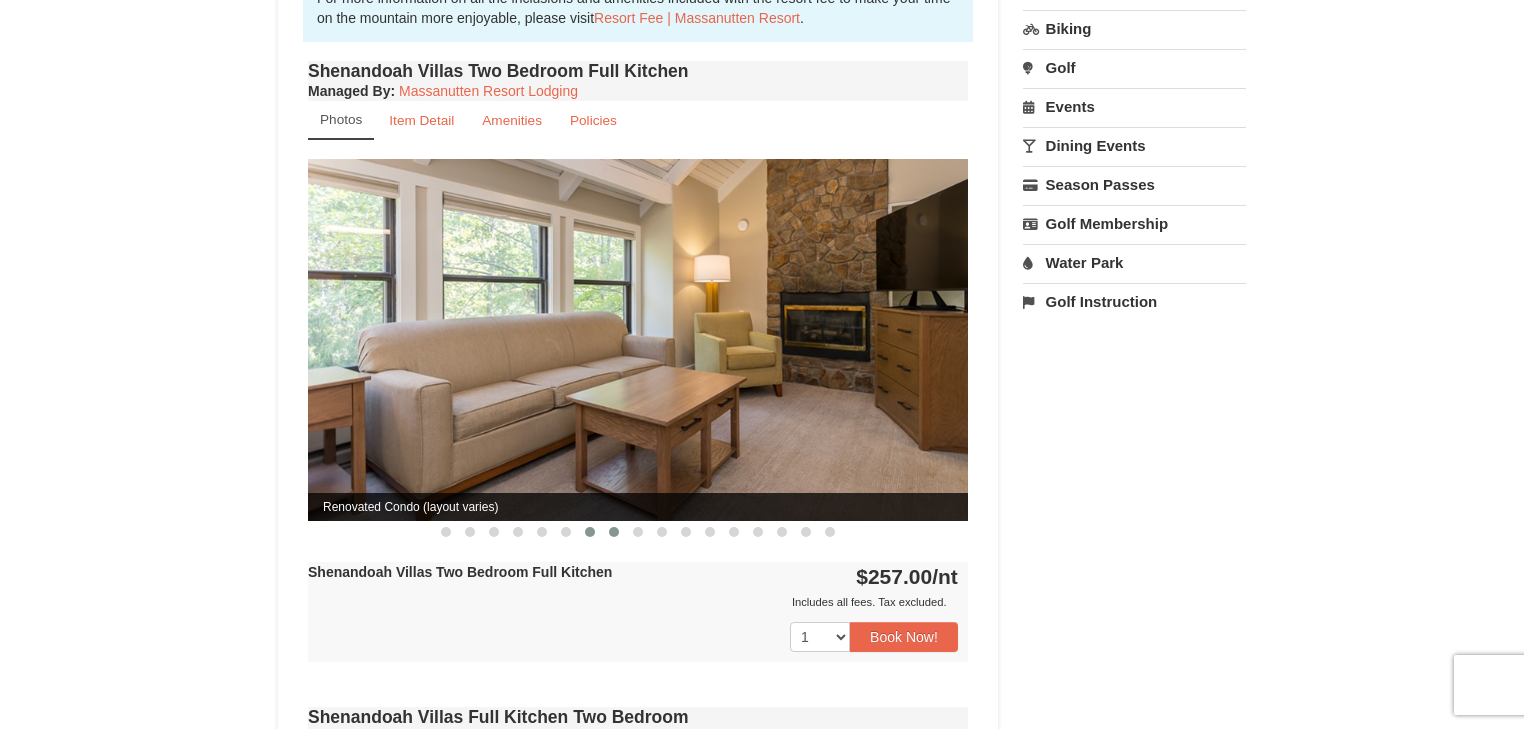 click at bounding box center (614, 532) 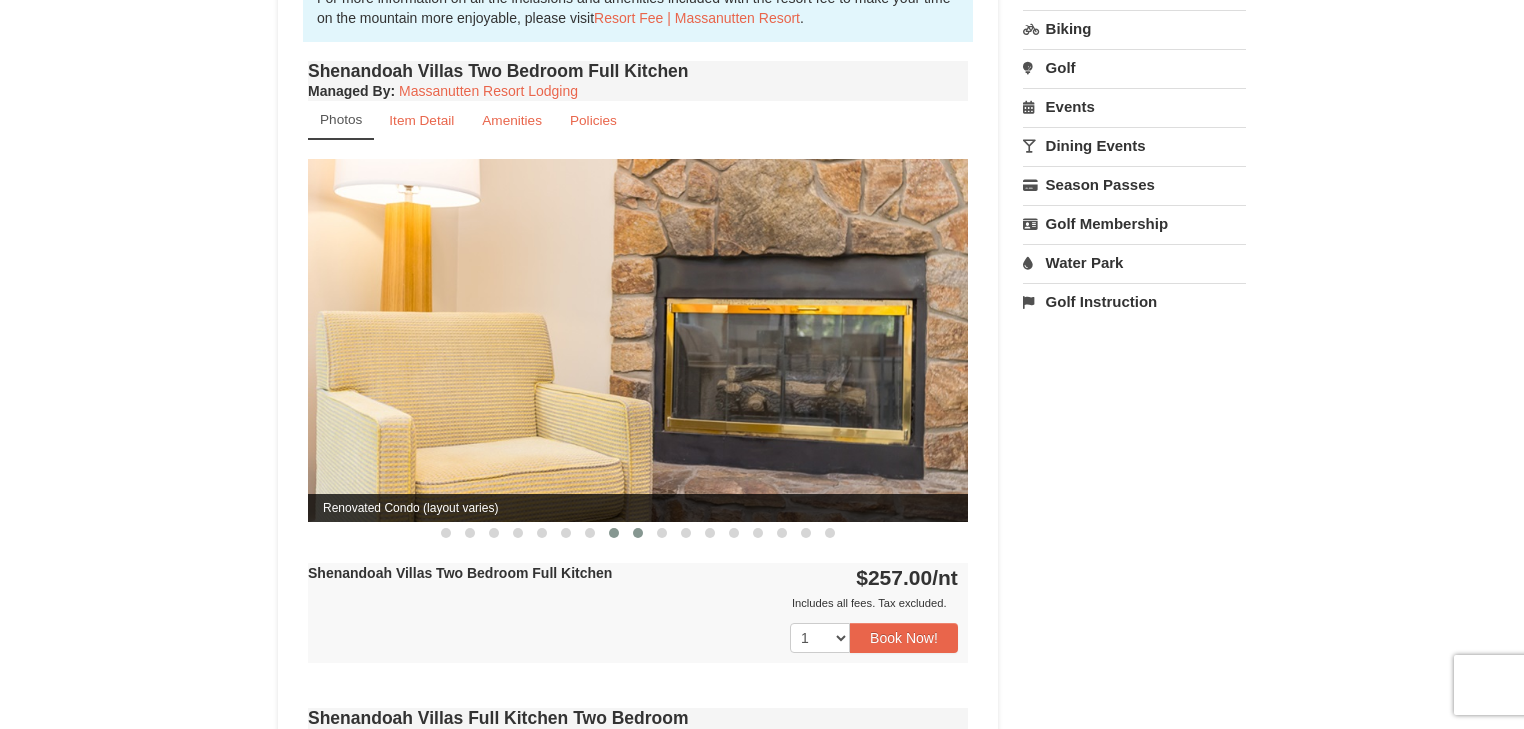 click at bounding box center (638, 533) 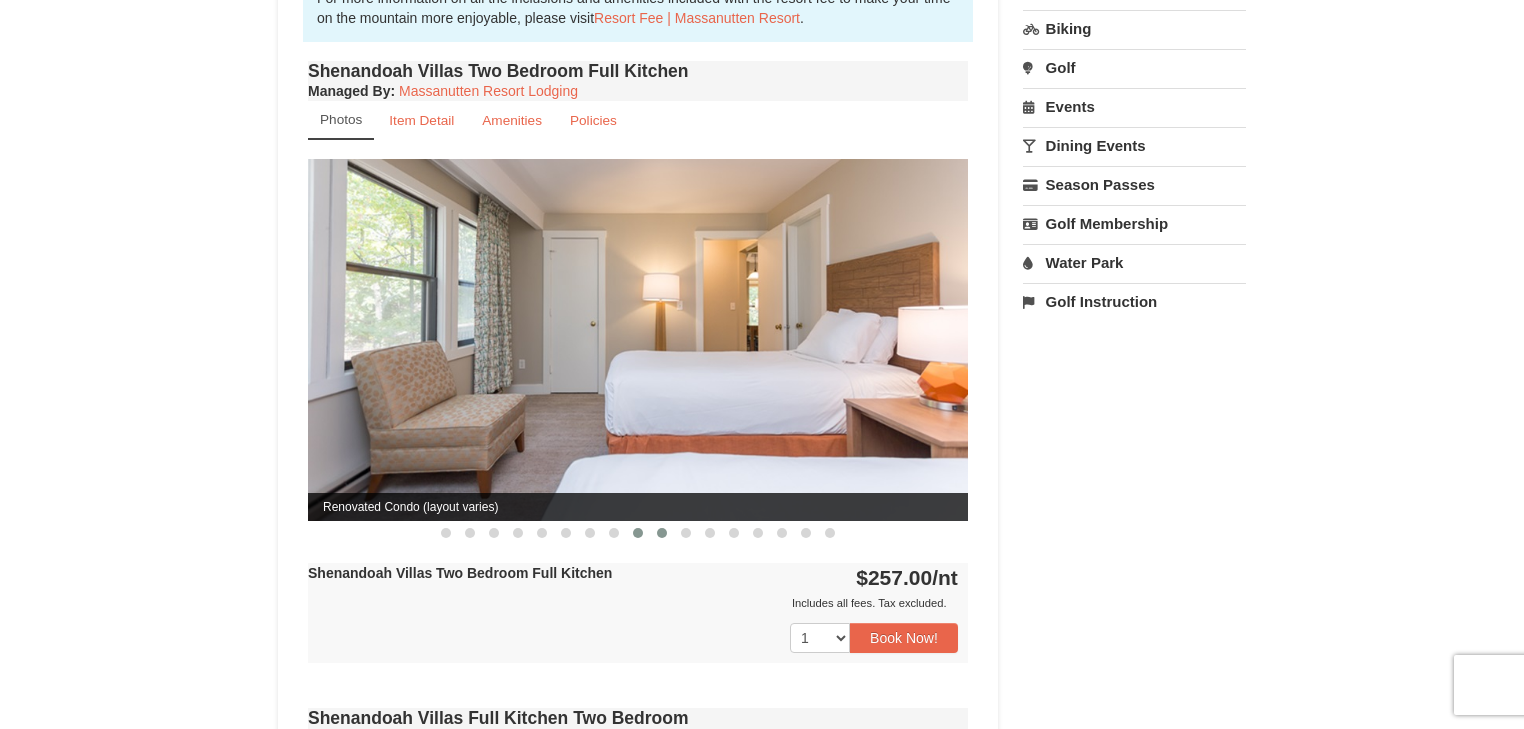 click at bounding box center [662, 533] 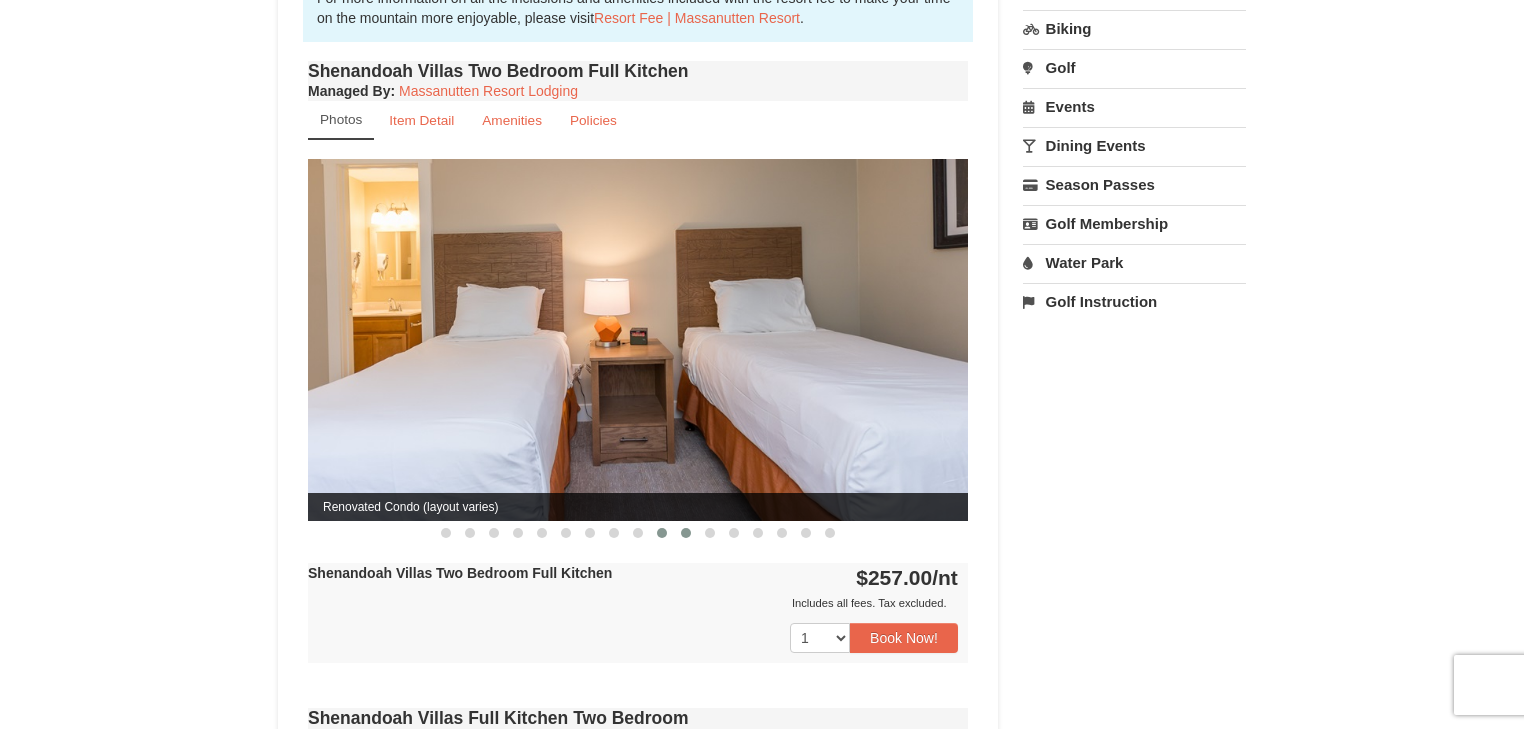 click at bounding box center [686, 533] 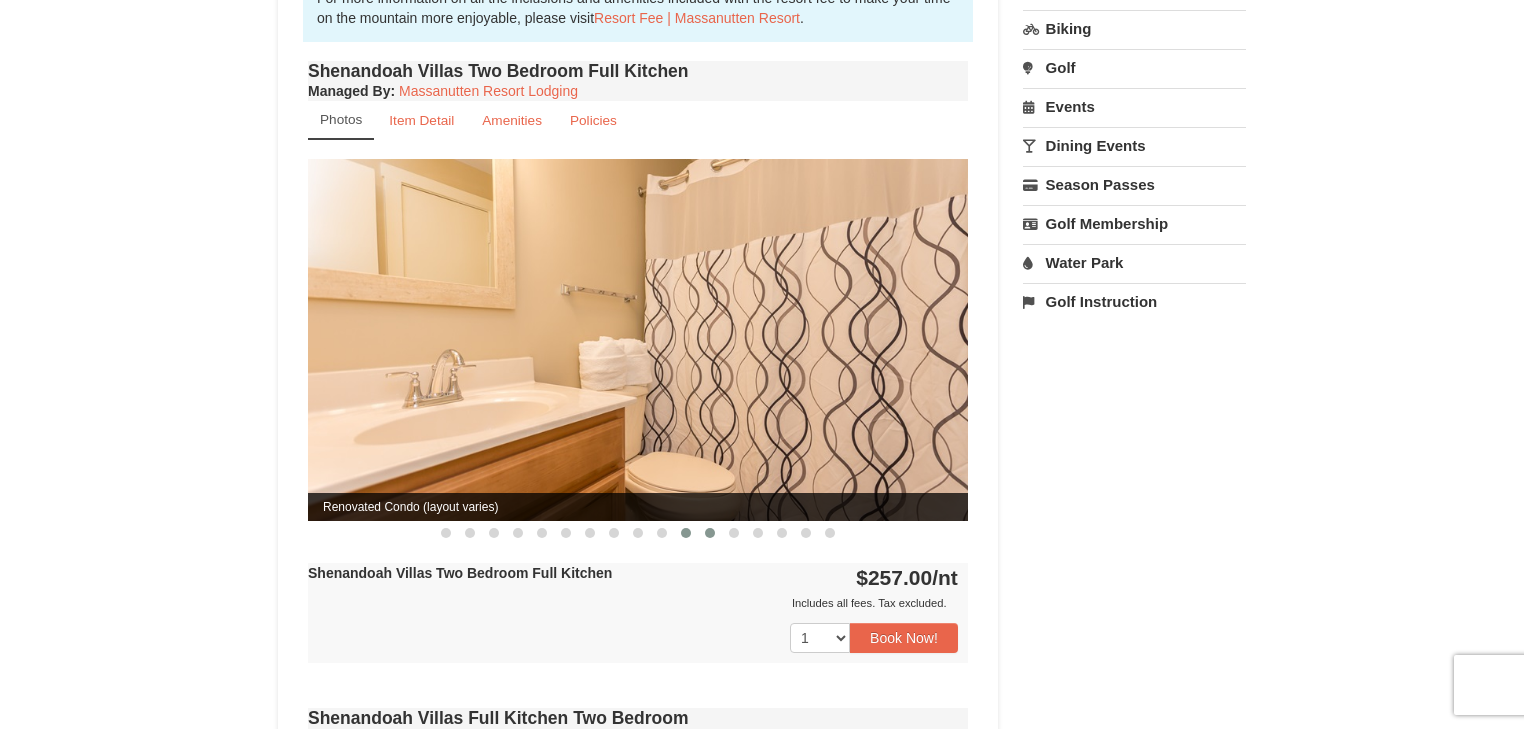 click at bounding box center [710, 533] 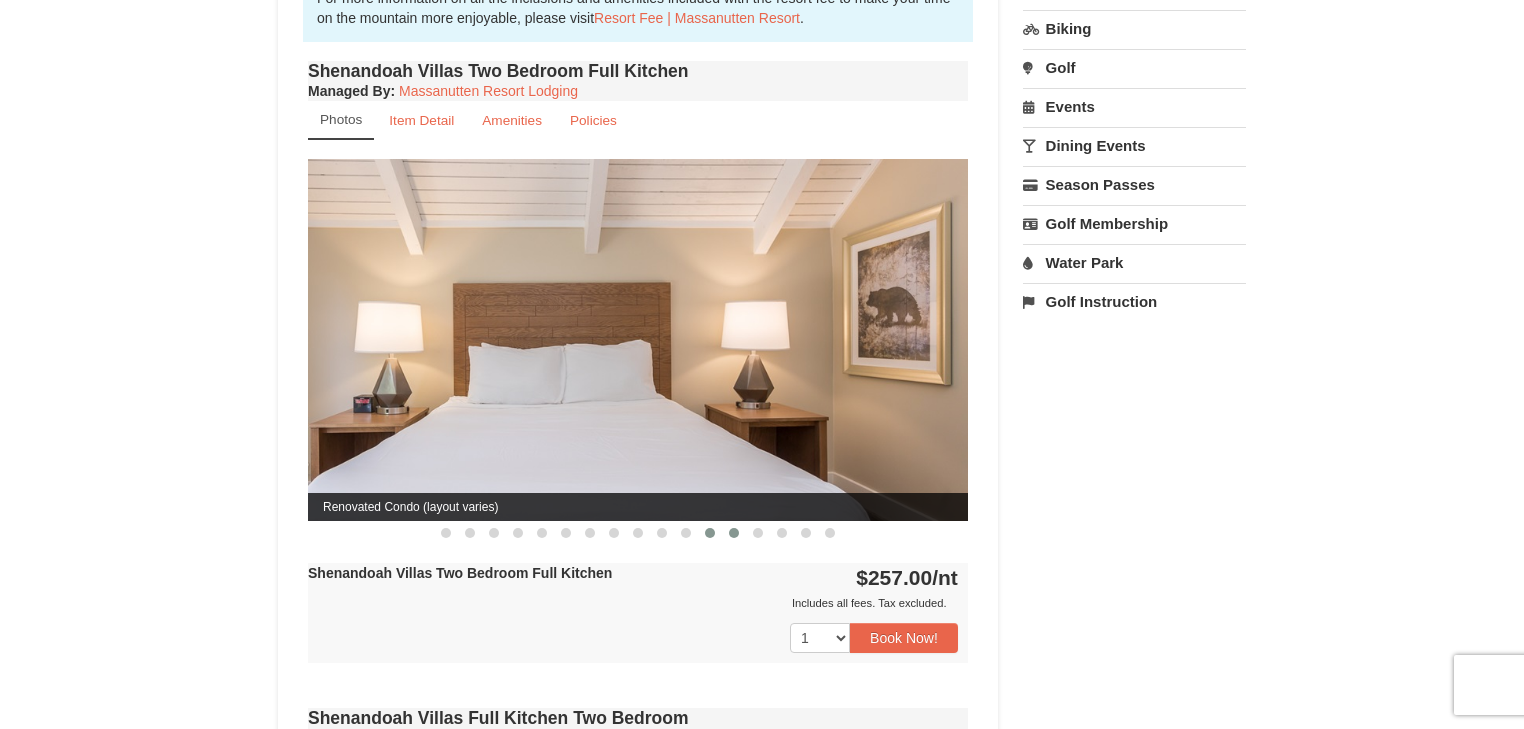 click at bounding box center (734, 533) 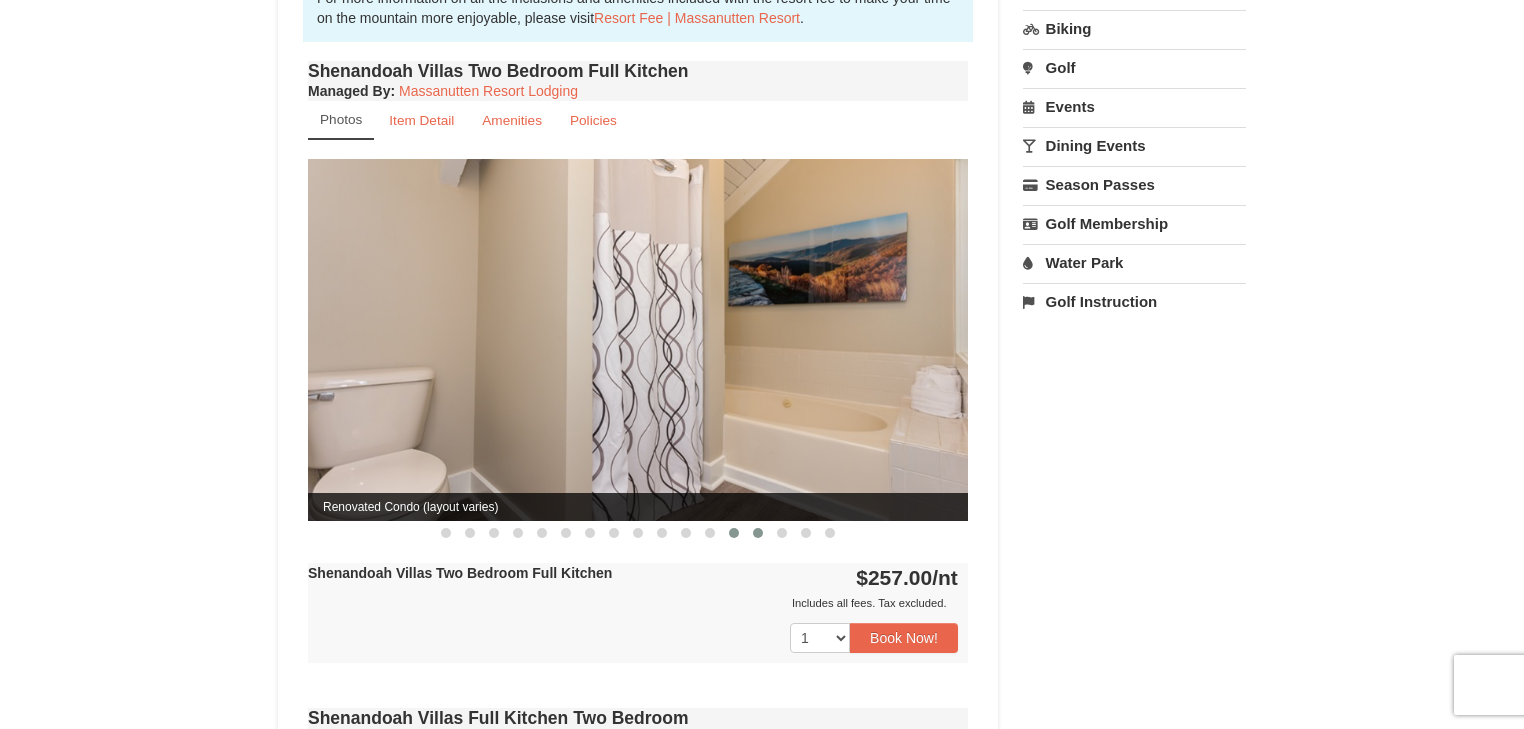 click at bounding box center [758, 533] 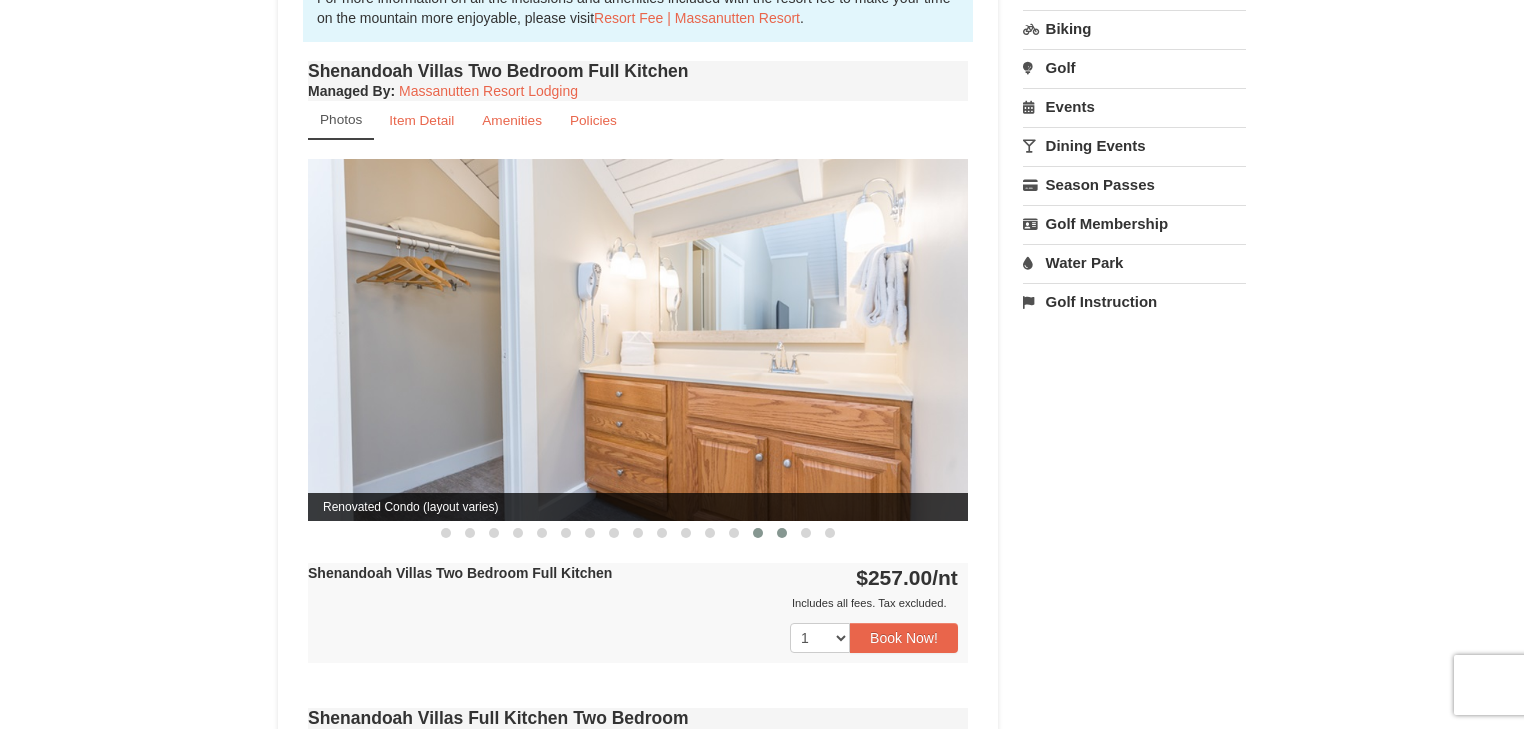 click at bounding box center [782, 533] 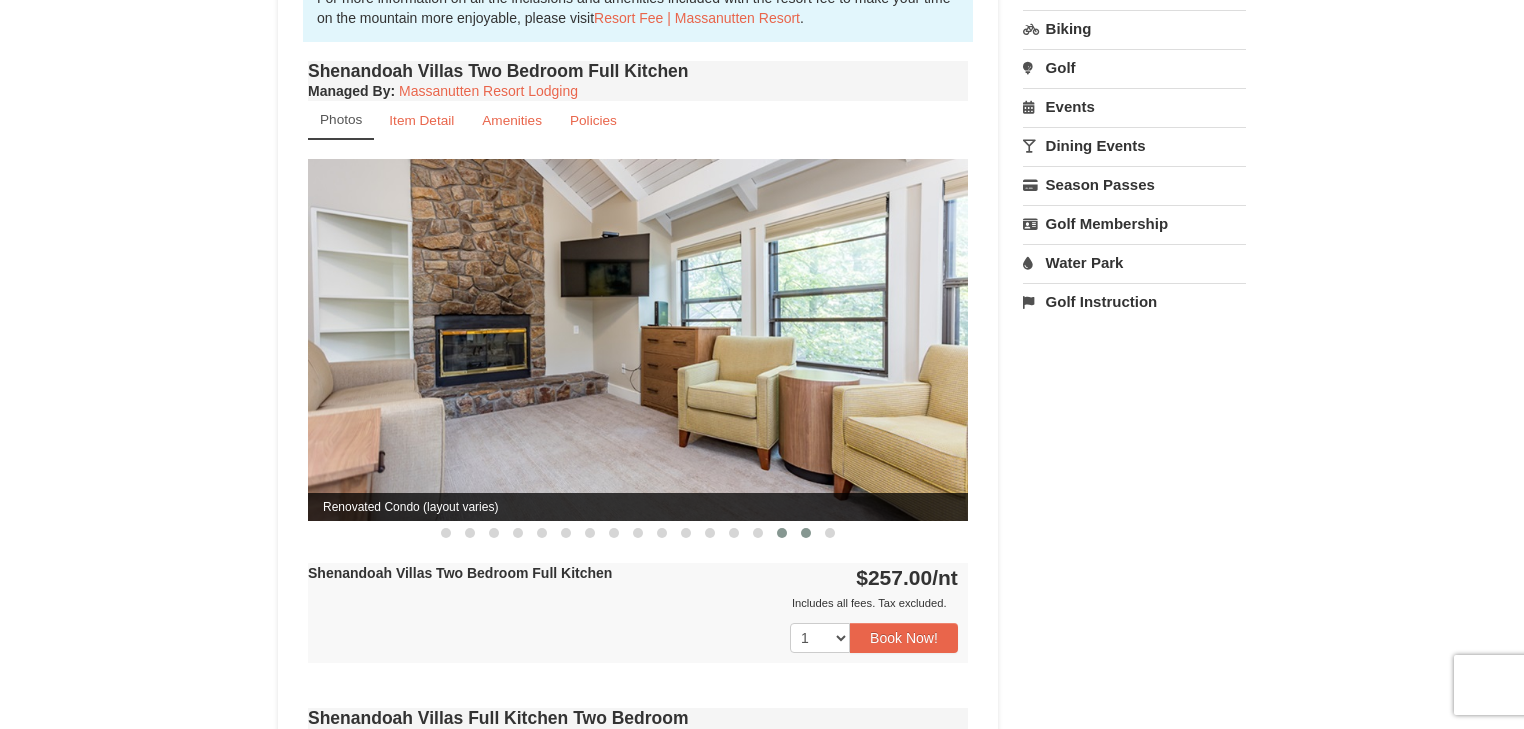 click at bounding box center (806, 533) 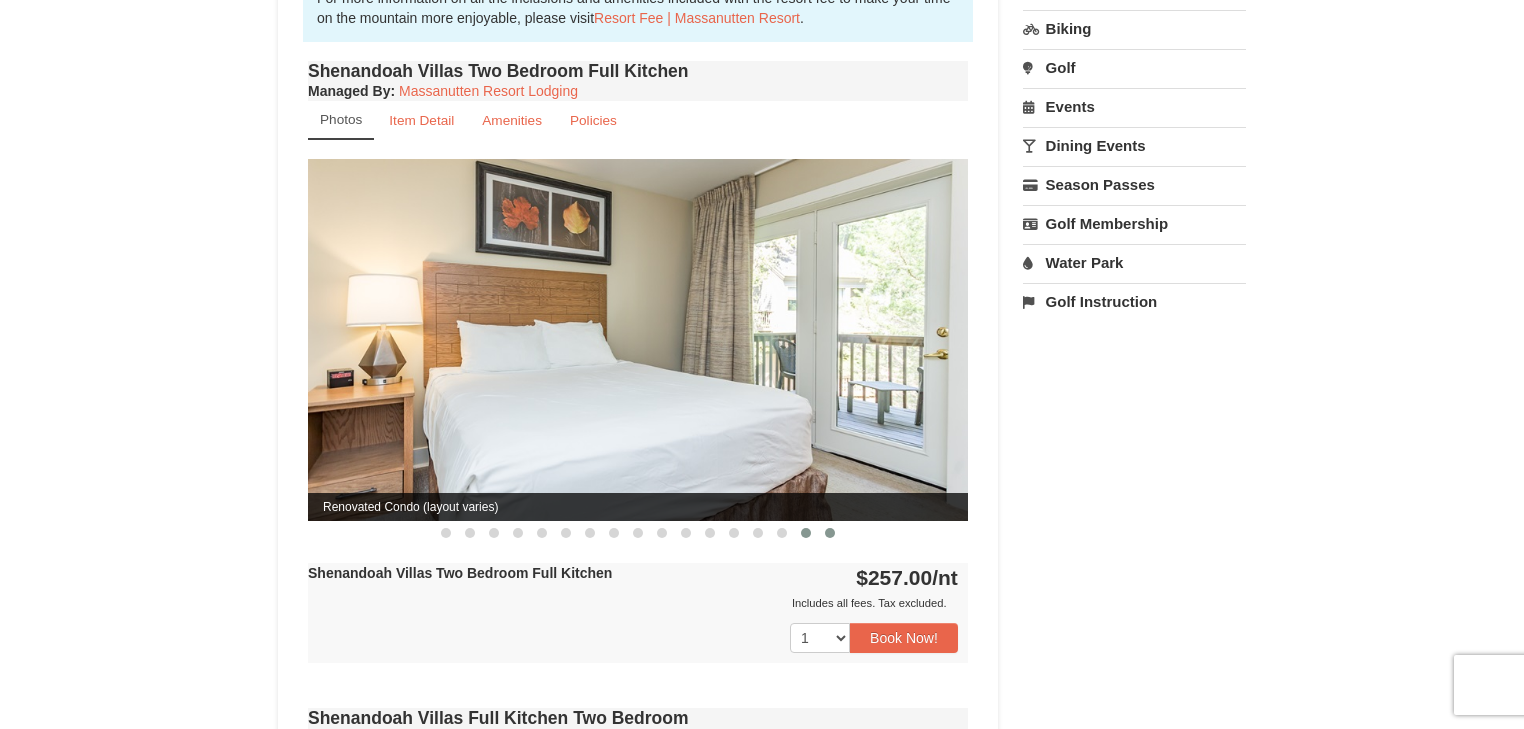 click at bounding box center [830, 533] 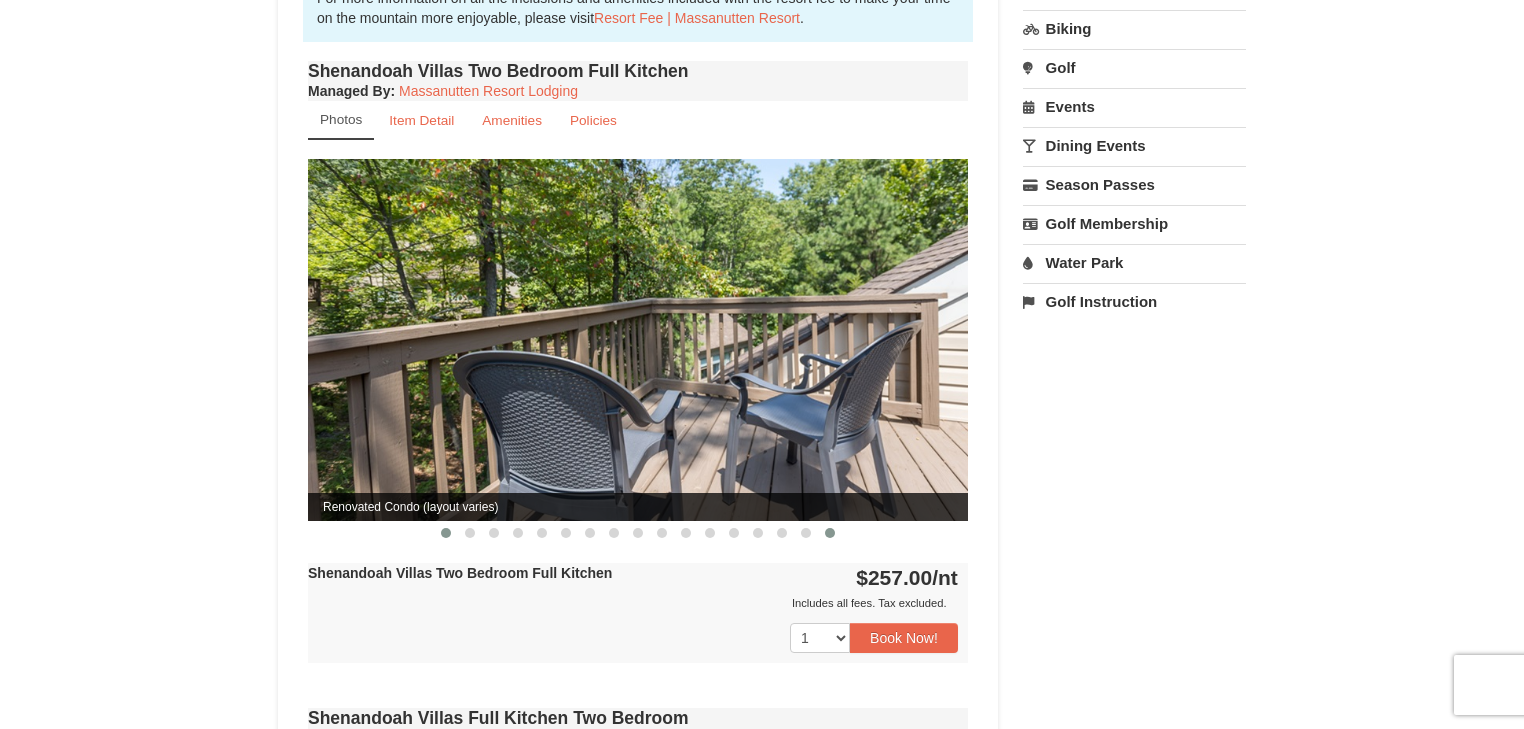 click at bounding box center (446, 533) 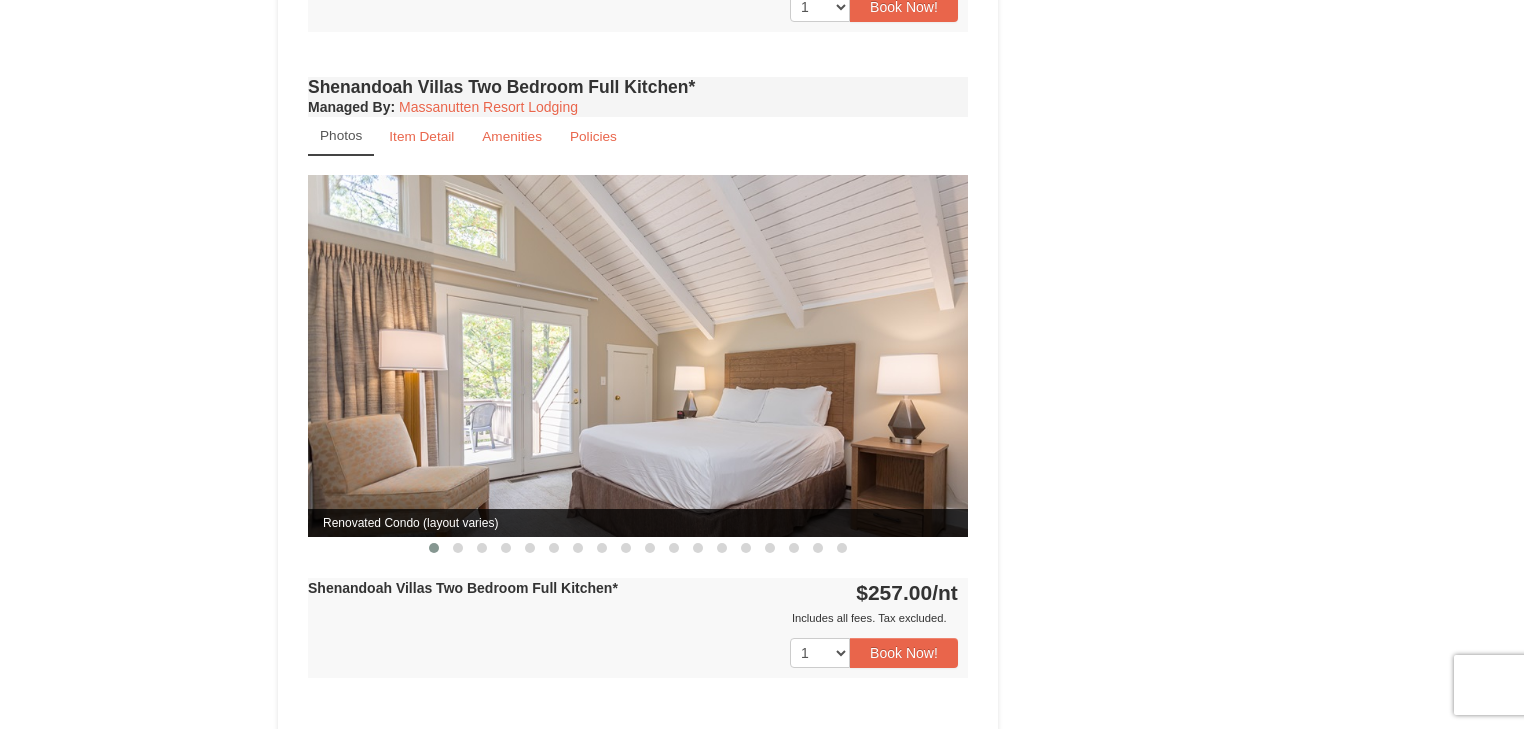 scroll, scrollTop: 1920, scrollLeft: 0, axis: vertical 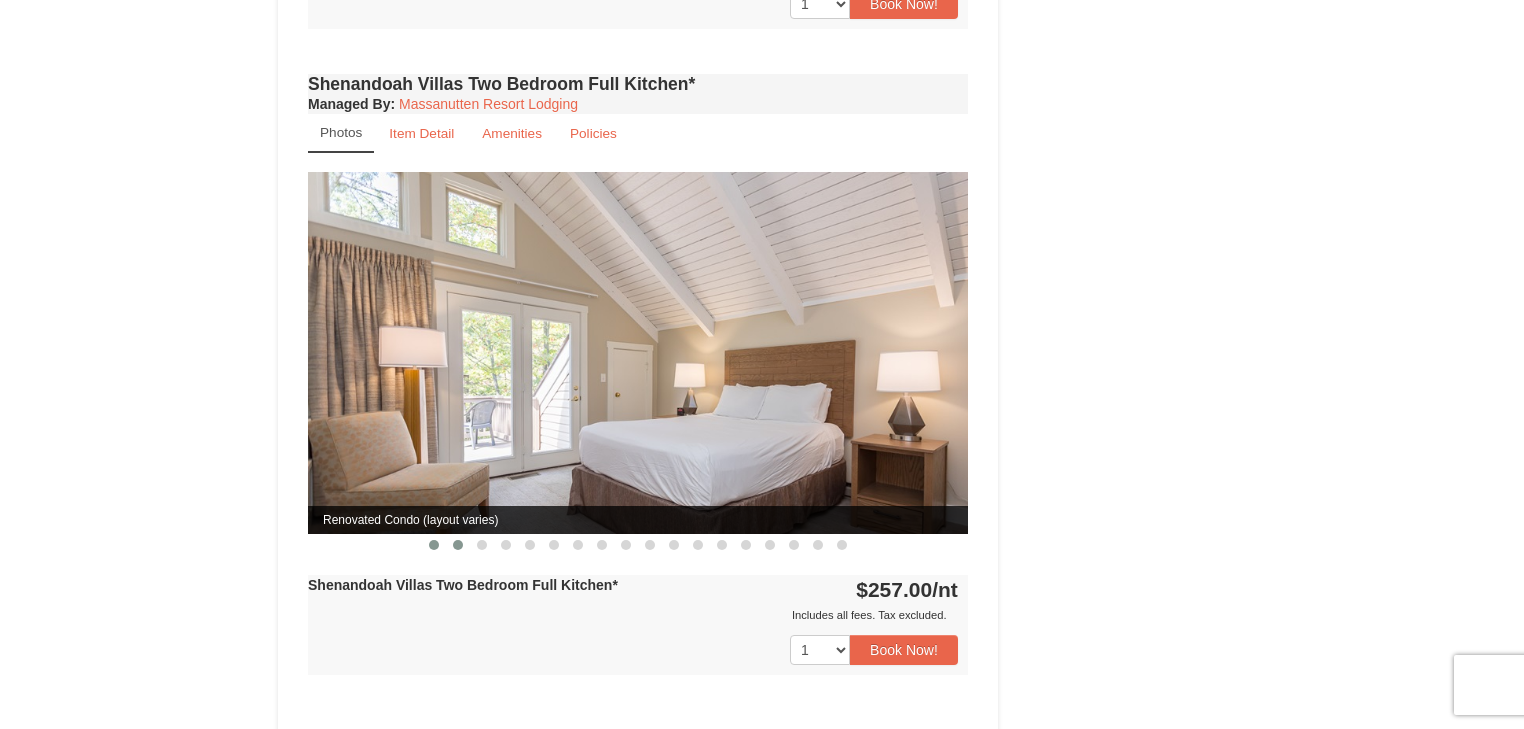click at bounding box center (458, 545) 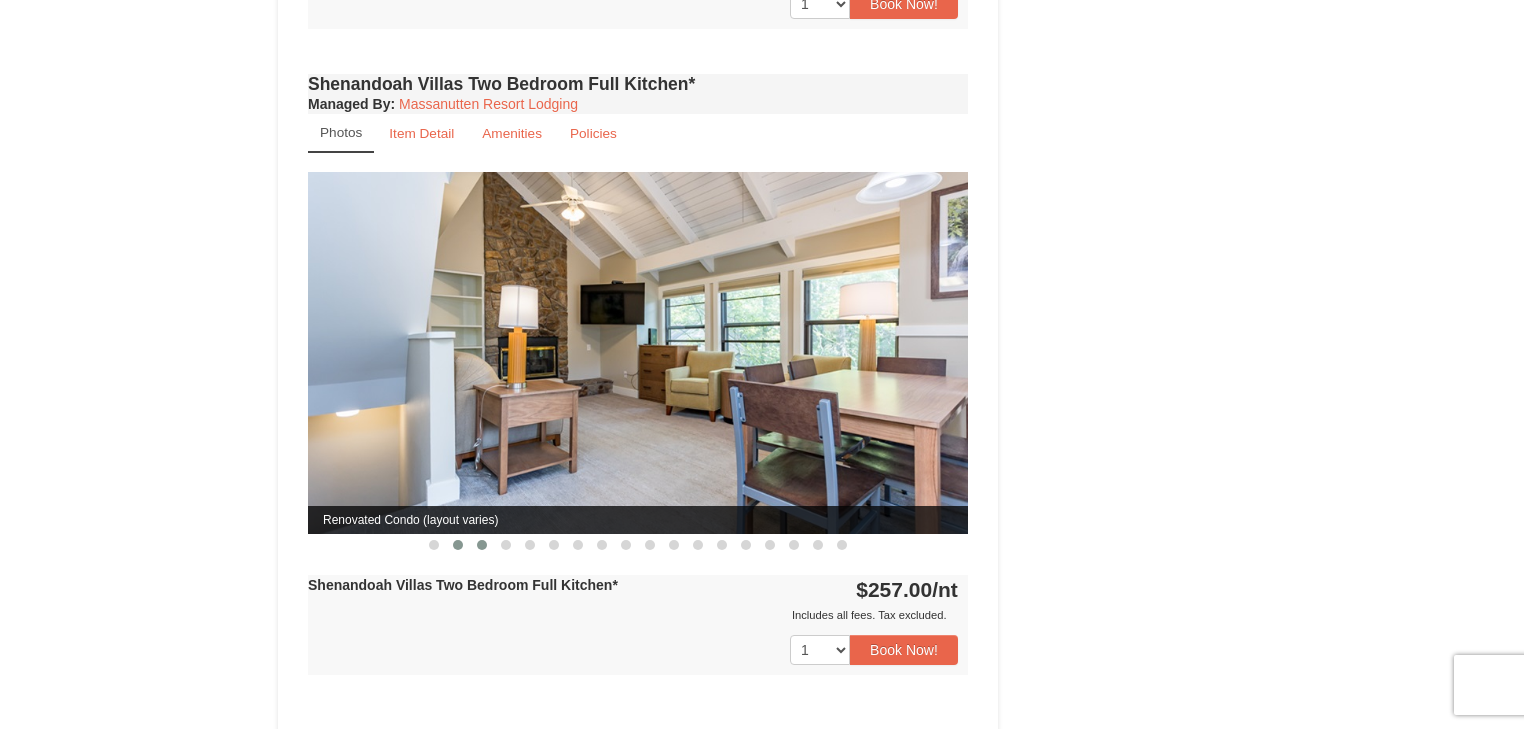 click at bounding box center [482, 545] 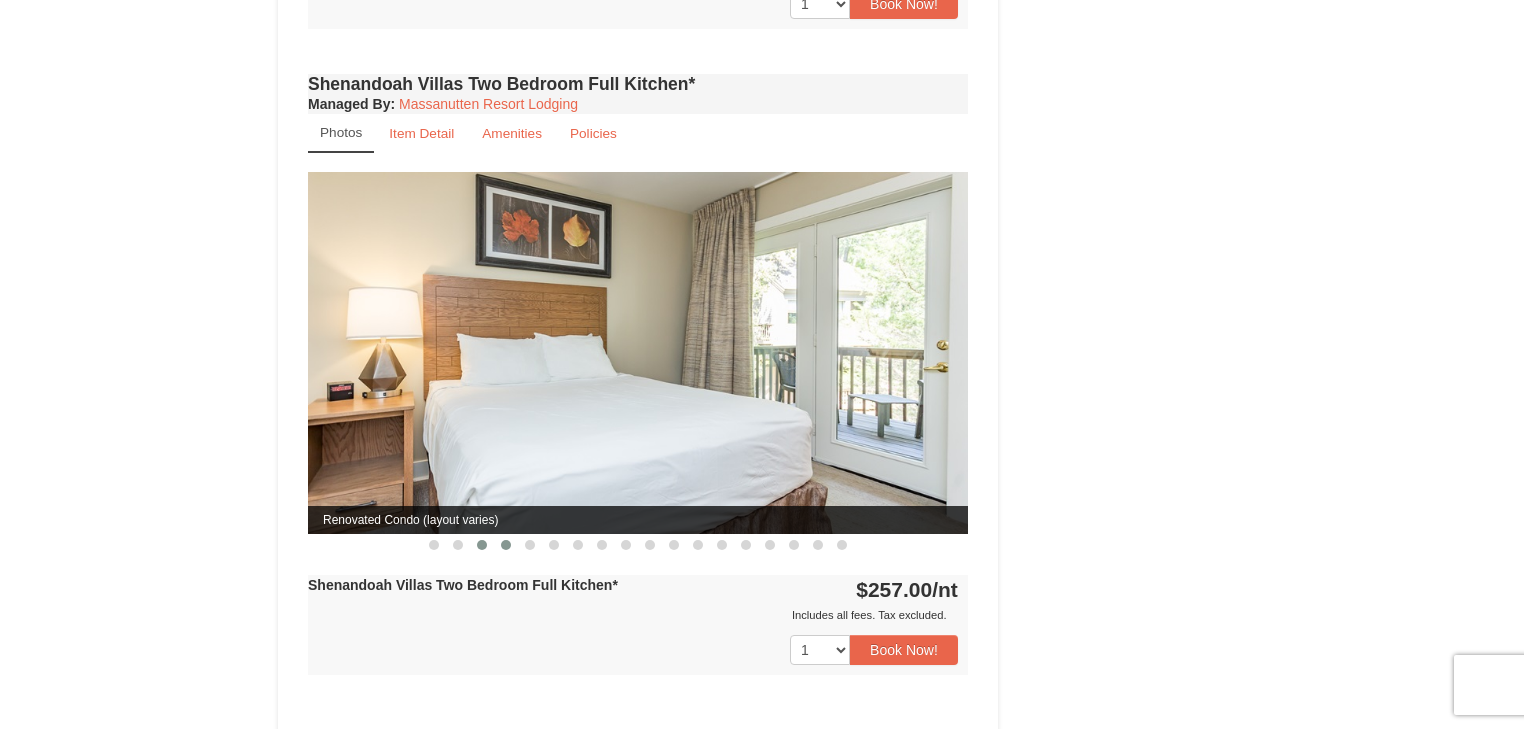 click at bounding box center (506, 545) 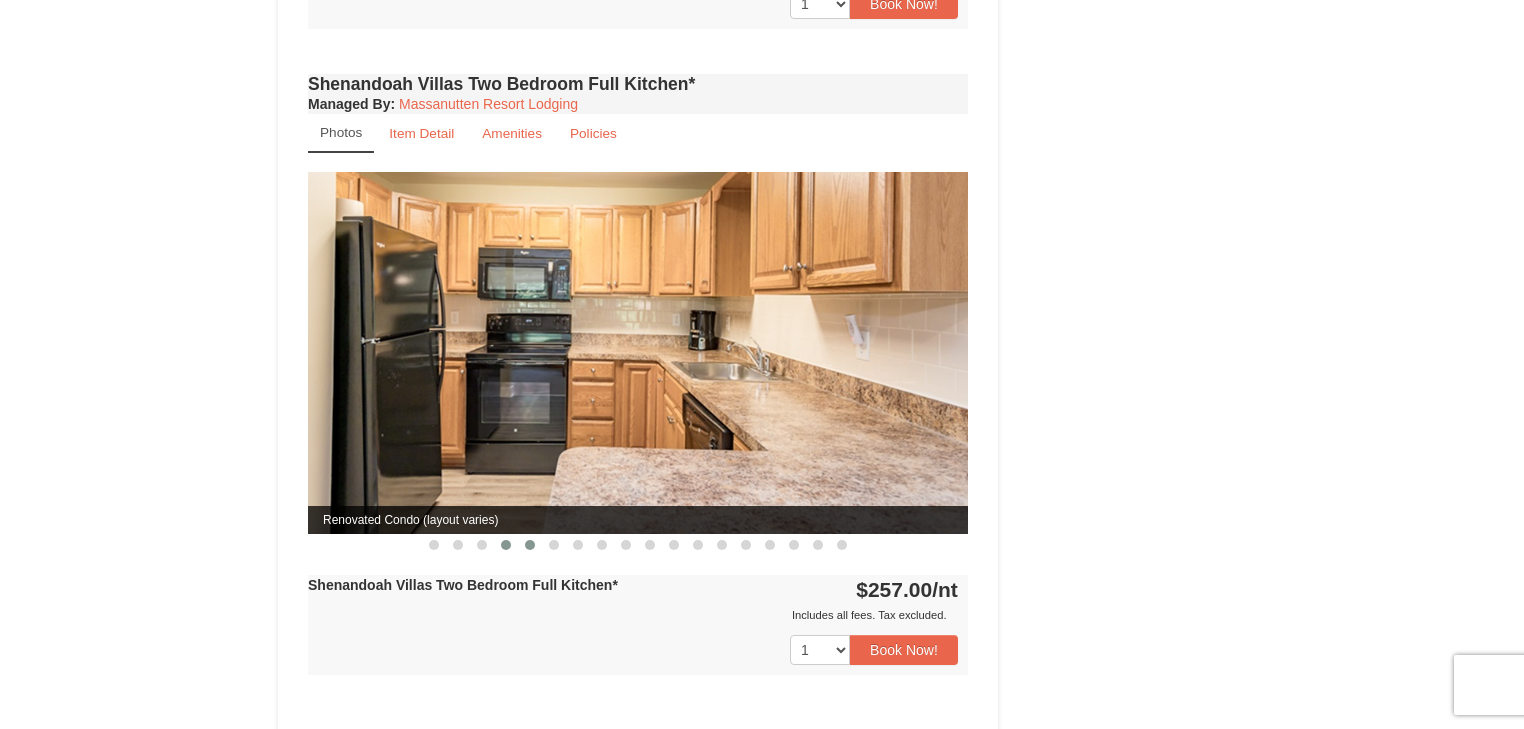 click at bounding box center [530, 545] 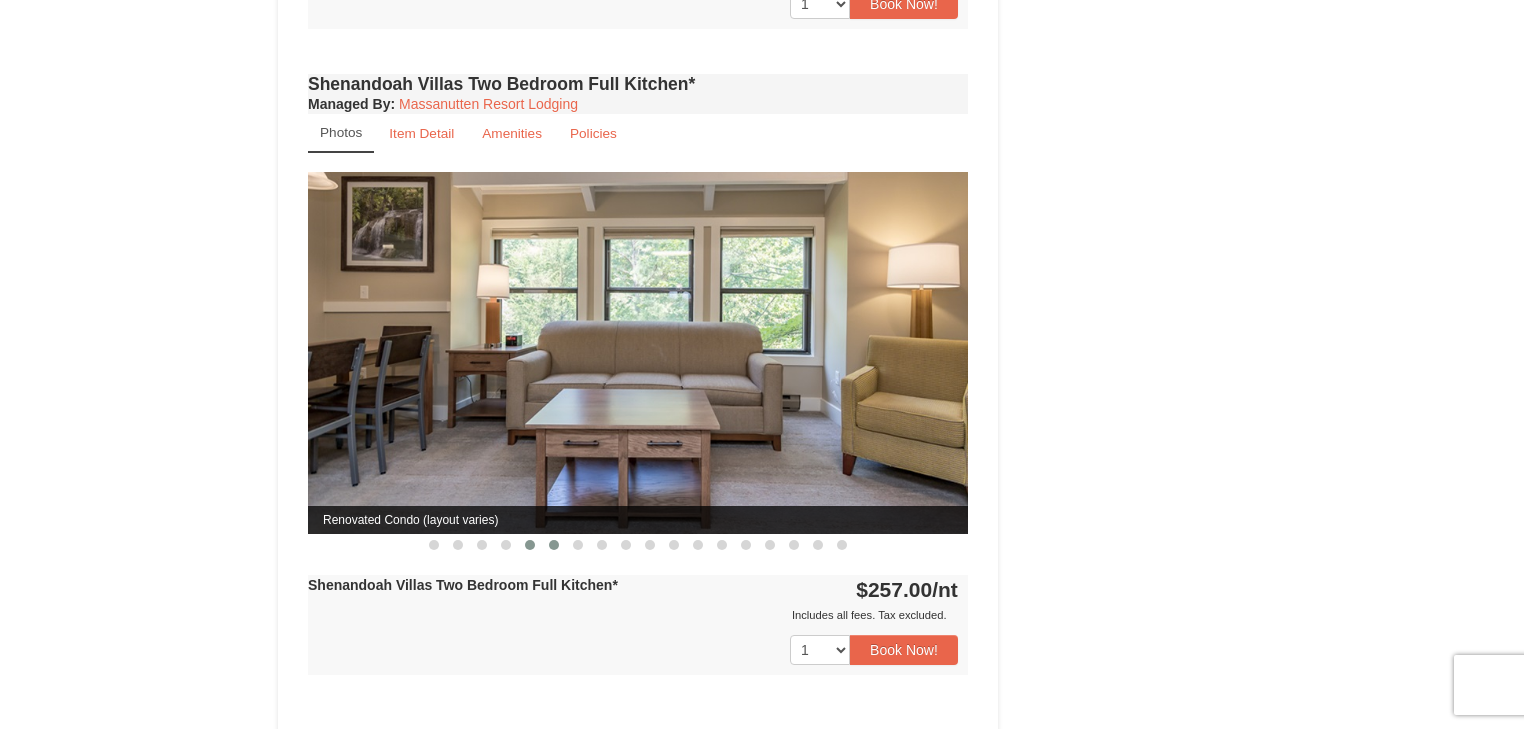 click at bounding box center (554, 545) 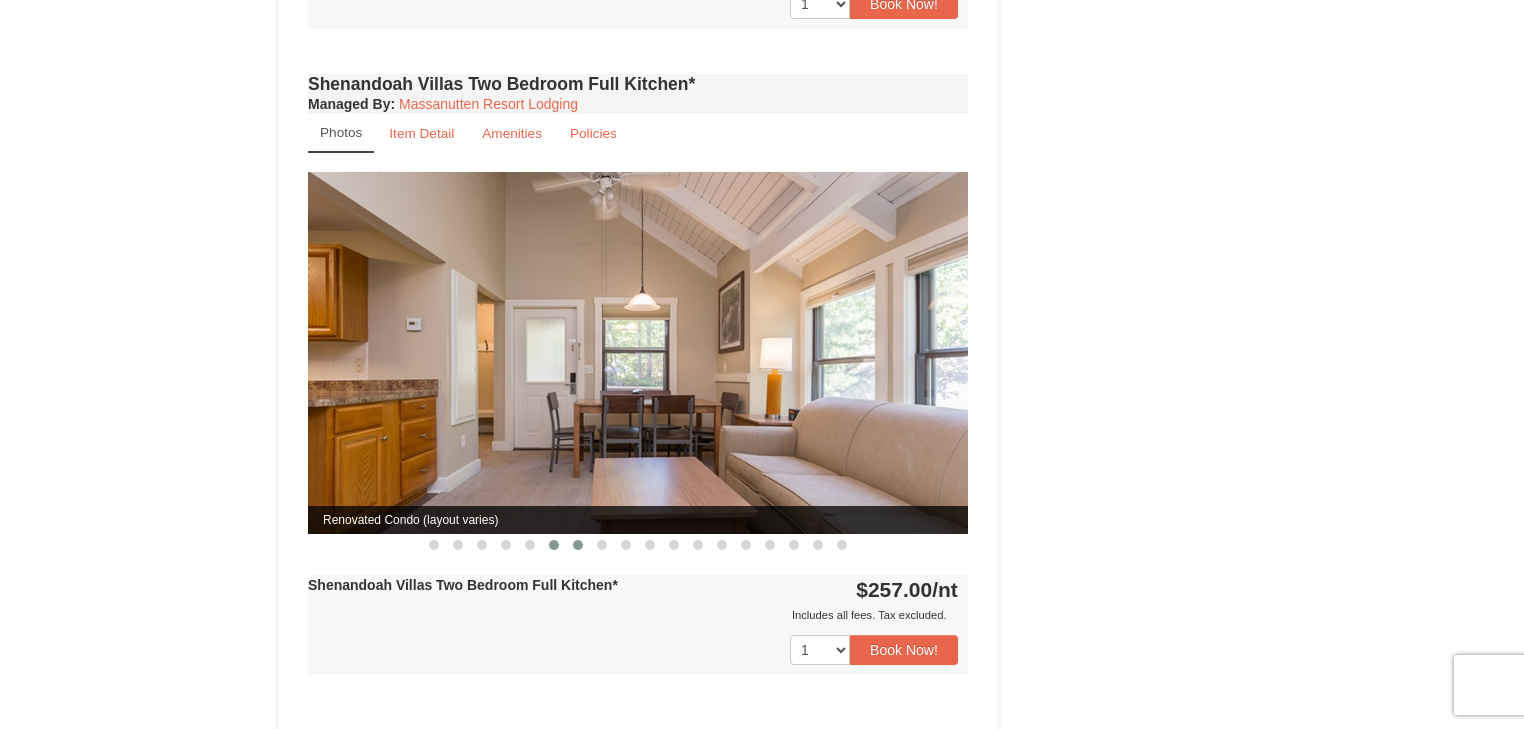 click at bounding box center (578, 545) 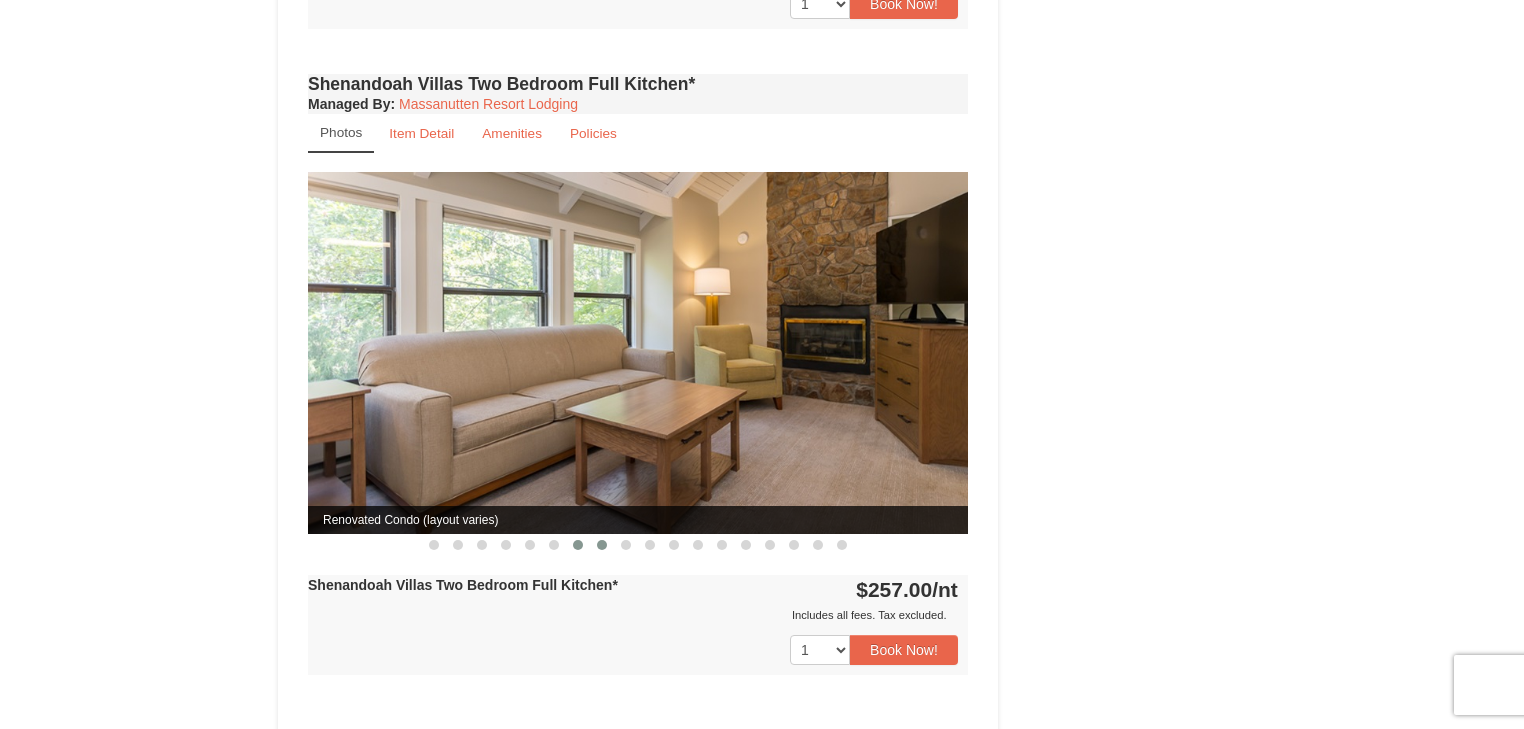 click at bounding box center (602, 545) 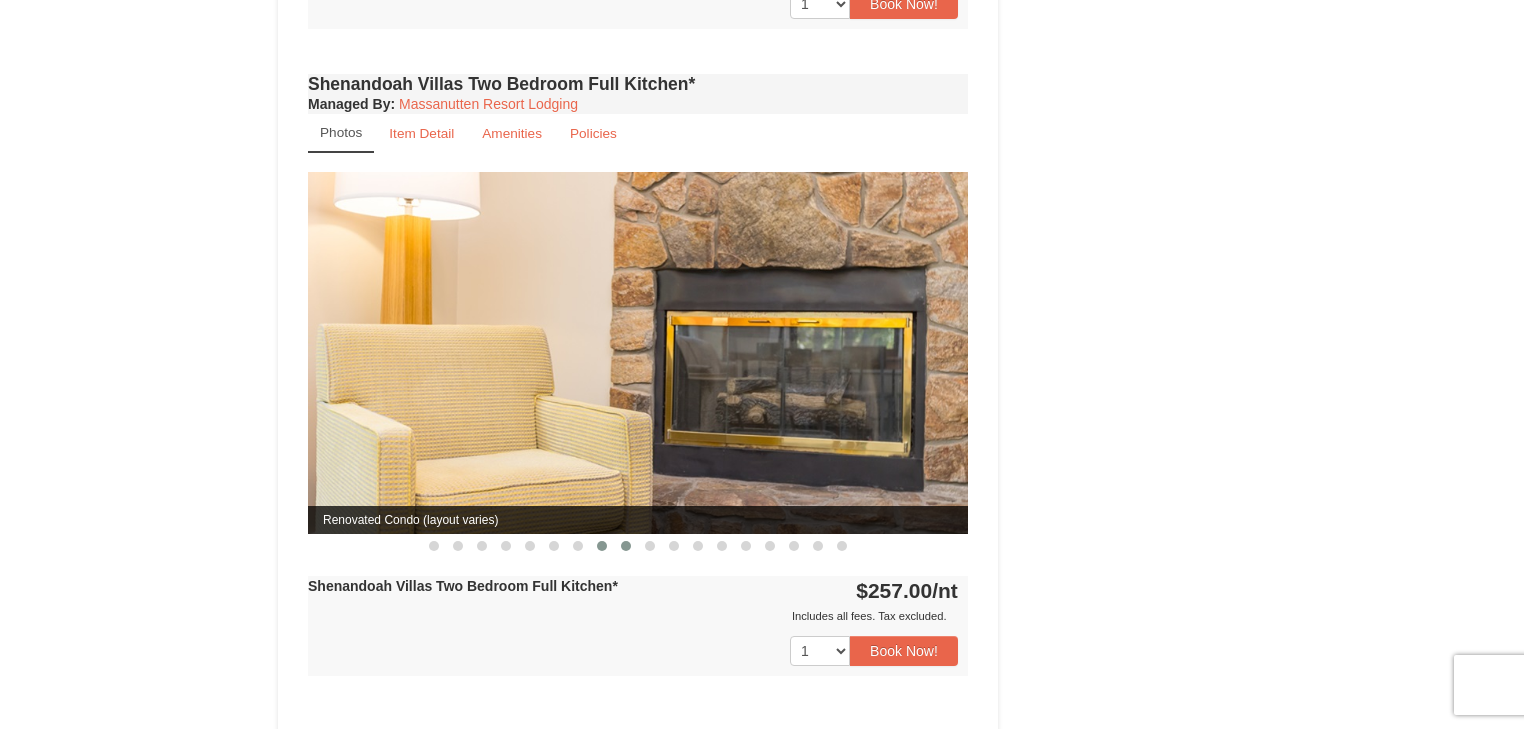click at bounding box center [626, 546] 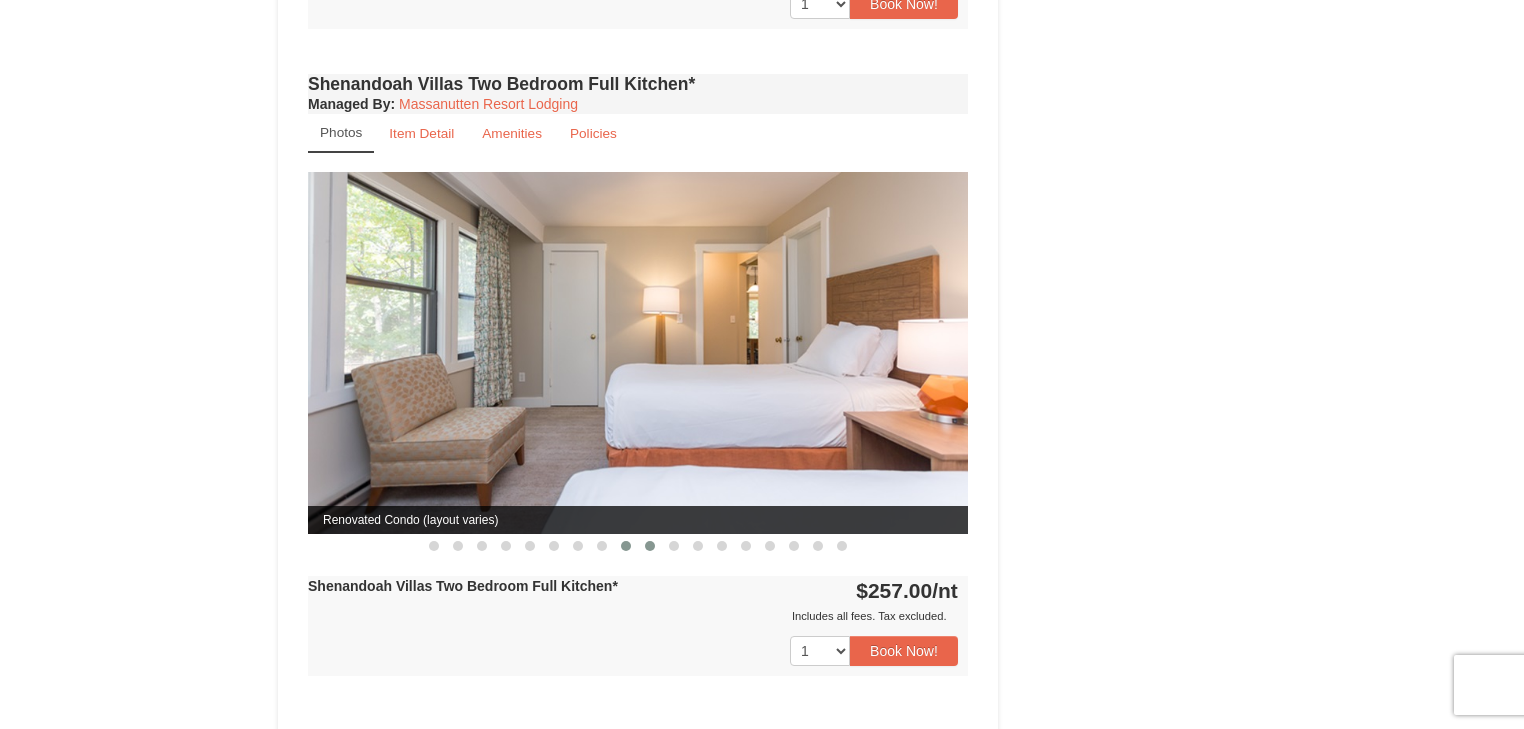 click at bounding box center (650, 546) 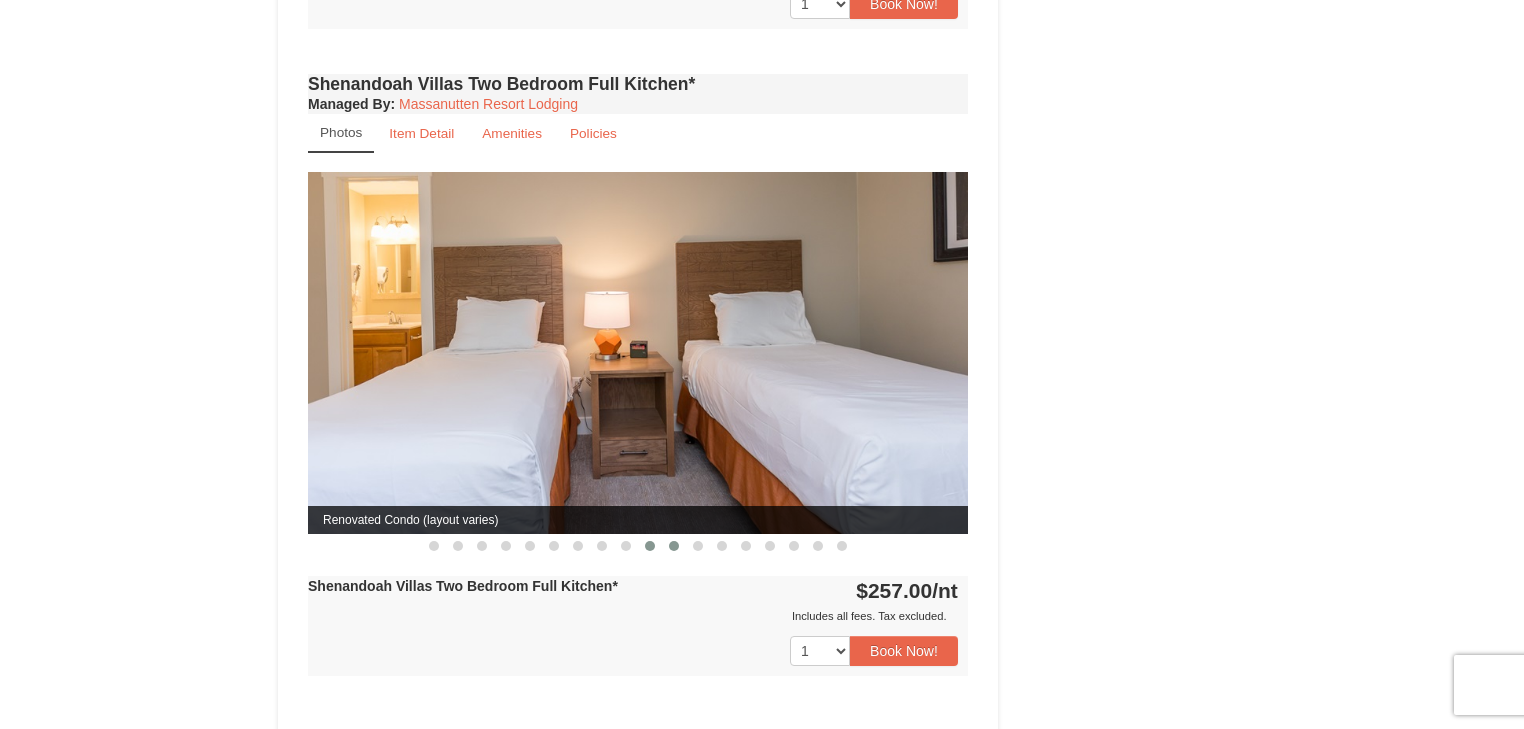 click at bounding box center [674, 546] 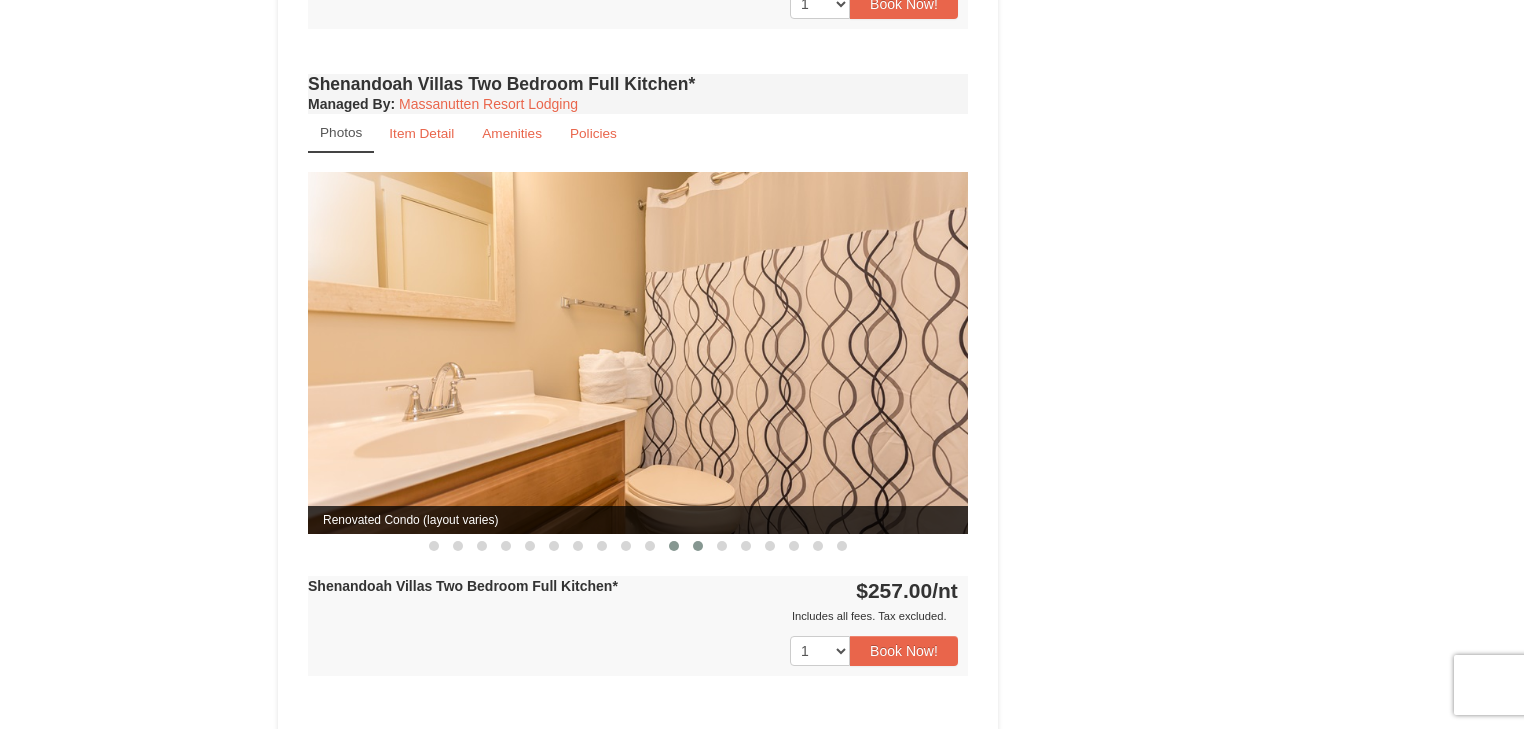 click at bounding box center (698, 546) 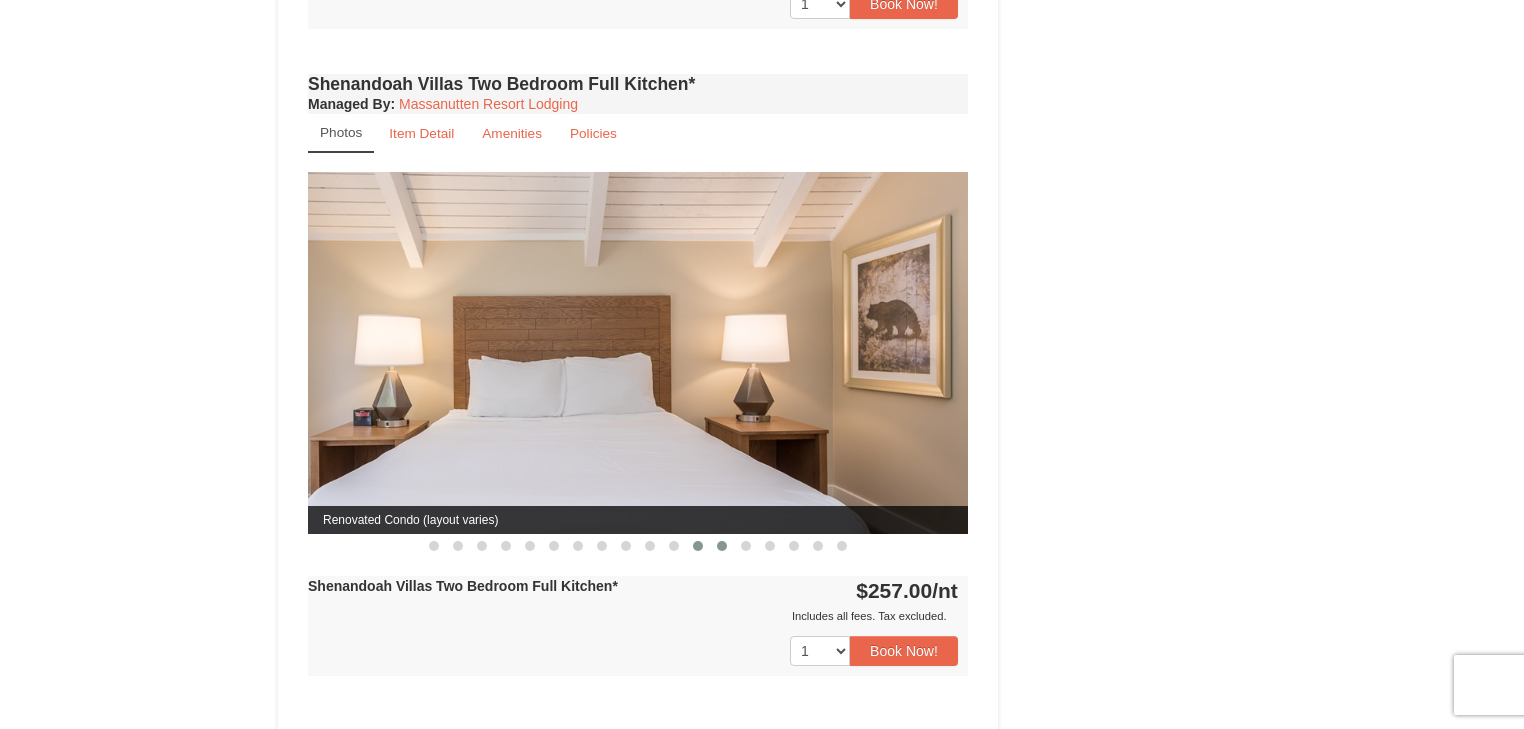 click at bounding box center [722, 546] 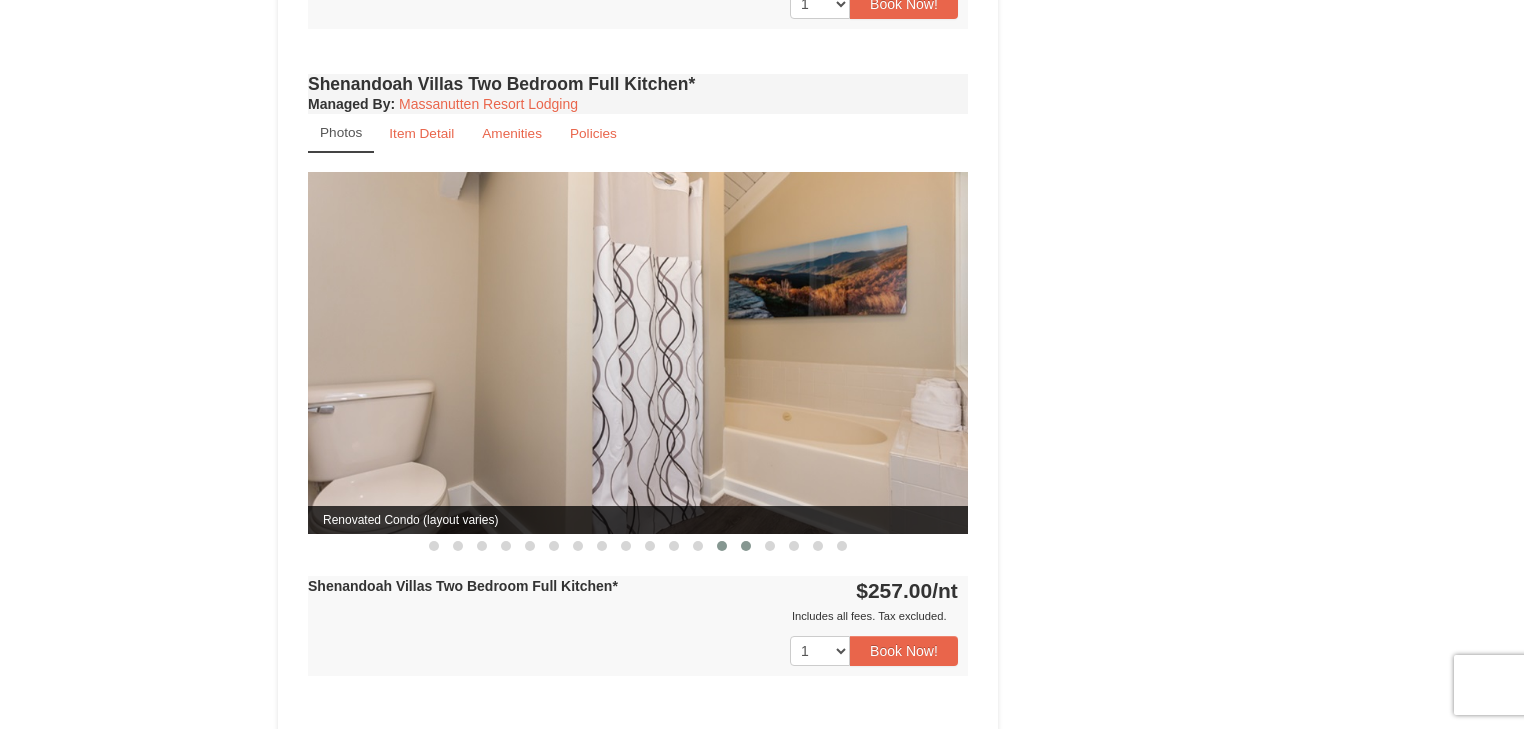 click at bounding box center (746, 546) 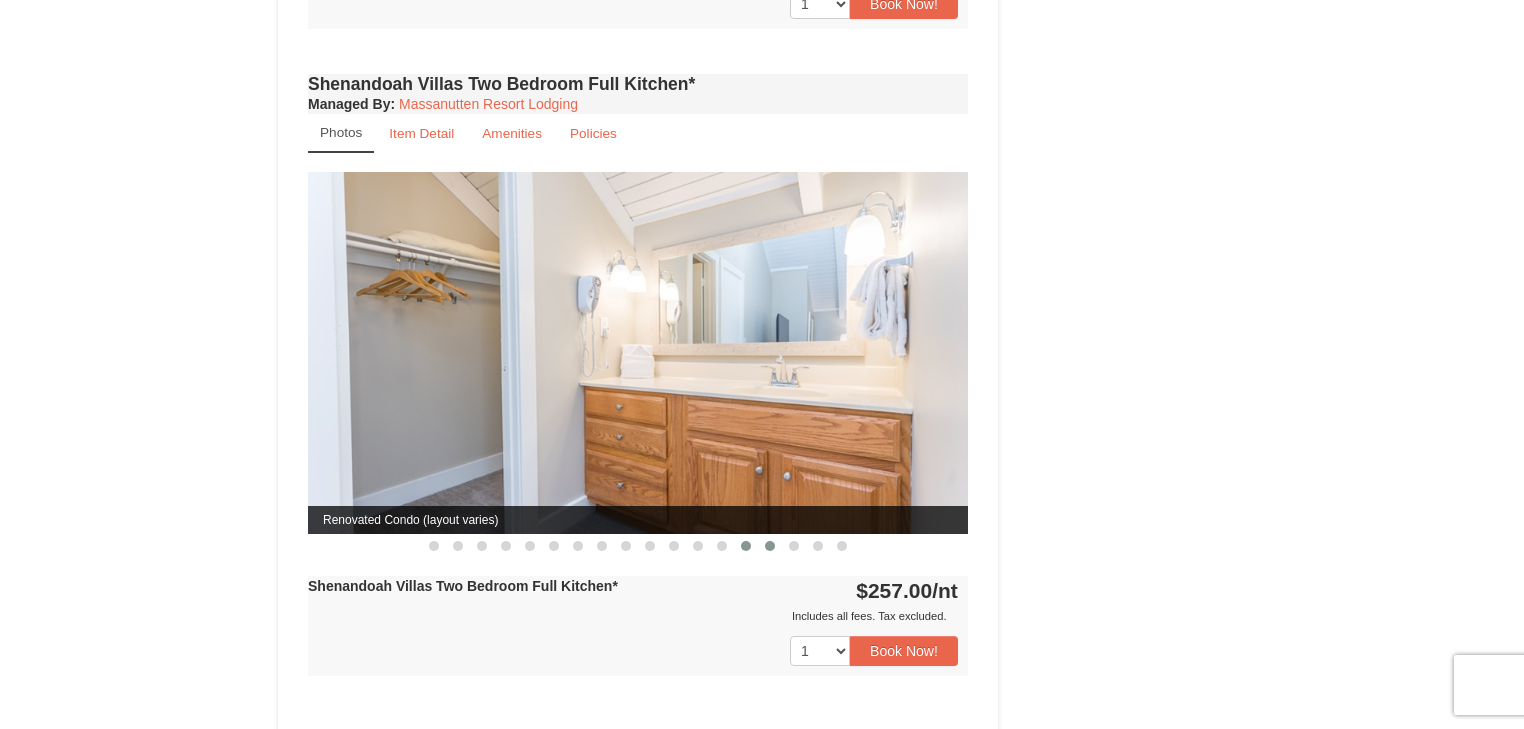 click at bounding box center (770, 546) 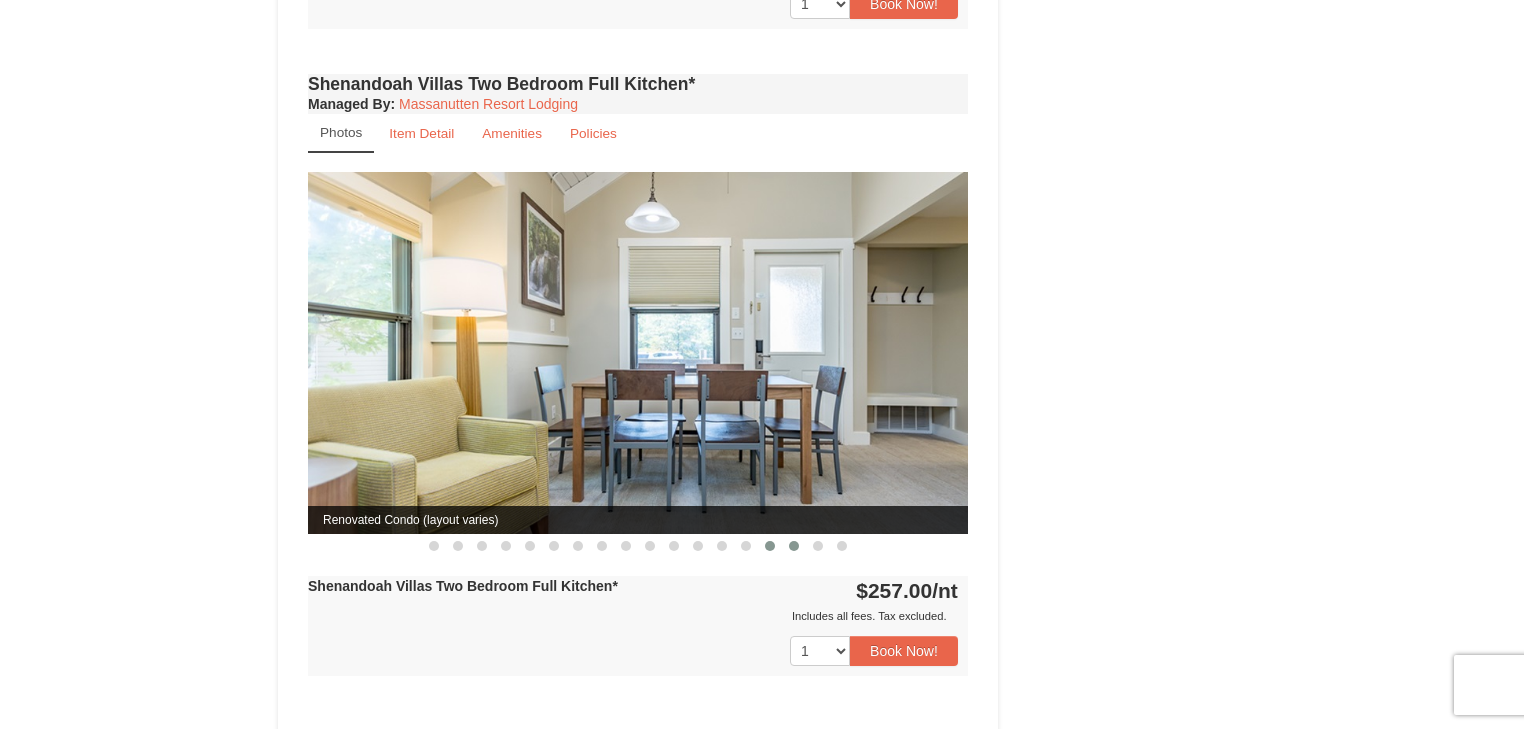 click at bounding box center (794, 546) 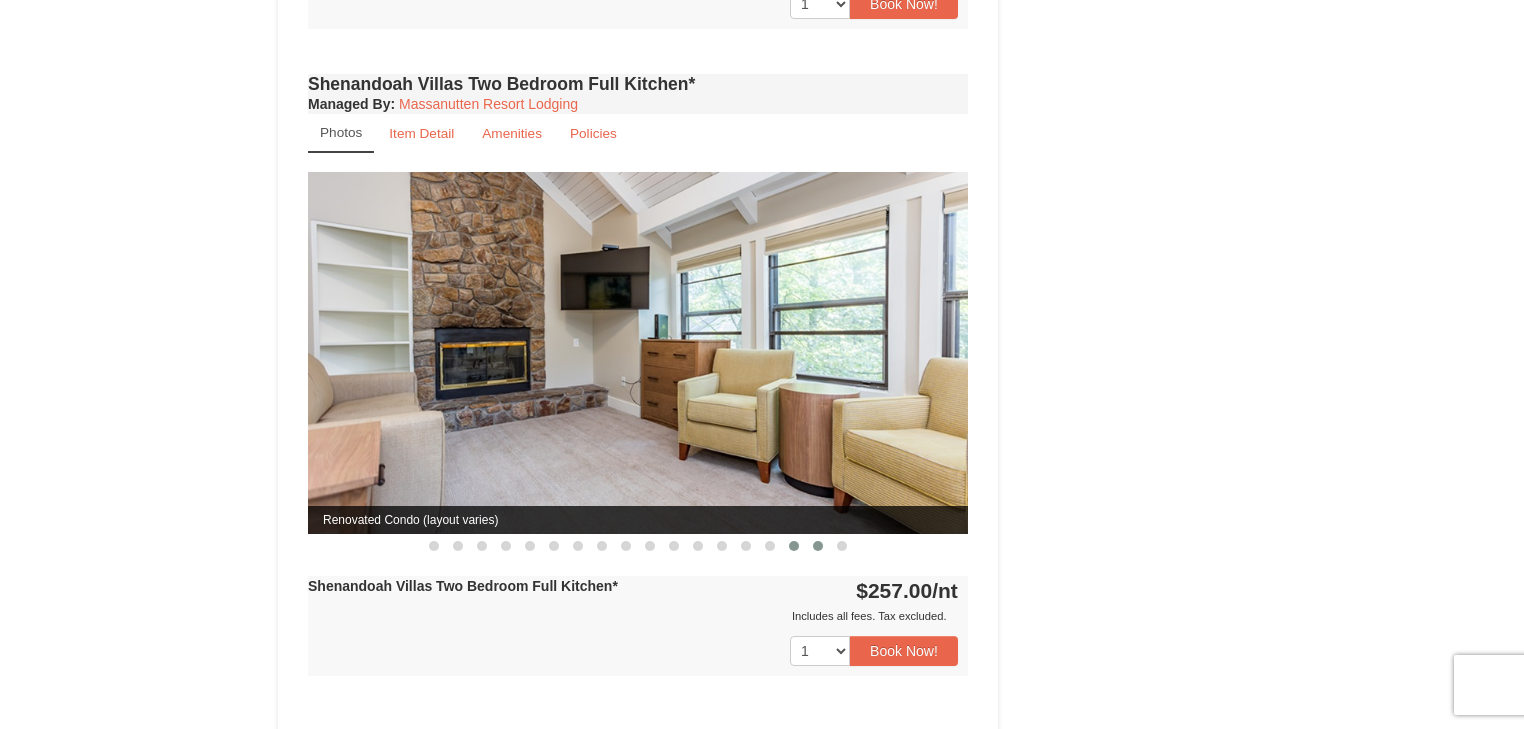 click at bounding box center (818, 546) 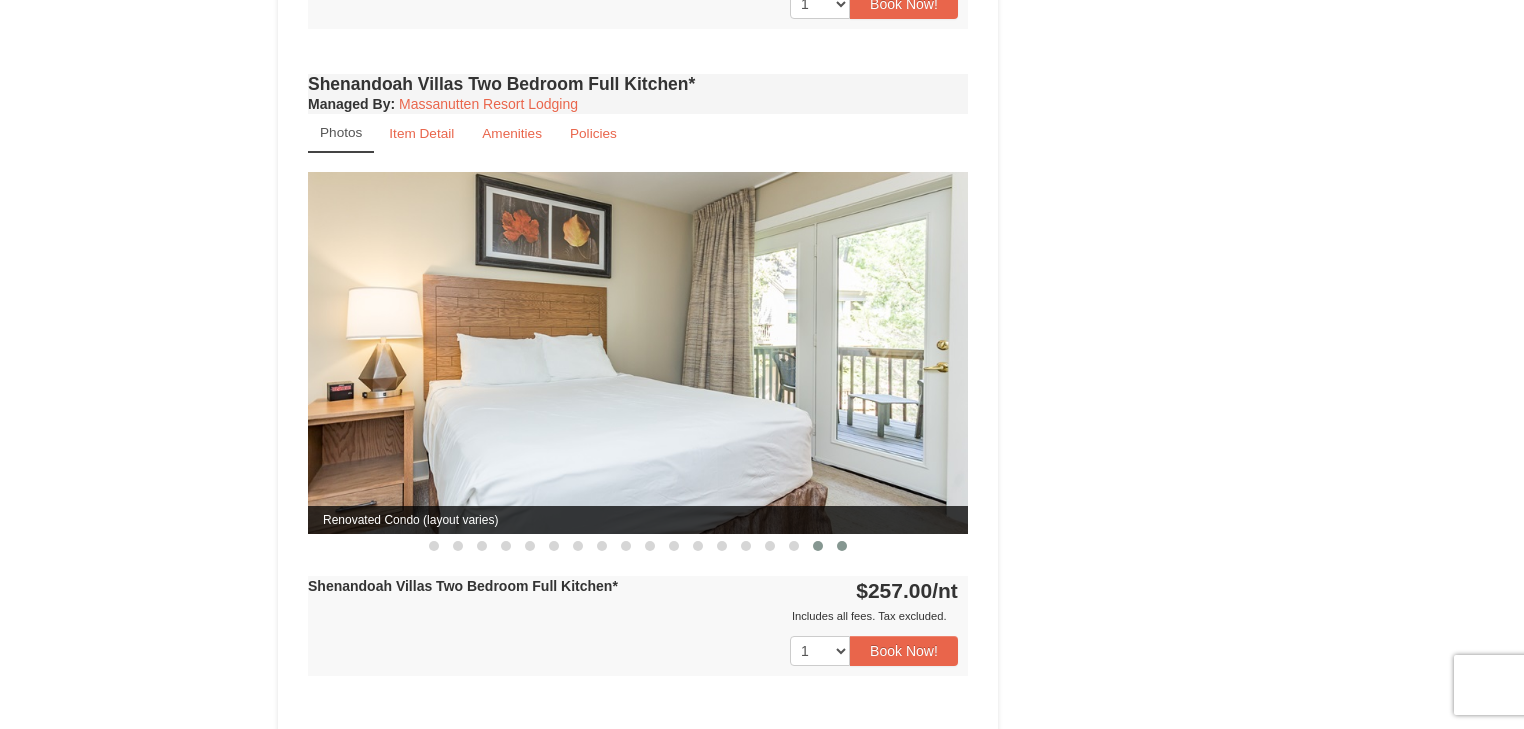 click at bounding box center (842, 546) 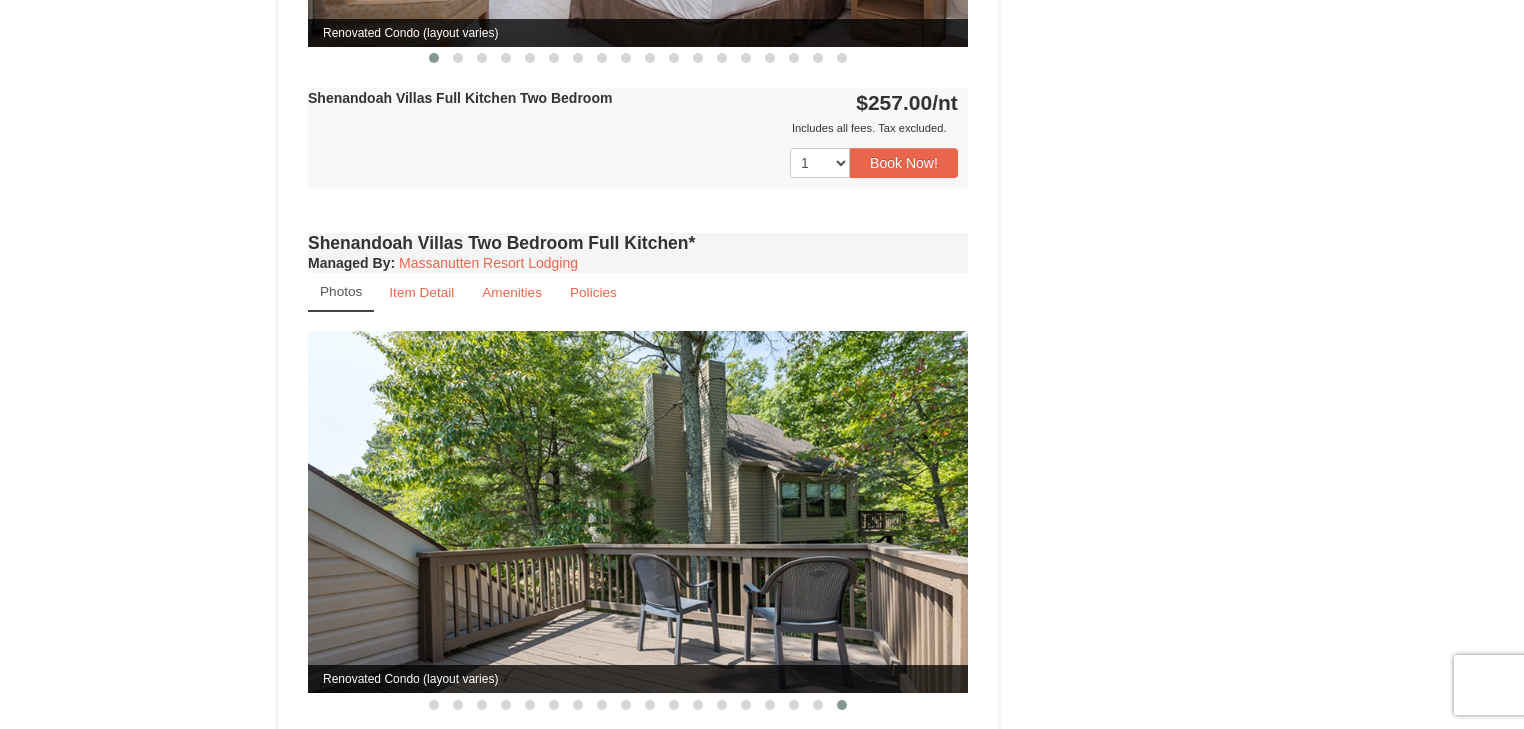 scroll, scrollTop: 1760, scrollLeft: 0, axis: vertical 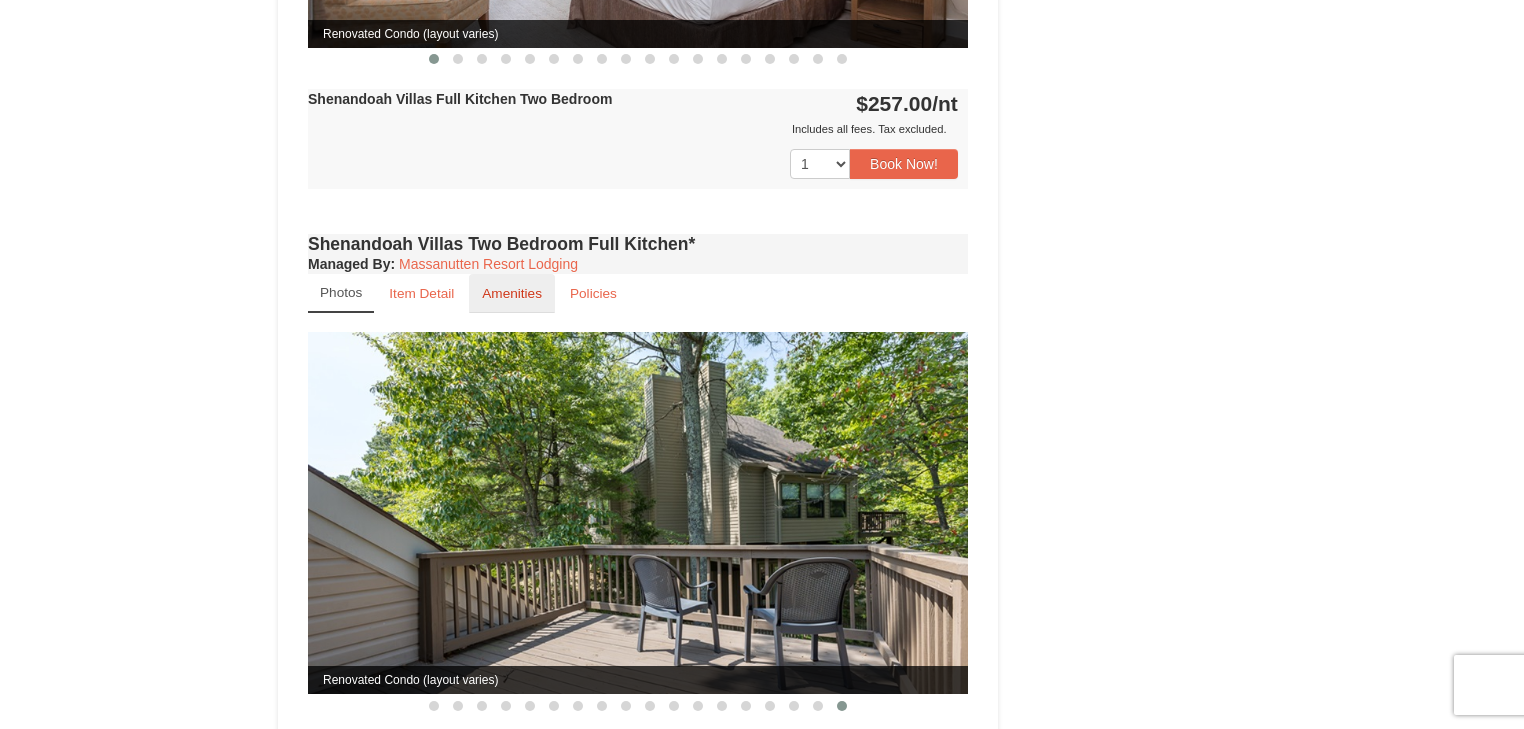 click on "Amenities" at bounding box center [512, 293] 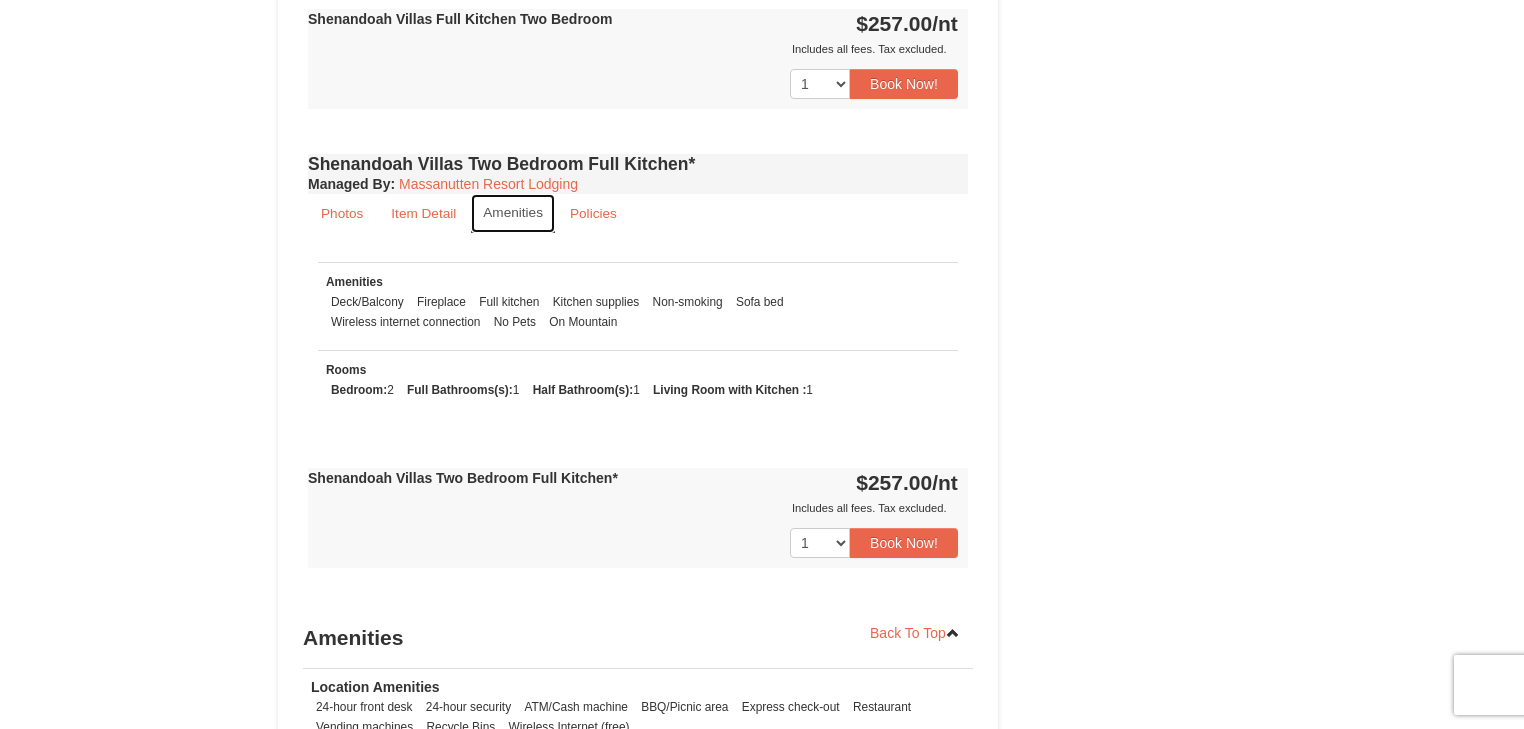 scroll, scrollTop: 1760, scrollLeft: 0, axis: vertical 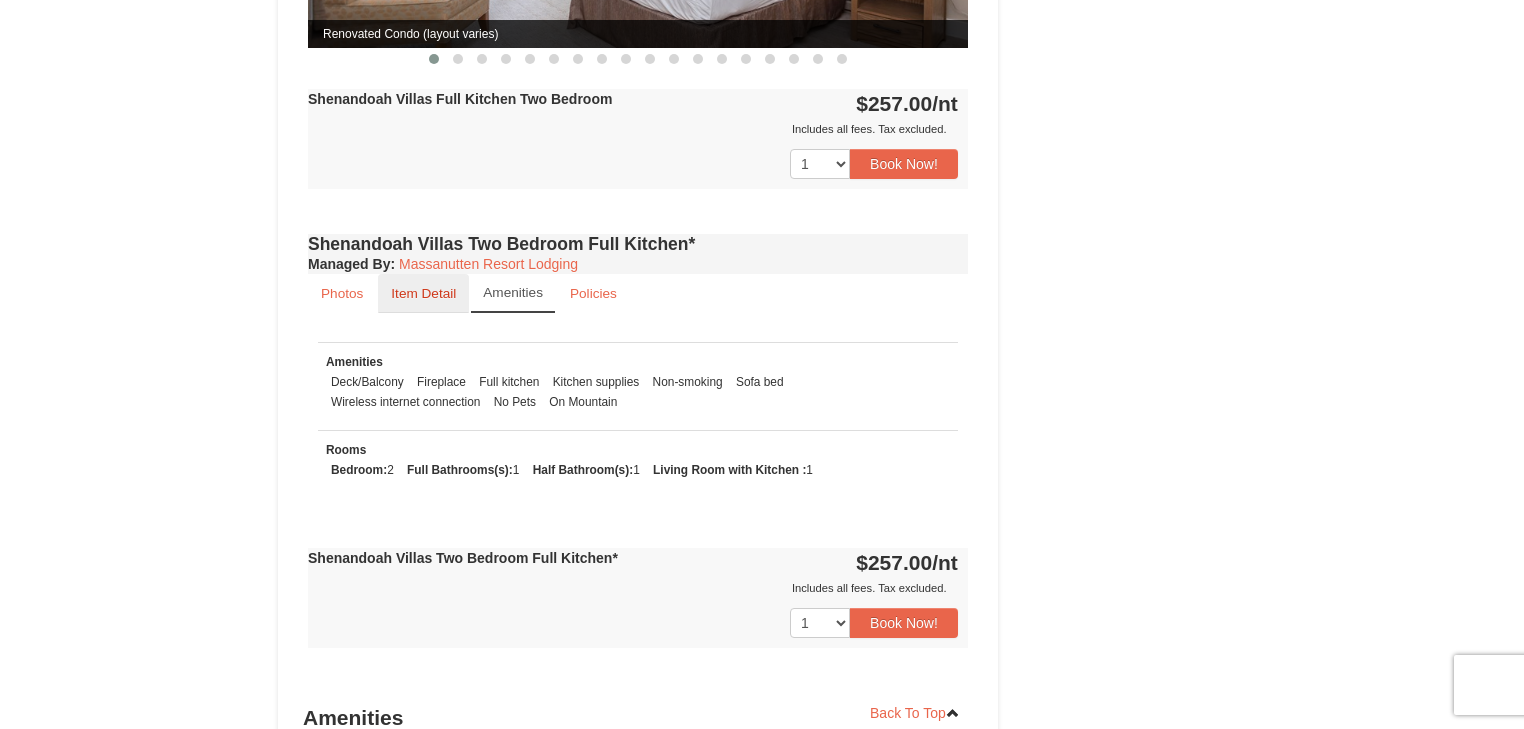 click on "Item Detail" at bounding box center [423, 293] 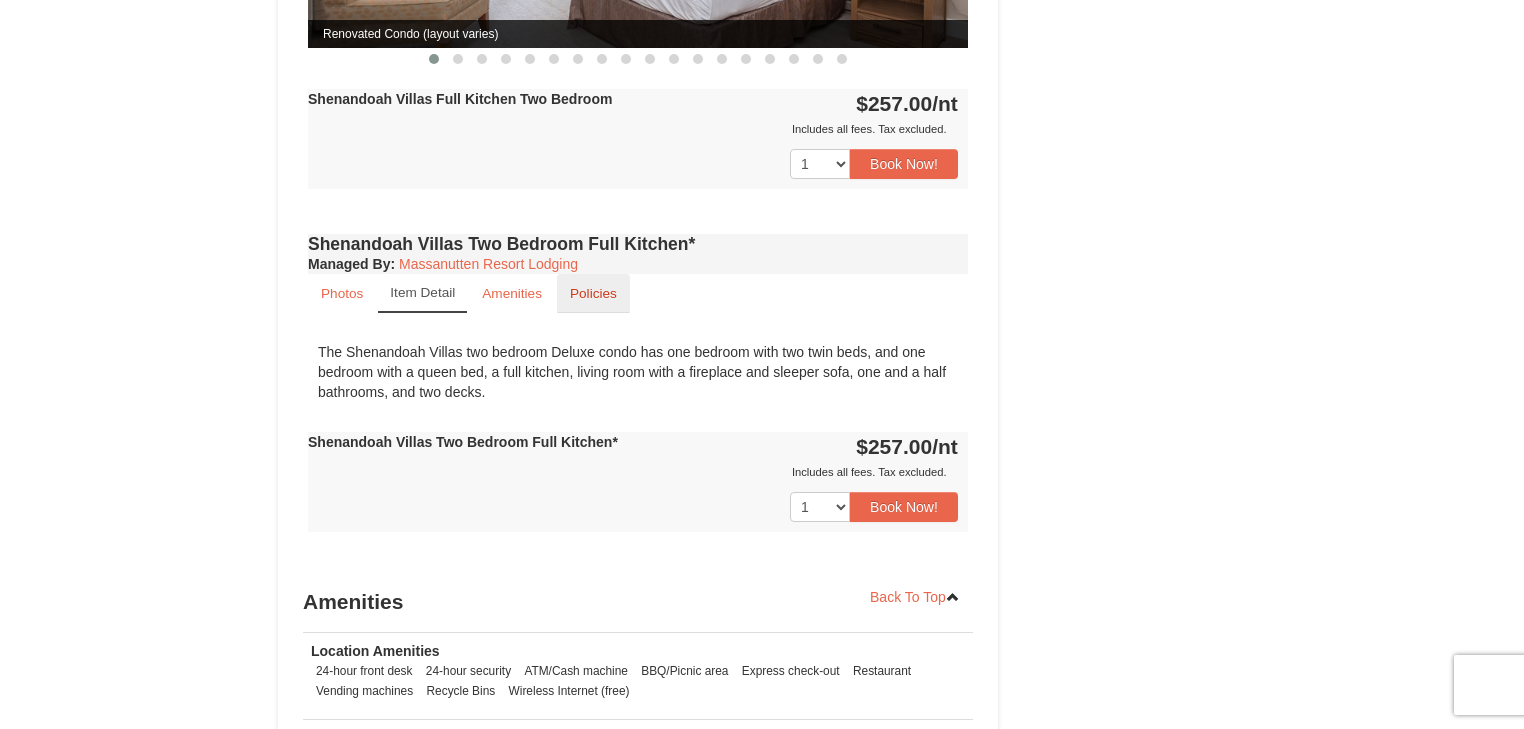 click on "Policies" at bounding box center [593, 293] 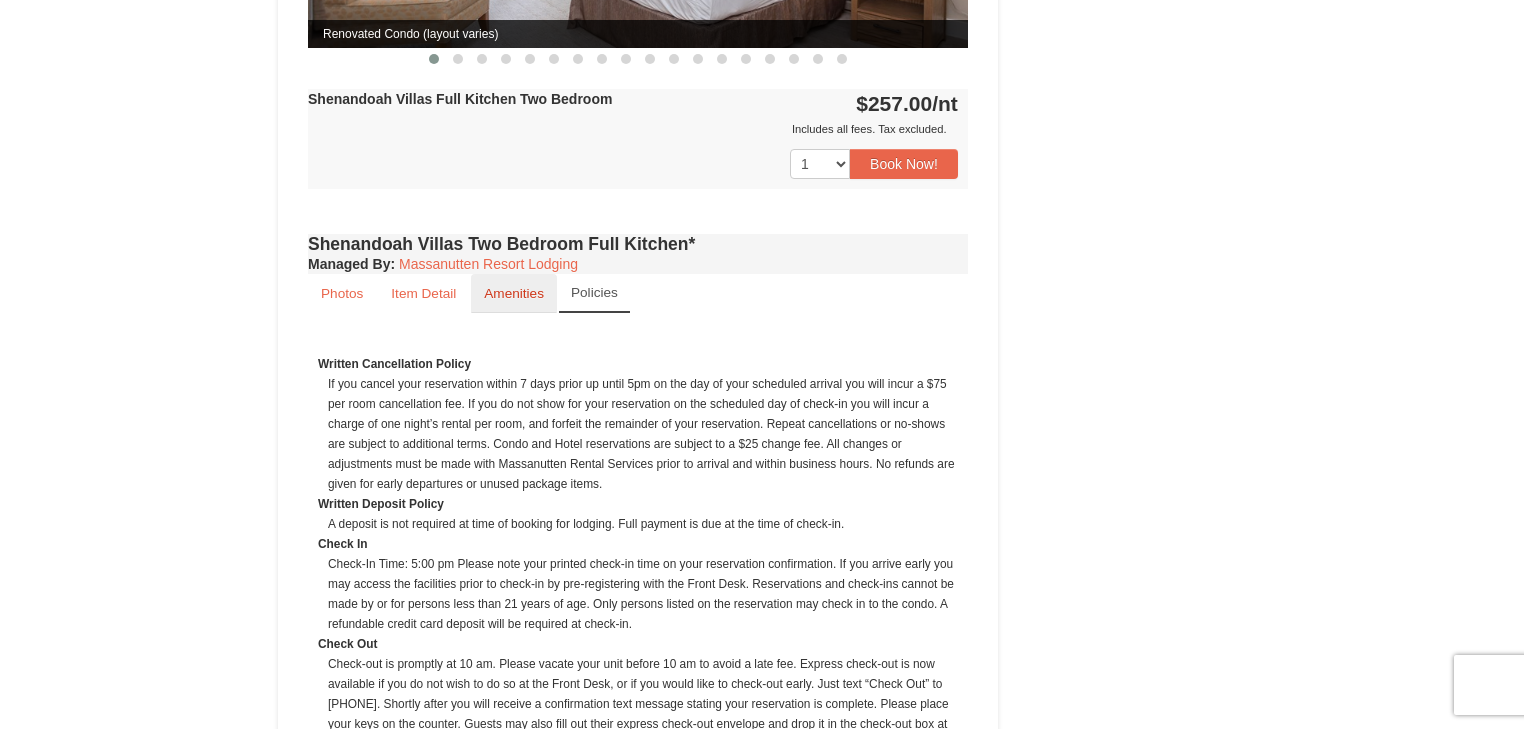 click on "Amenities" at bounding box center [514, 293] 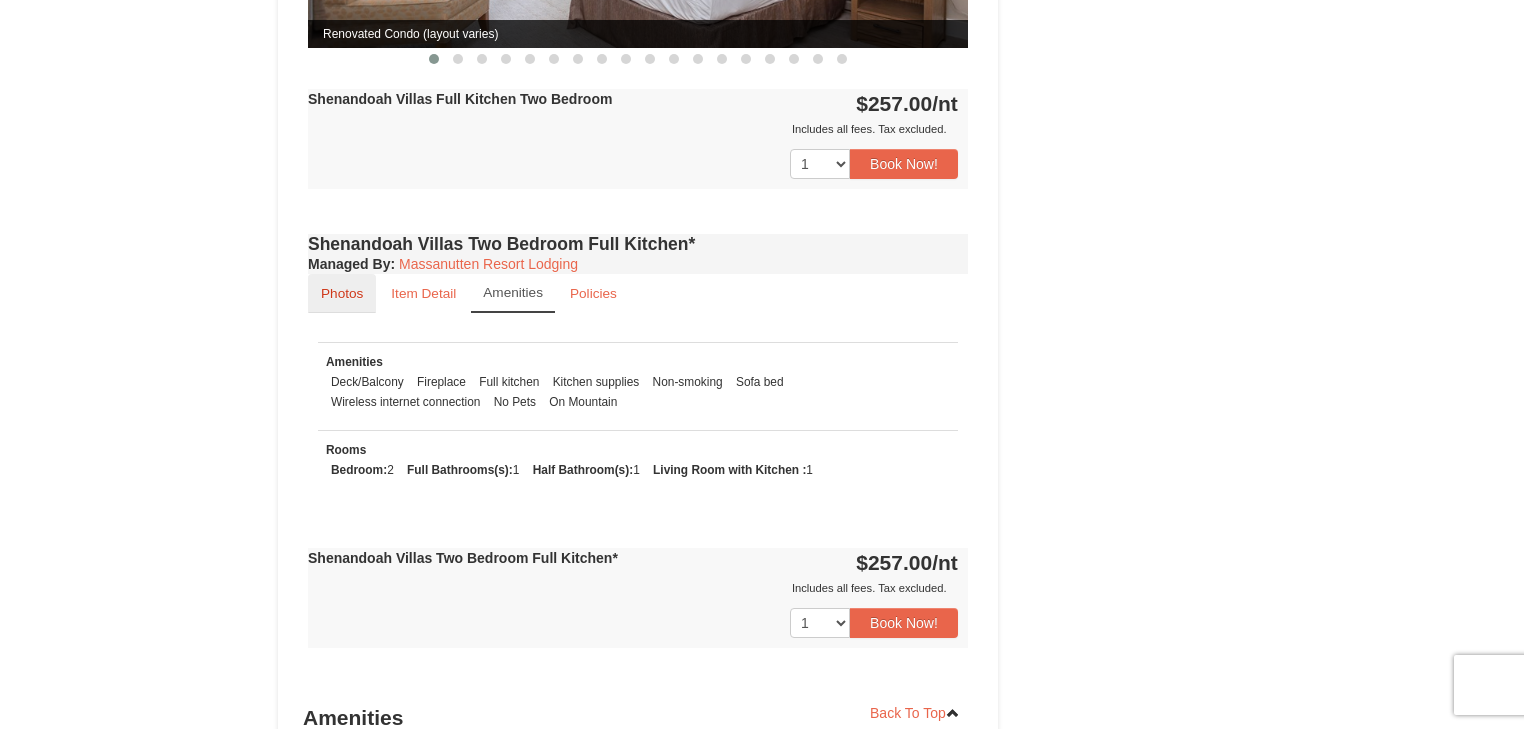 click on "Photos" at bounding box center [342, 293] 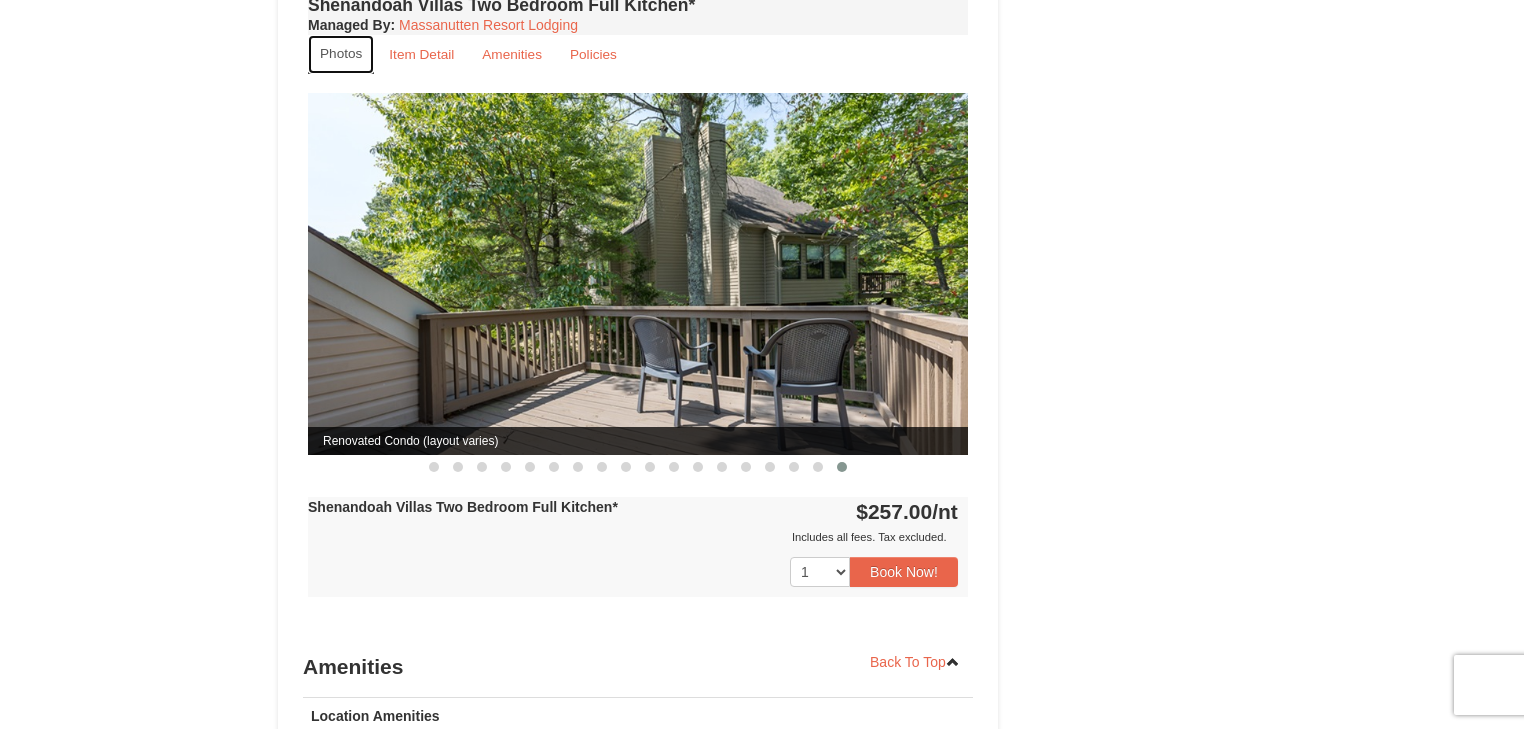 scroll, scrollTop: 2000, scrollLeft: 0, axis: vertical 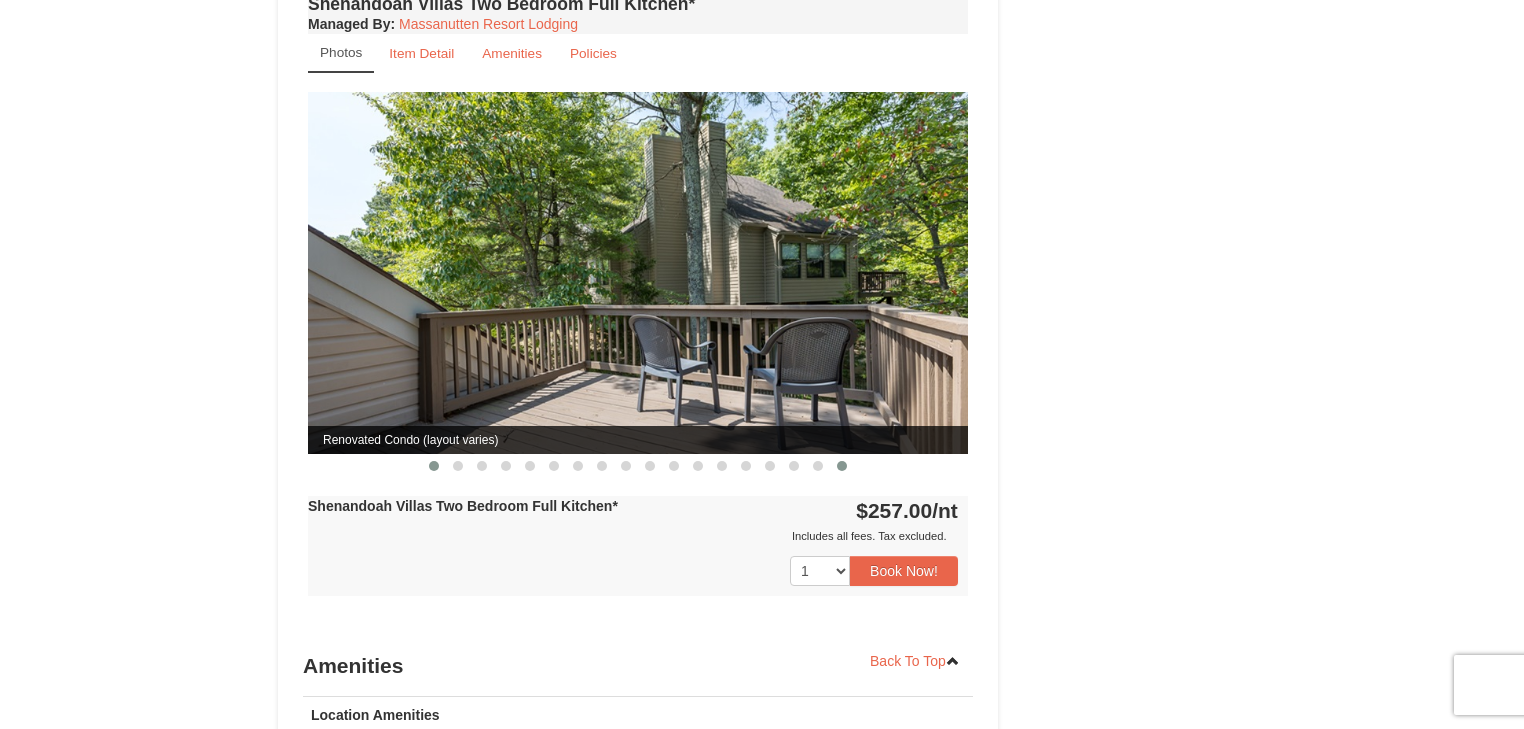 click at bounding box center [434, 466] 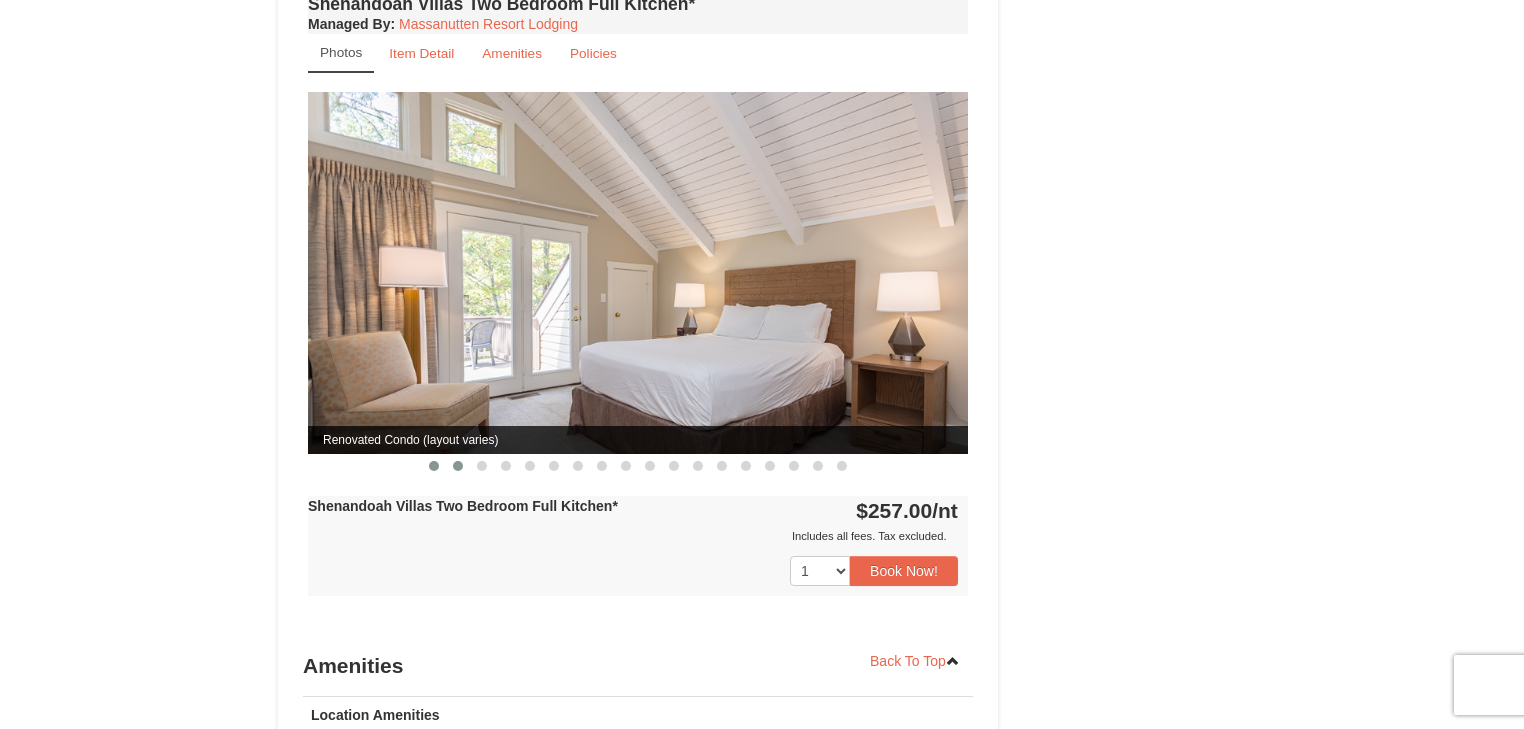 click at bounding box center [458, 466] 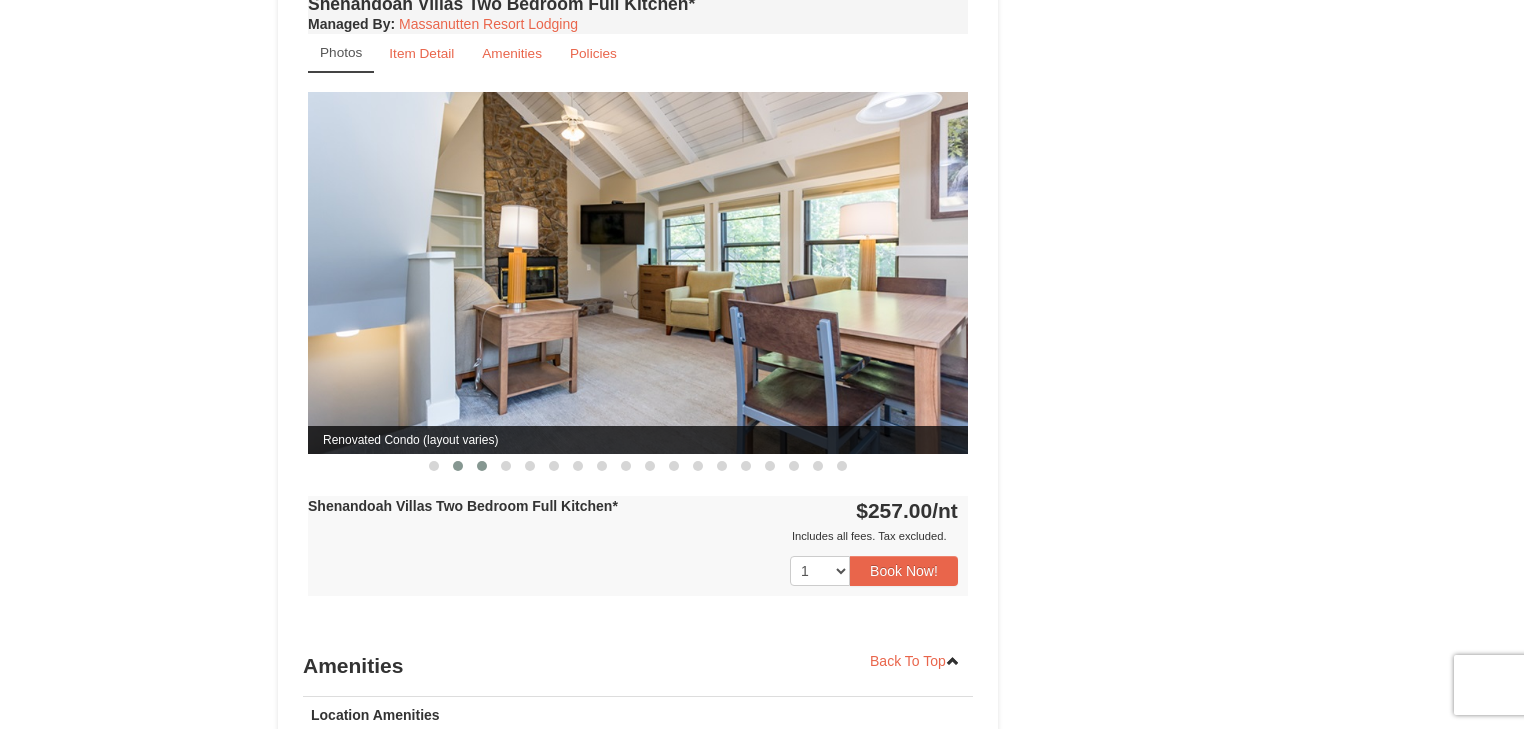 click at bounding box center (482, 466) 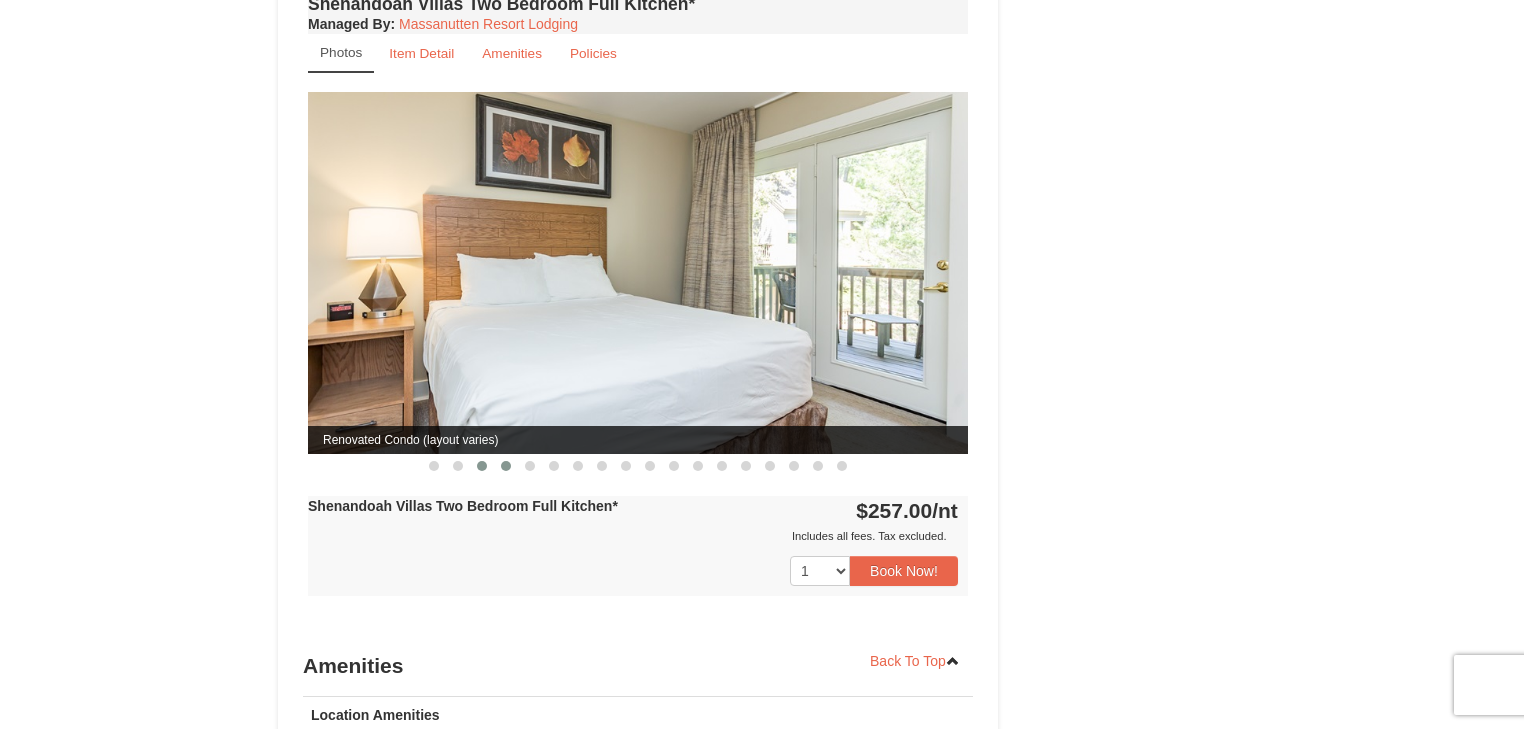 click at bounding box center [506, 466] 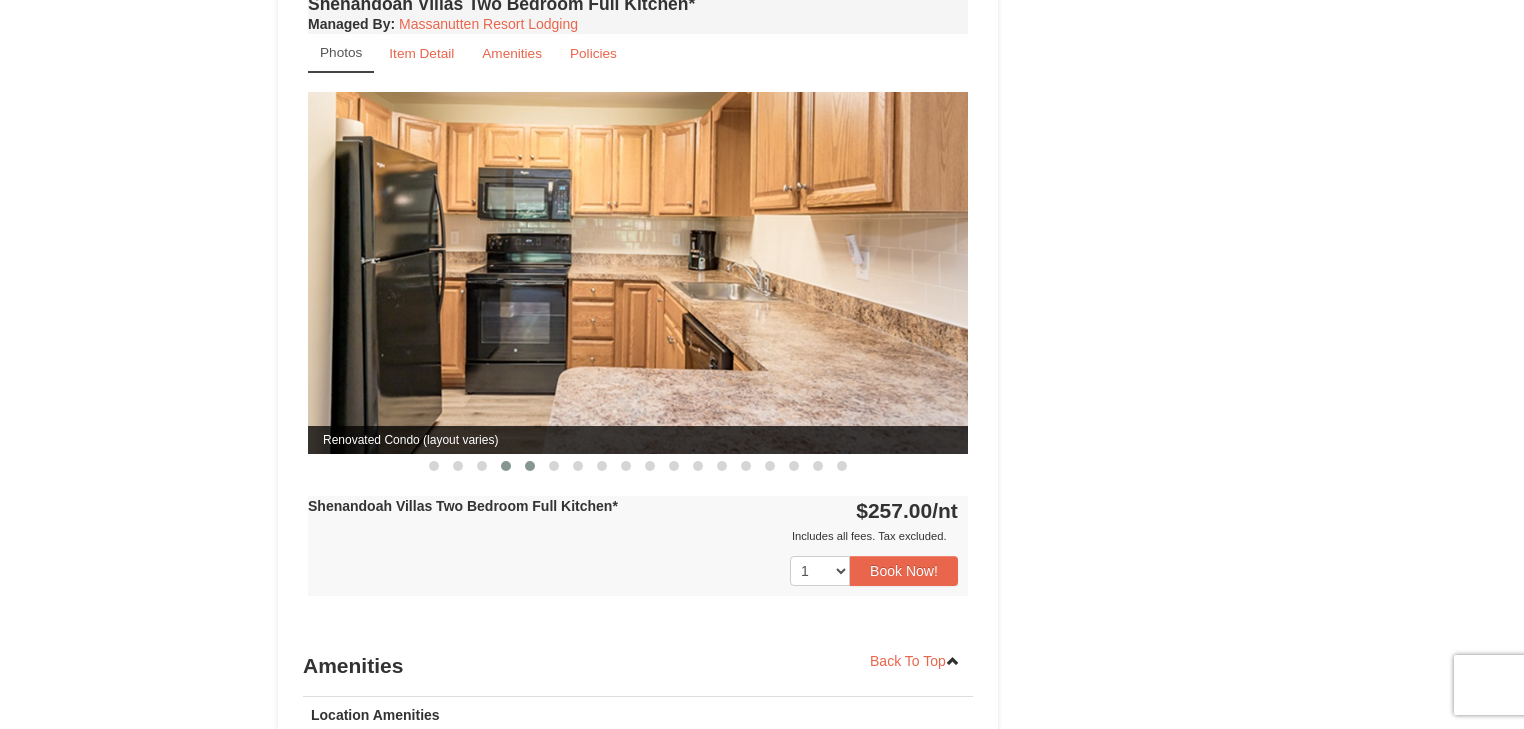 click at bounding box center (530, 466) 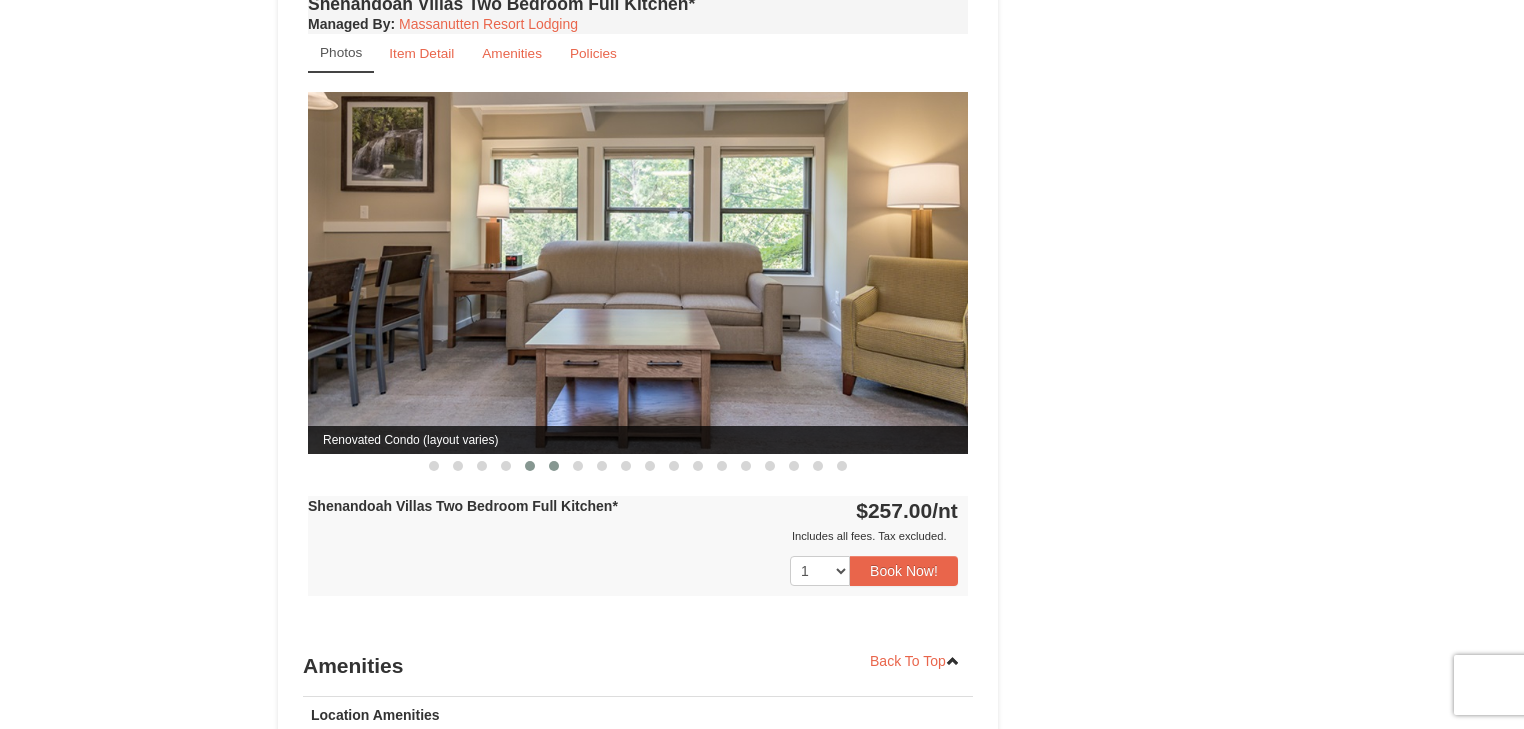 click at bounding box center (554, 466) 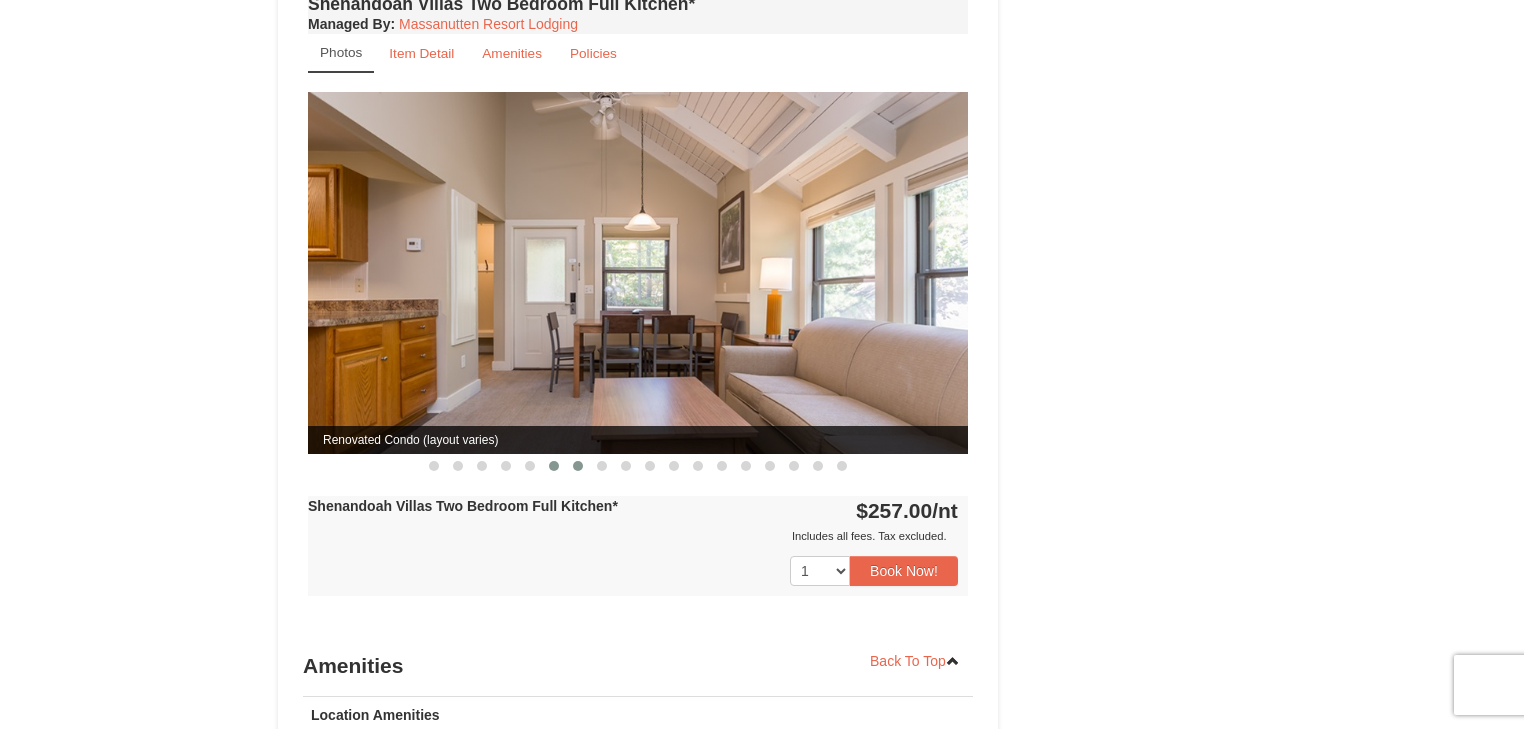 click at bounding box center (578, 466) 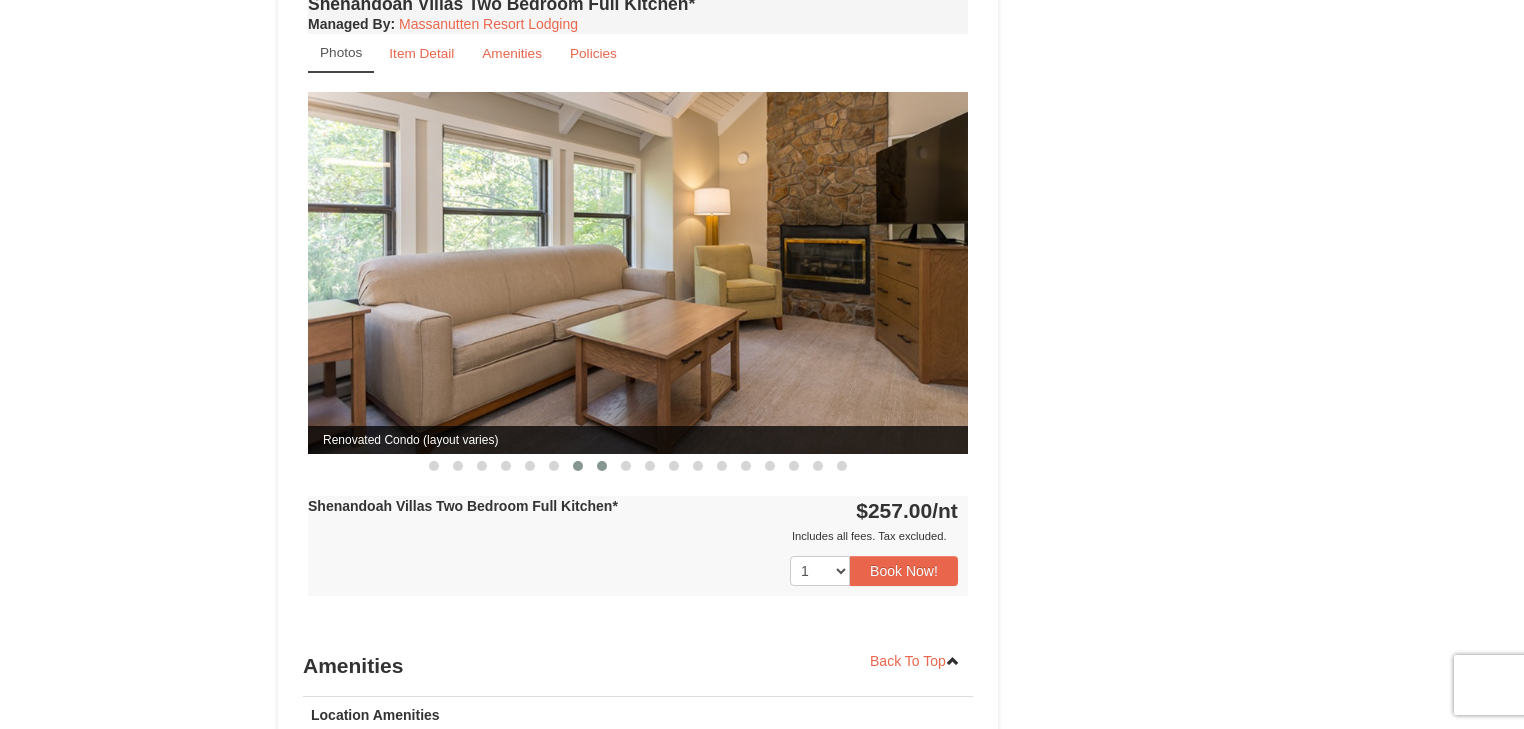 click at bounding box center (602, 466) 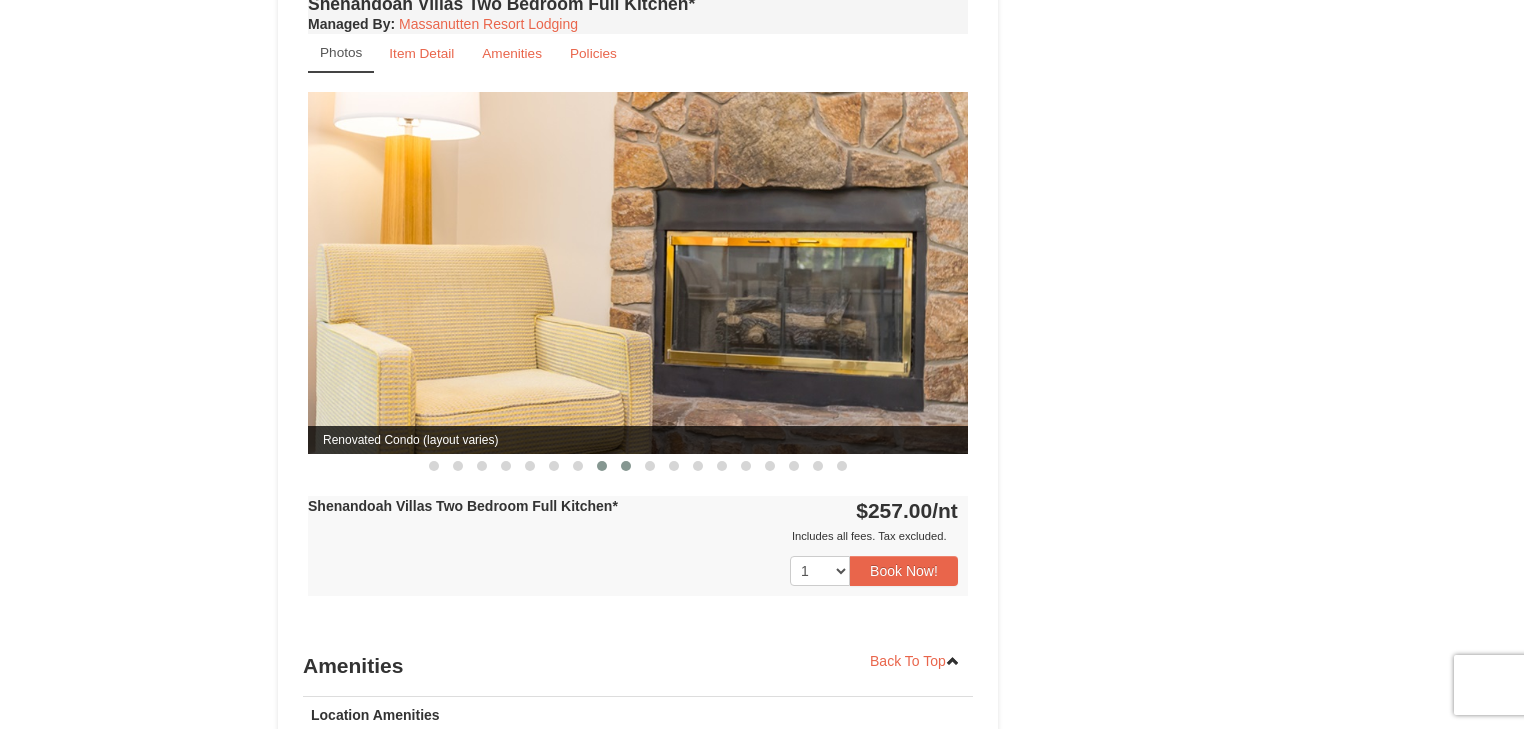 click at bounding box center (626, 466) 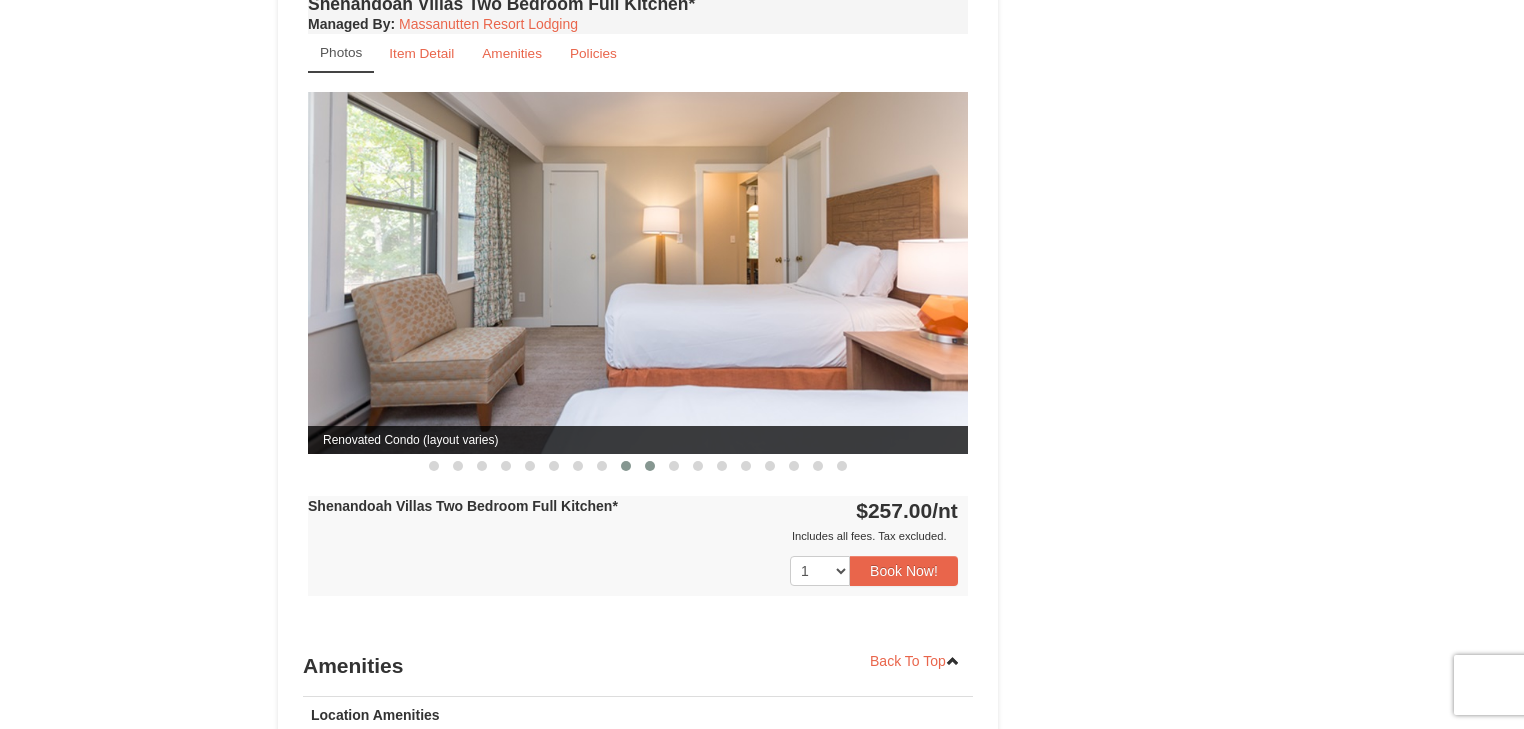 click at bounding box center [650, 466] 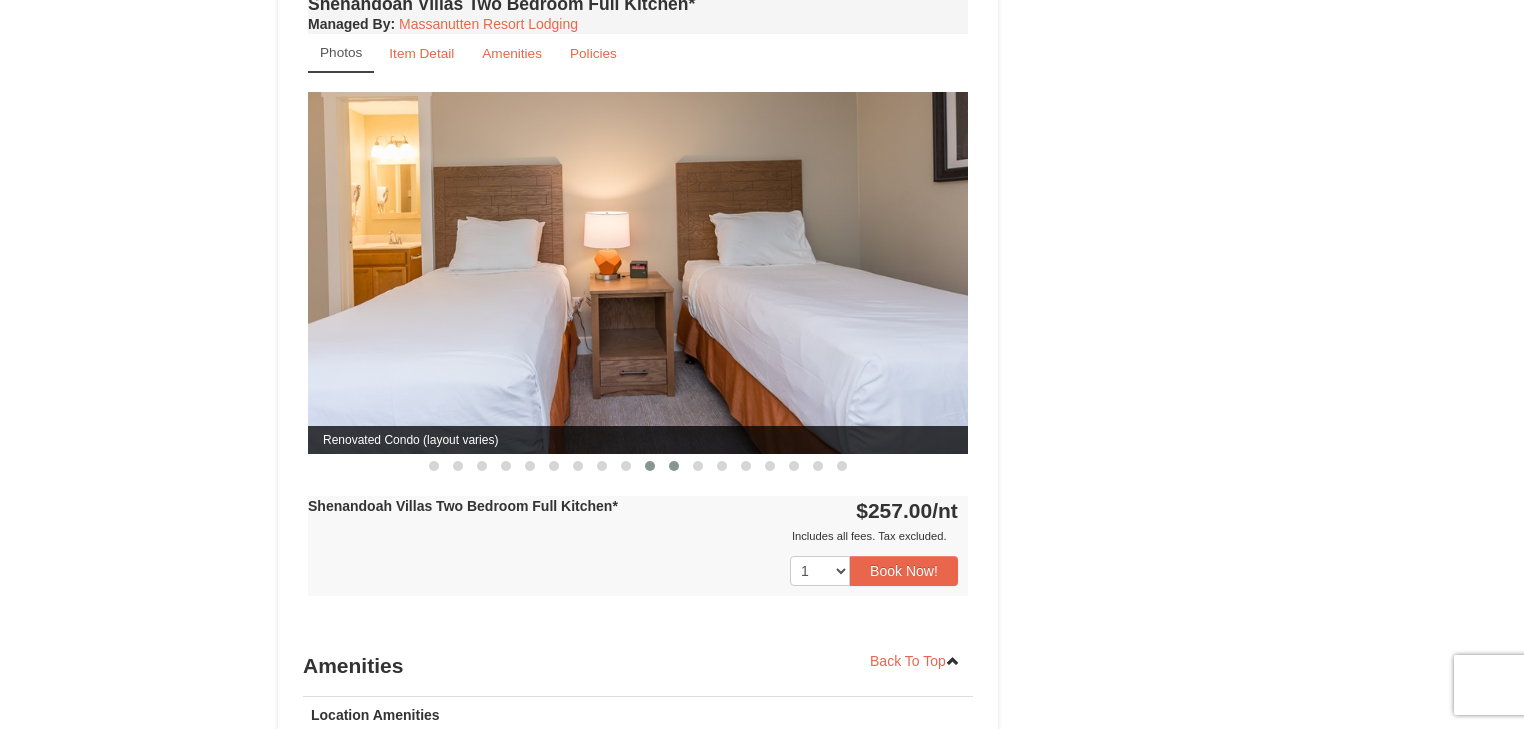 click at bounding box center [674, 466] 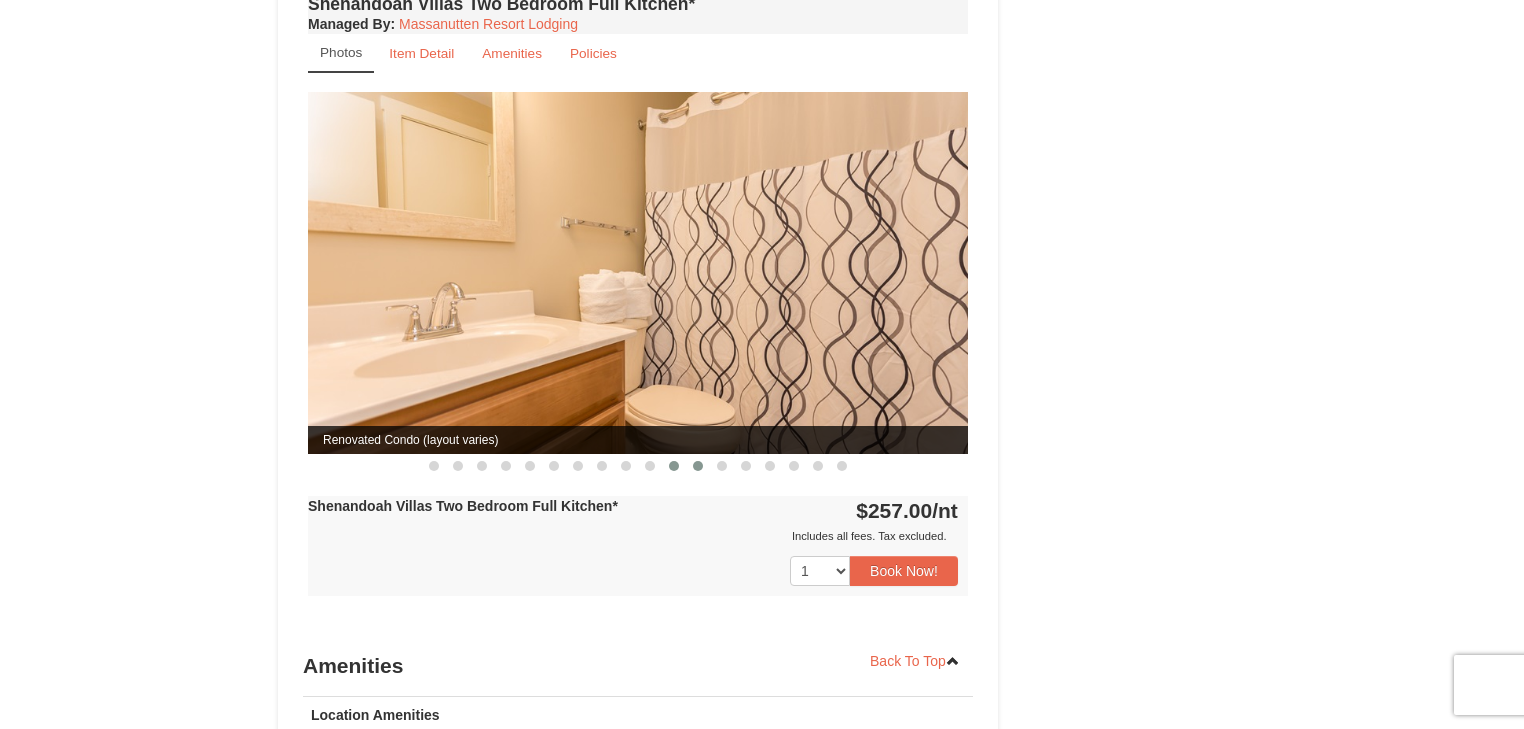 click at bounding box center [698, 466] 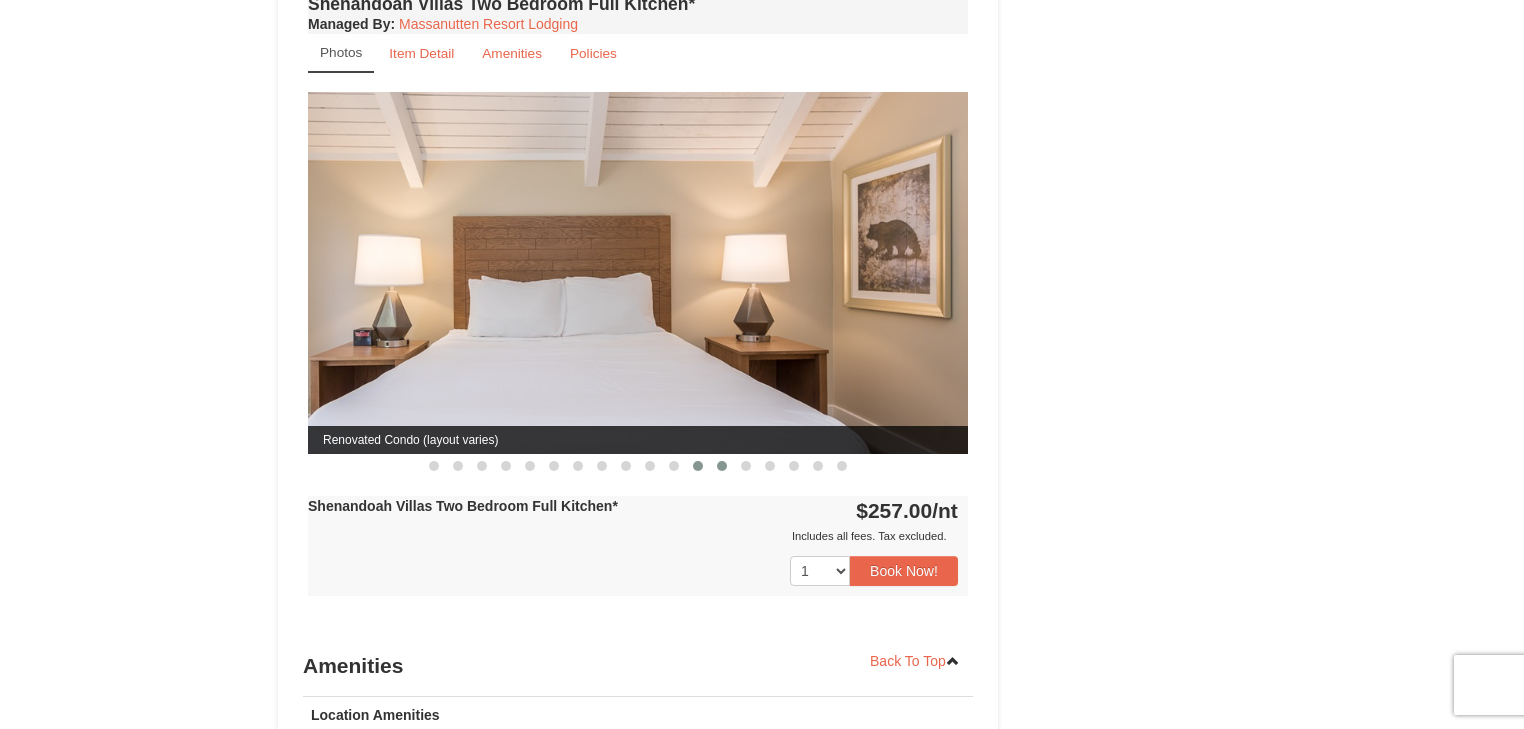 click at bounding box center [722, 466] 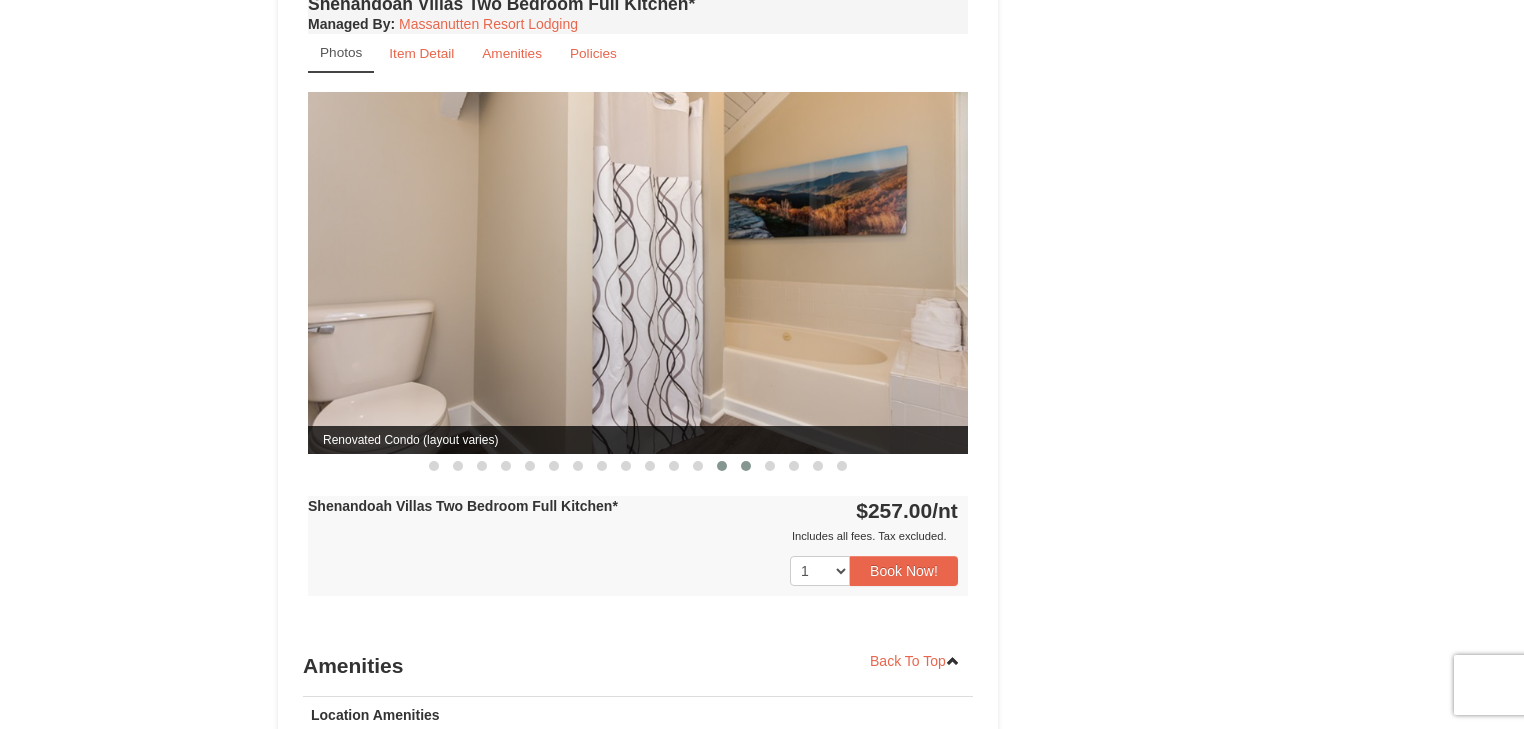 click at bounding box center (746, 466) 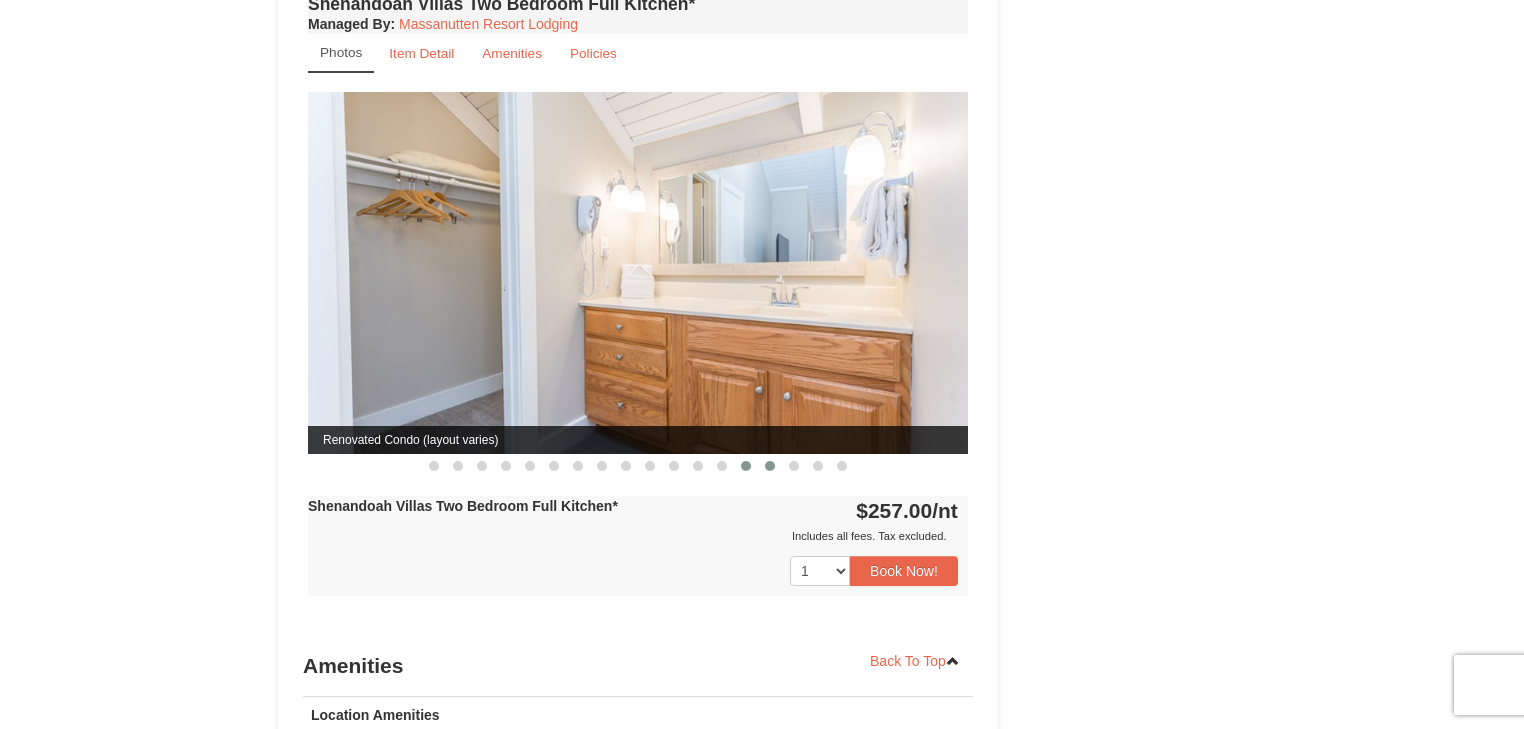 click at bounding box center (770, 466) 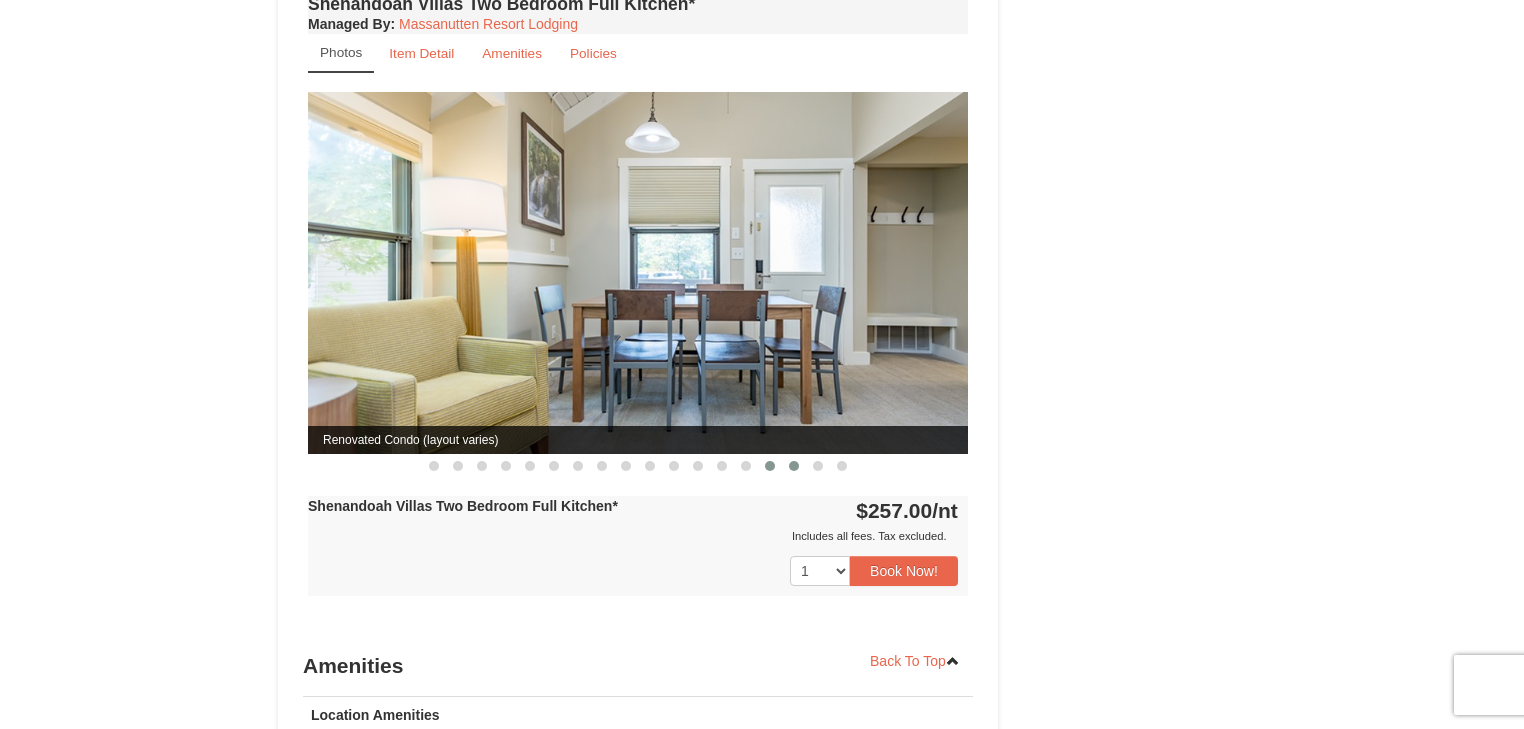 click at bounding box center (794, 466) 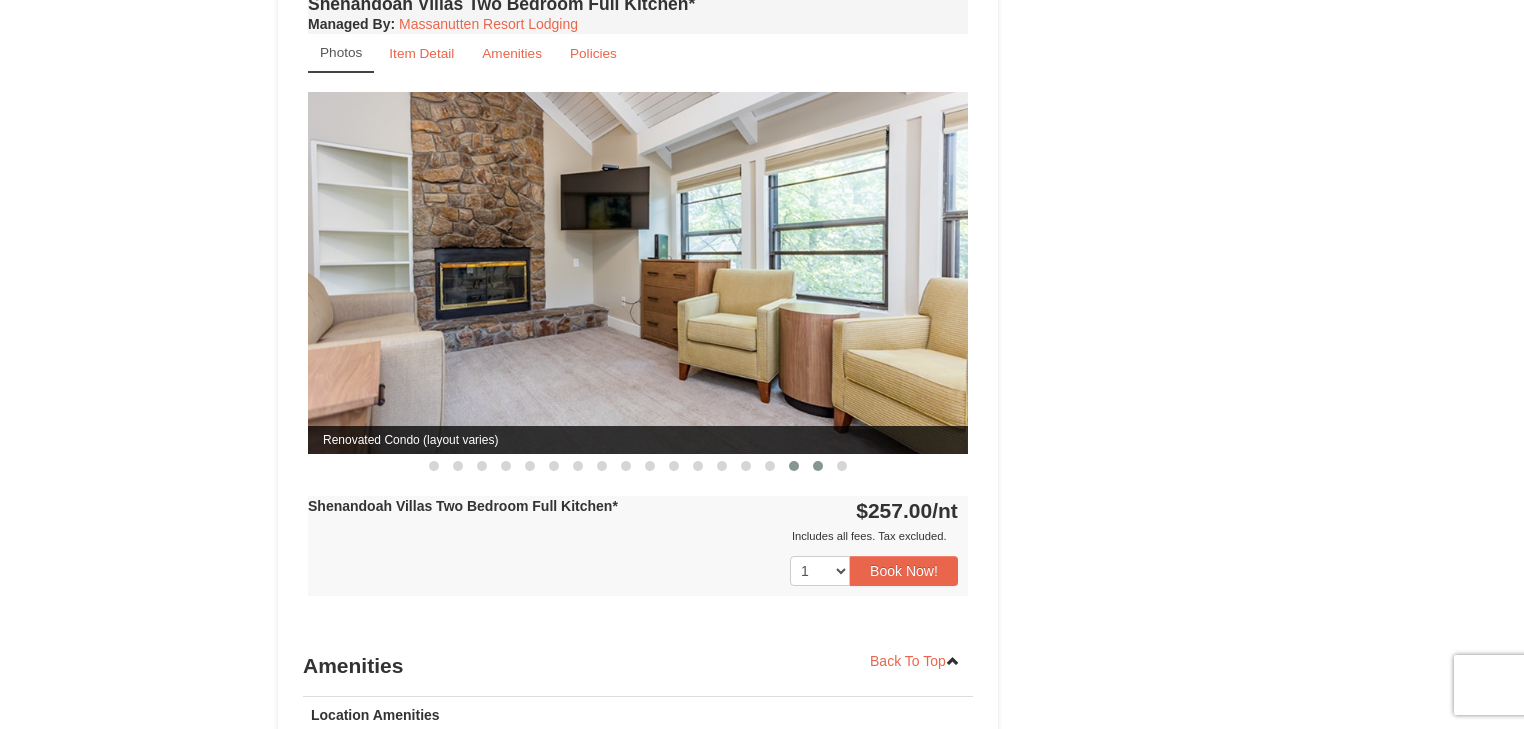 click at bounding box center [818, 466] 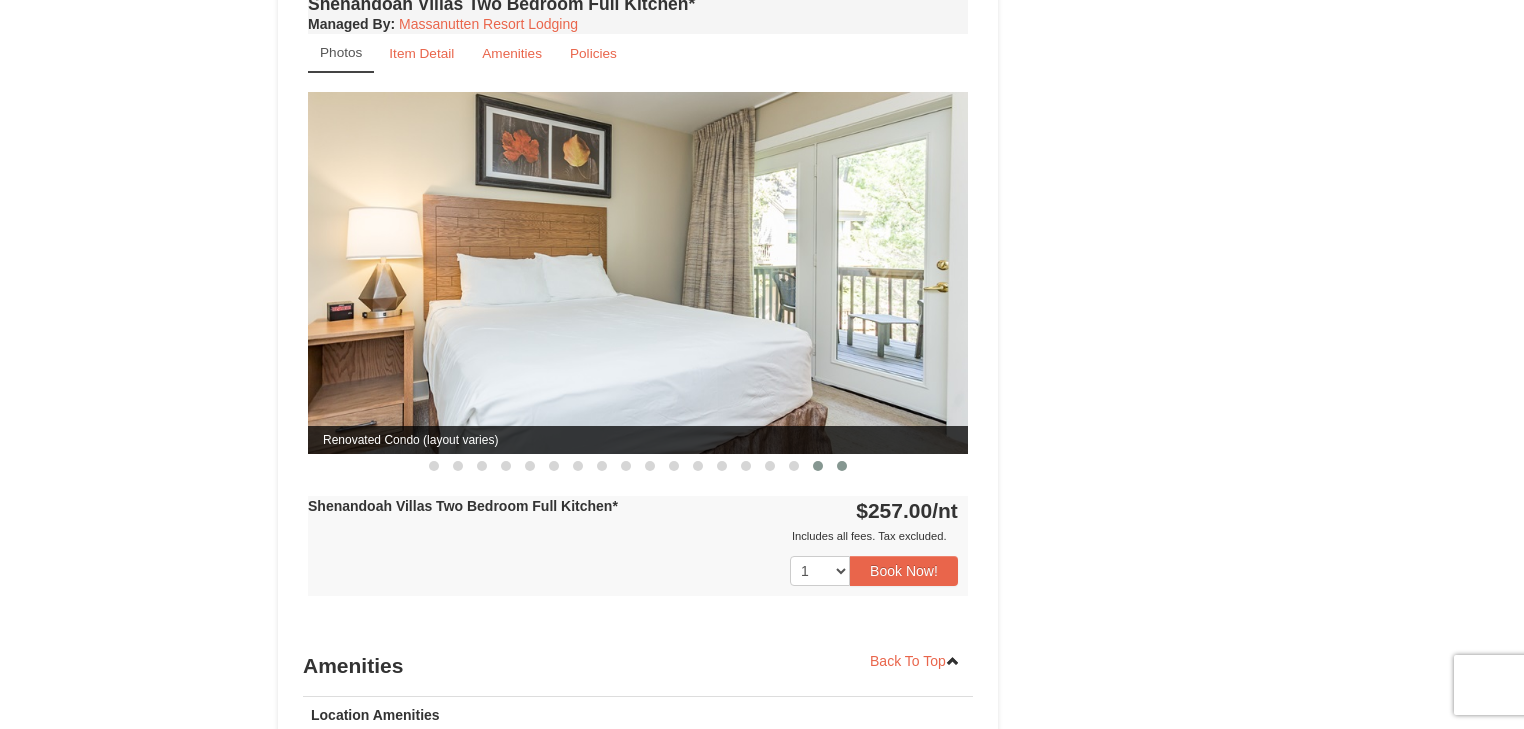 click at bounding box center [842, 466] 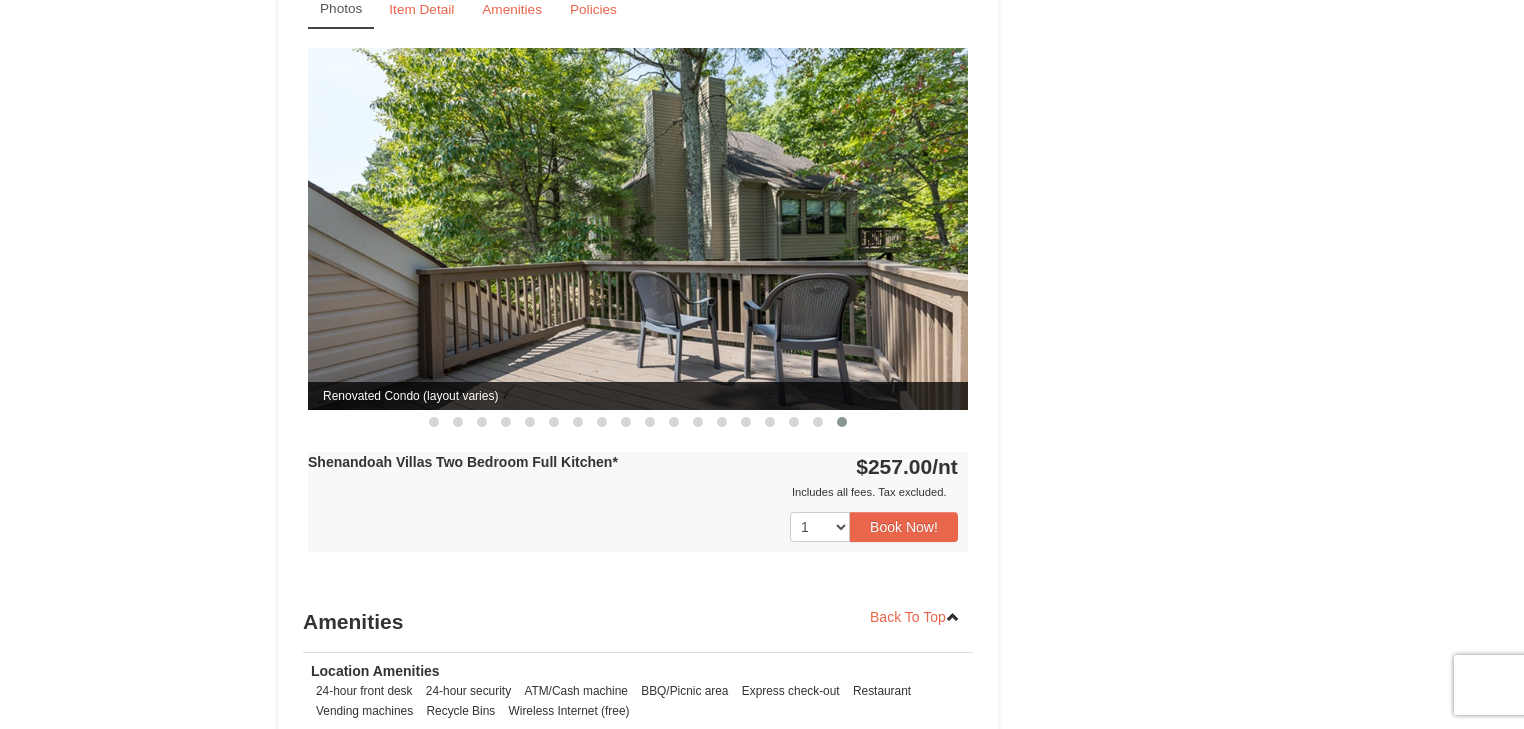 scroll, scrollTop: 2080, scrollLeft: 0, axis: vertical 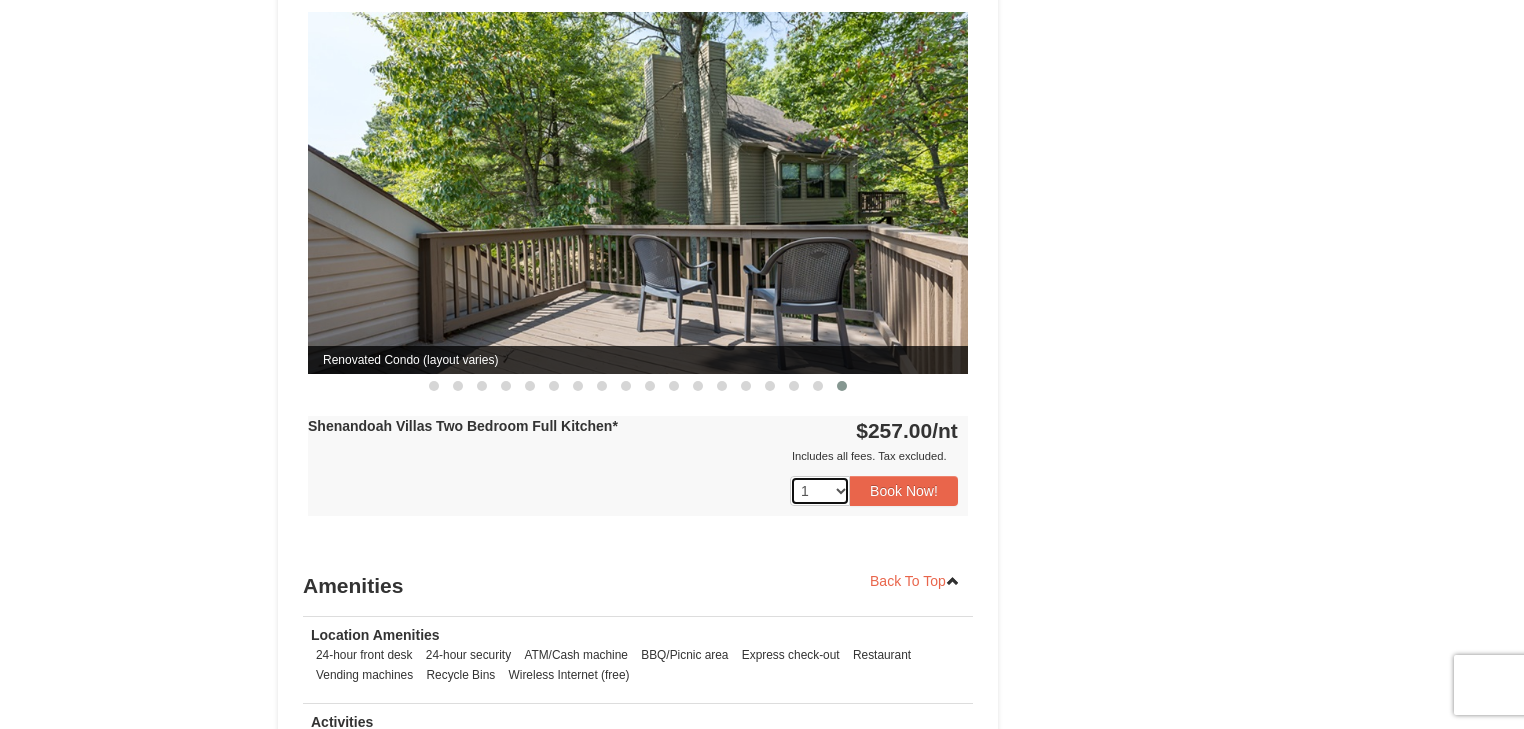 click on "1
2
3
4
5
6
7
8" at bounding box center [820, 491] 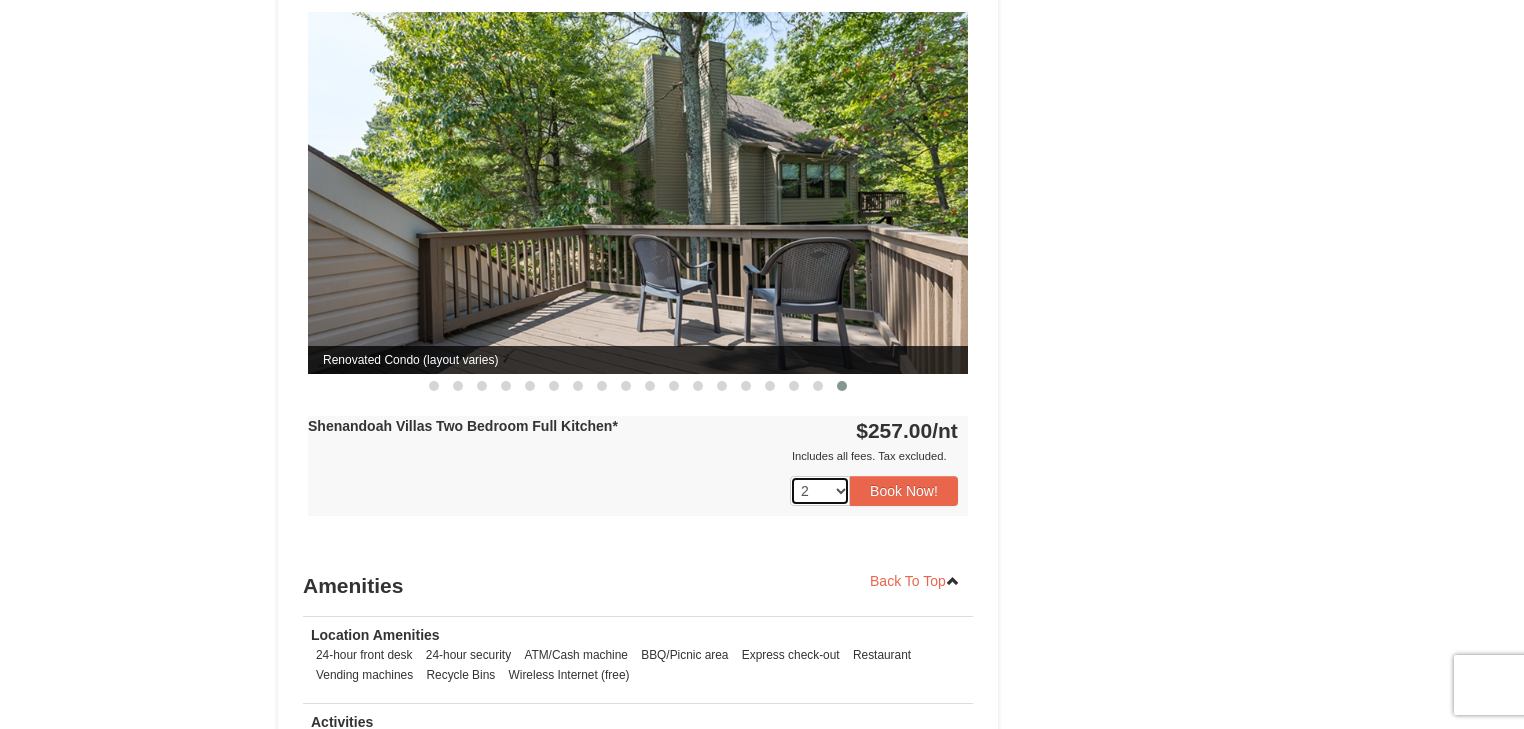 click on "1
2
3
4
5
6
7
8" at bounding box center [820, 491] 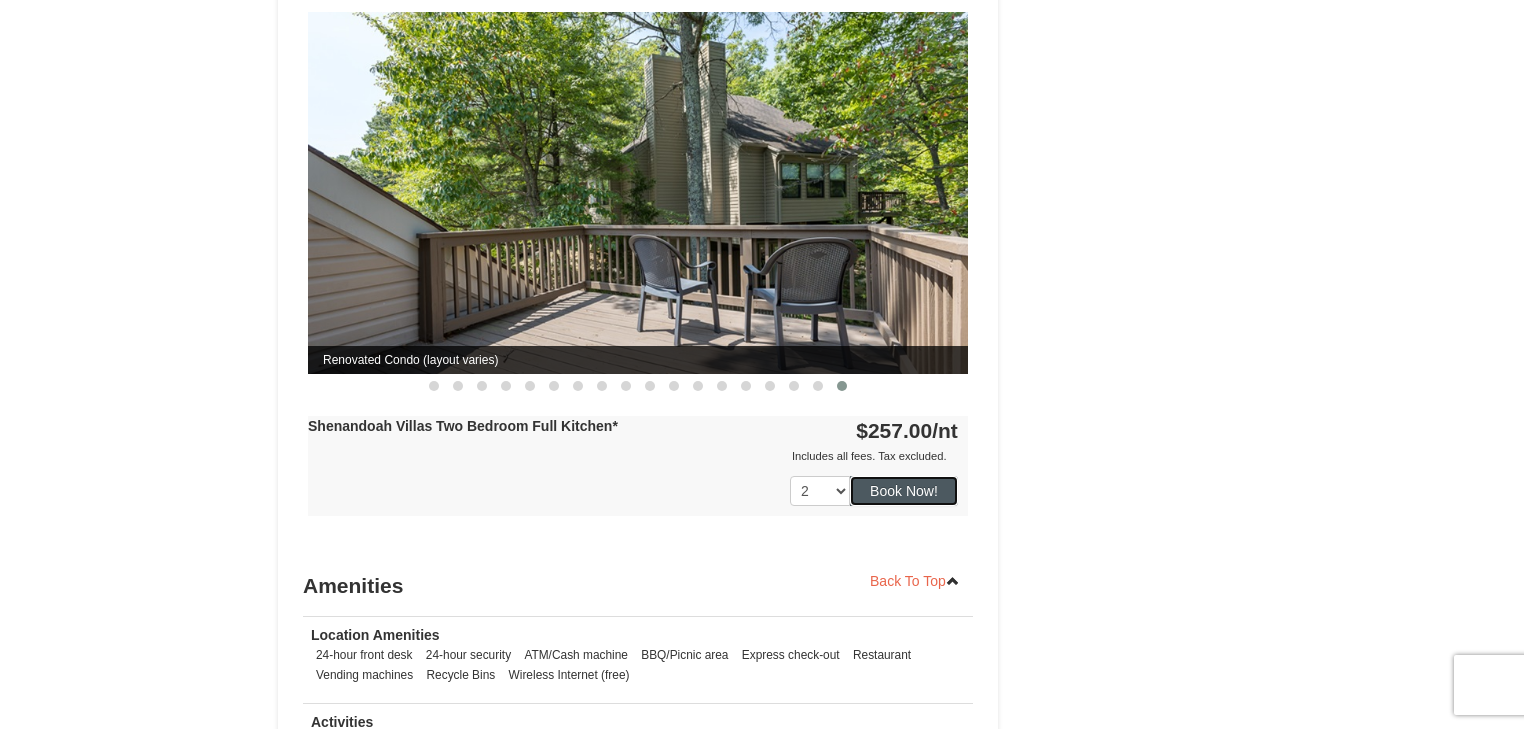 click on "Book Now!" at bounding box center (904, 491) 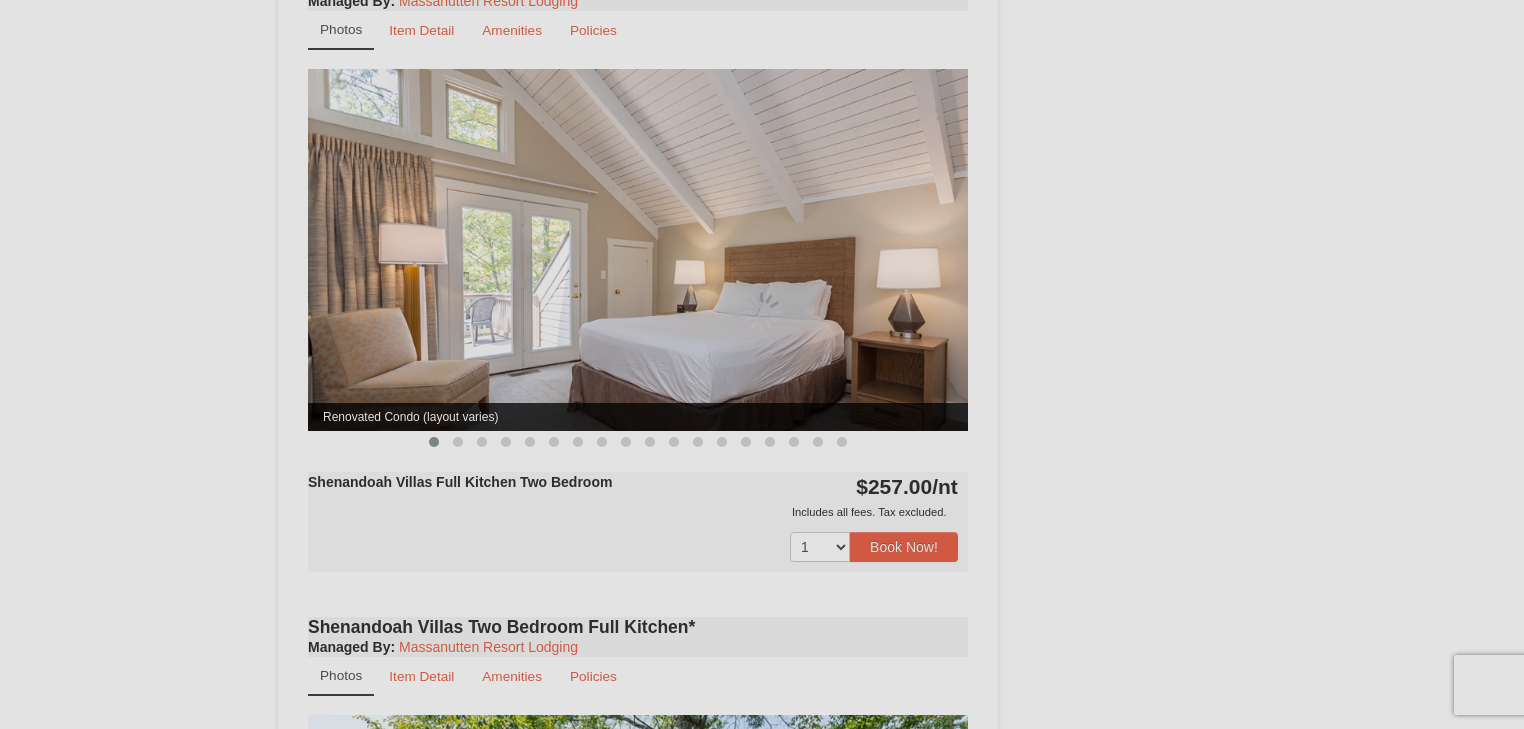 scroll, scrollTop: 195, scrollLeft: 0, axis: vertical 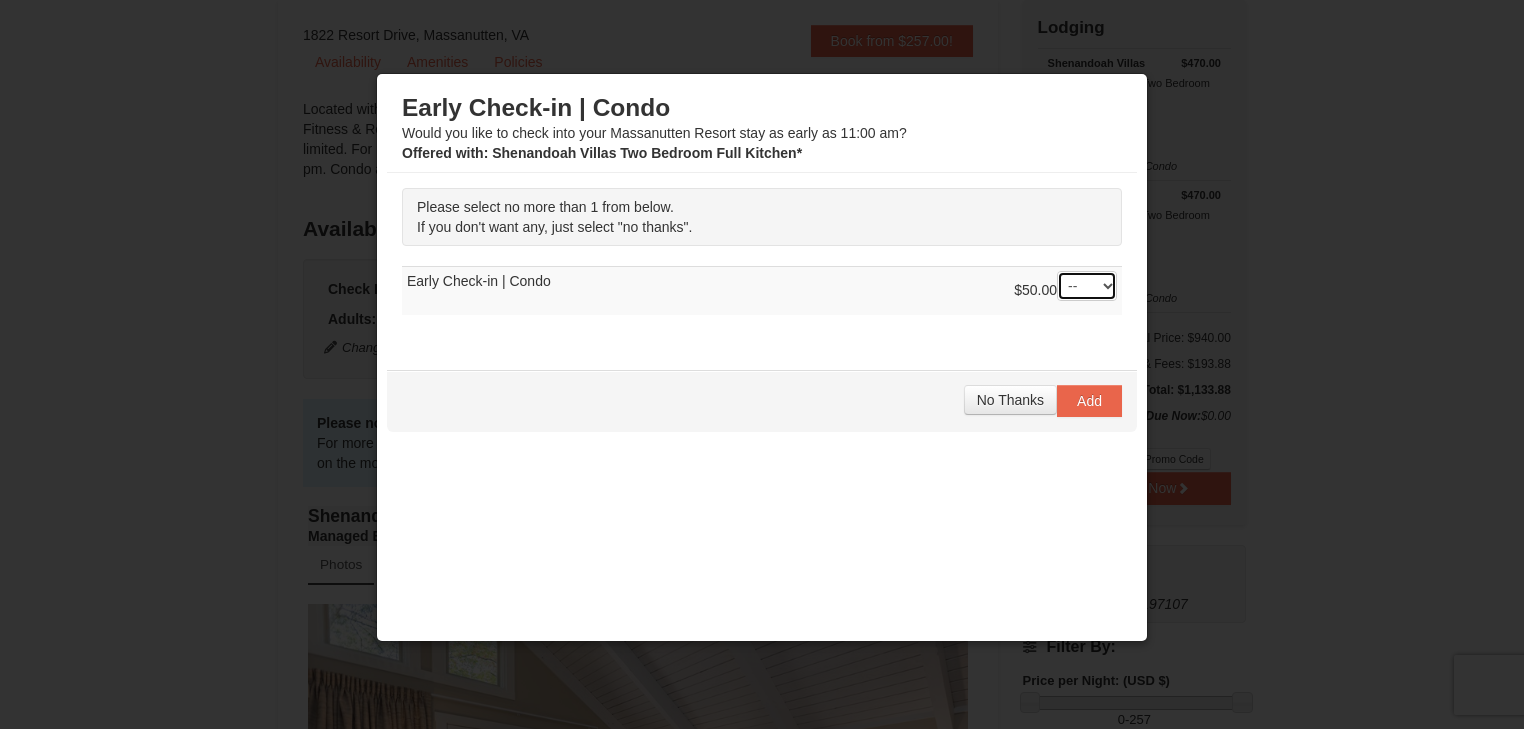 click on "--
01" at bounding box center [1087, 286] 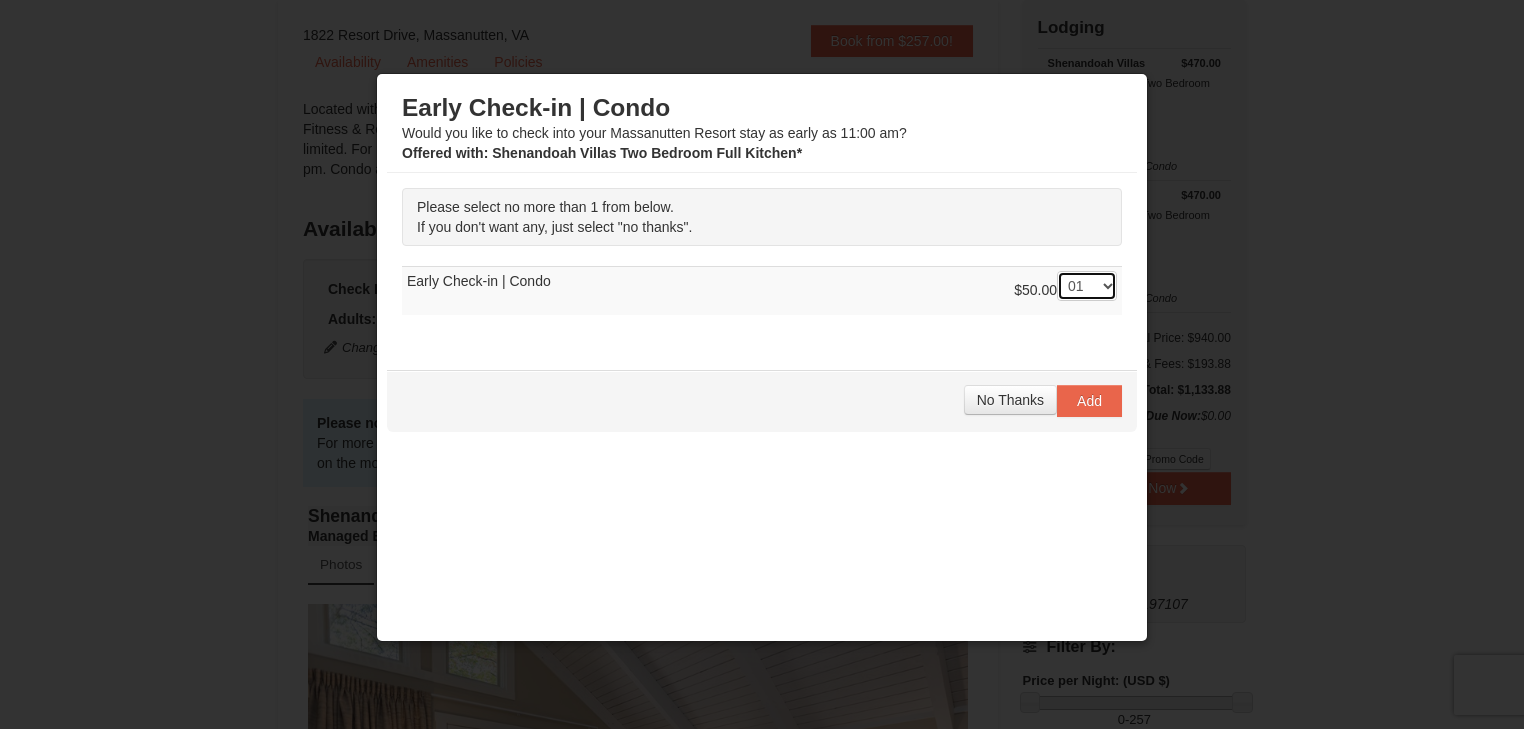 click on "--
01" at bounding box center (1087, 286) 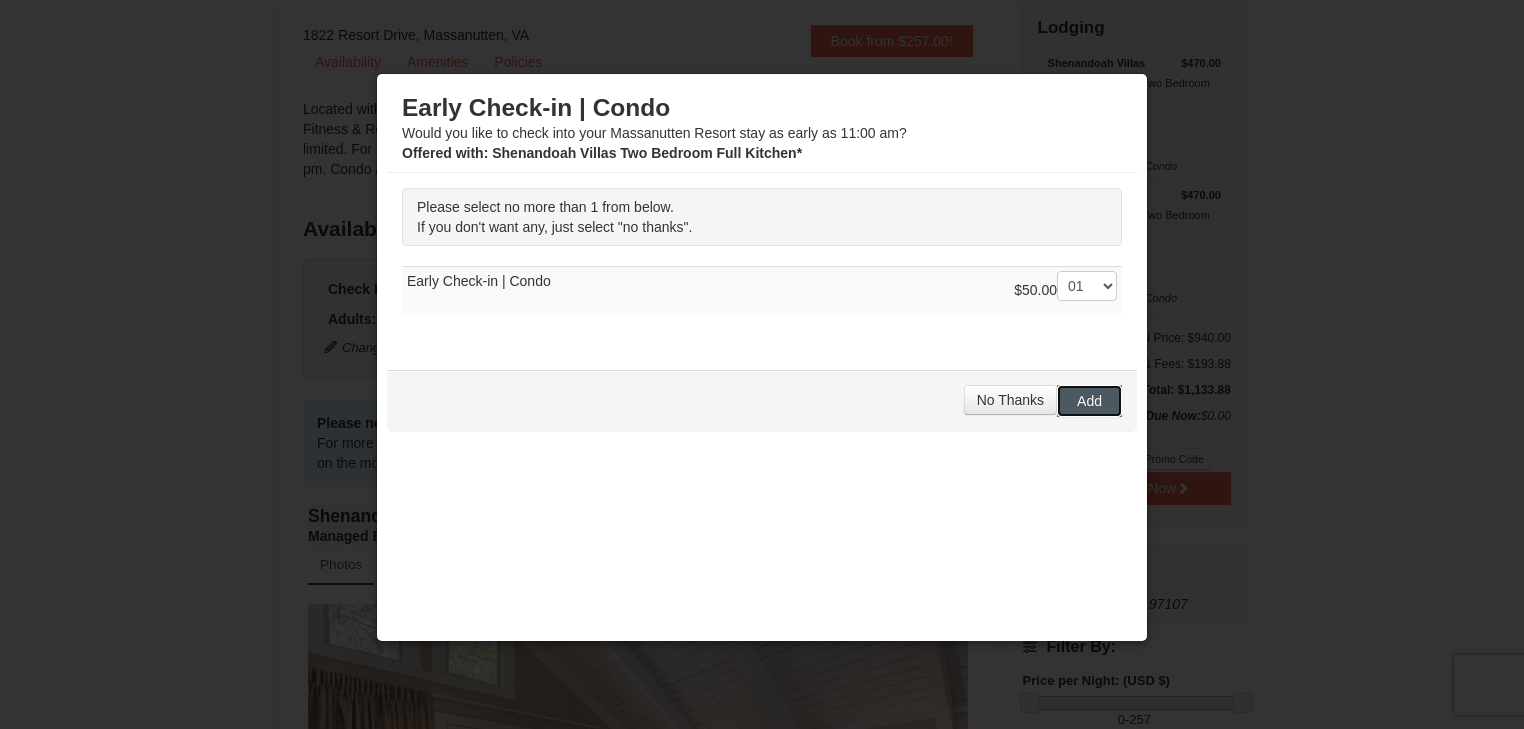 click on "Add" at bounding box center (1089, 401) 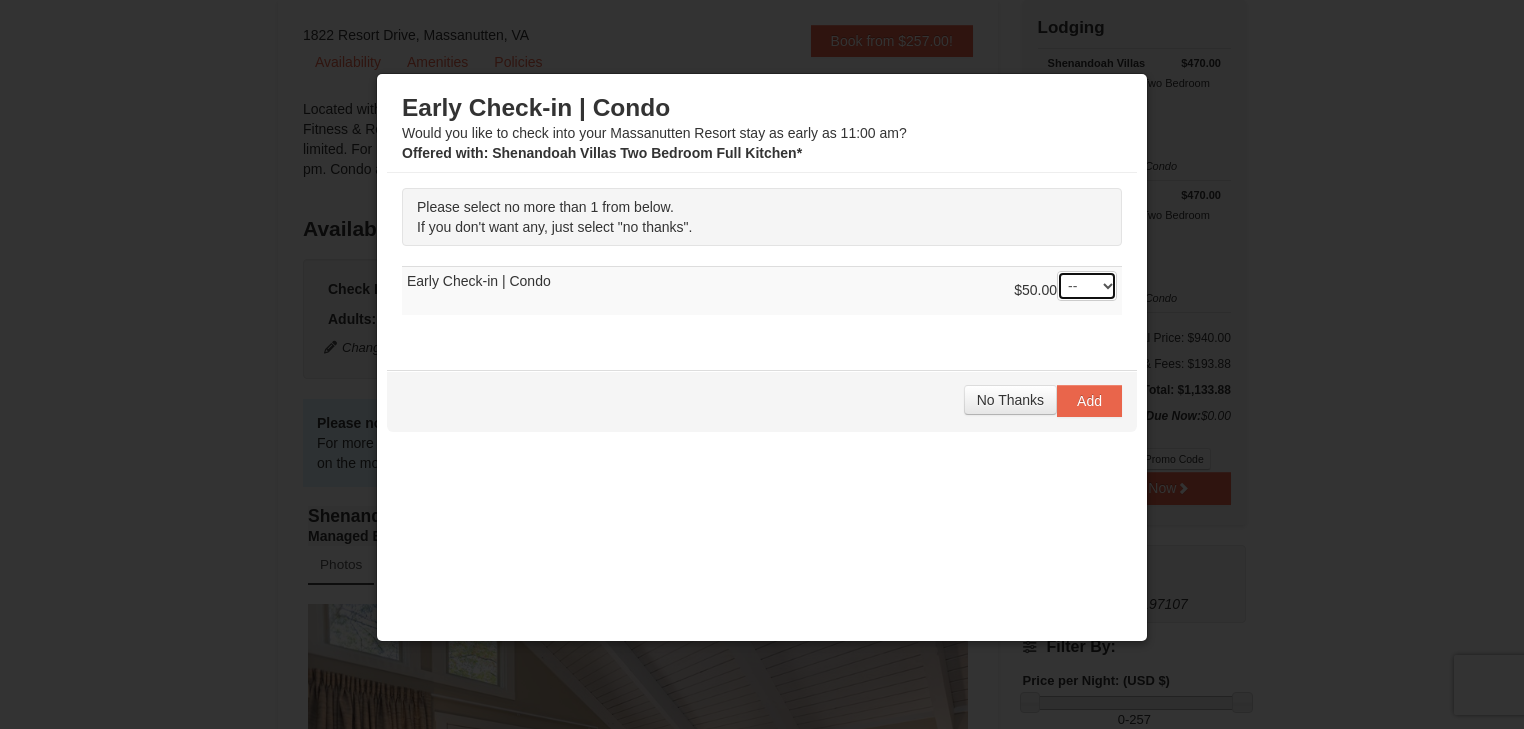 click on "--
01" at bounding box center [1087, 286] 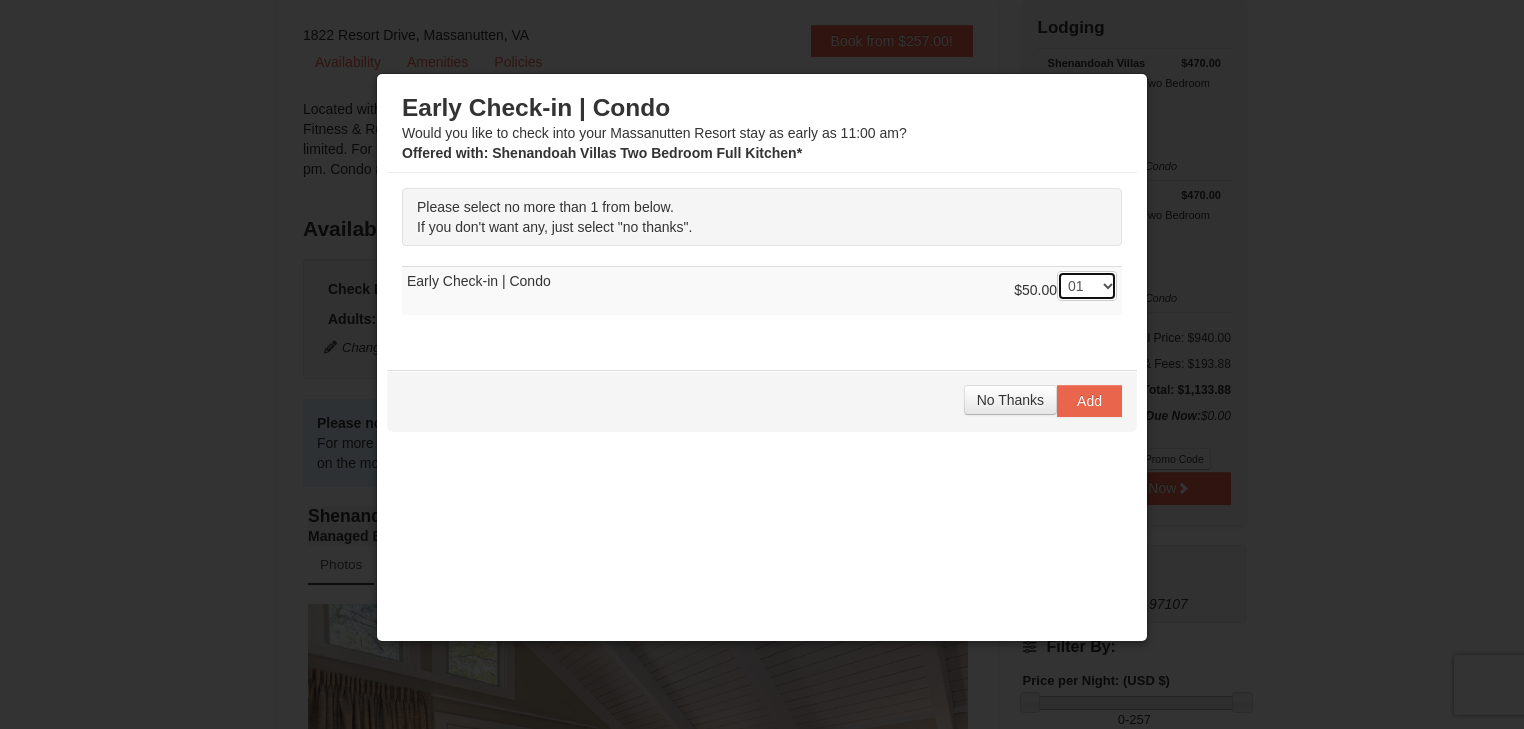 click on "--
01" at bounding box center [1087, 286] 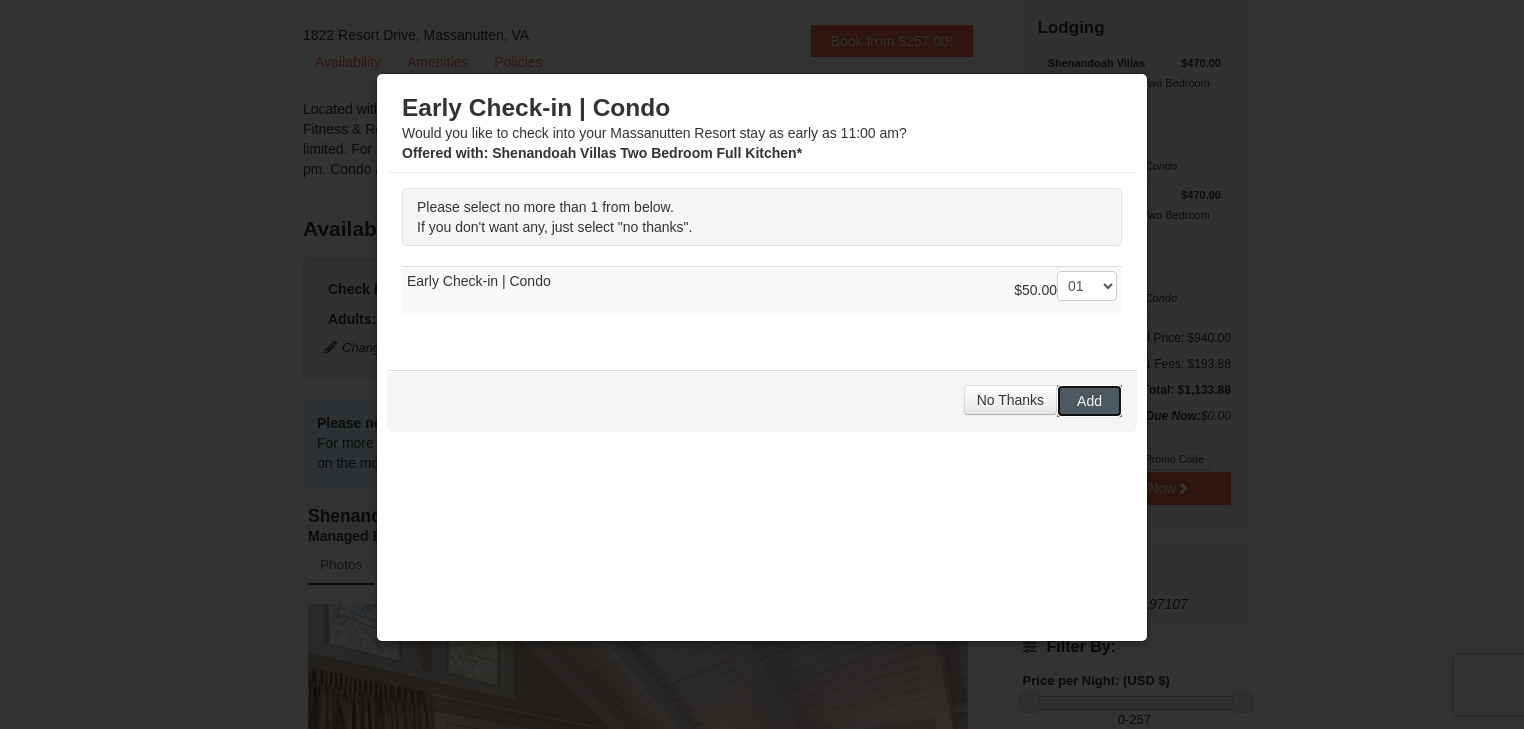 click on "Add" at bounding box center (1089, 401) 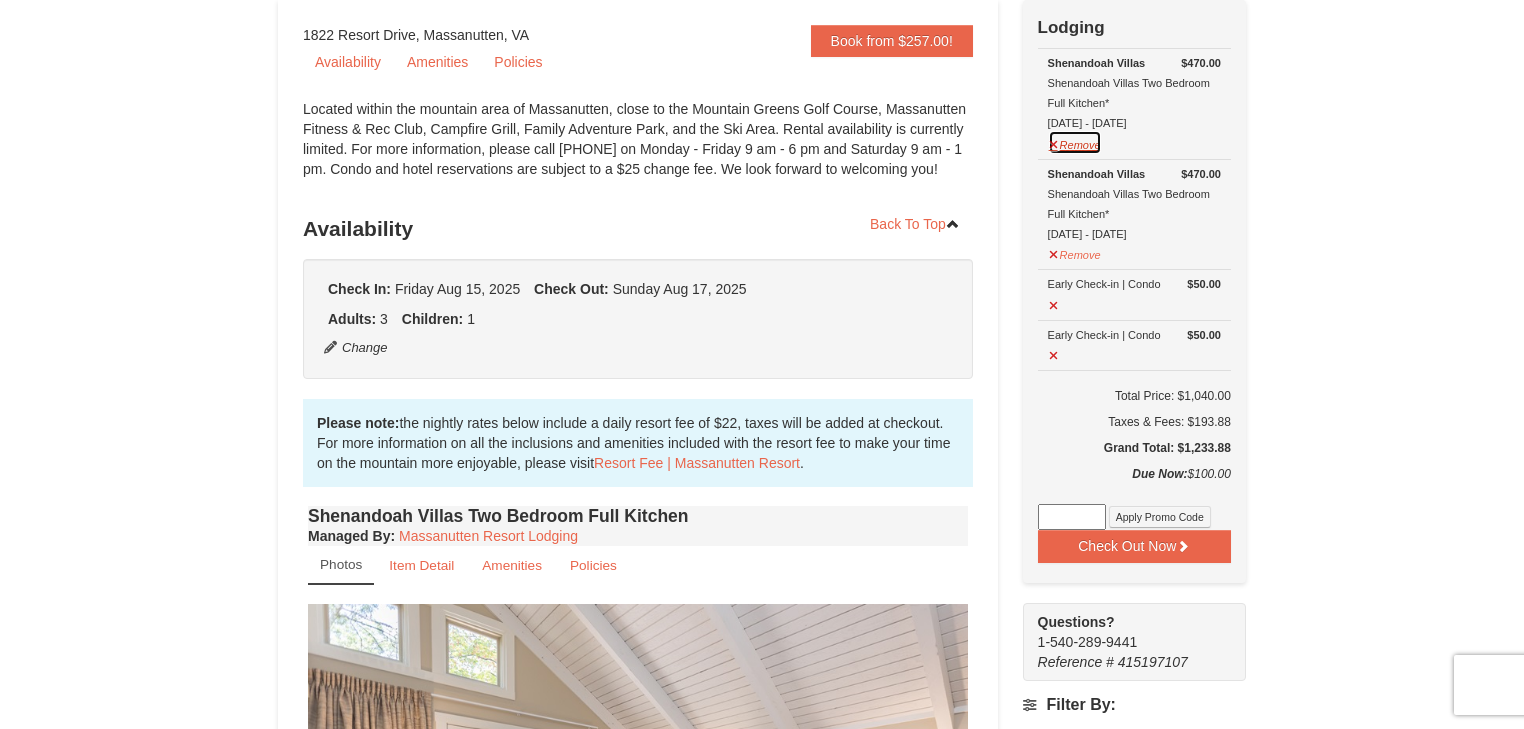 click on "Remove" at bounding box center [1075, 142] 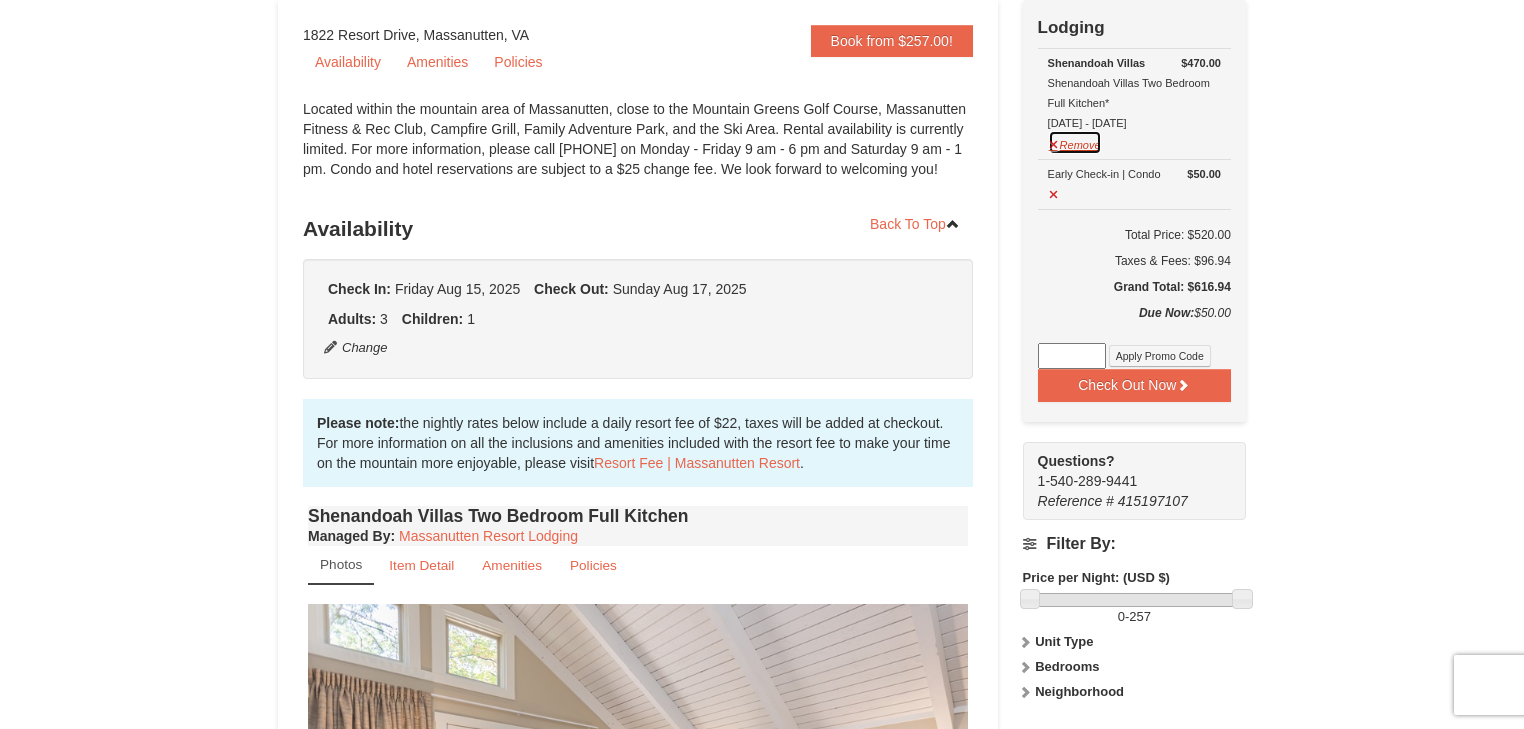 click on "Remove" at bounding box center [1075, 142] 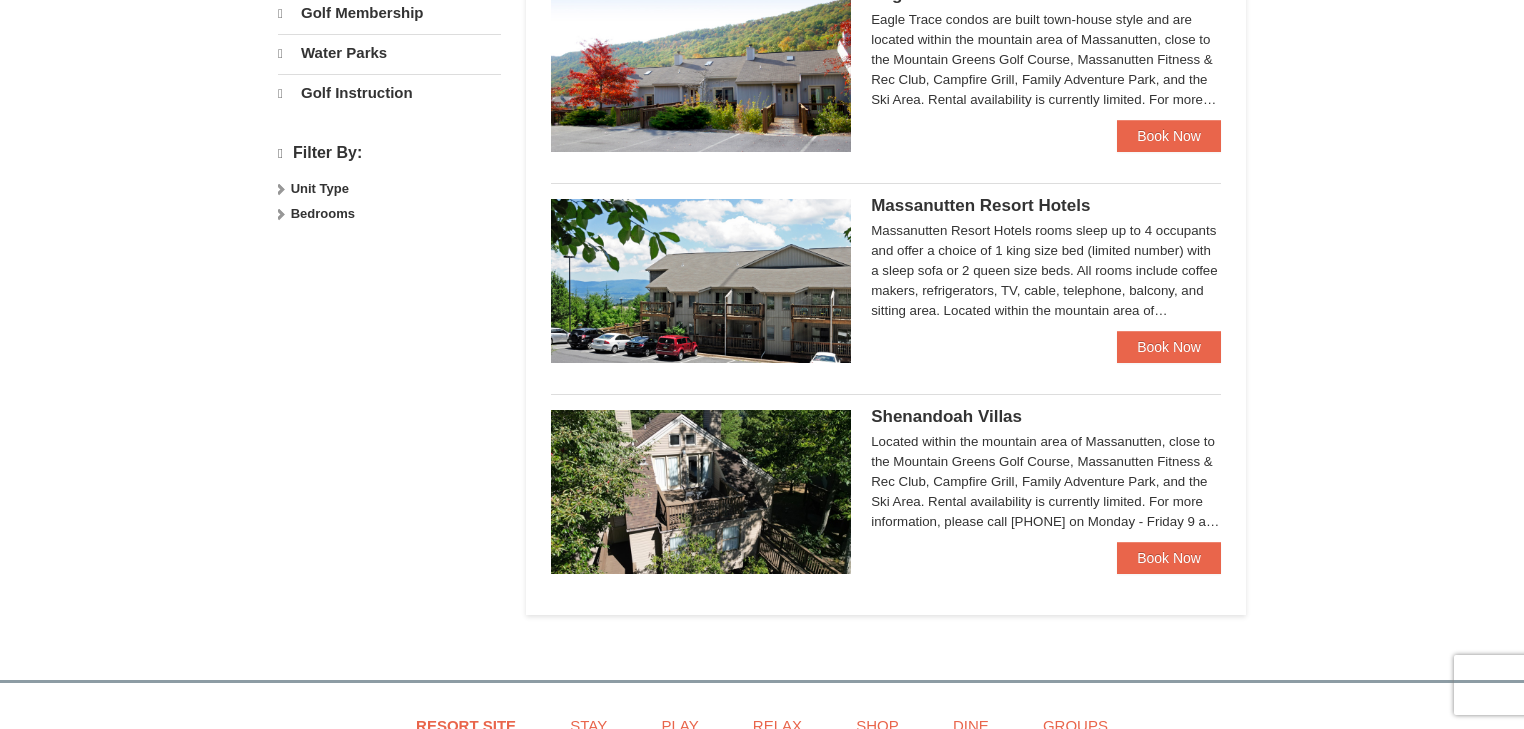 scroll, scrollTop: 0, scrollLeft: 0, axis: both 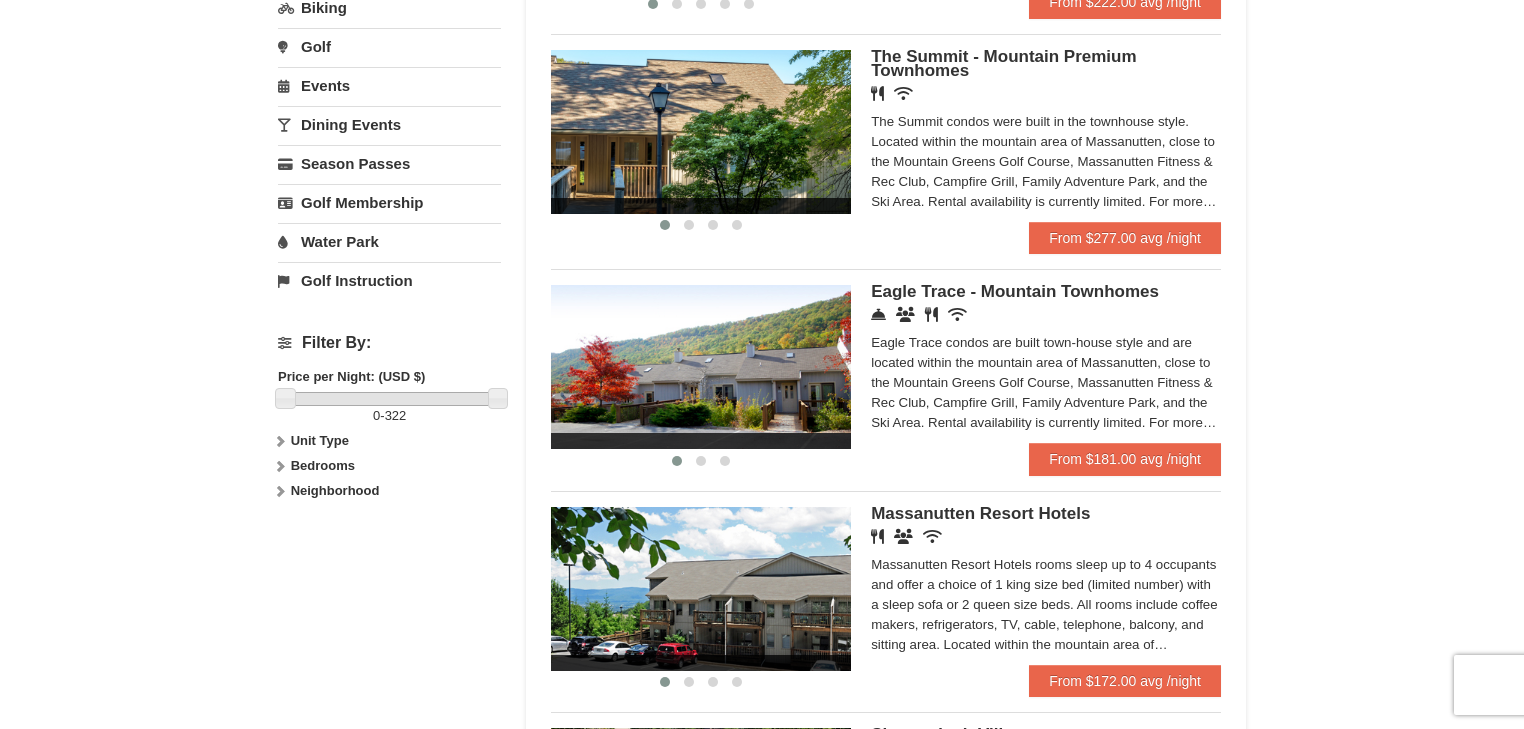 click on "Eagle Trace - Mountain Townhomes" at bounding box center [1015, 291] 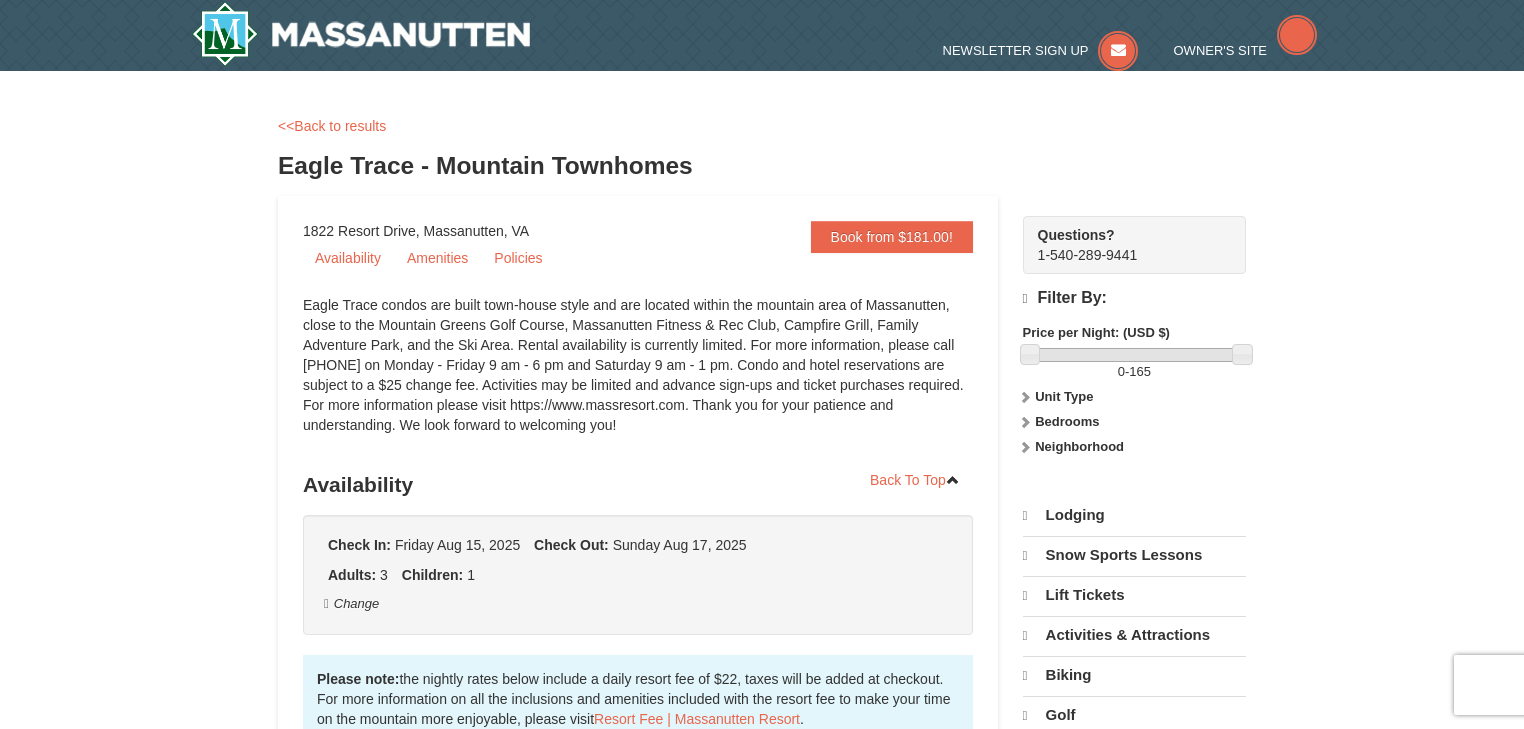 scroll, scrollTop: 0, scrollLeft: 0, axis: both 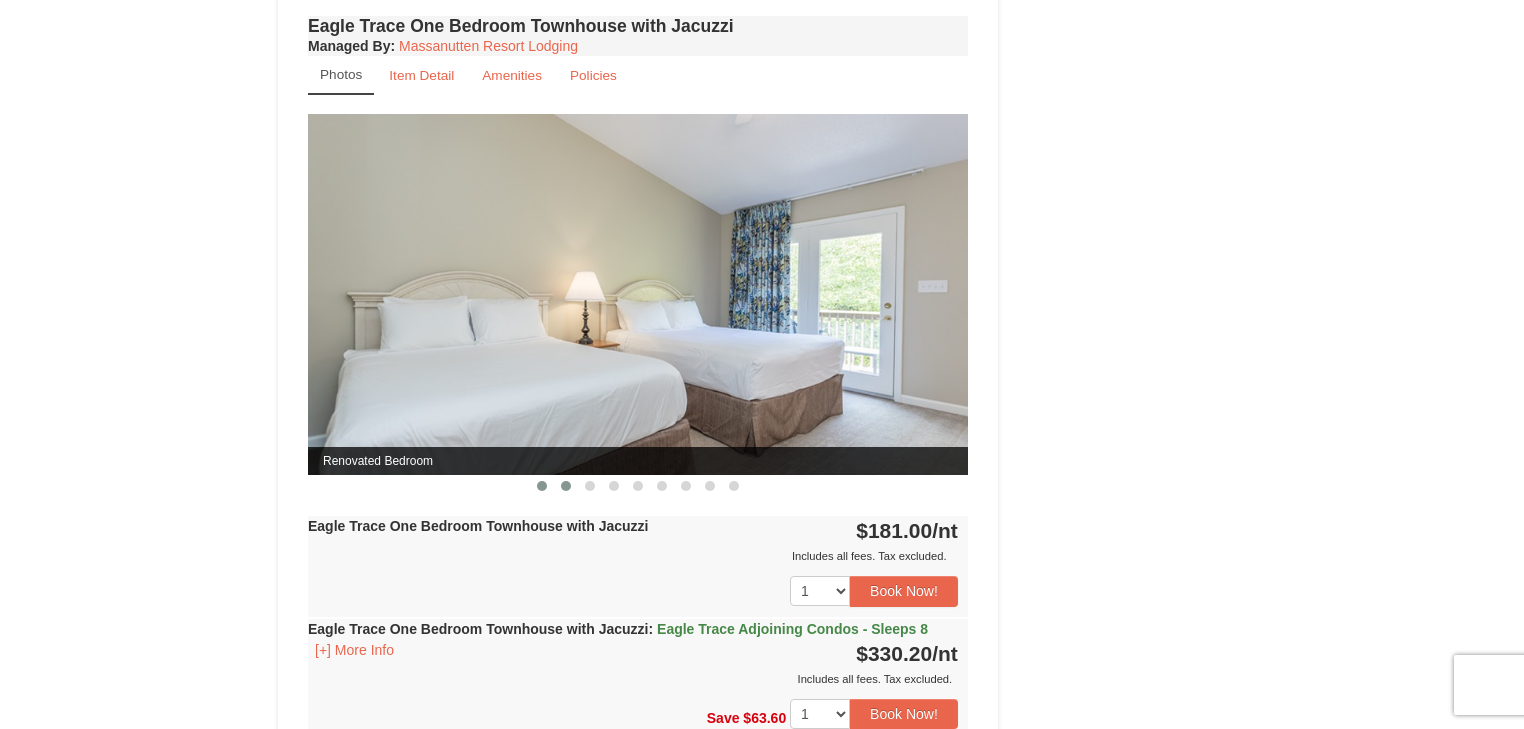 click at bounding box center (566, 486) 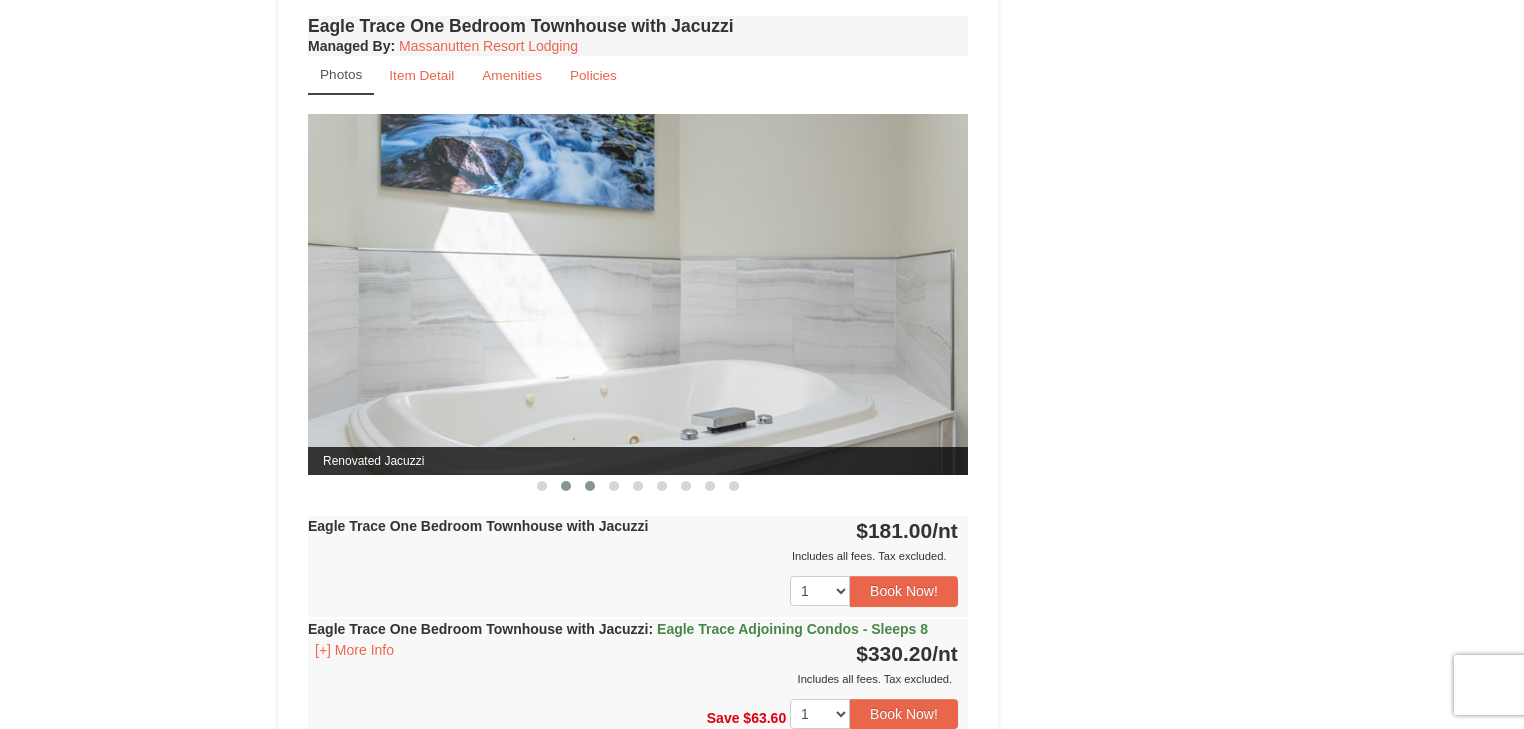 click at bounding box center [590, 486] 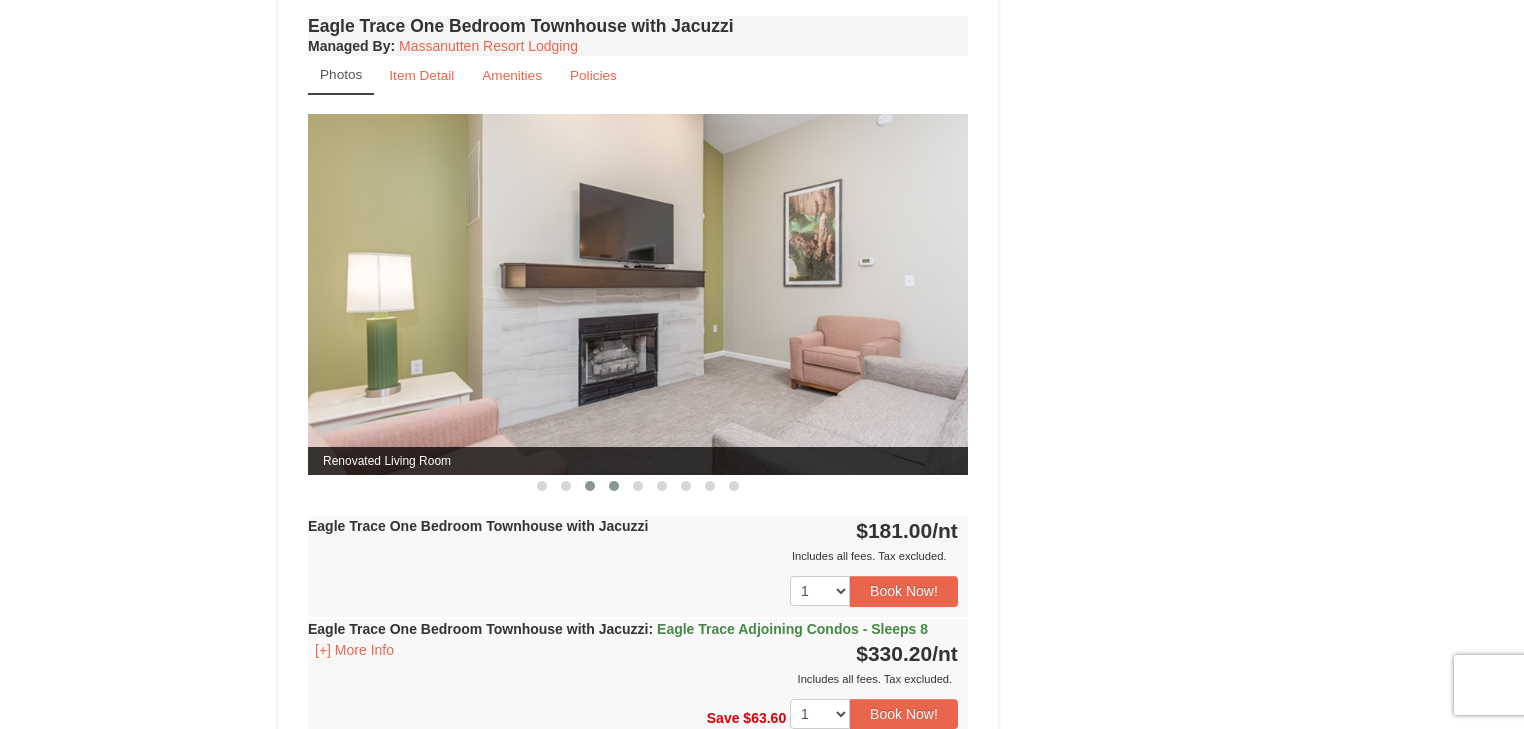 click at bounding box center [614, 486] 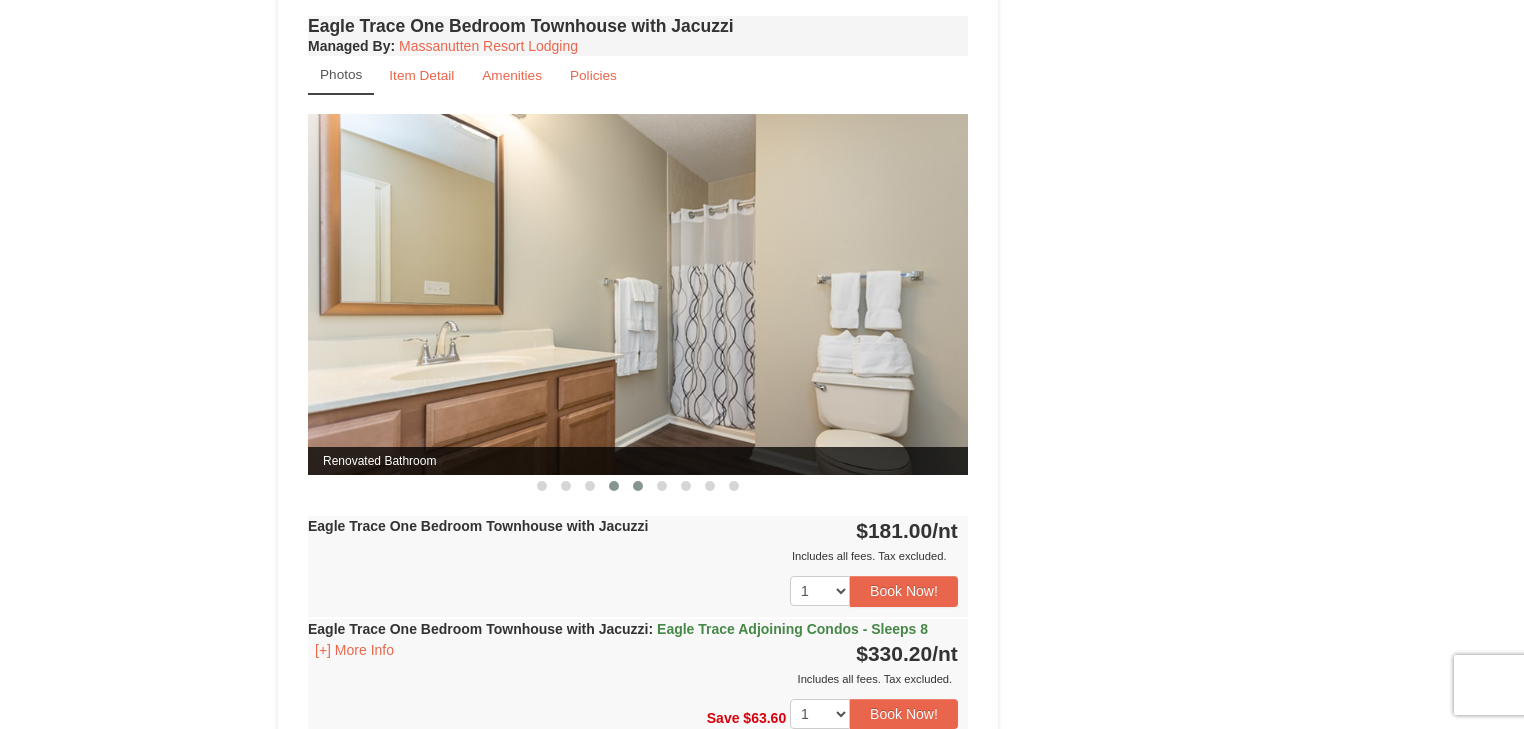 click at bounding box center [638, 486] 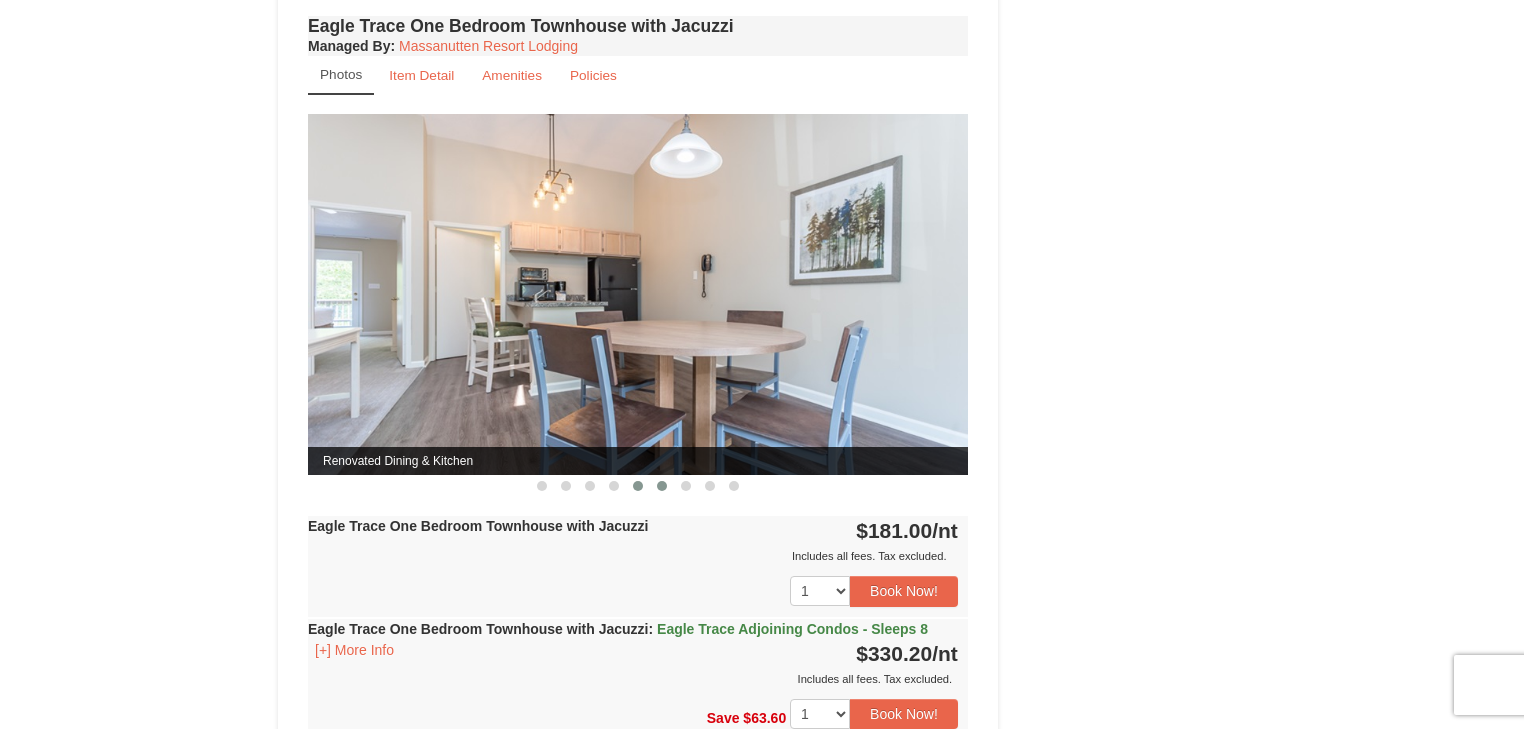 click at bounding box center (662, 486) 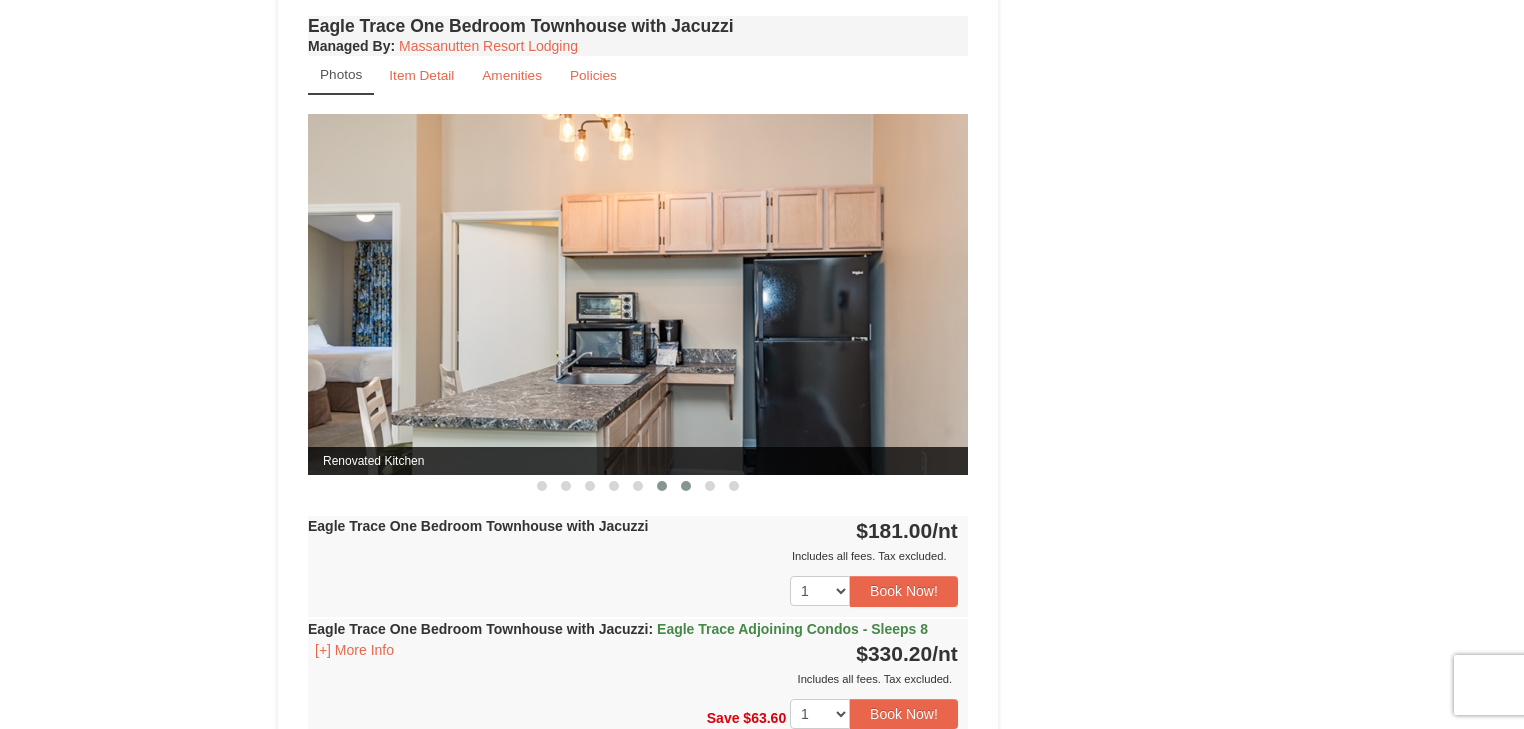 click at bounding box center [686, 486] 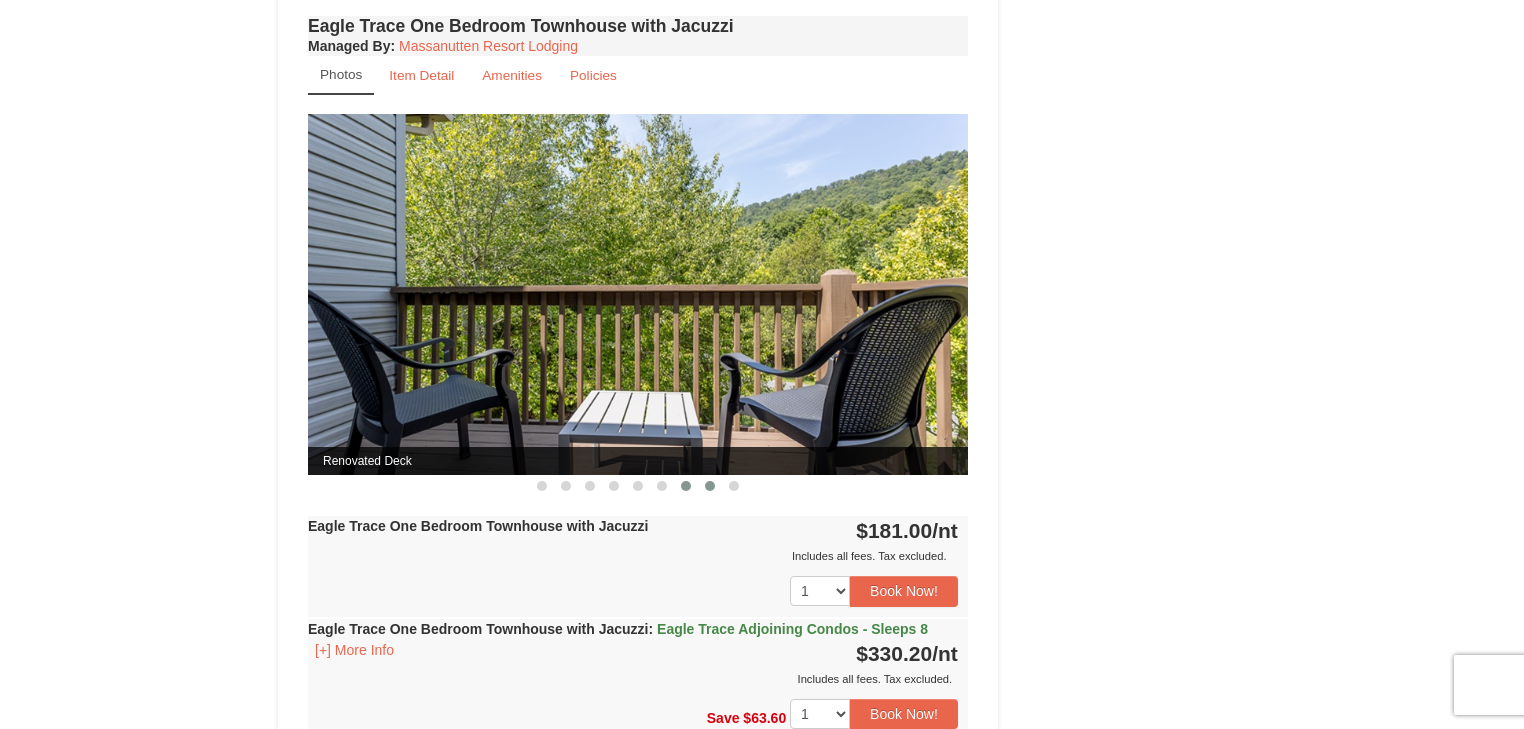 click at bounding box center [710, 486] 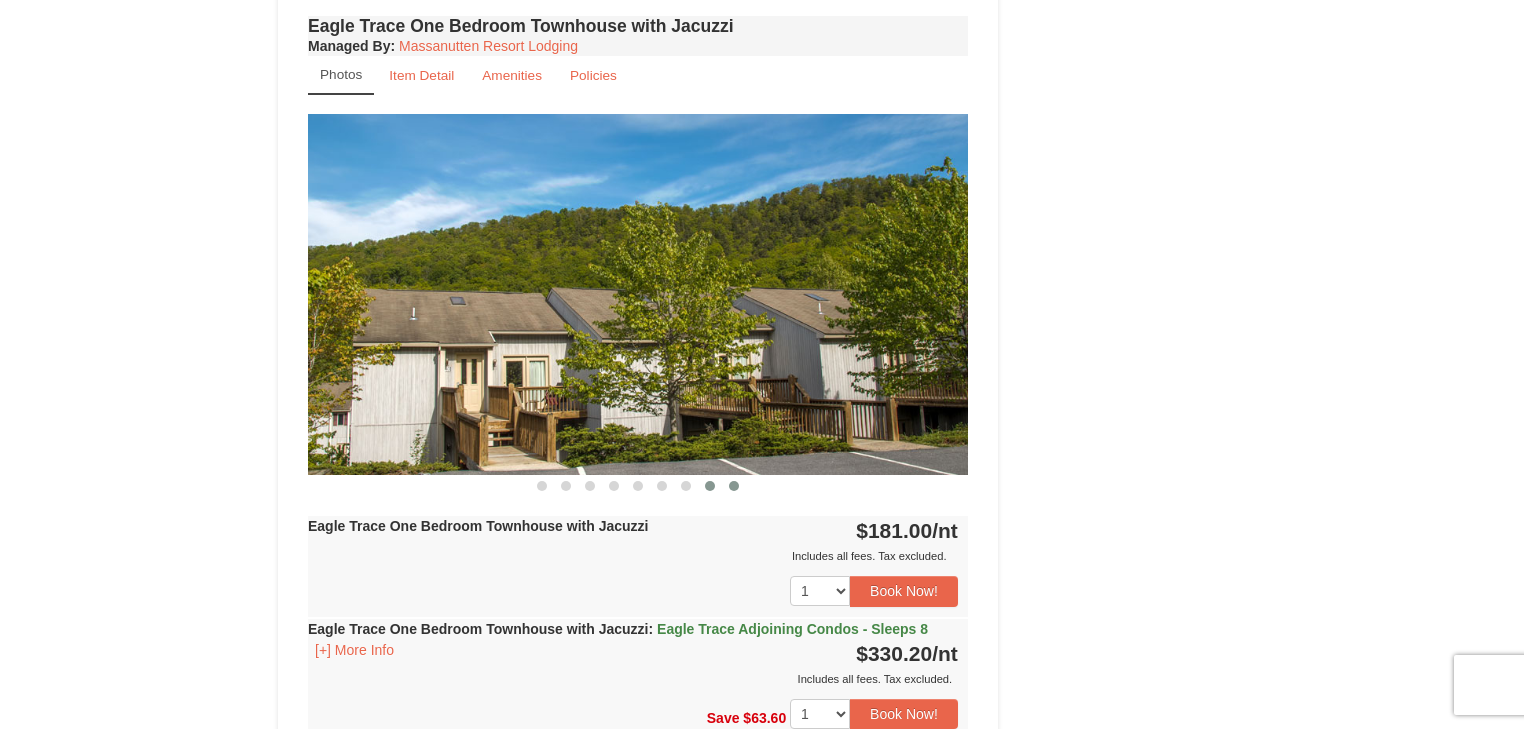 click at bounding box center [734, 486] 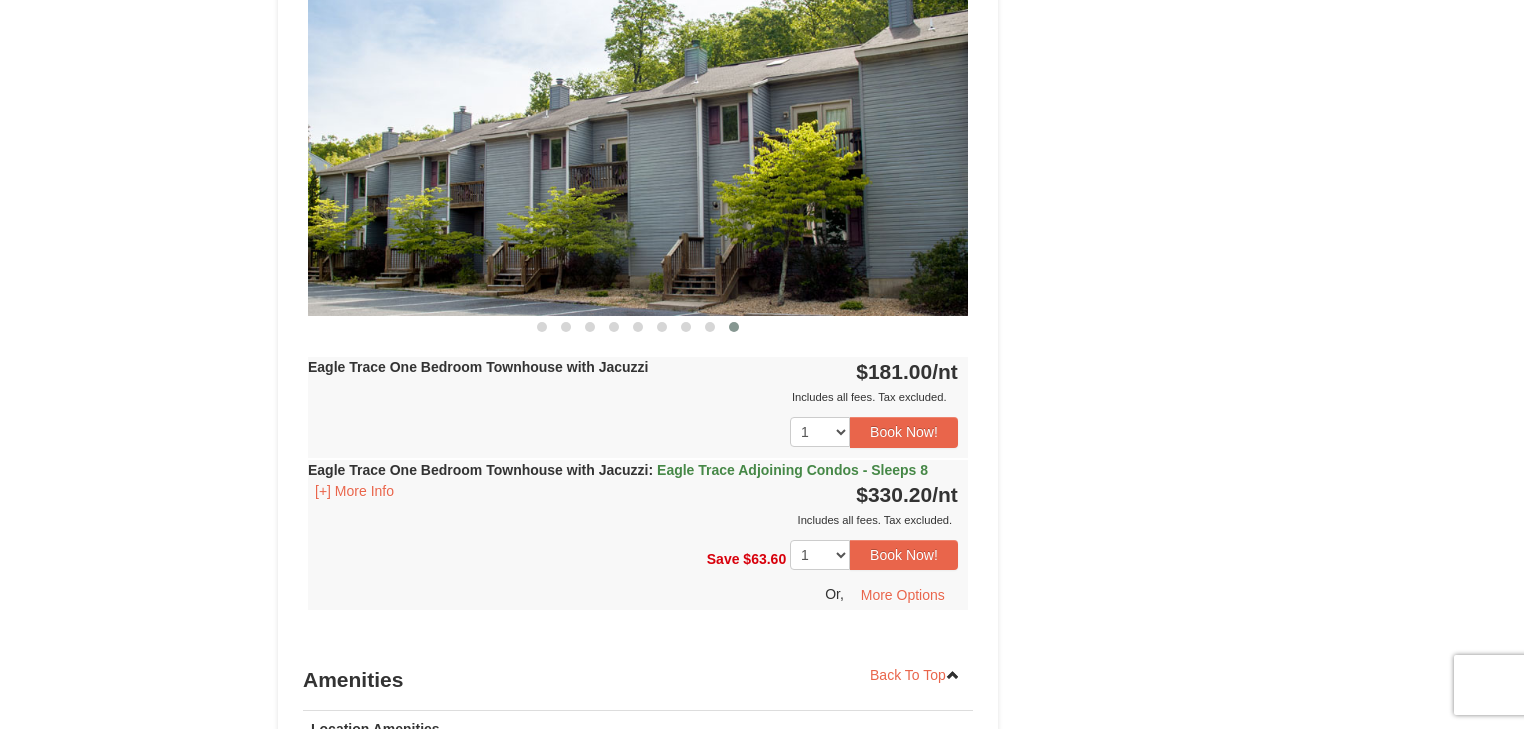 scroll, scrollTop: 1724, scrollLeft: 0, axis: vertical 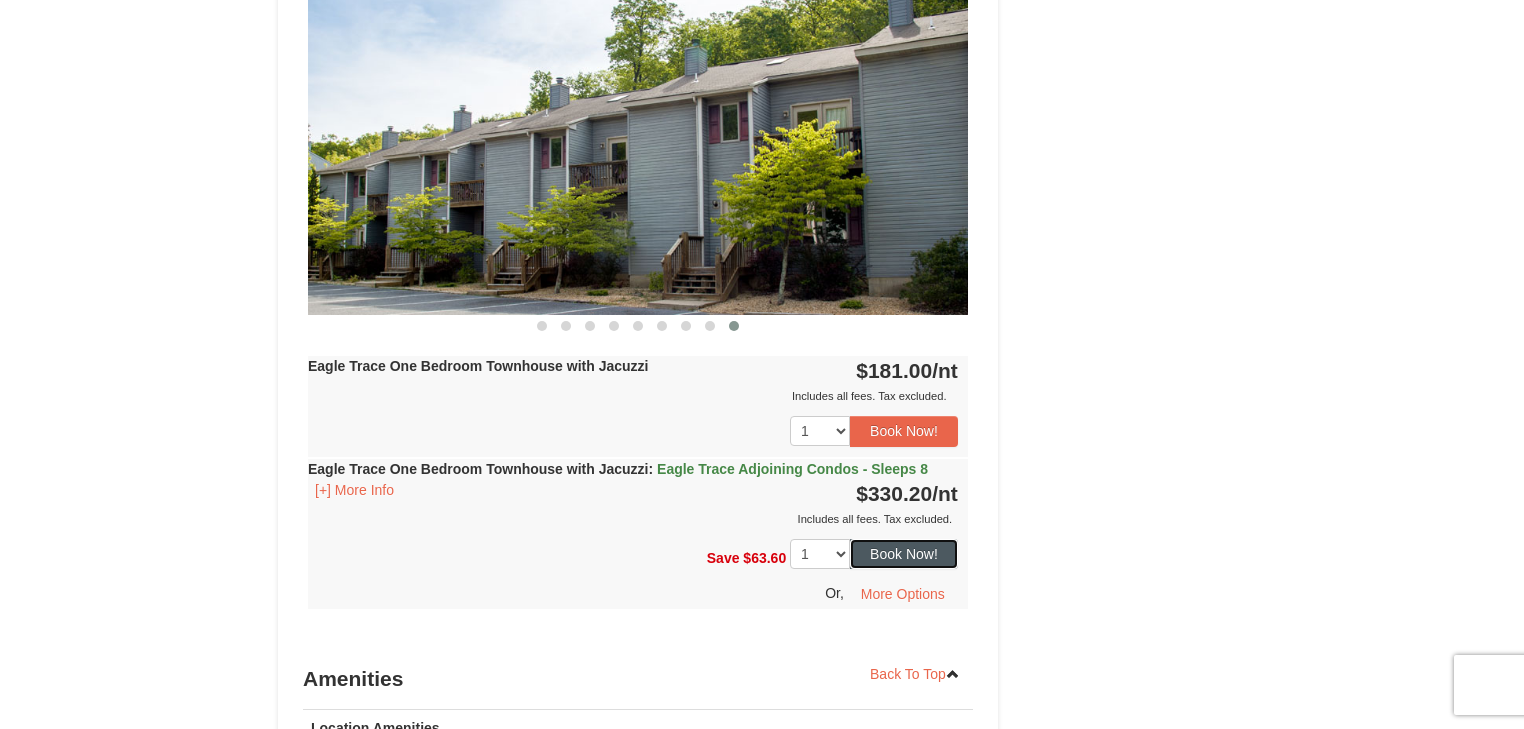 click on "Book Now!" at bounding box center [904, 554] 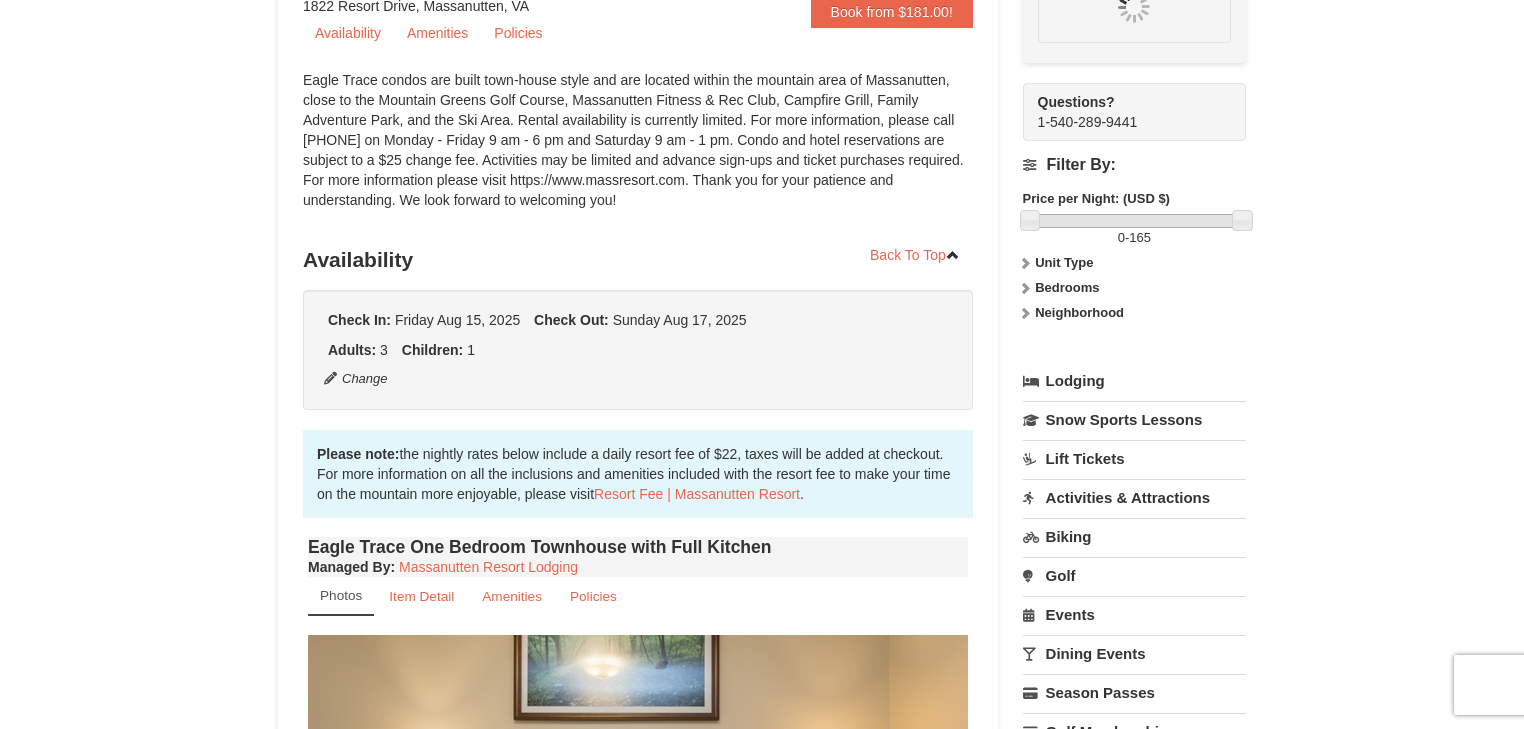 scroll, scrollTop: 195, scrollLeft: 0, axis: vertical 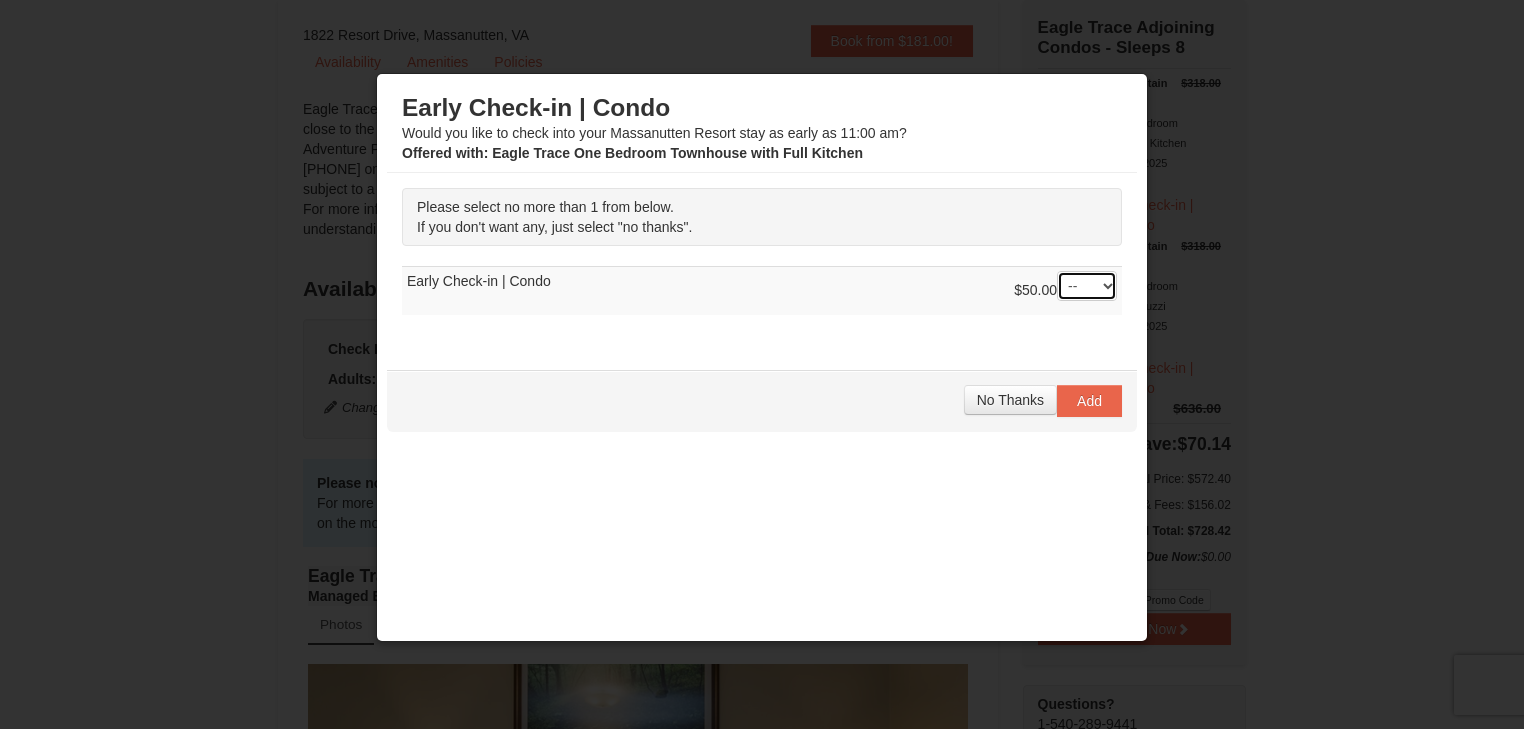 click on "--
01" at bounding box center (1087, 286) 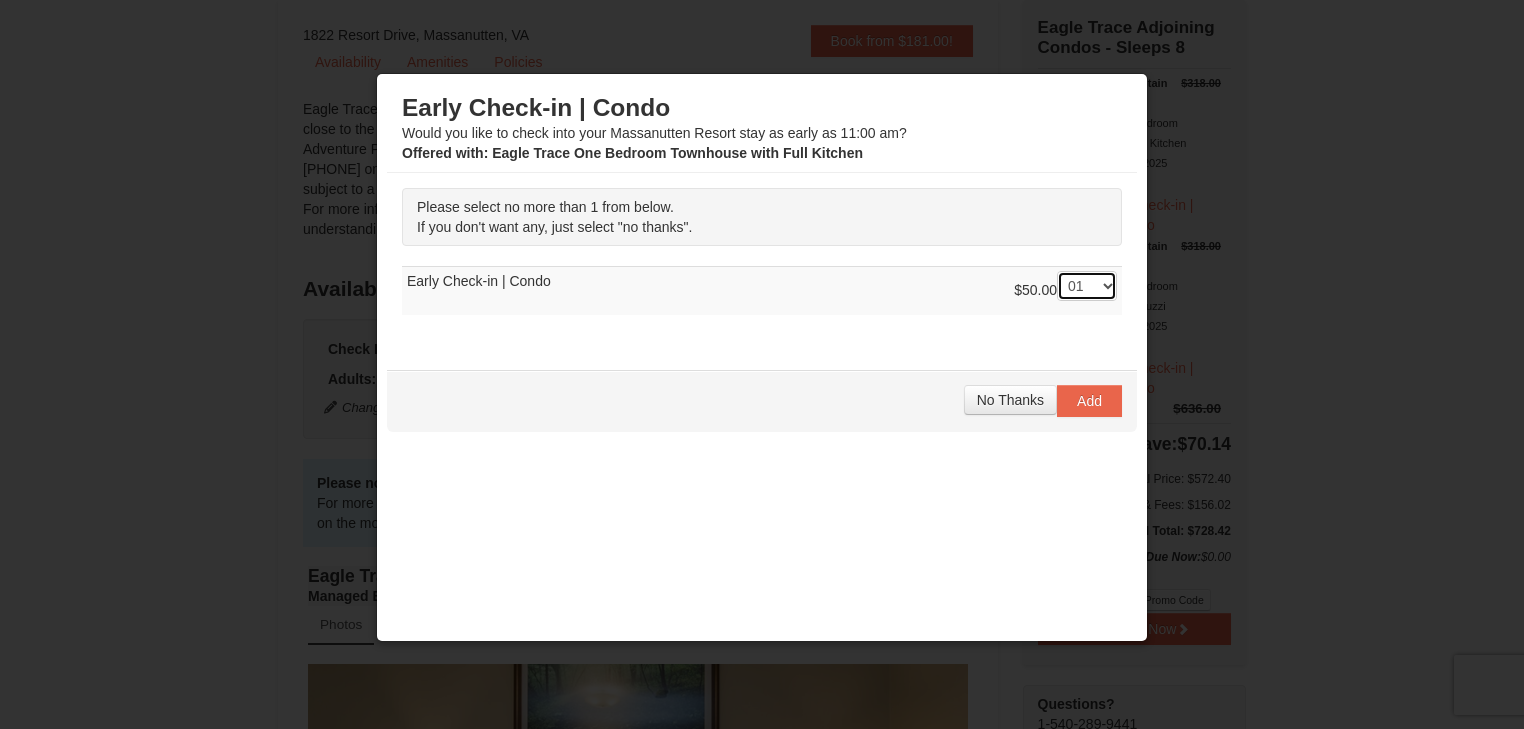 click on "--
01" at bounding box center [1087, 286] 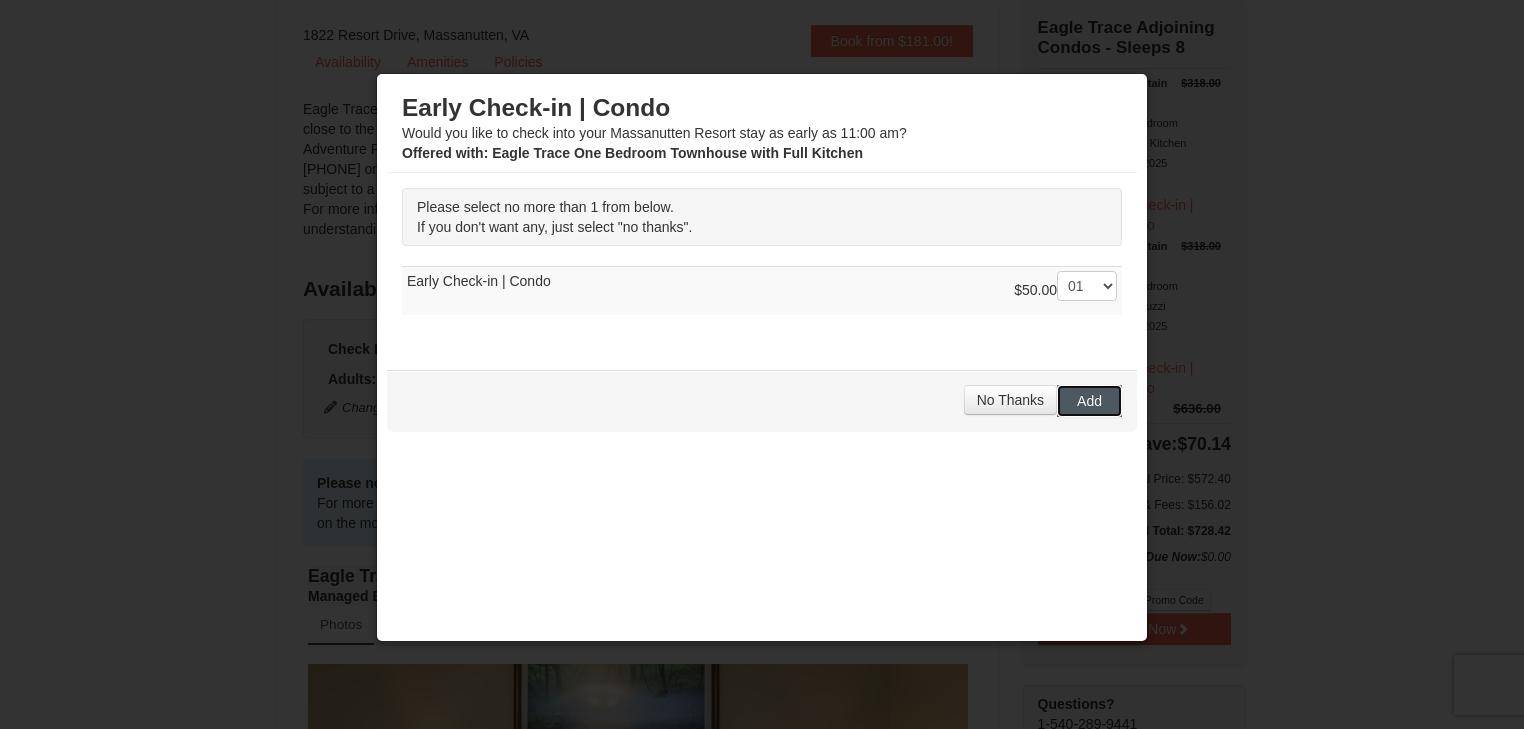 click on "Add" at bounding box center (1089, 401) 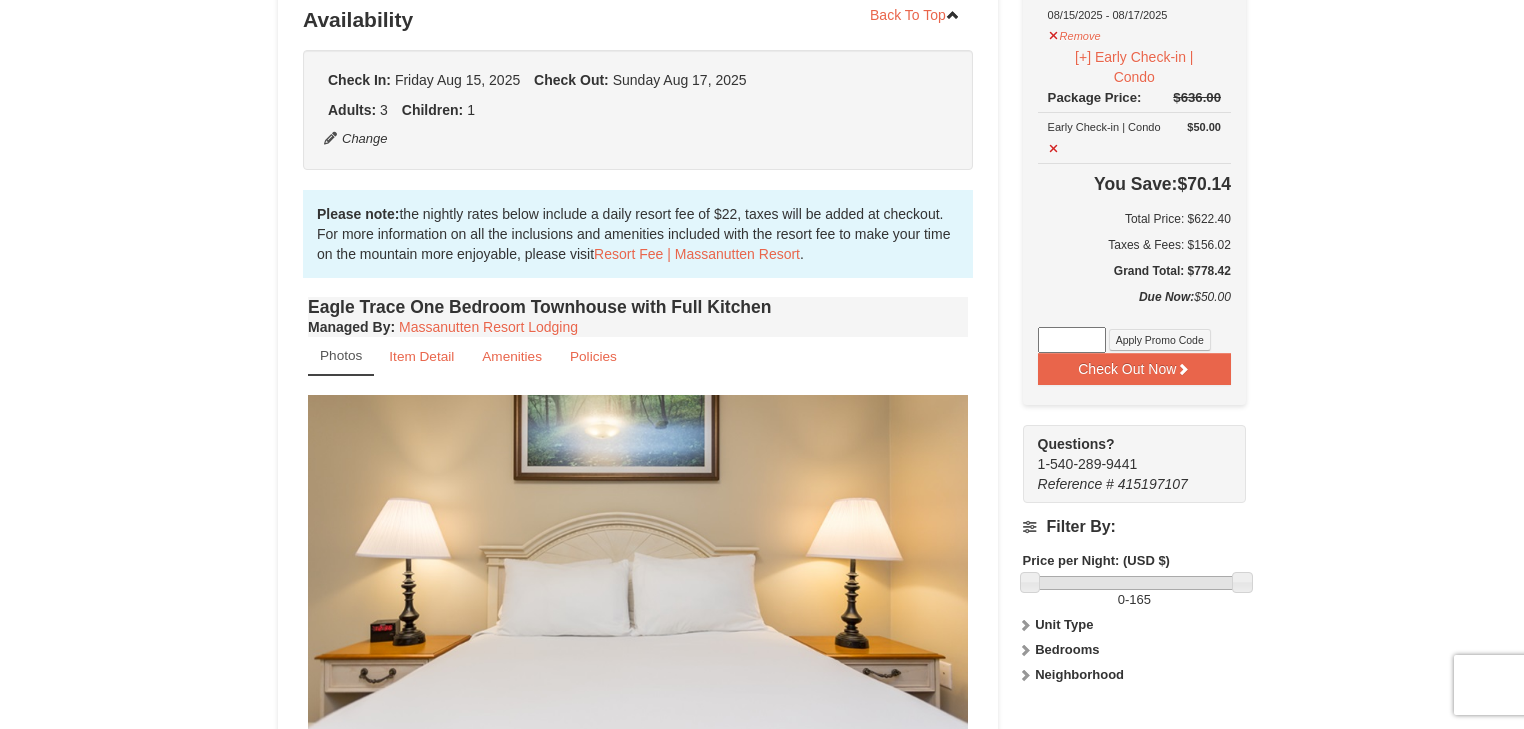 scroll, scrollTop: 560, scrollLeft: 0, axis: vertical 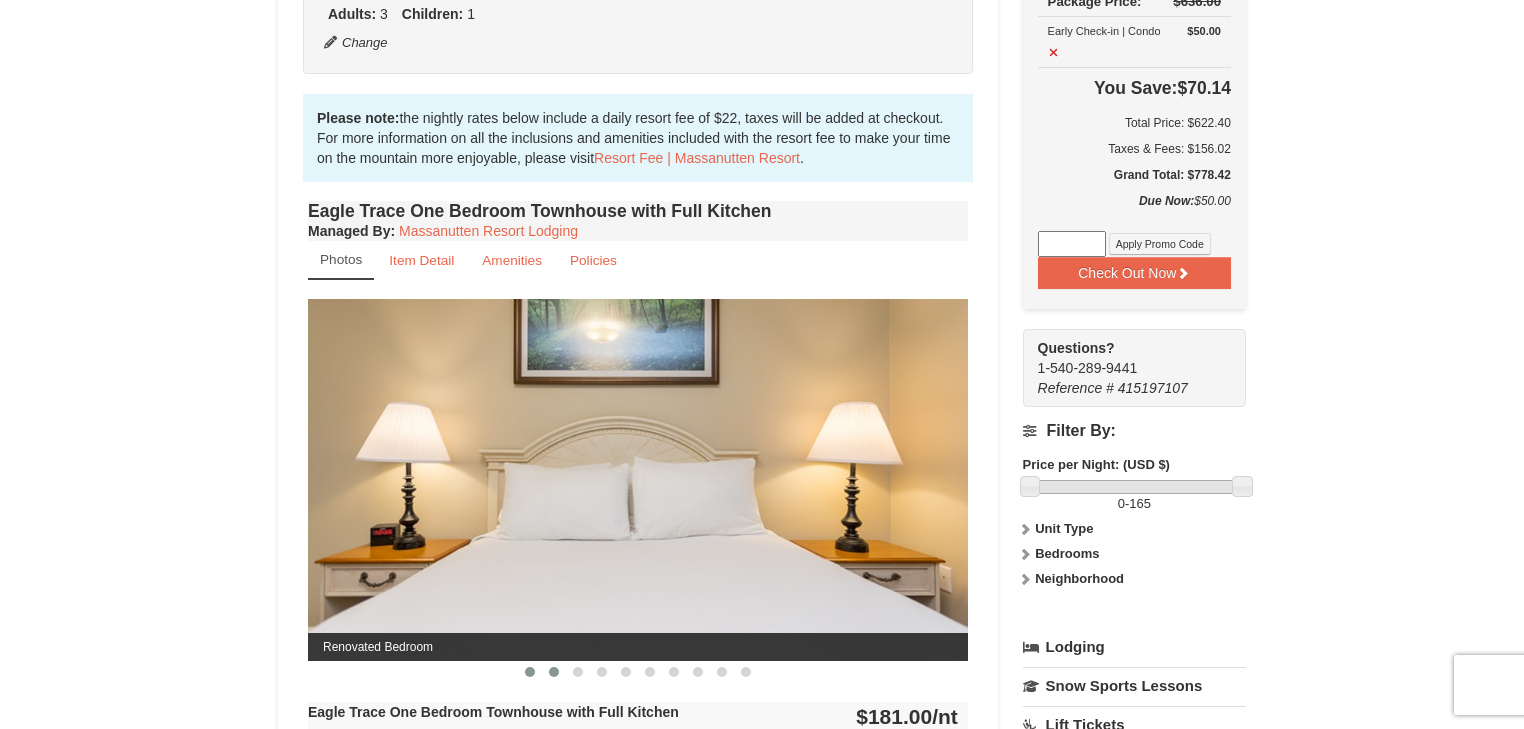 click at bounding box center (554, 672) 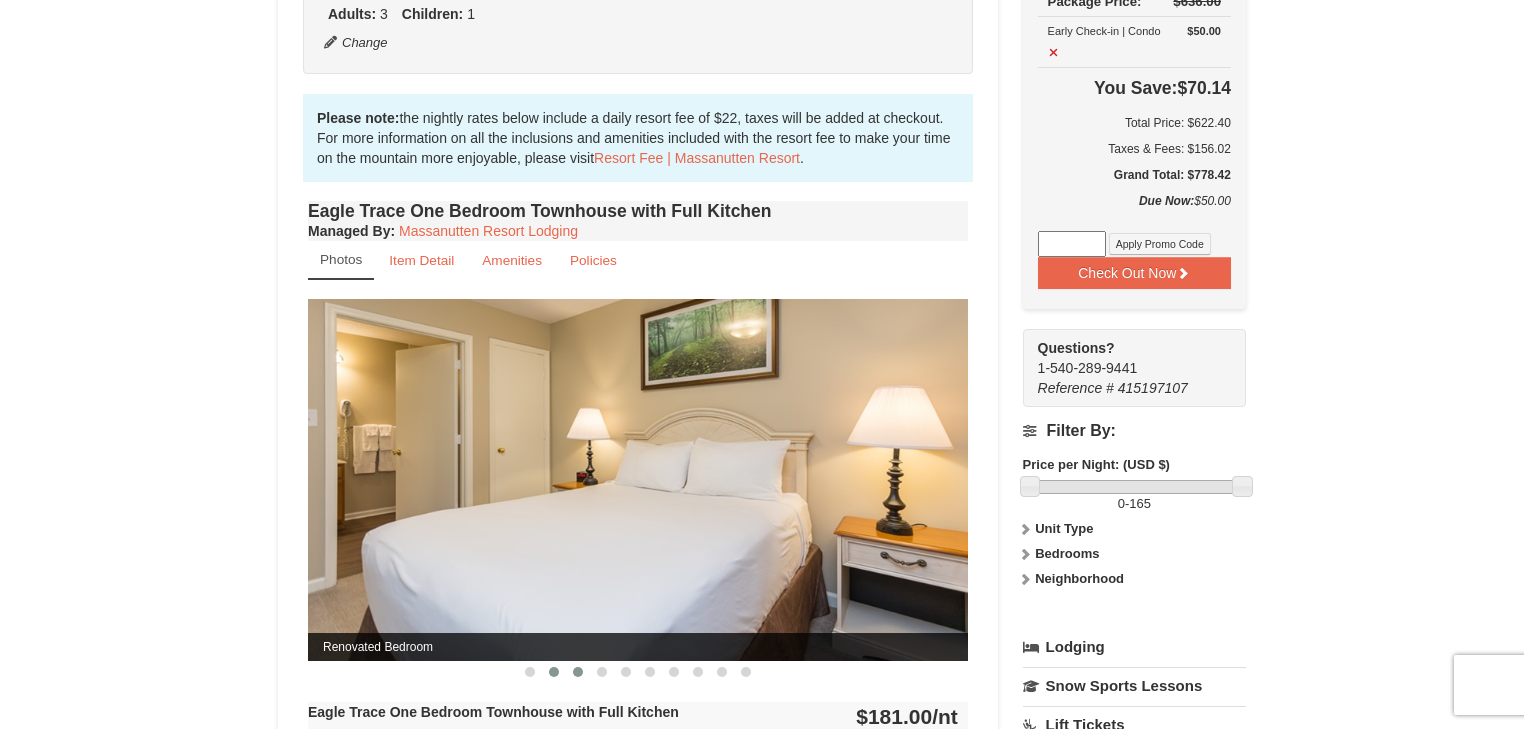 click at bounding box center [578, 672] 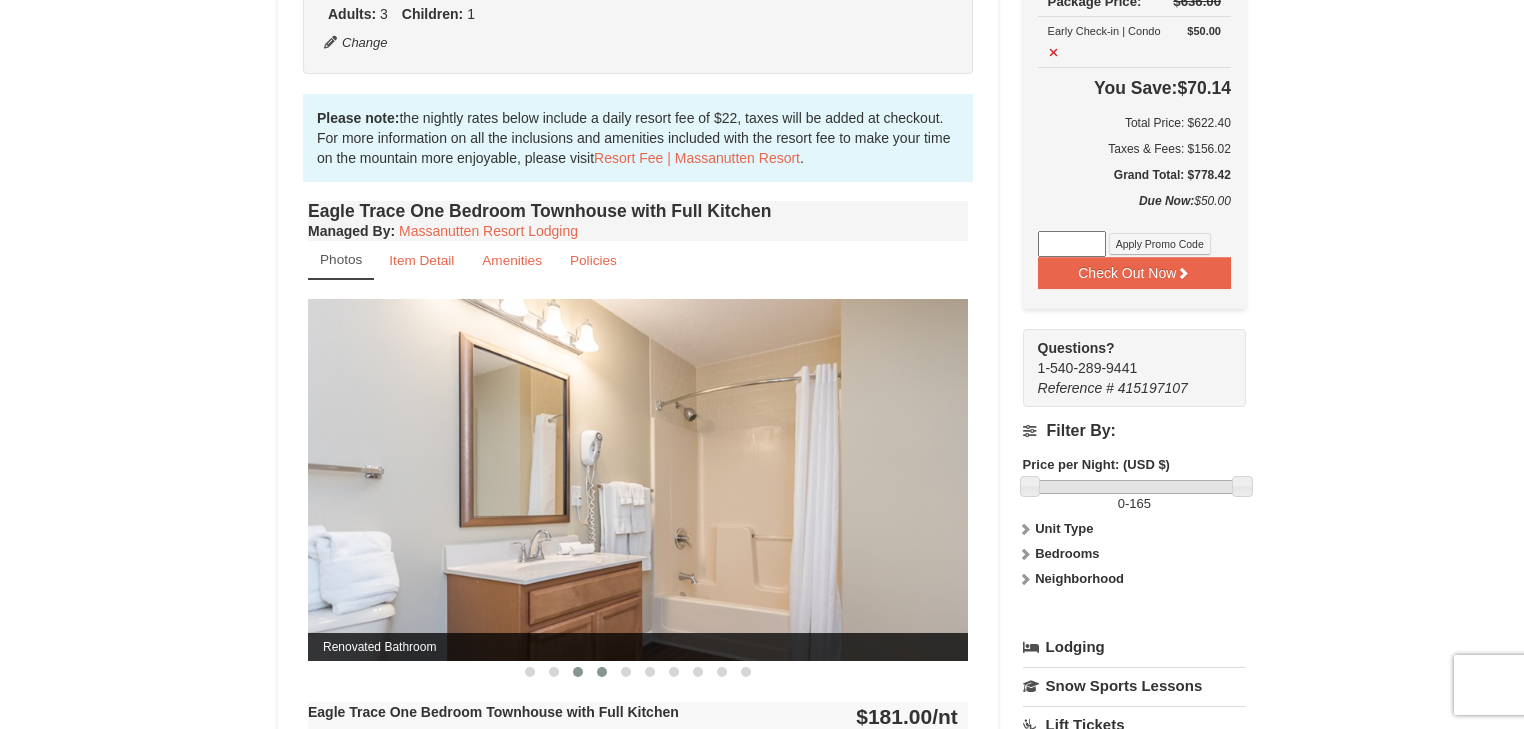 click at bounding box center (602, 672) 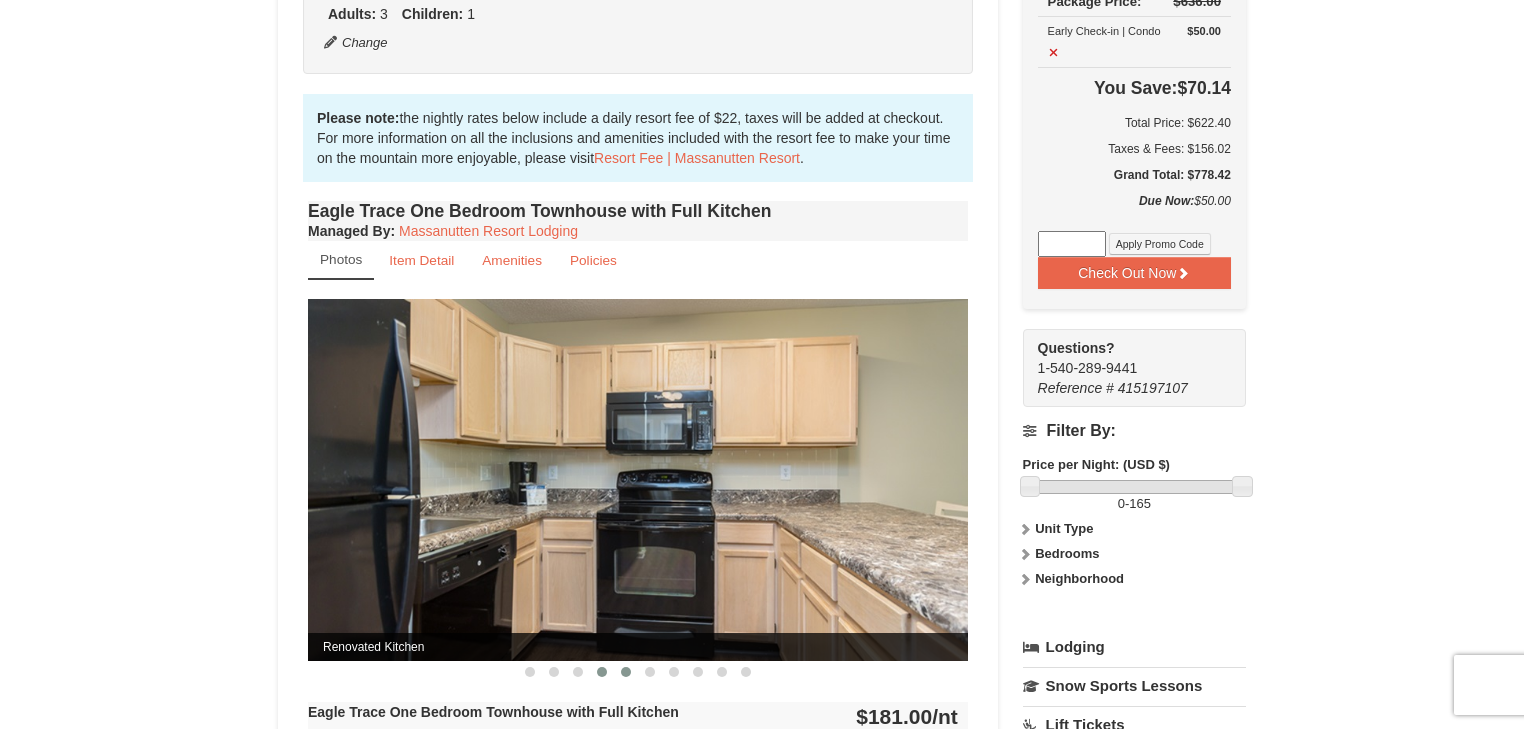 click at bounding box center [626, 672] 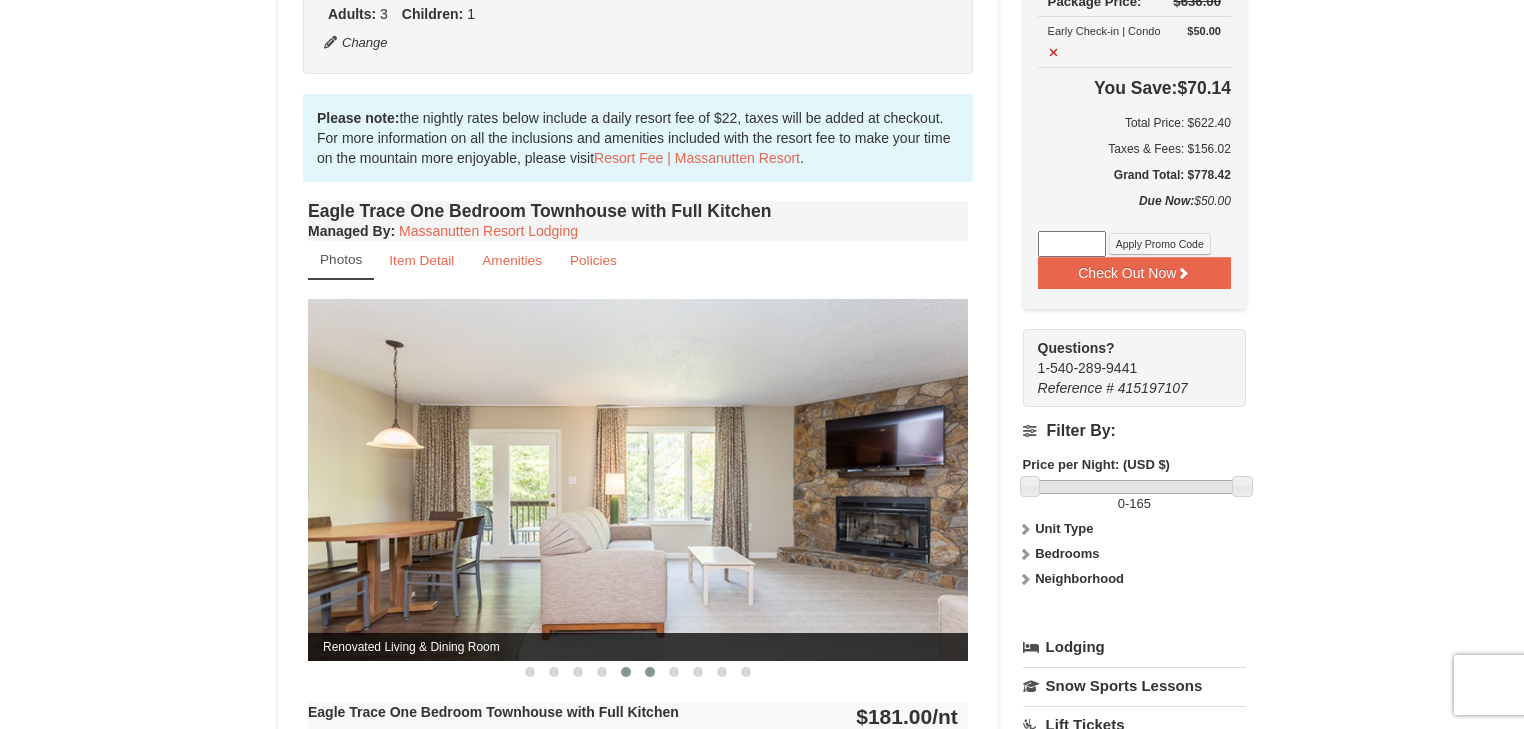 click at bounding box center (650, 672) 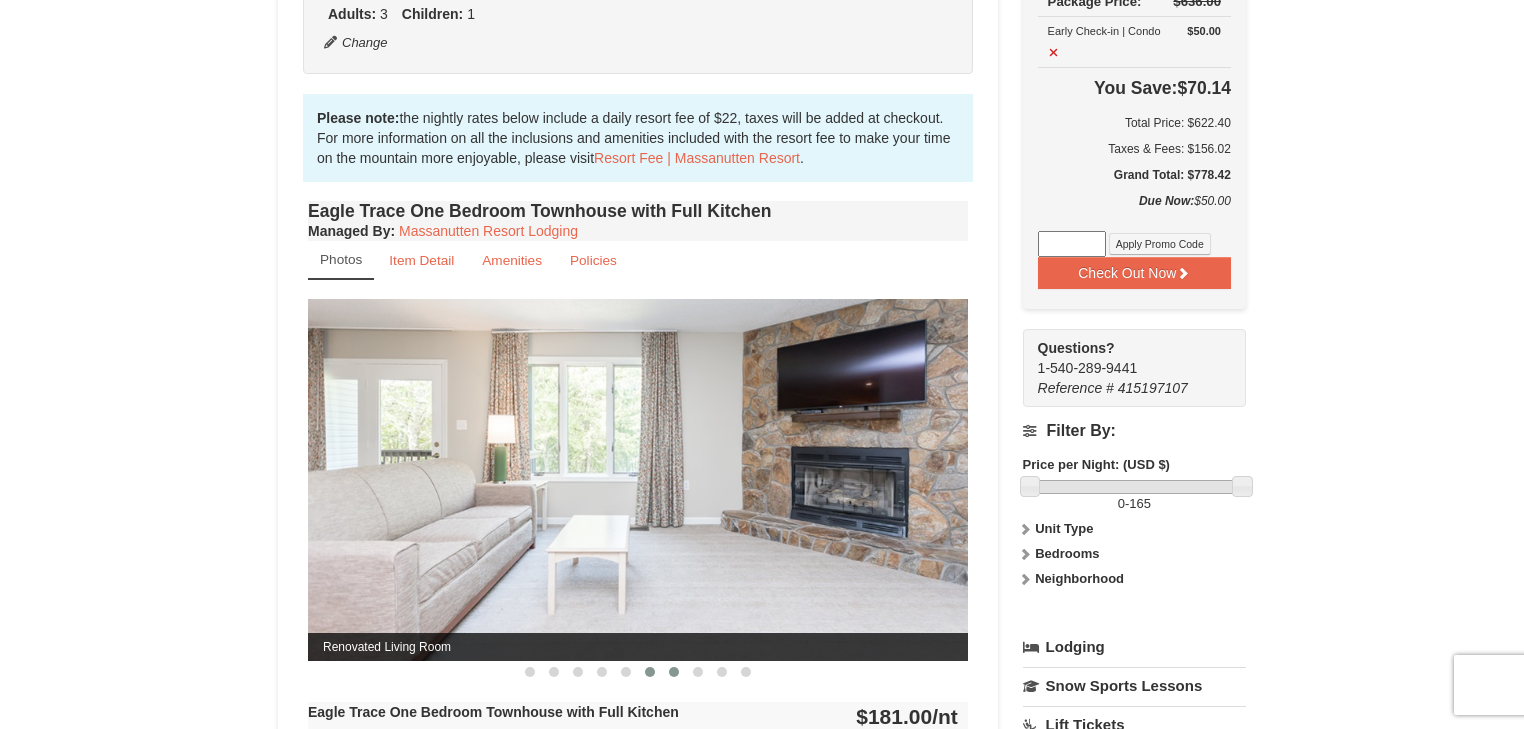 click at bounding box center (674, 672) 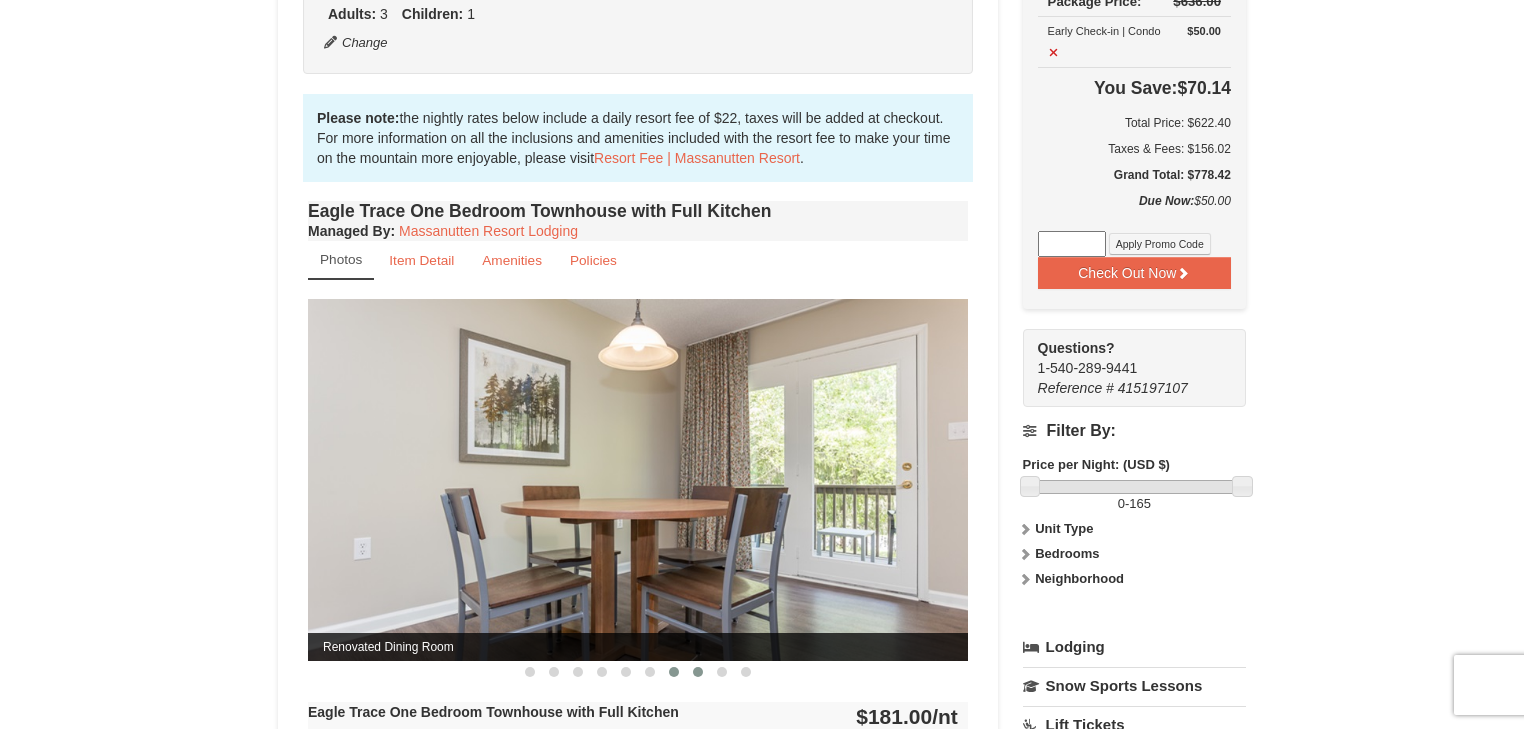 click at bounding box center (698, 672) 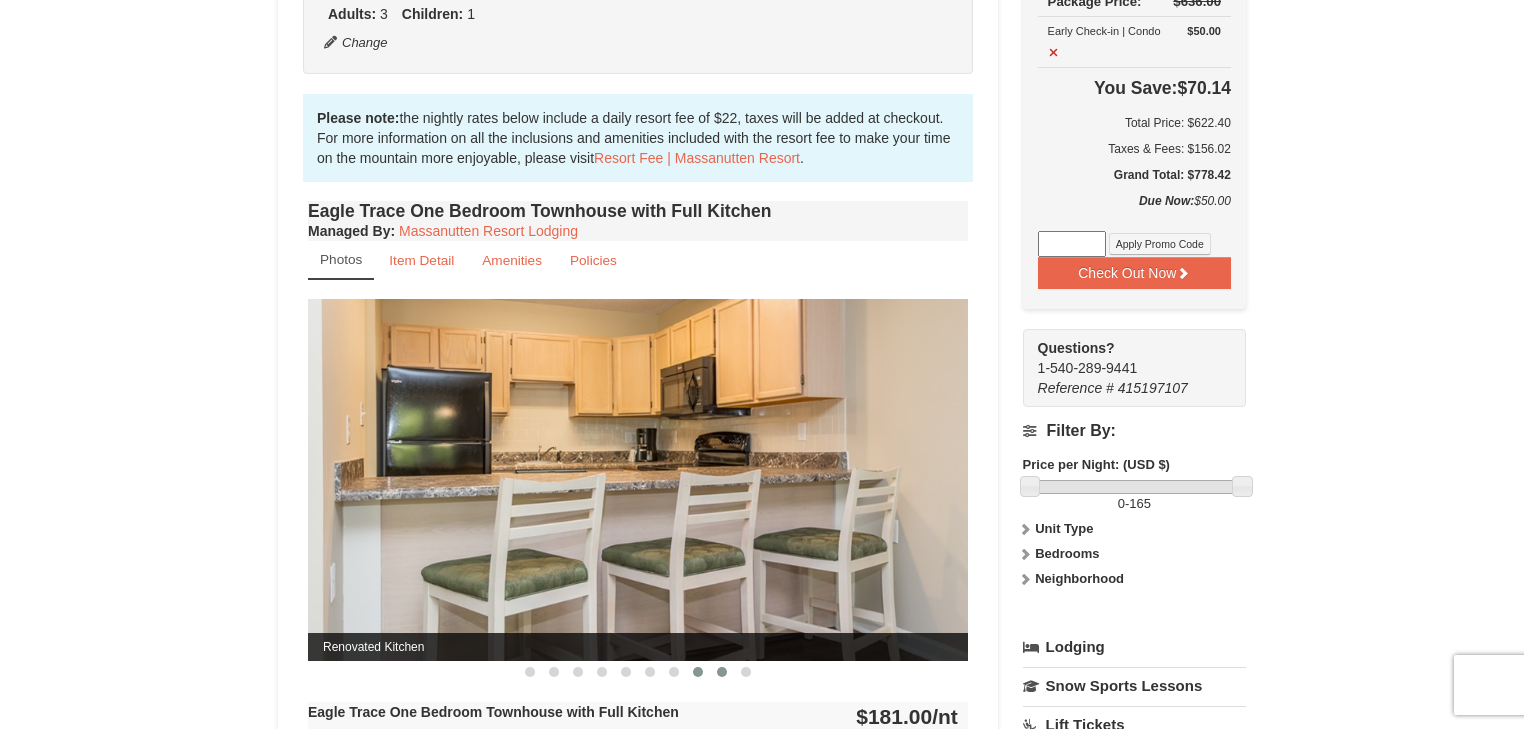 click at bounding box center (722, 672) 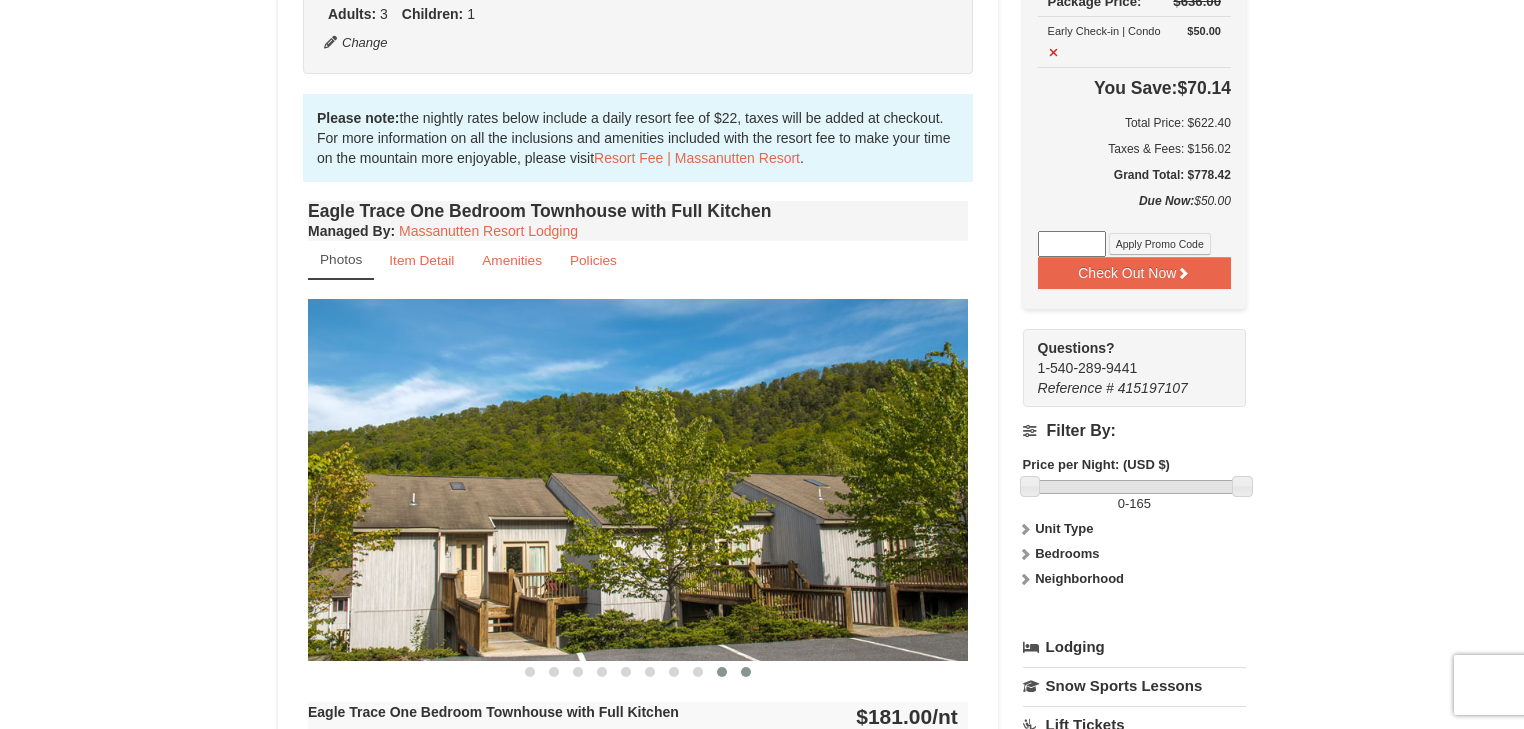 click at bounding box center [746, 672] 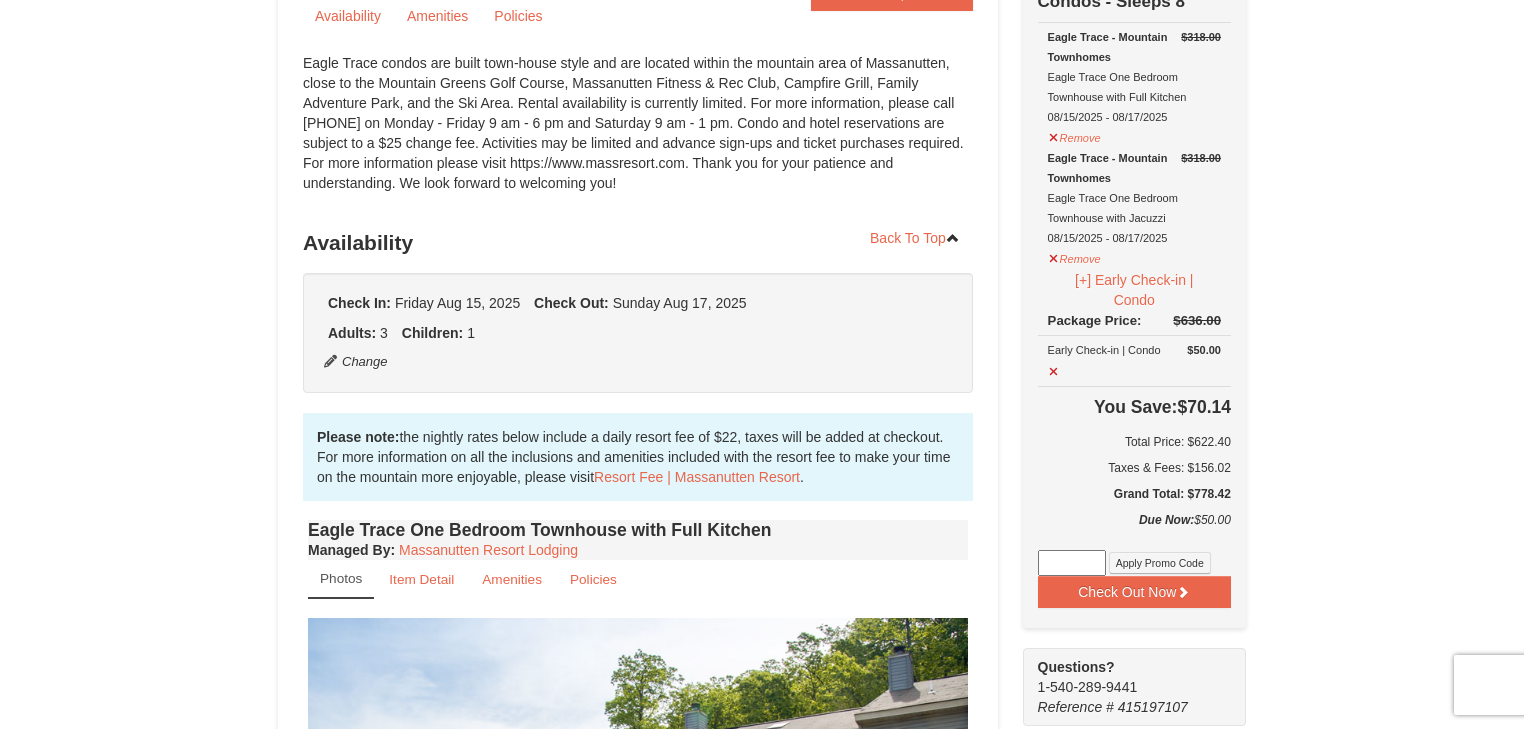 scroll, scrollTop: 480, scrollLeft: 0, axis: vertical 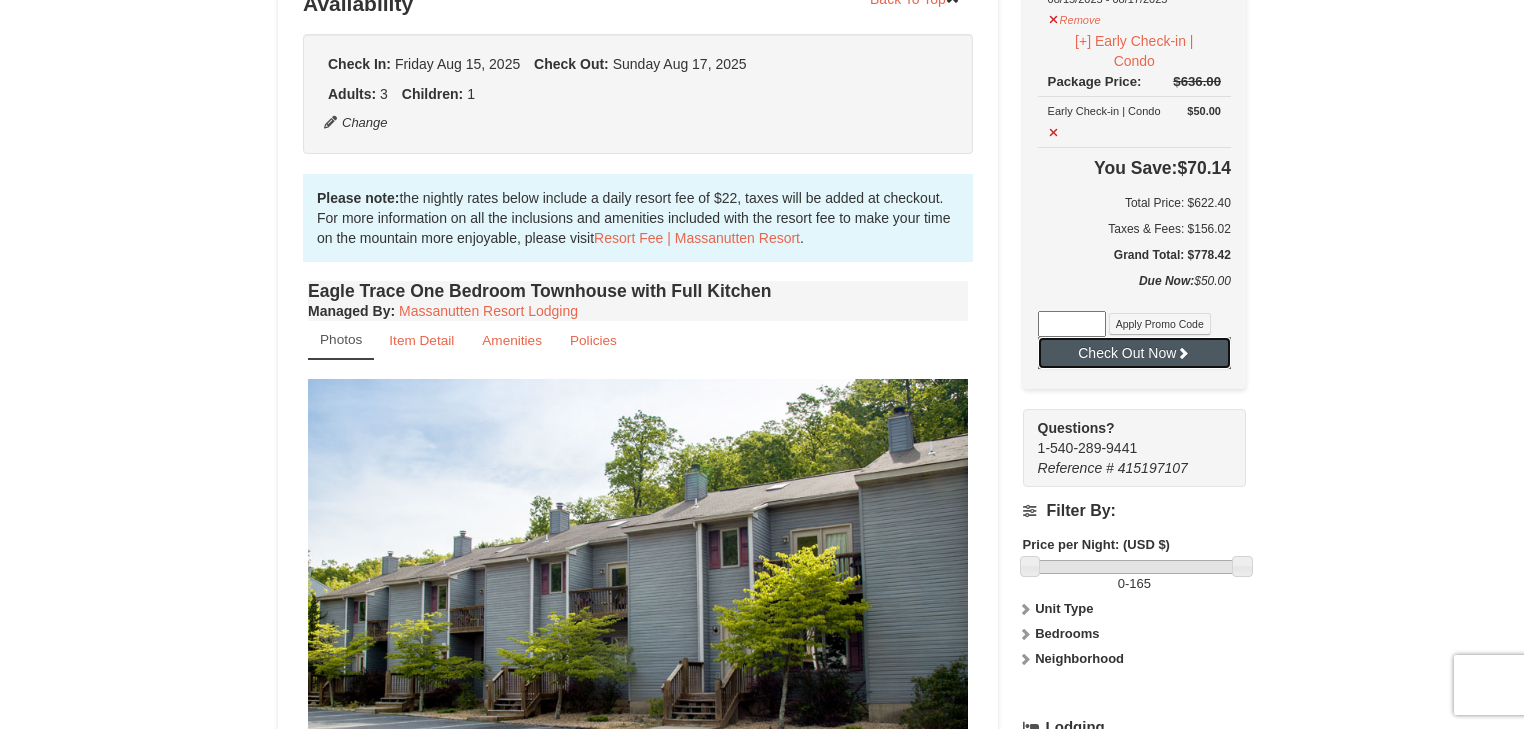 click on "Check Out Now" at bounding box center [1134, 353] 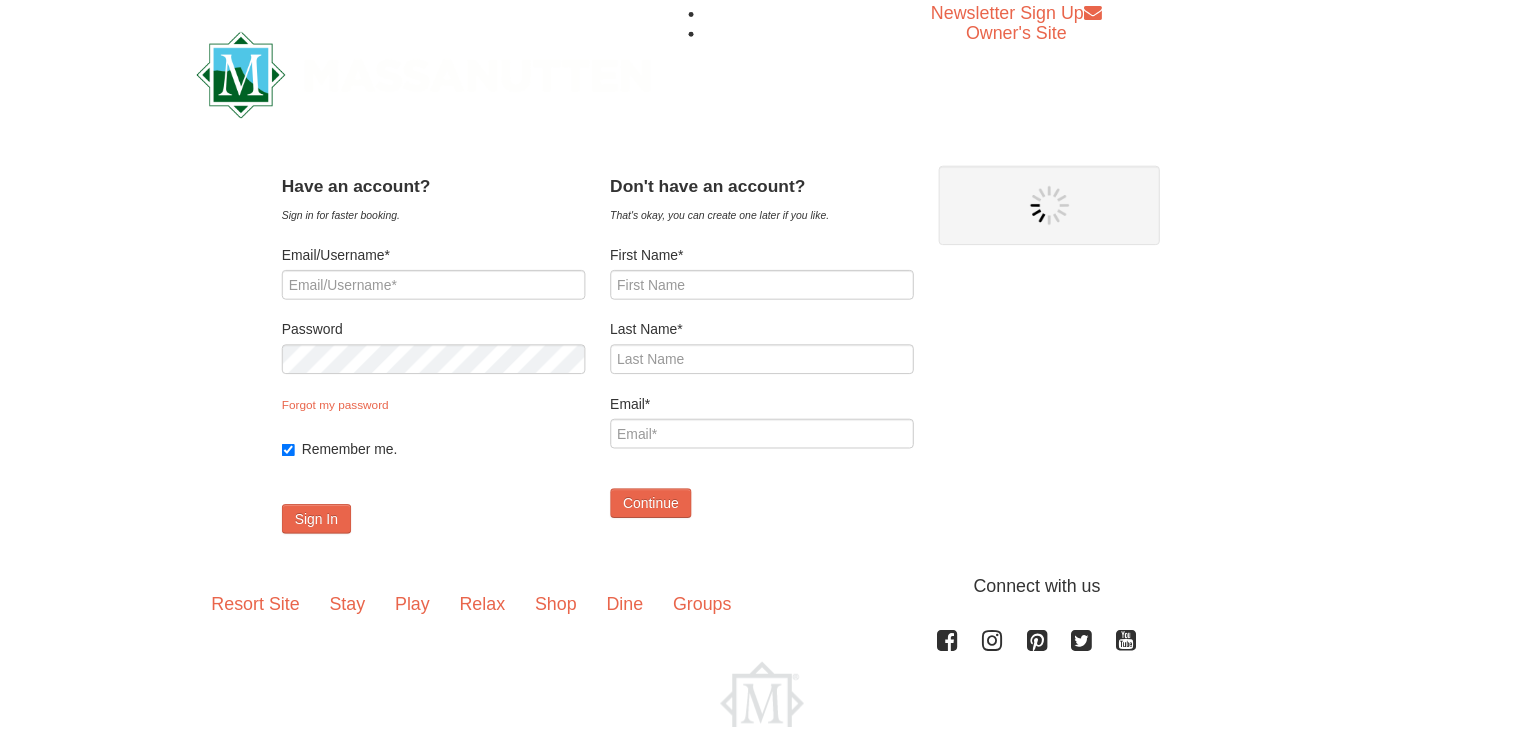 scroll, scrollTop: 0, scrollLeft: 0, axis: both 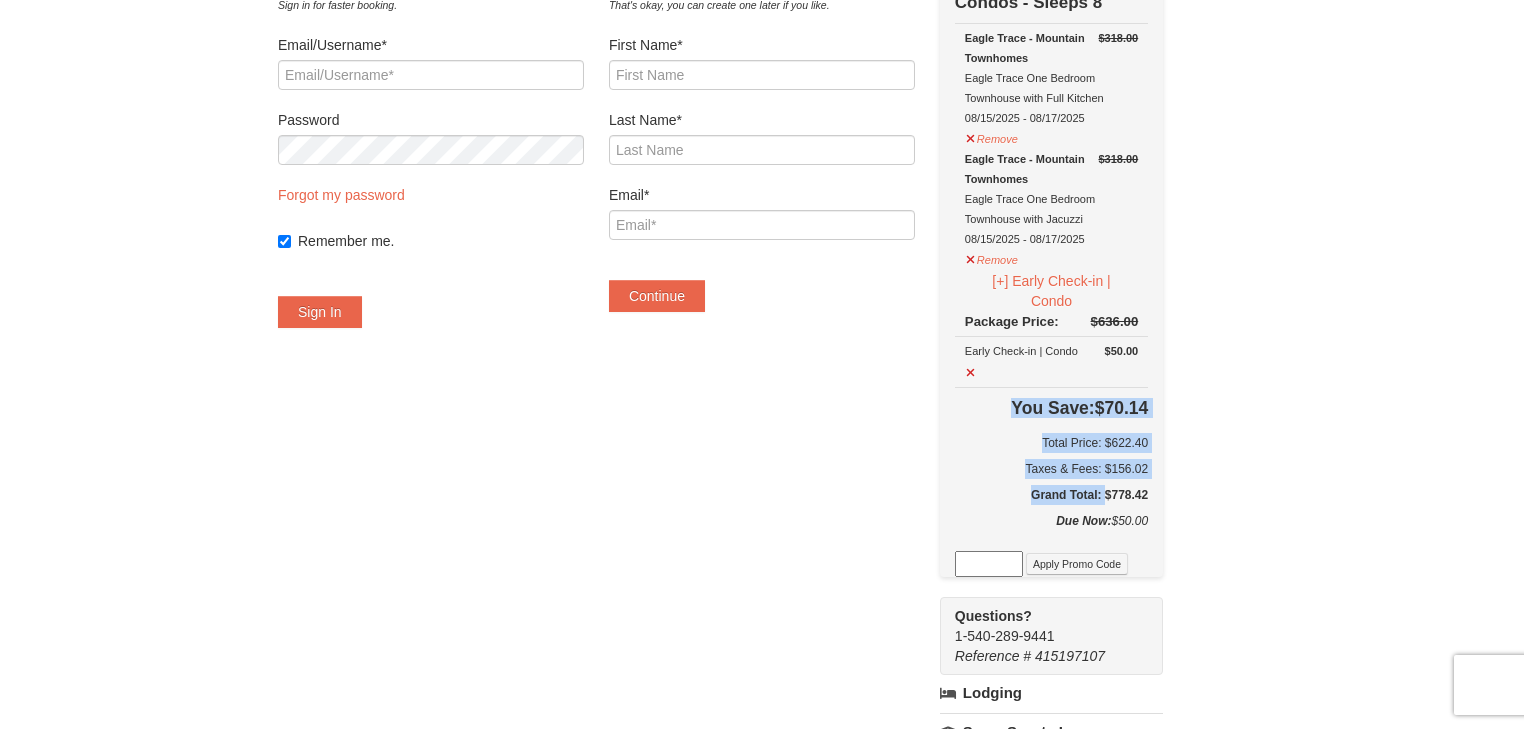 drag, startPoint x: 1118, startPoint y: 492, endPoint x: 1179, endPoint y: 492, distance: 61 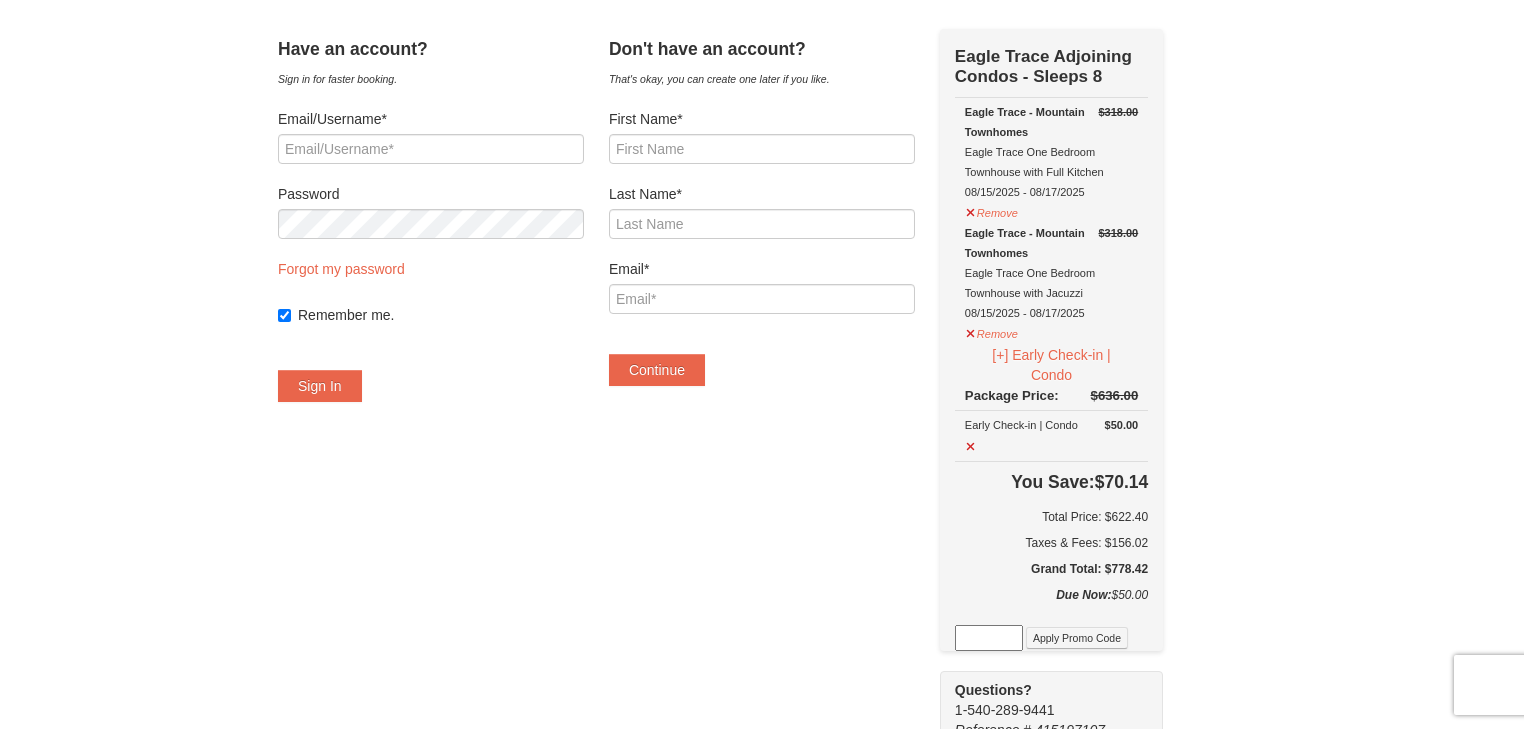 scroll, scrollTop: 0, scrollLeft: 0, axis: both 